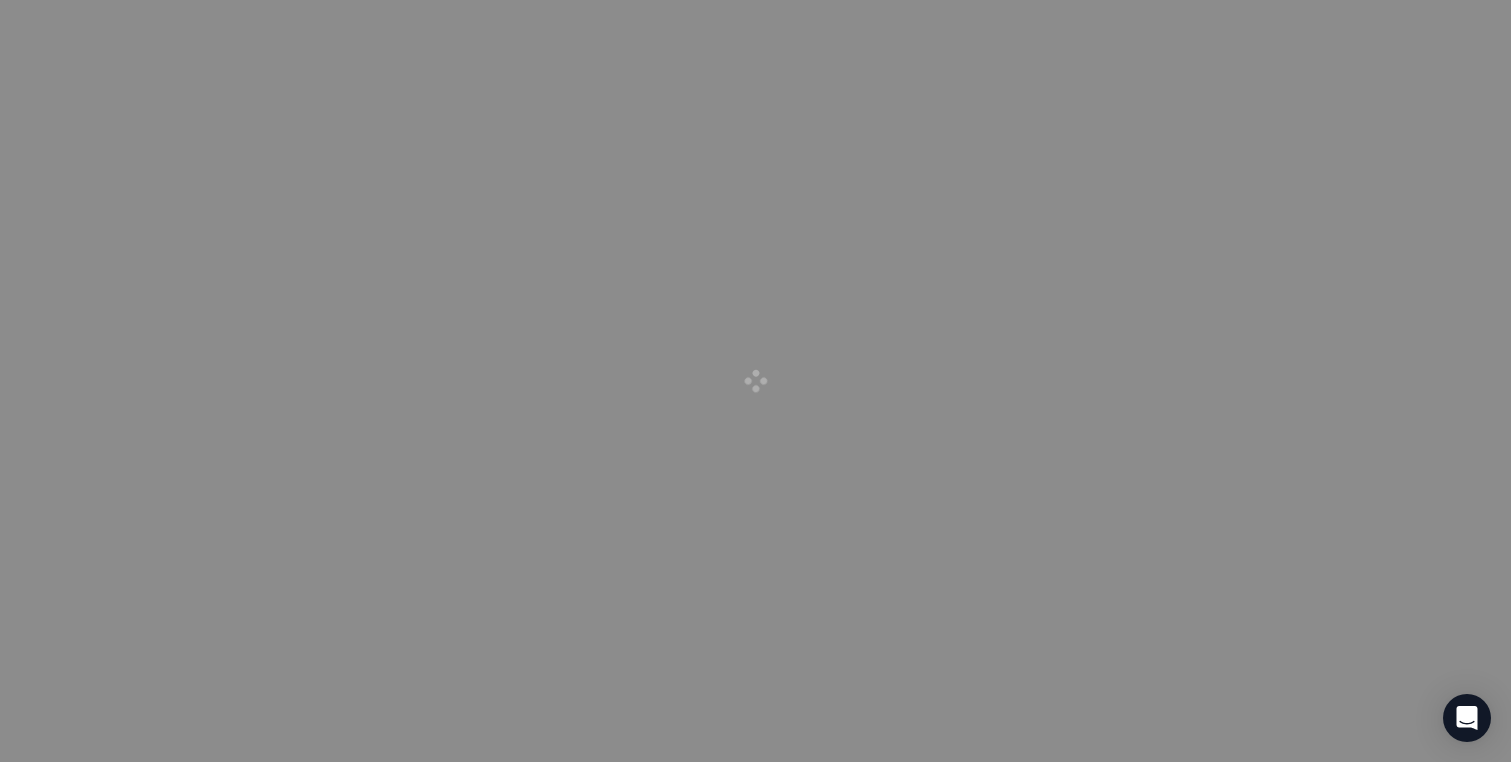 scroll, scrollTop: 0, scrollLeft: 0, axis: both 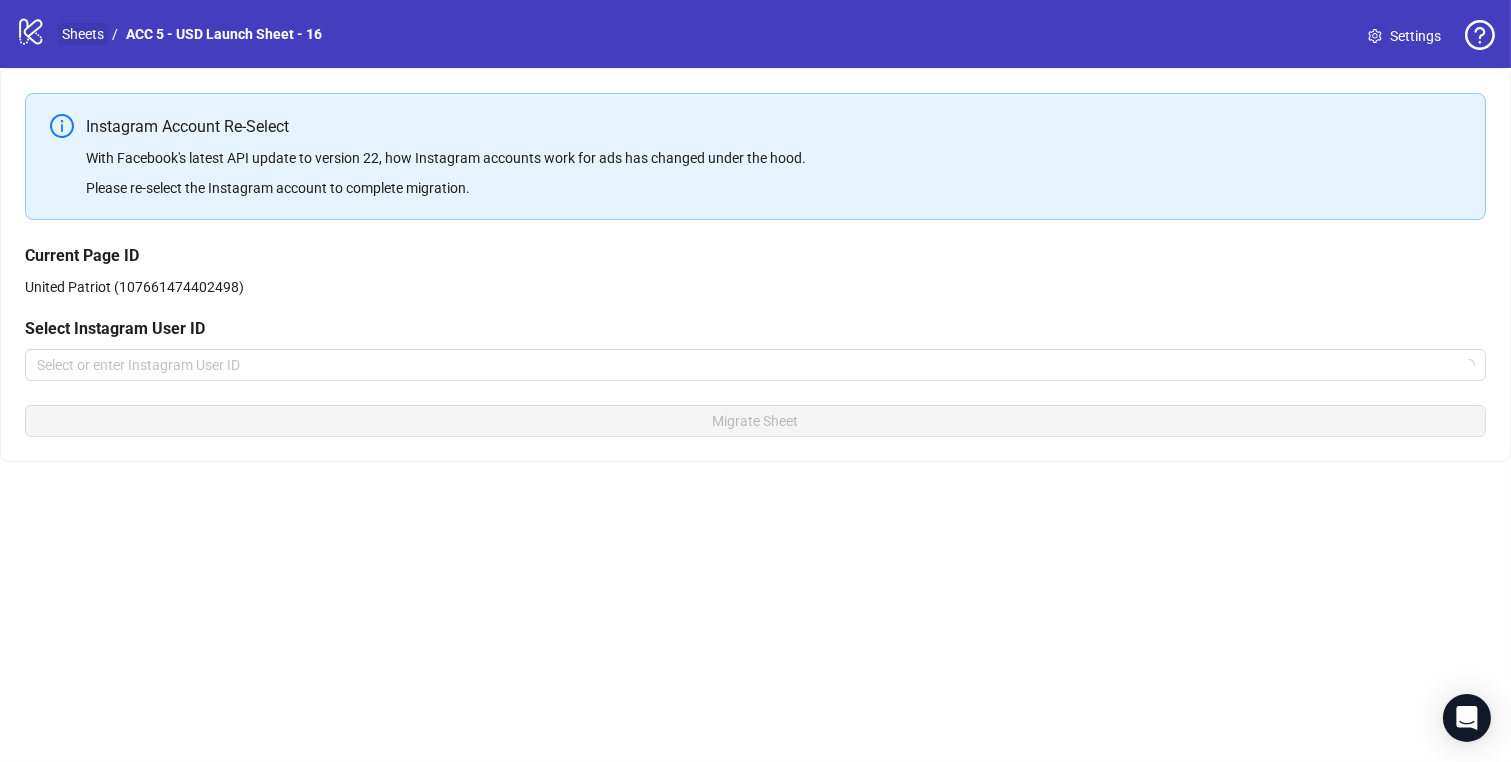 click on "Sheets" at bounding box center (83, 34) 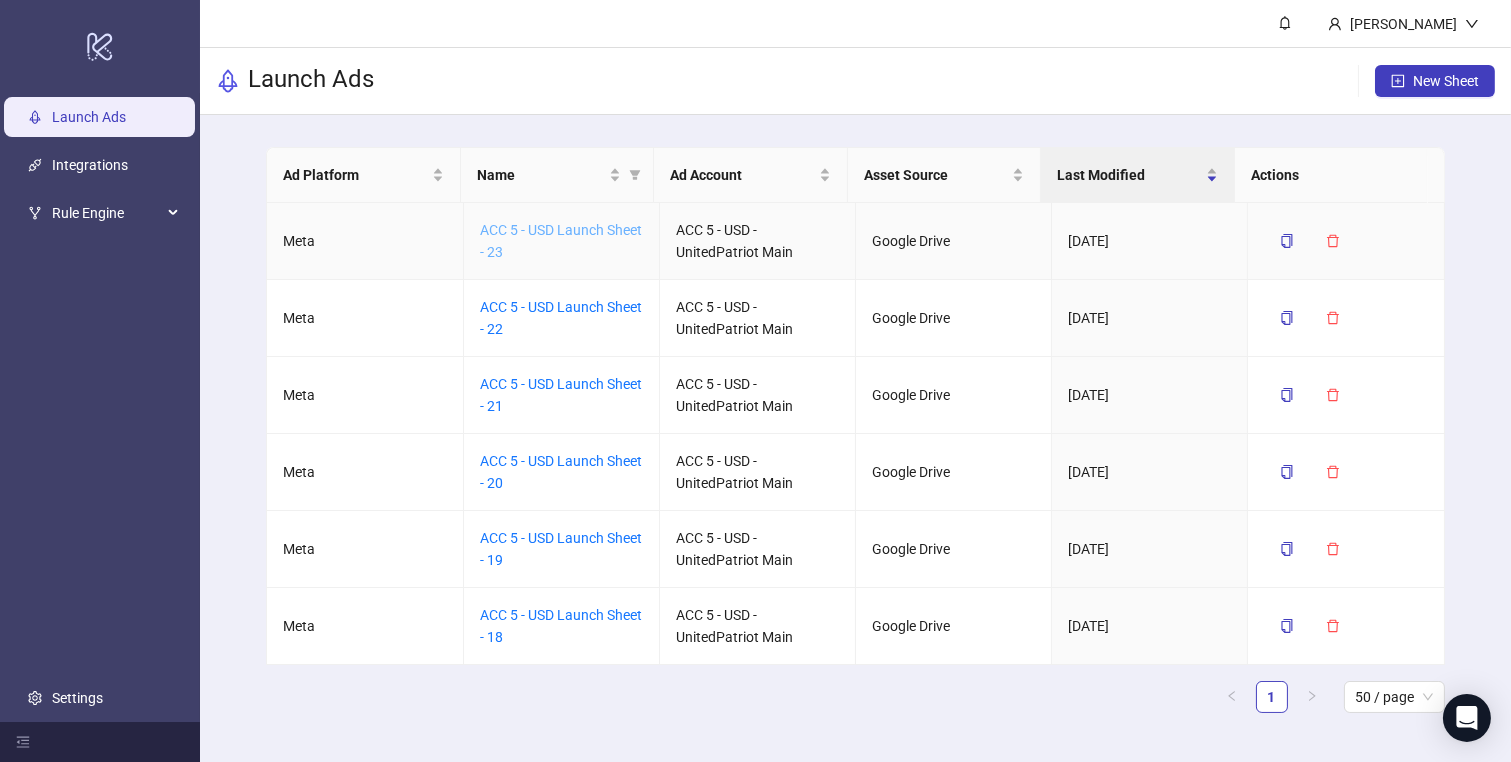 click on "ACC 5 - USD Launch Sheet - 23" at bounding box center (561, 241) 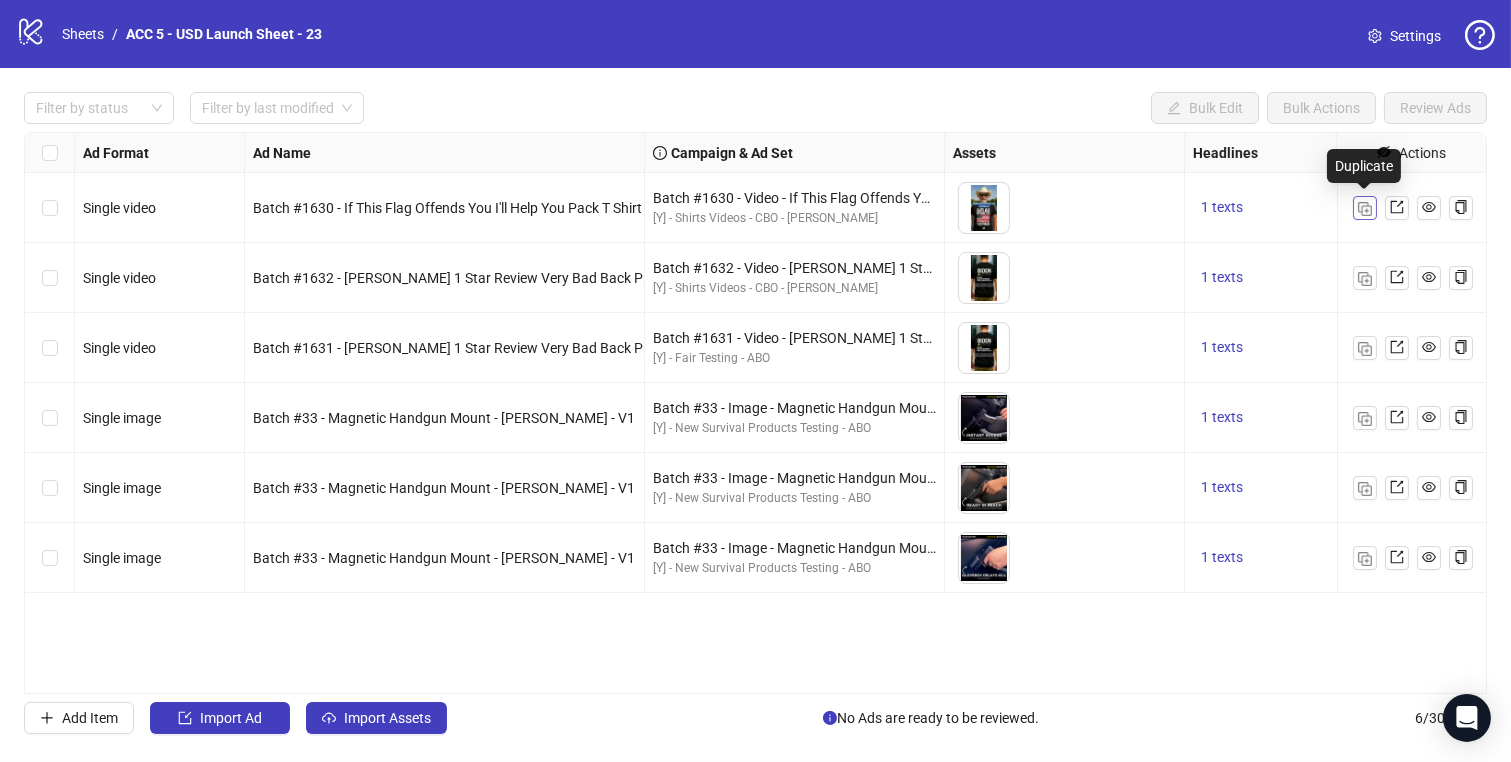 click at bounding box center [1365, 209] 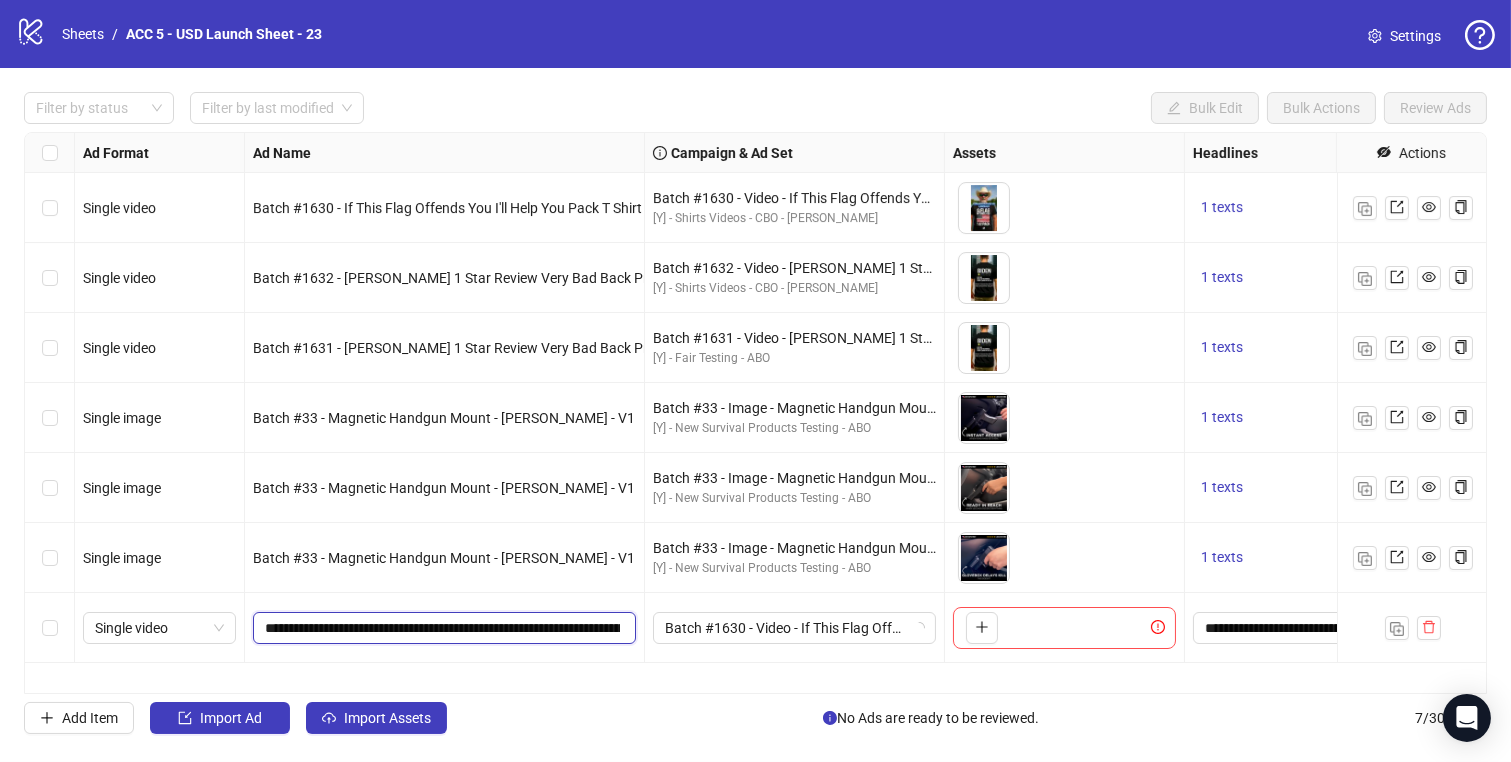 click on "**********" at bounding box center (442, 628) 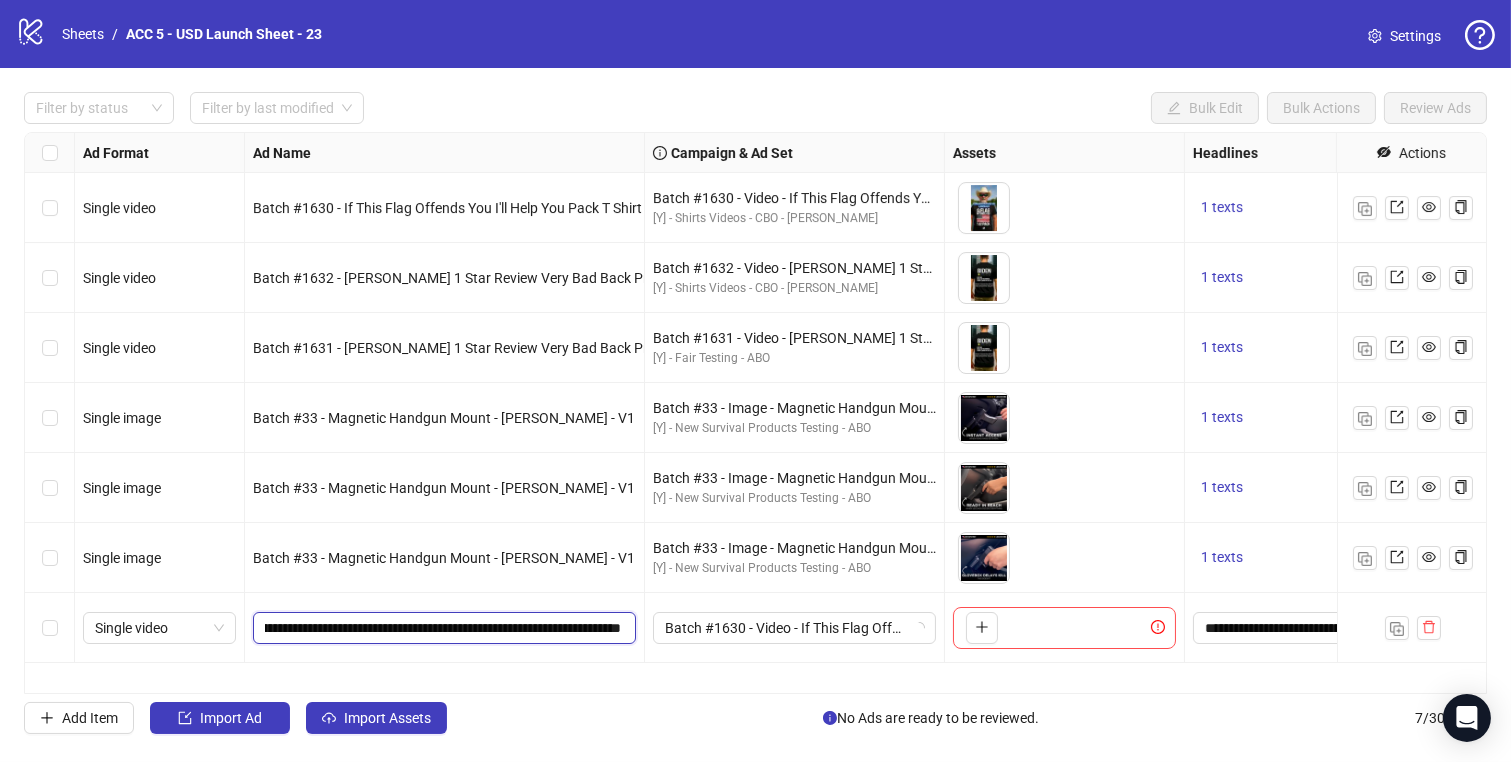 drag, startPoint x: 580, startPoint y: 629, endPoint x: 784, endPoint y: 648, distance: 204.88289 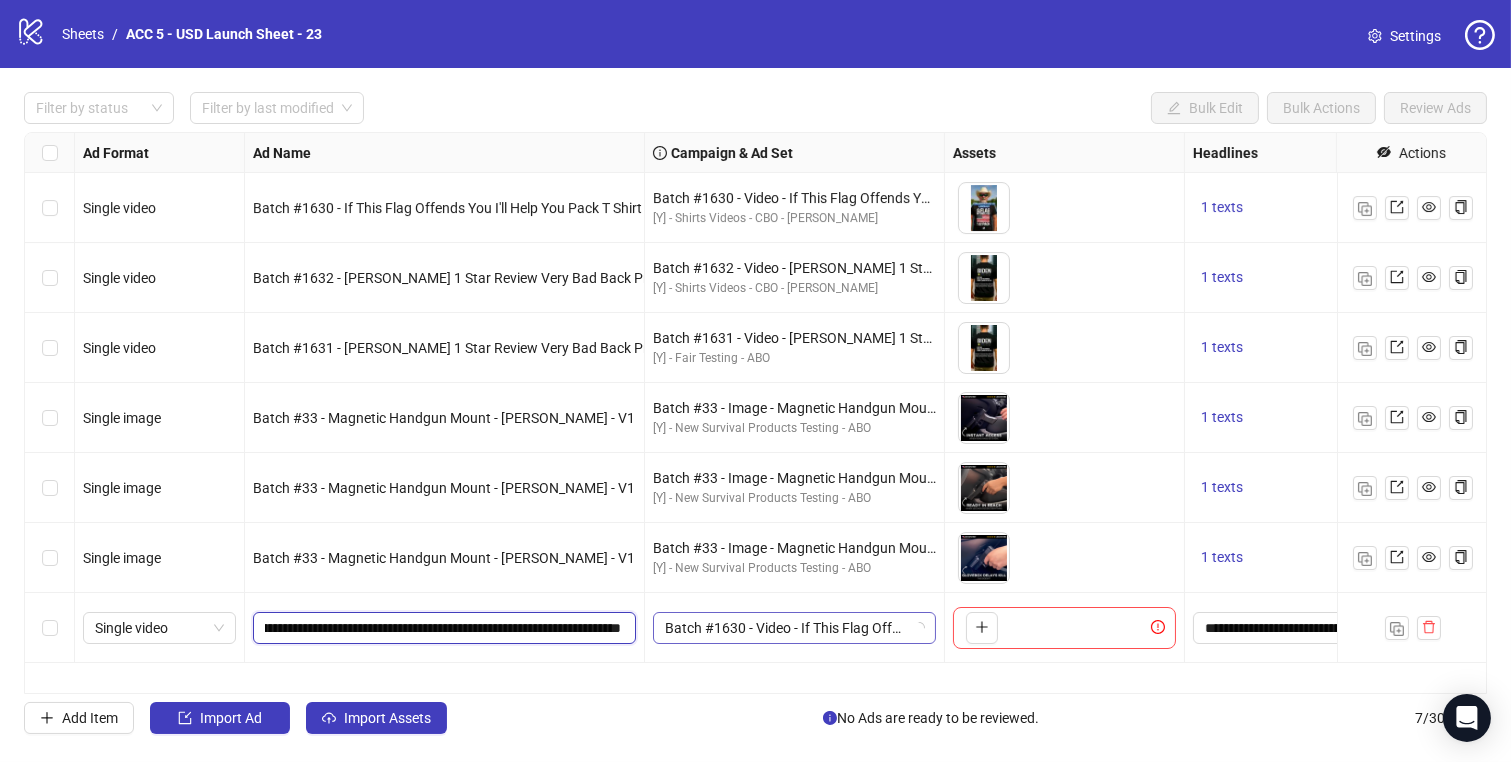 scroll, scrollTop: 0, scrollLeft: 0, axis: both 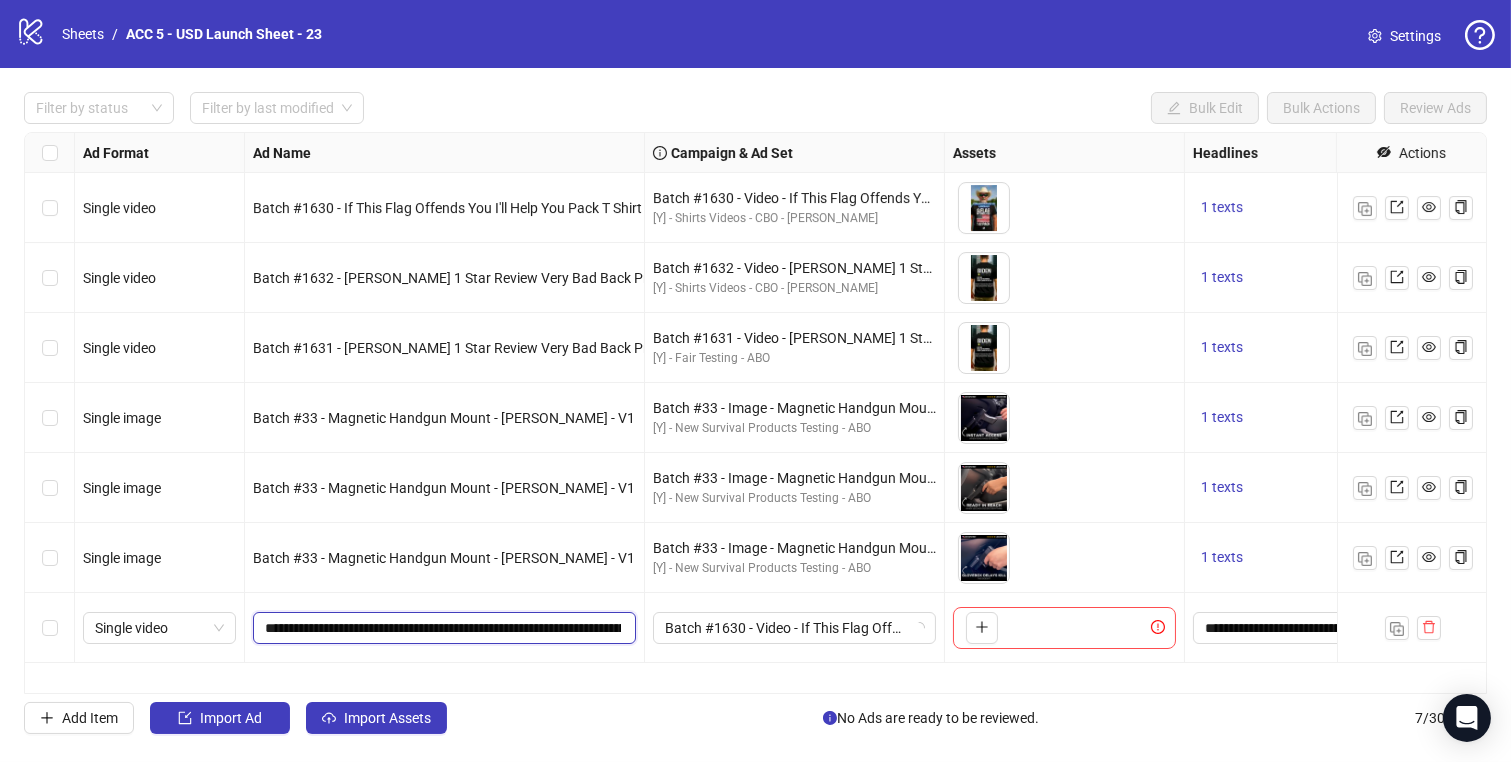 drag, startPoint x: 389, startPoint y: 628, endPoint x: 344, endPoint y: 623, distance: 45.276924 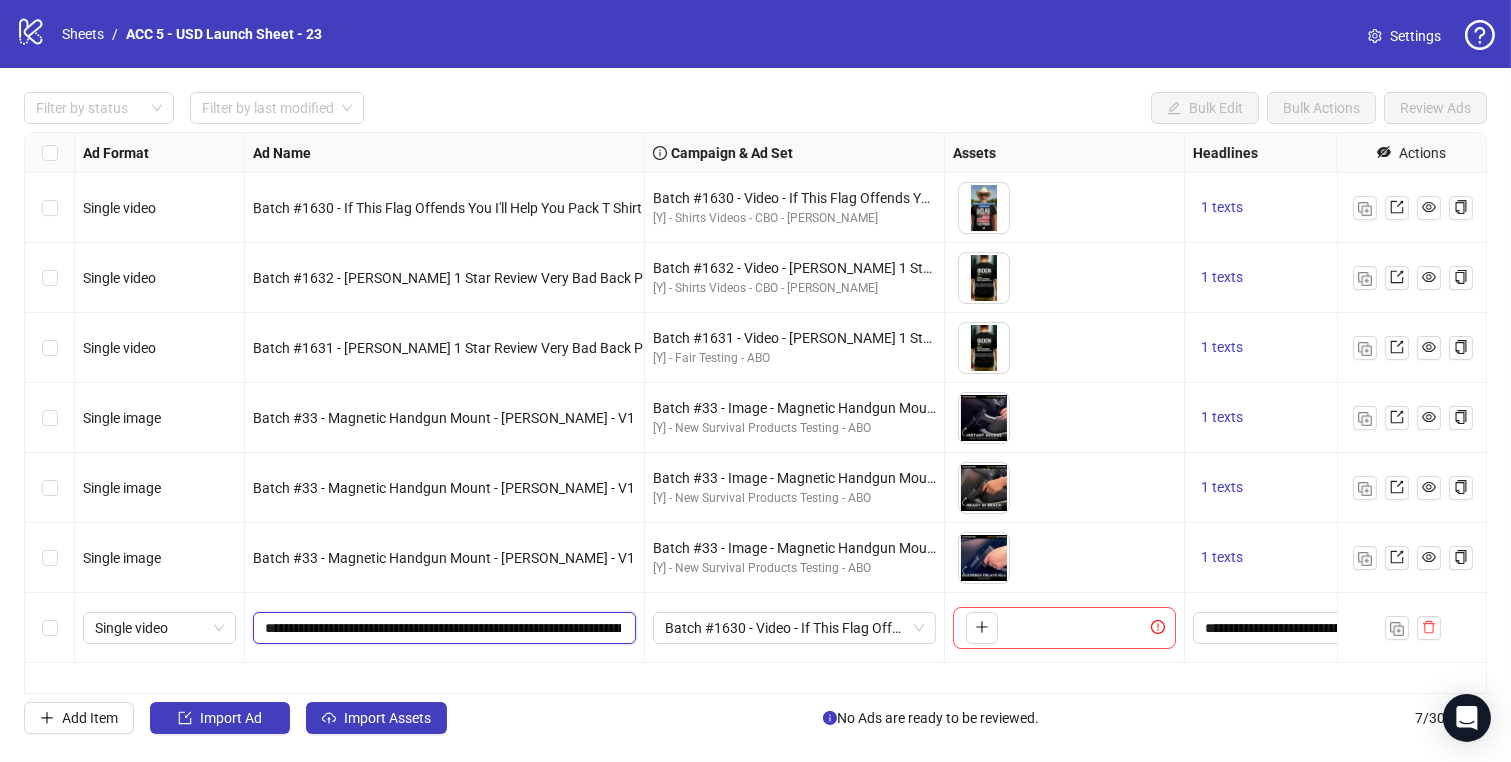 type on "**********" 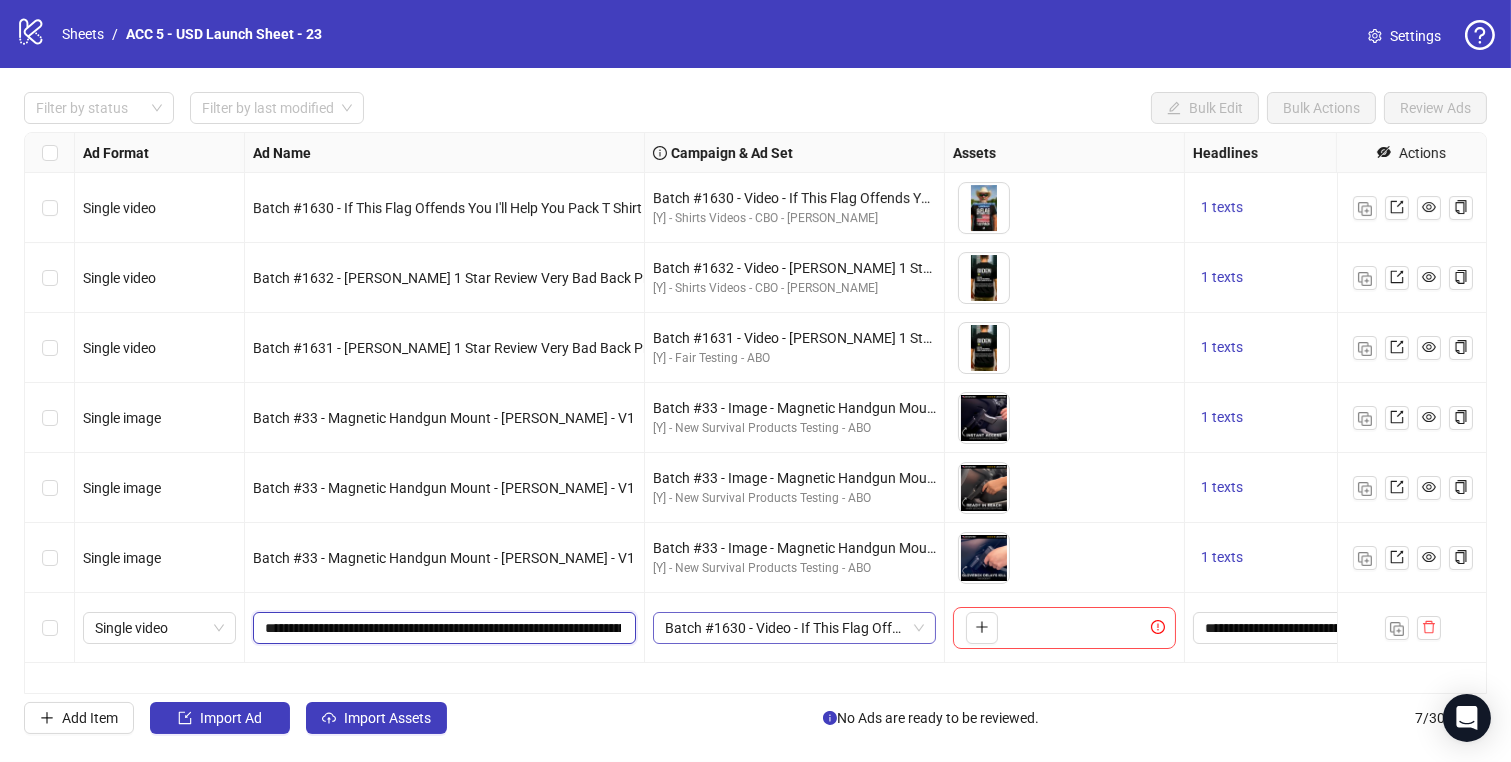 click on "Batch #1630 - Video - If This Flag Offends You I'll Help You Pack T Shirt - Yuanda - Taha - [DATE]" at bounding box center [794, 628] 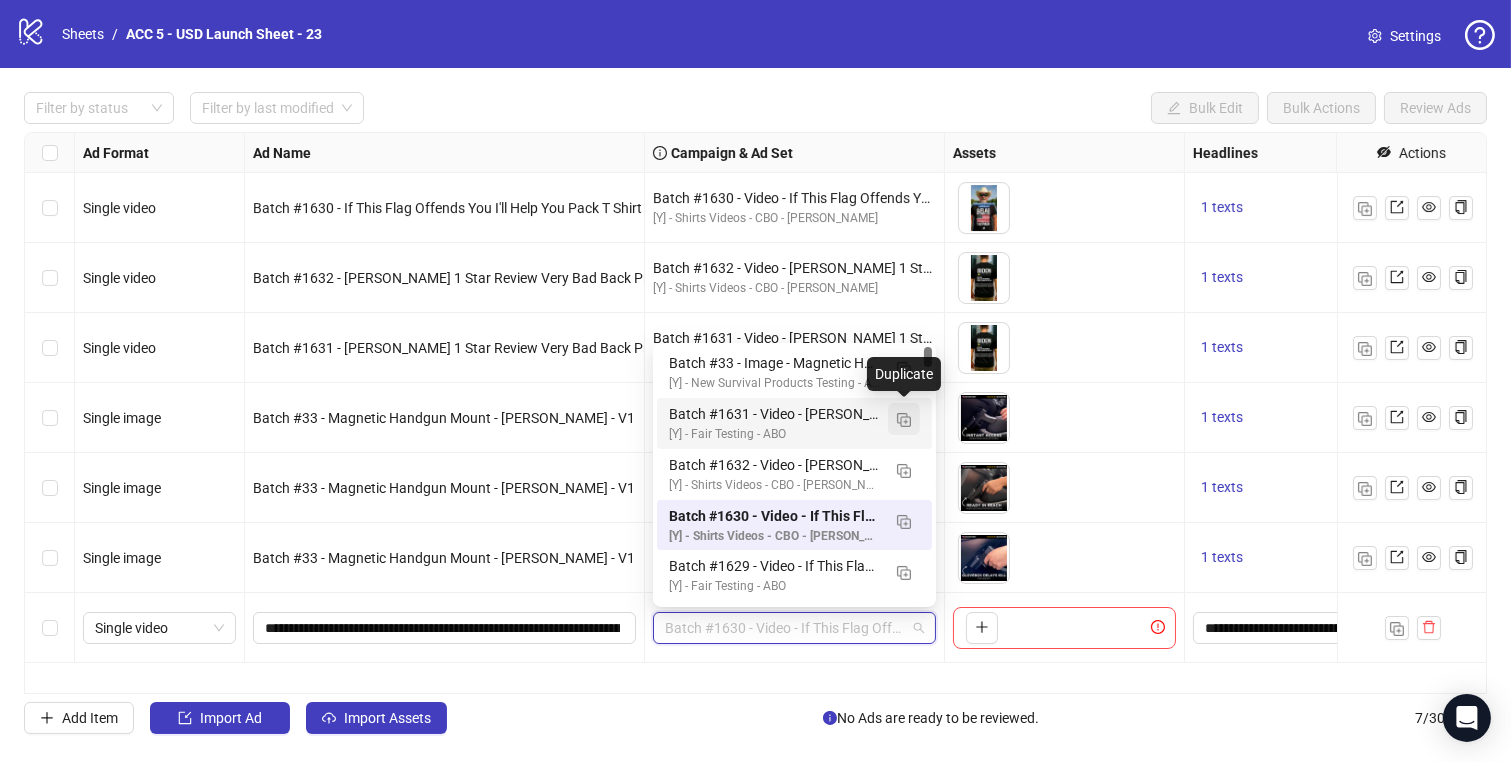 click at bounding box center [904, 420] 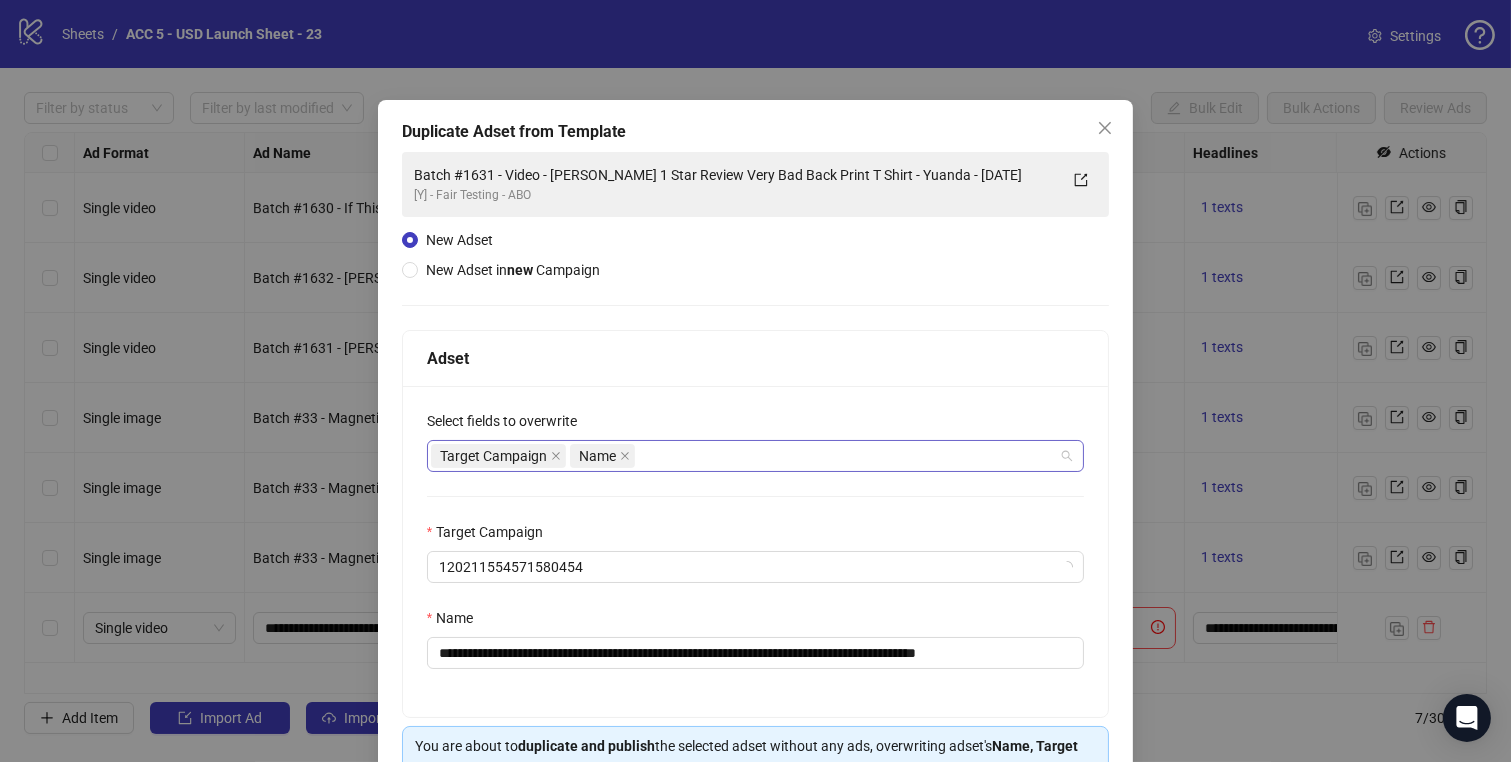 click on "Target Campaign Name" at bounding box center (745, 456) 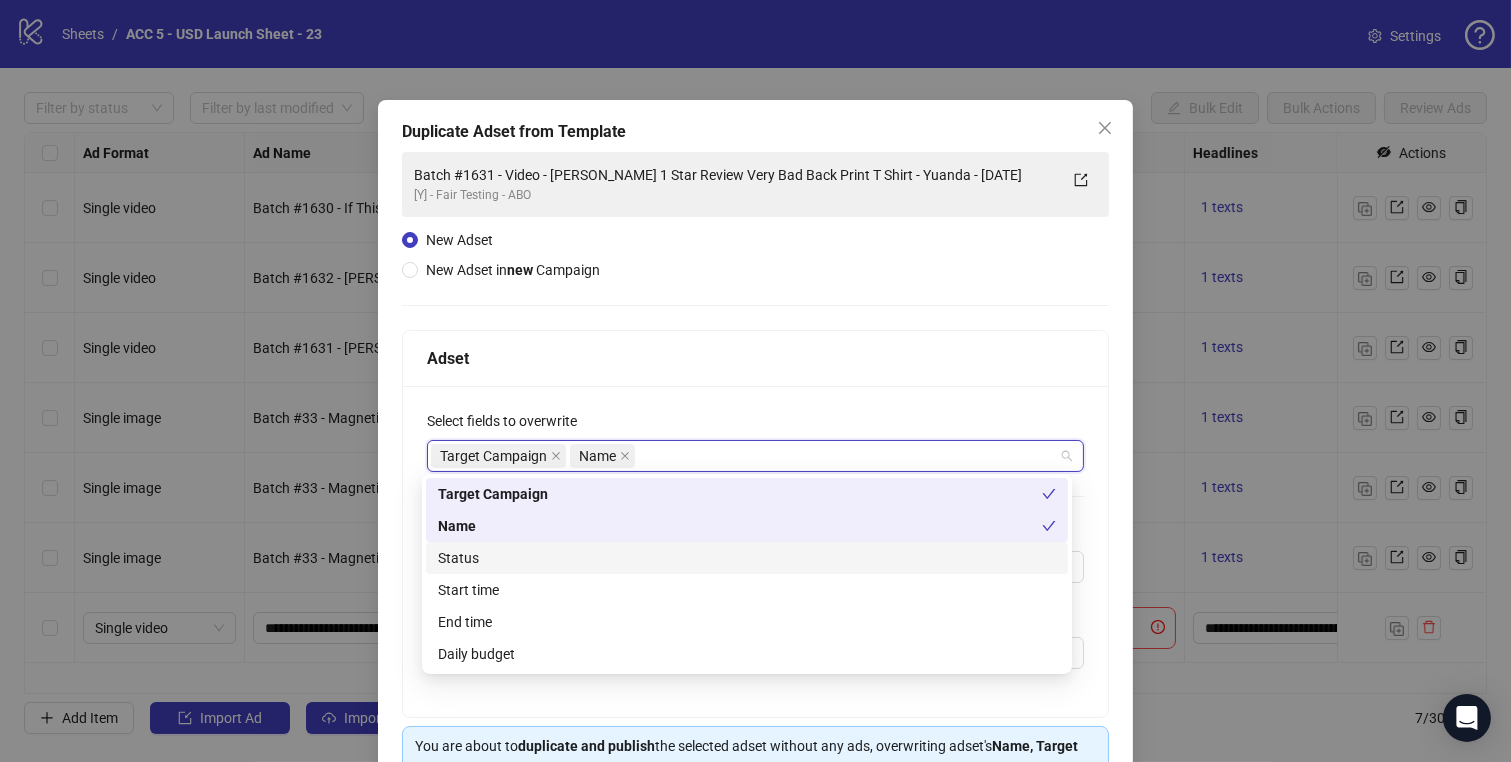 click on "Status" at bounding box center [747, 558] 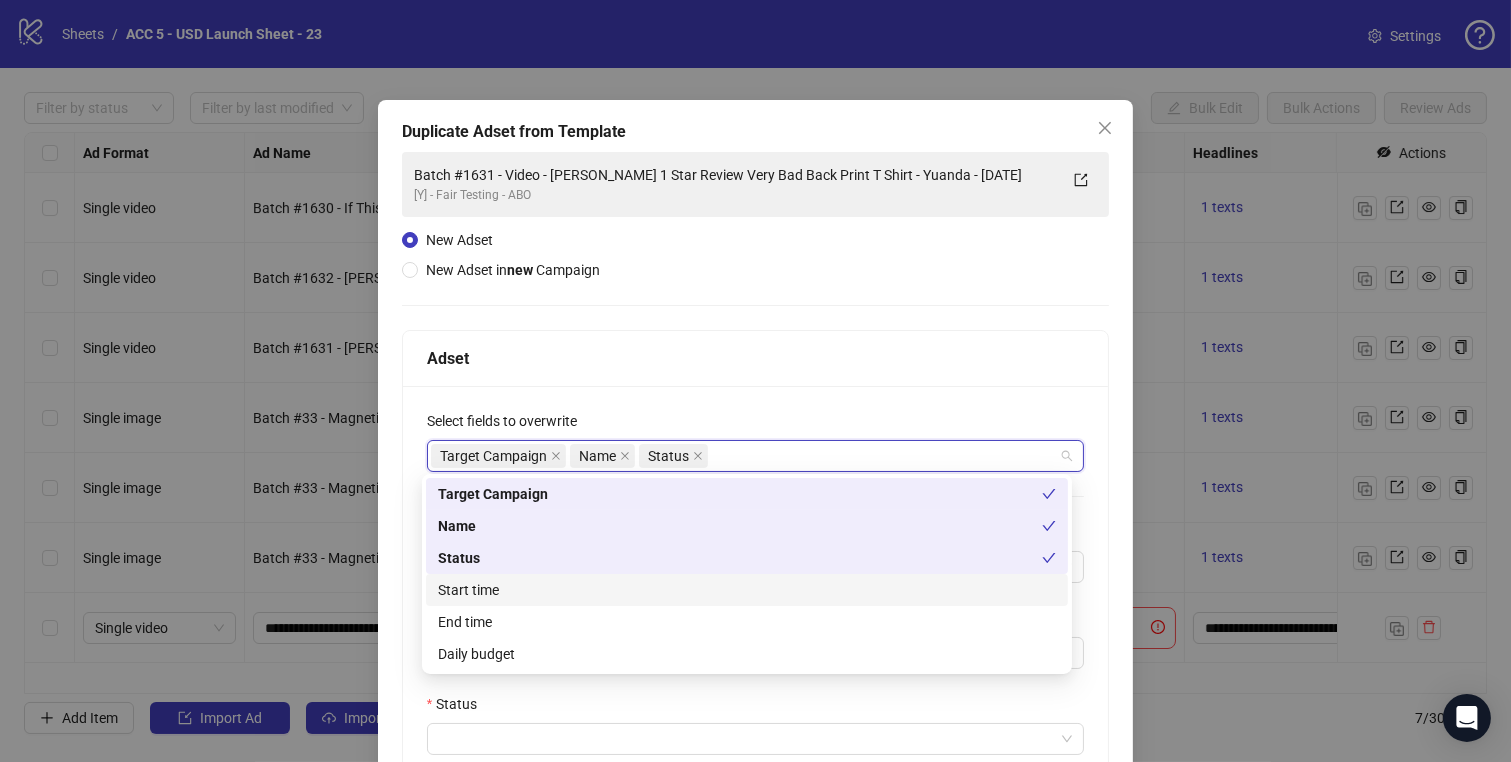 click on "Start time" at bounding box center [747, 590] 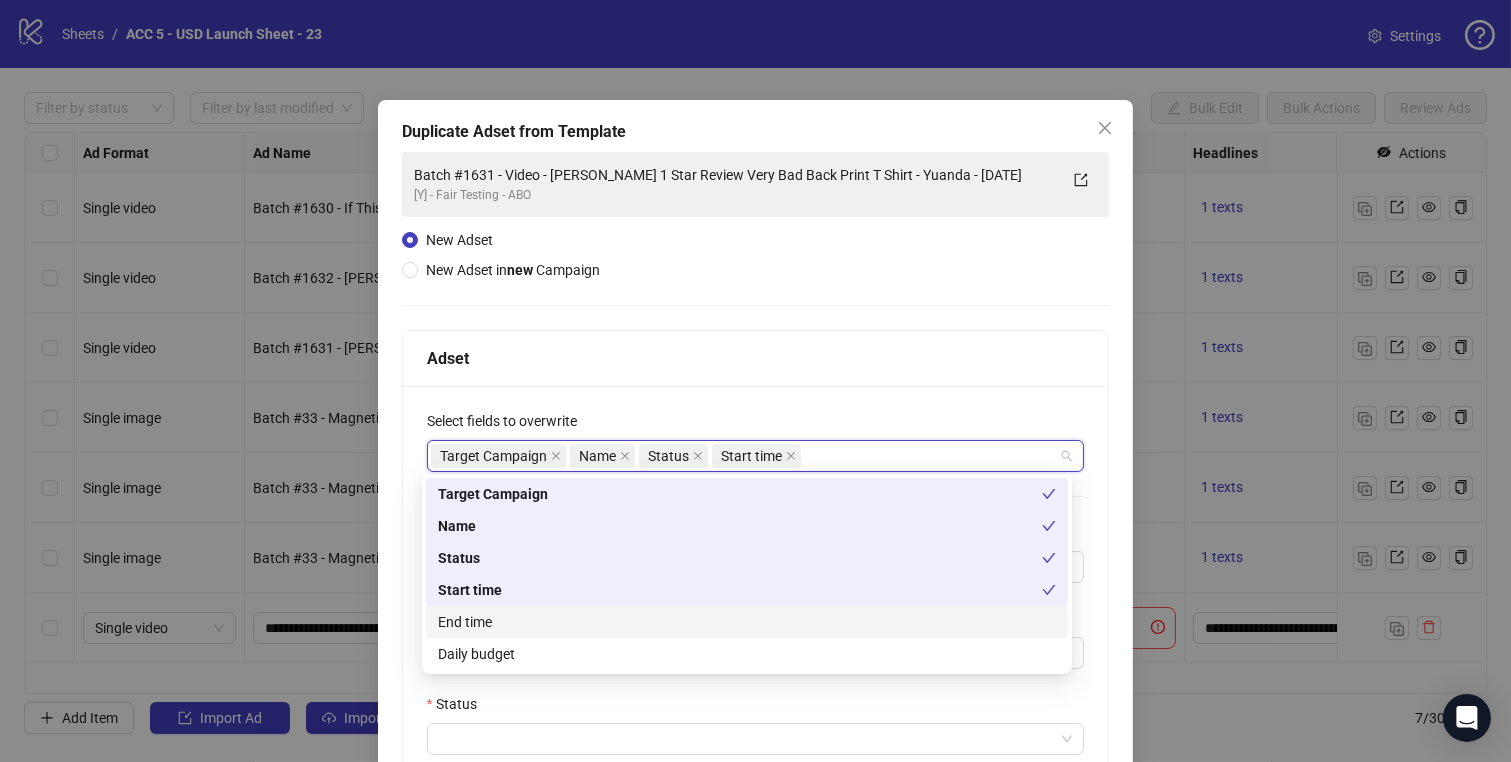 click on "End time" at bounding box center (747, 622) 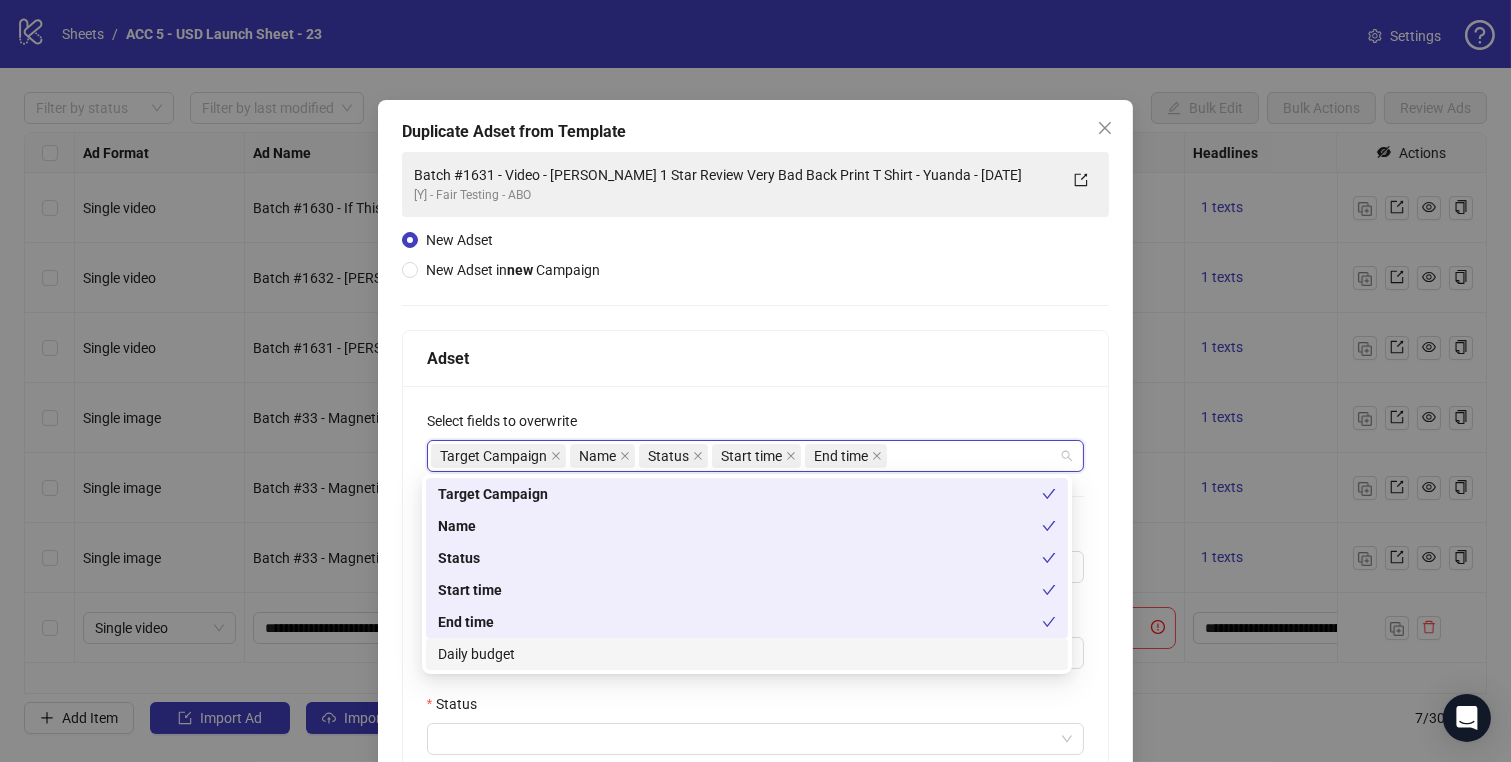click on "Daily budget" at bounding box center (747, 654) 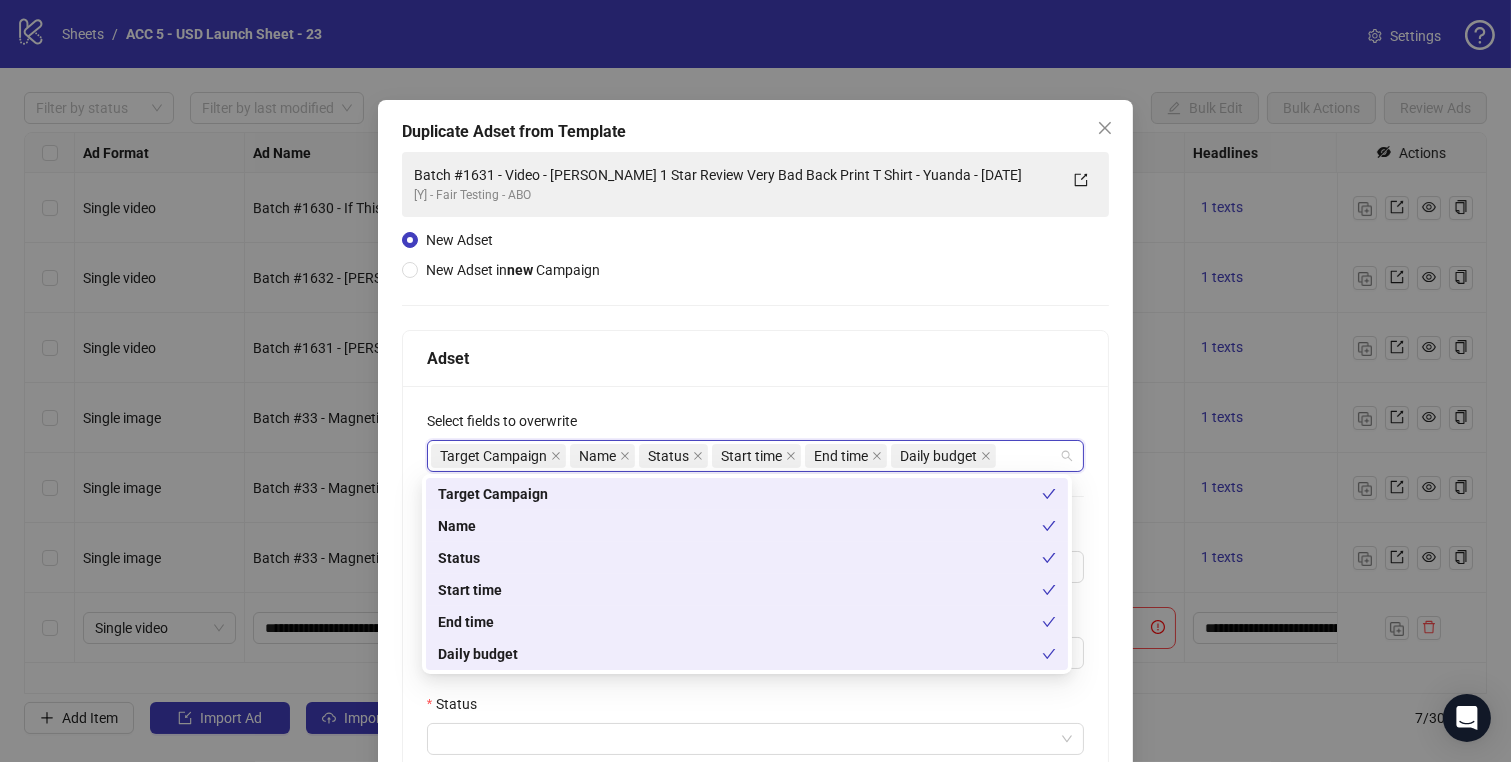 click on "Status" at bounding box center (756, 708) 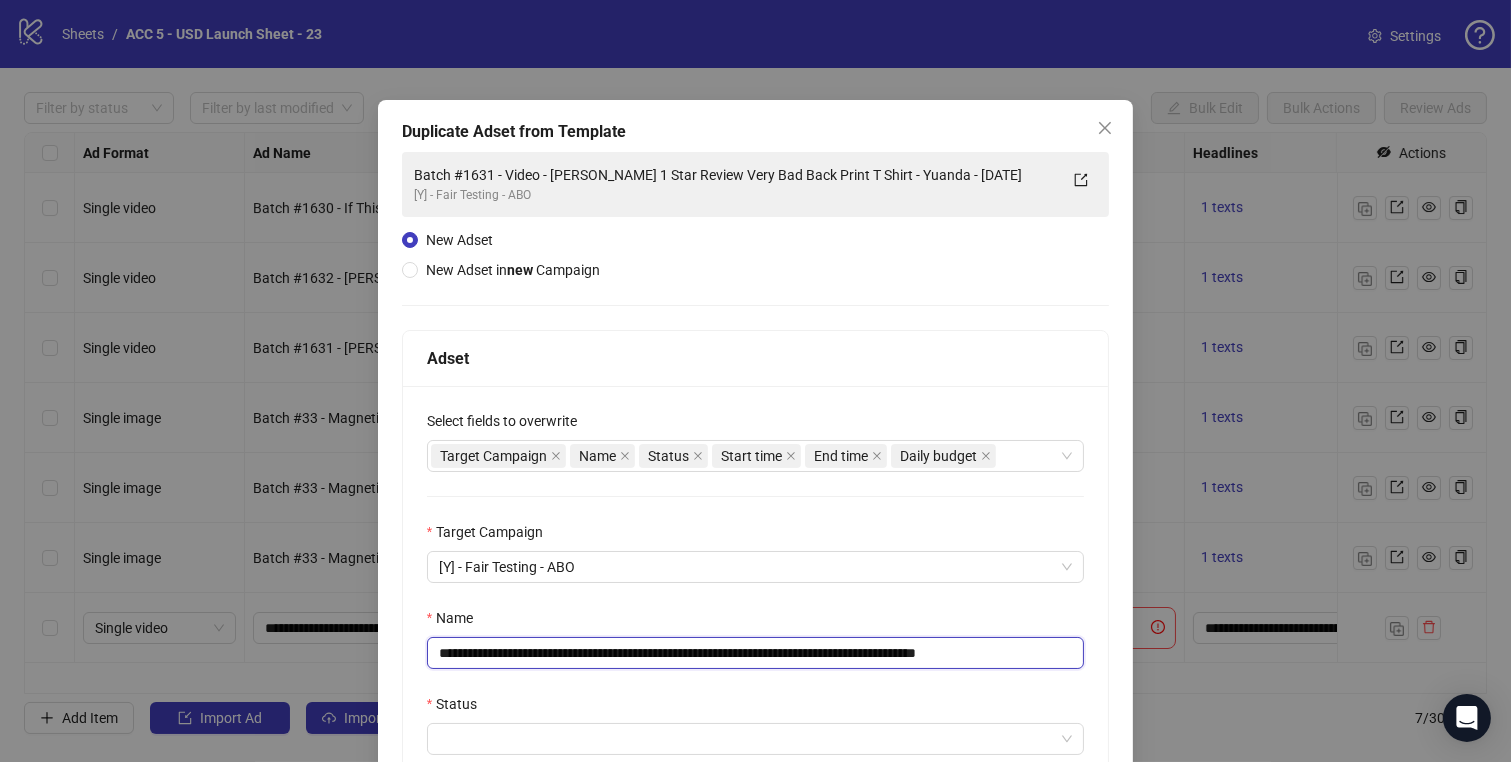 click on "**********" at bounding box center (756, 653) 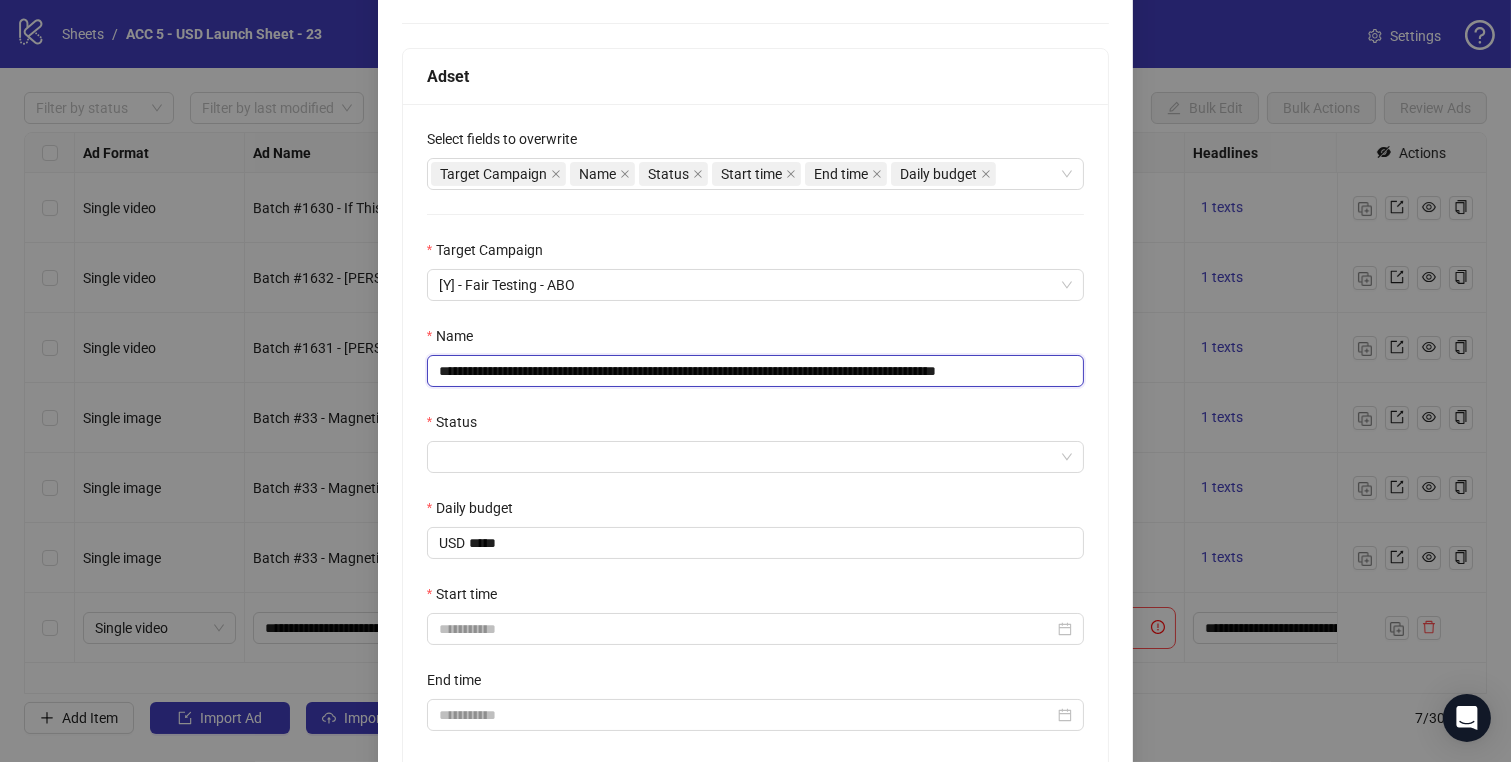 scroll, scrollTop: 335, scrollLeft: 0, axis: vertical 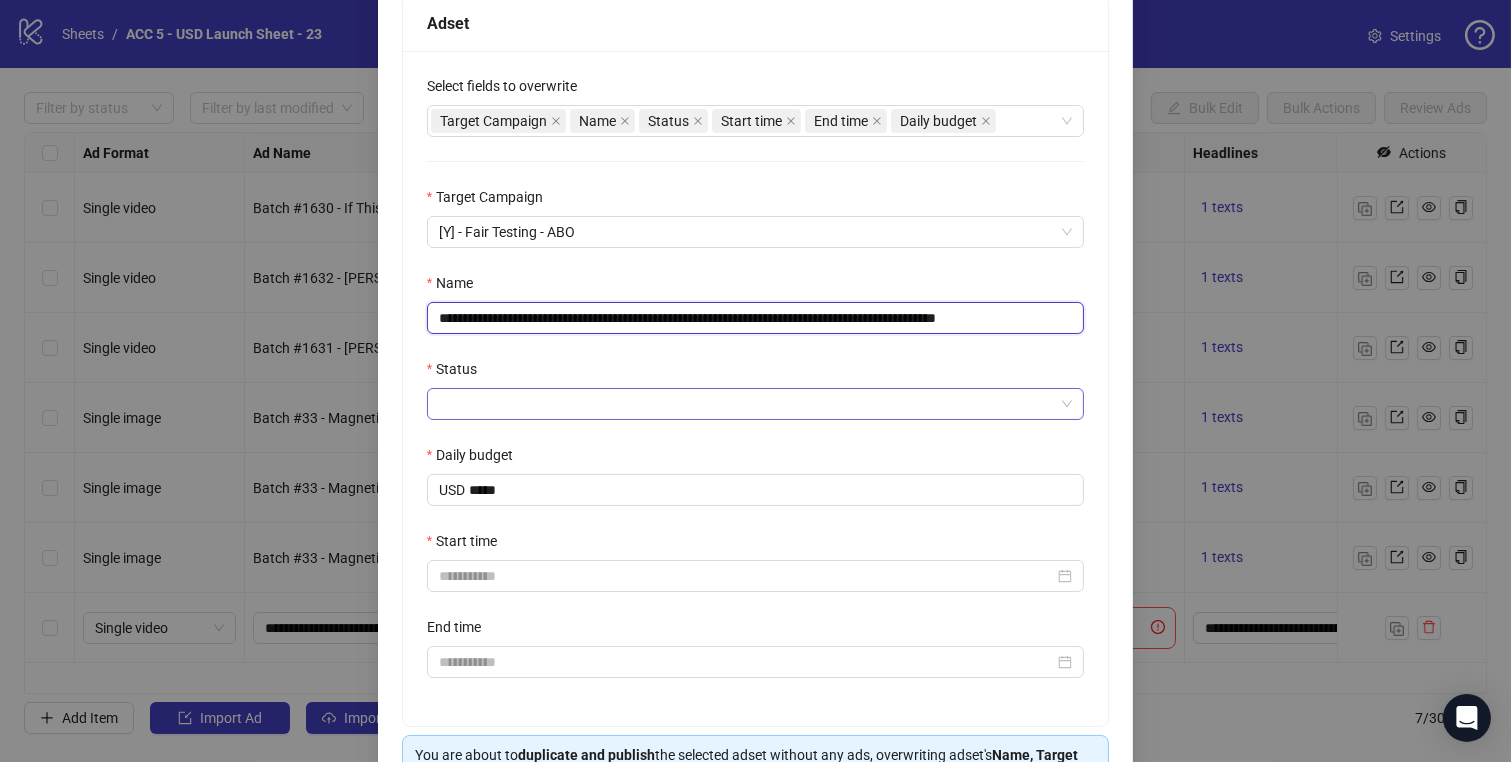type on "**********" 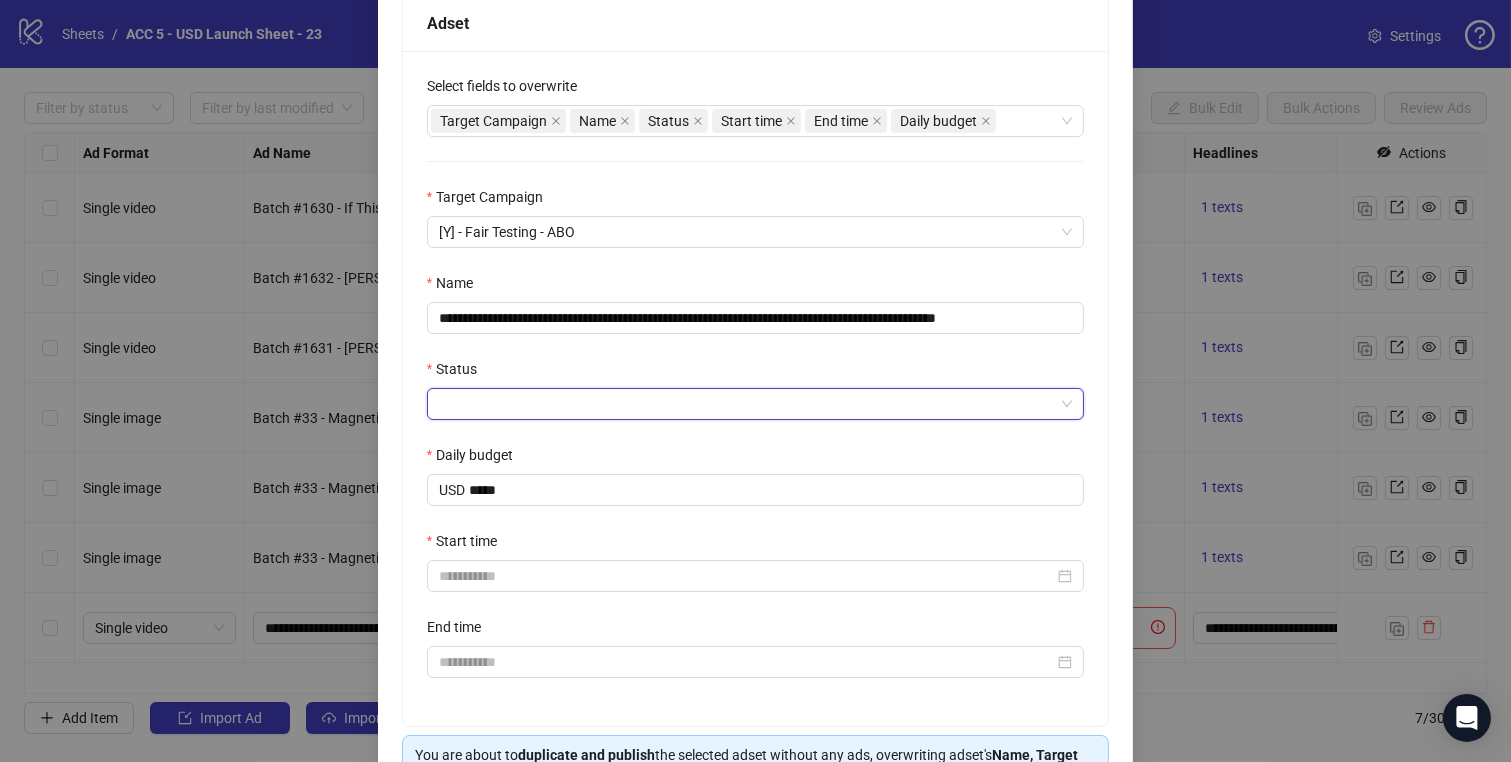 drag, startPoint x: 507, startPoint y: 403, endPoint x: 511, endPoint y: 427, distance: 24.33105 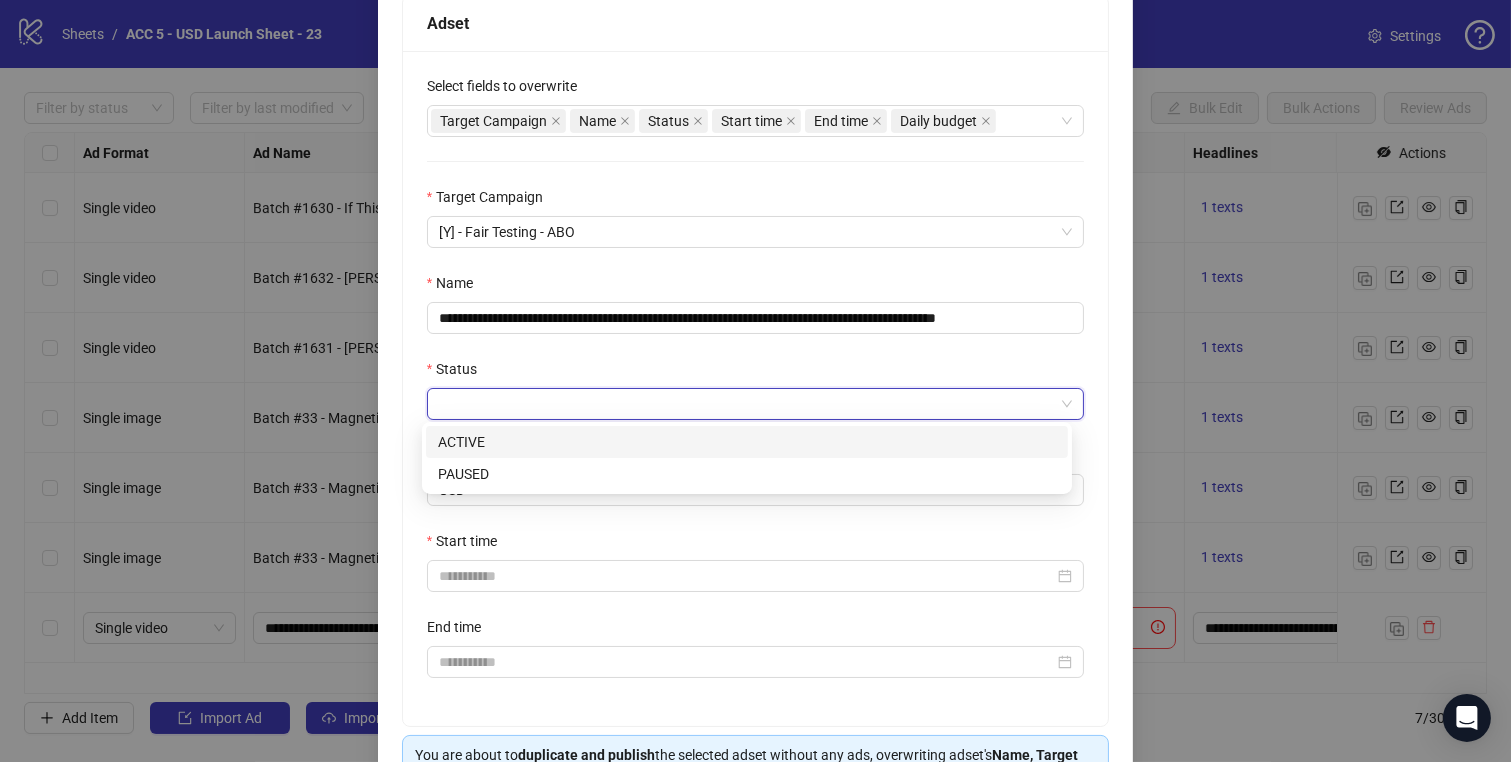 click on "ACTIVE" at bounding box center [747, 442] 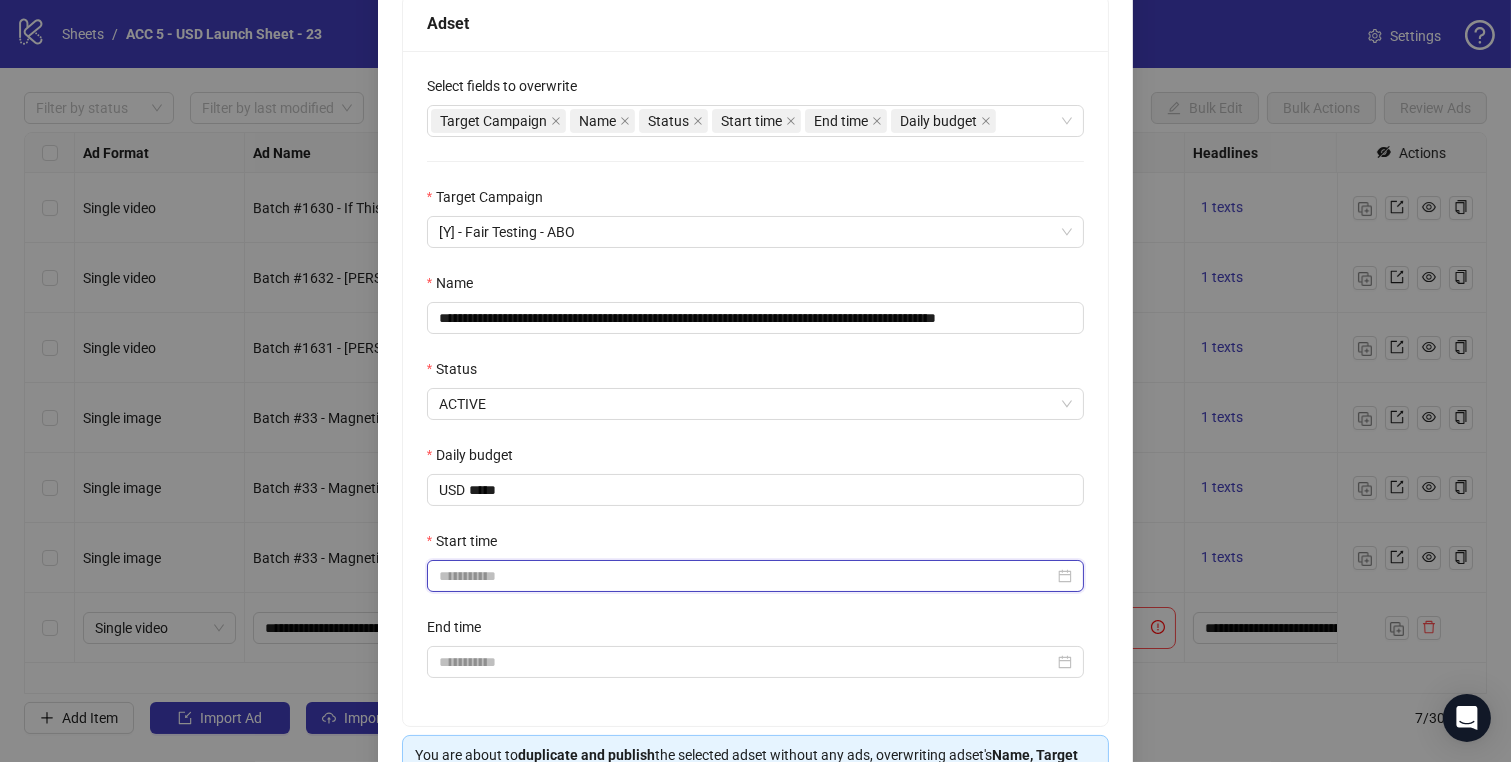 click on "Start time" at bounding box center (747, 576) 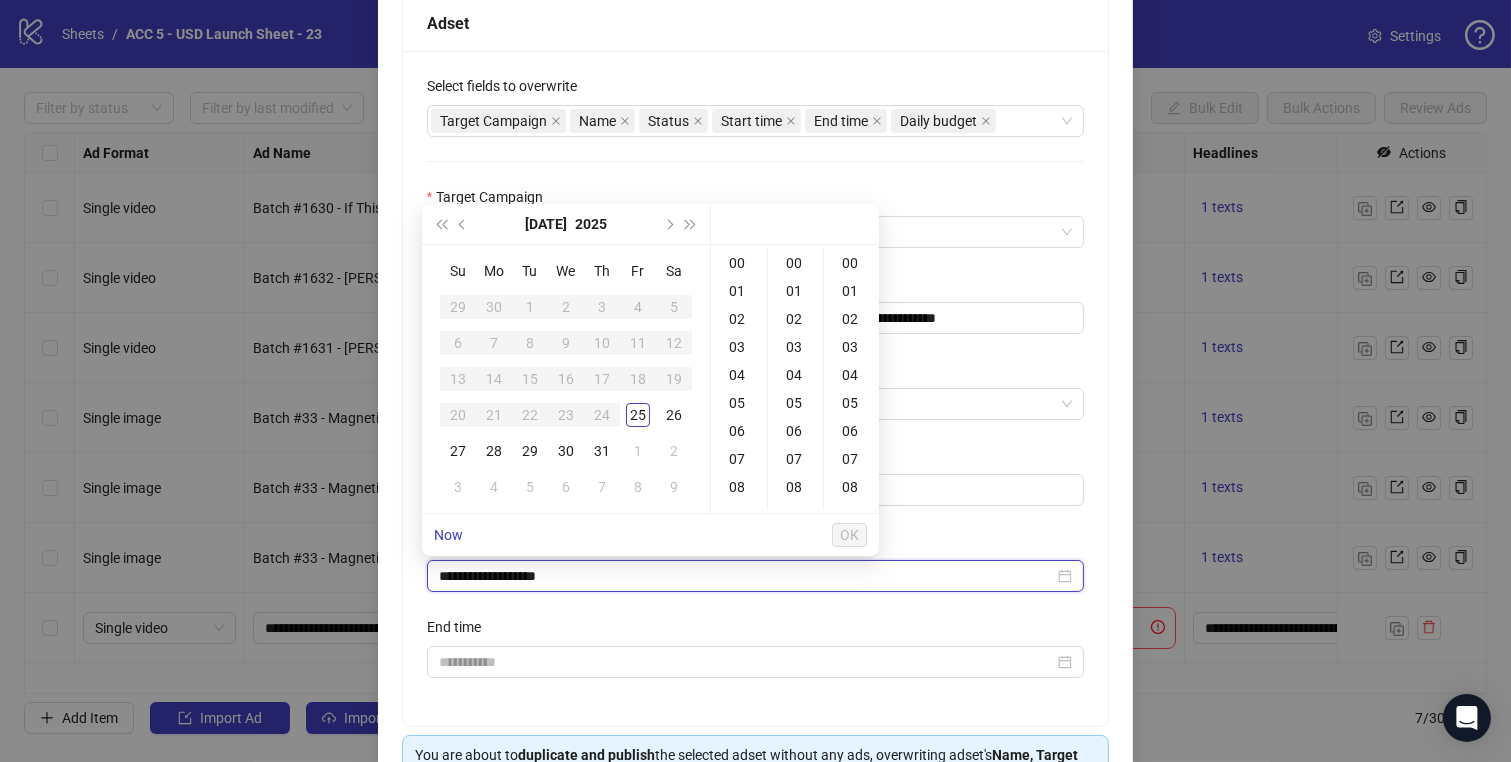 type on "**********" 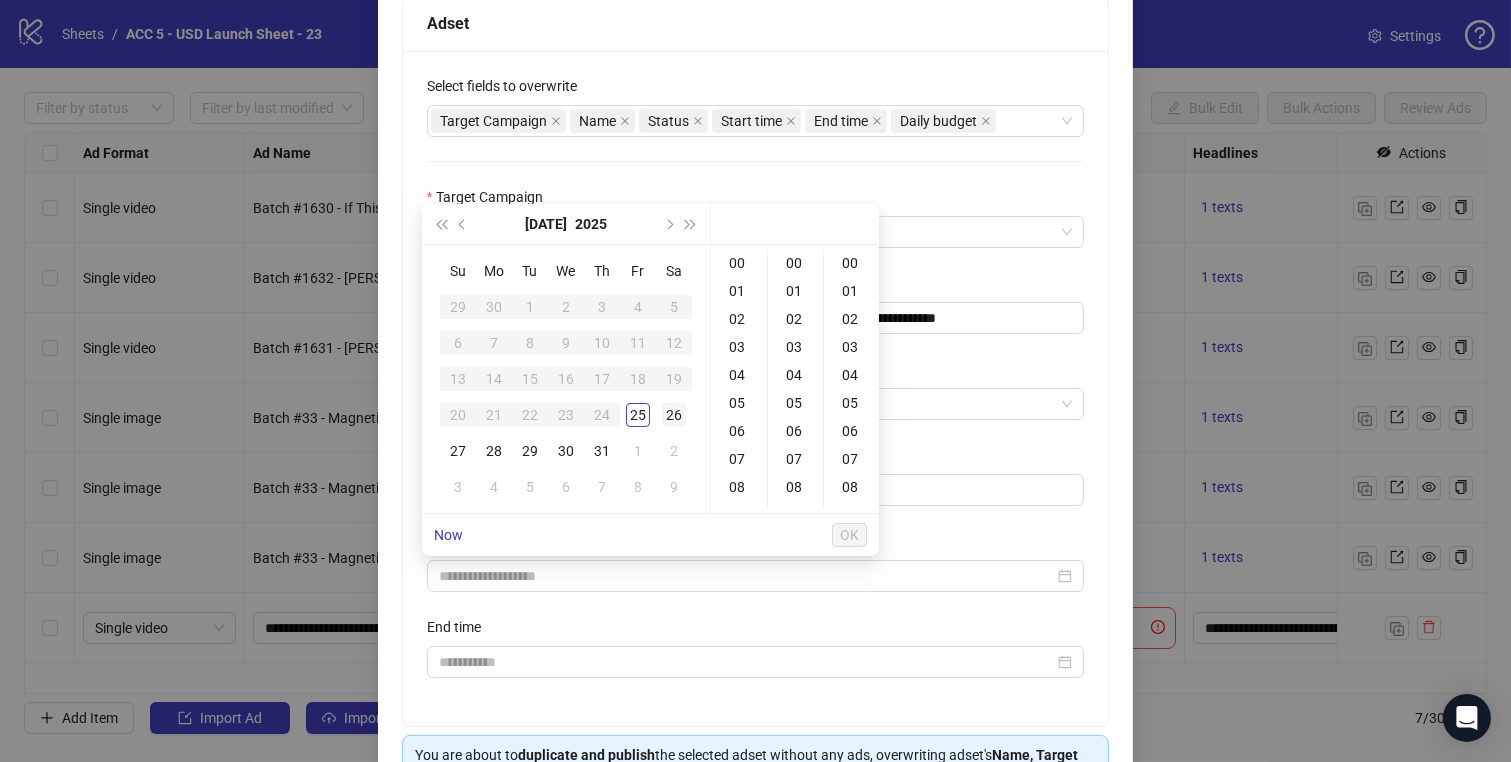 click on "26" at bounding box center (674, 415) 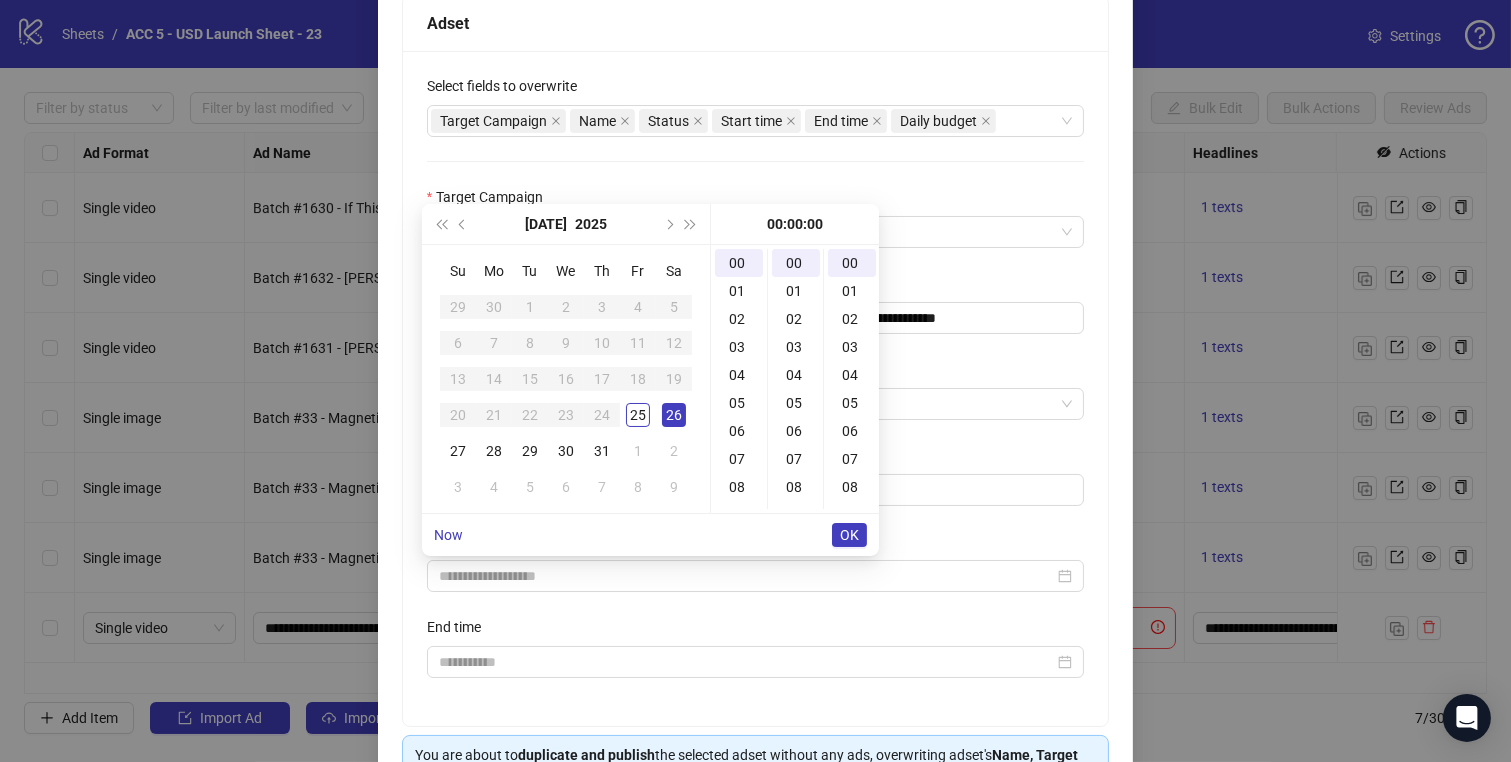 drag, startPoint x: 733, startPoint y: 341, endPoint x: 823, endPoint y: 402, distance: 108.72442 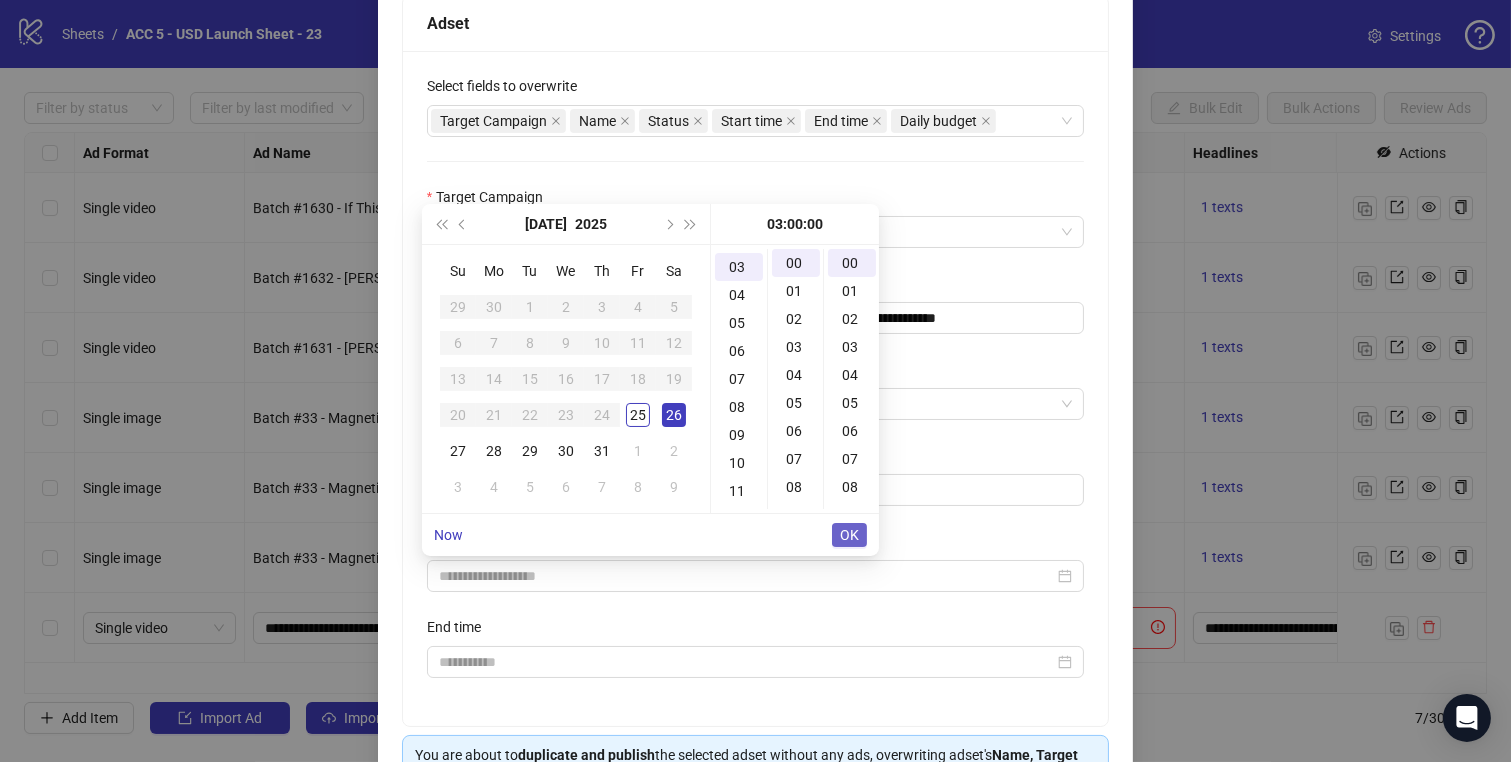 scroll, scrollTop: 83, scrollLeft: 0, axis: vertical 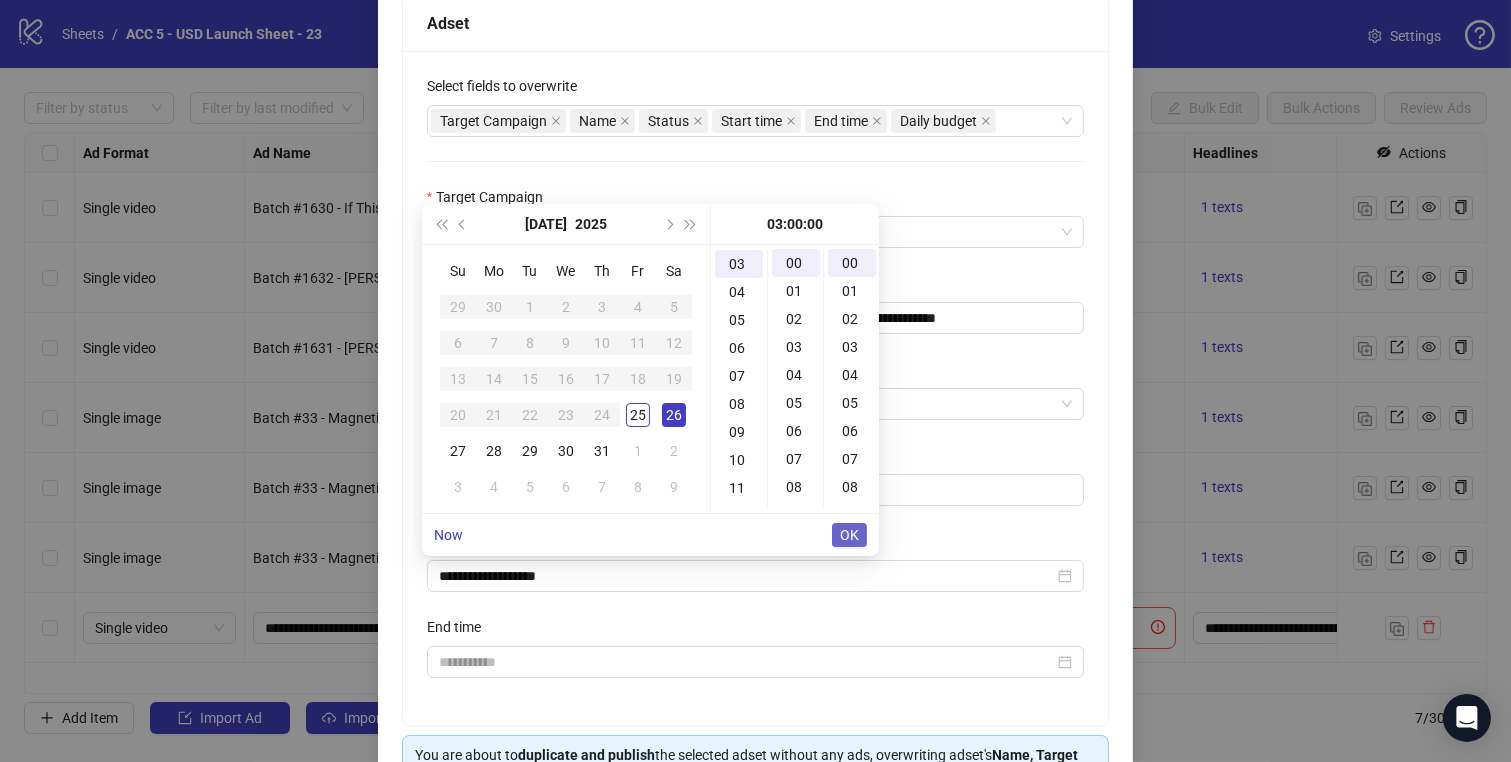 click on "OK" at bounding box center [849, 535] 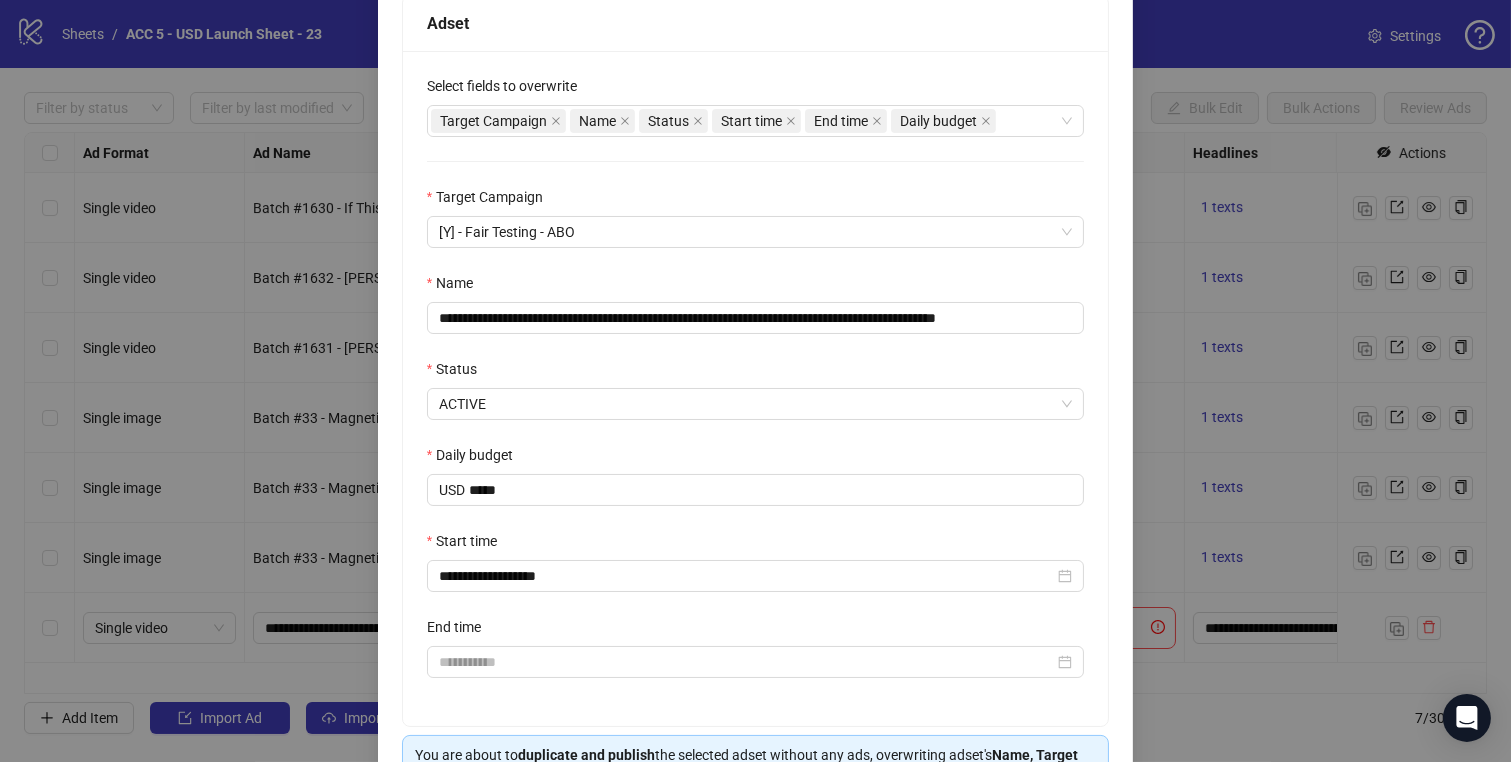 scroll, scrollTop: 455, scrollLeft: 0, axis: vertical 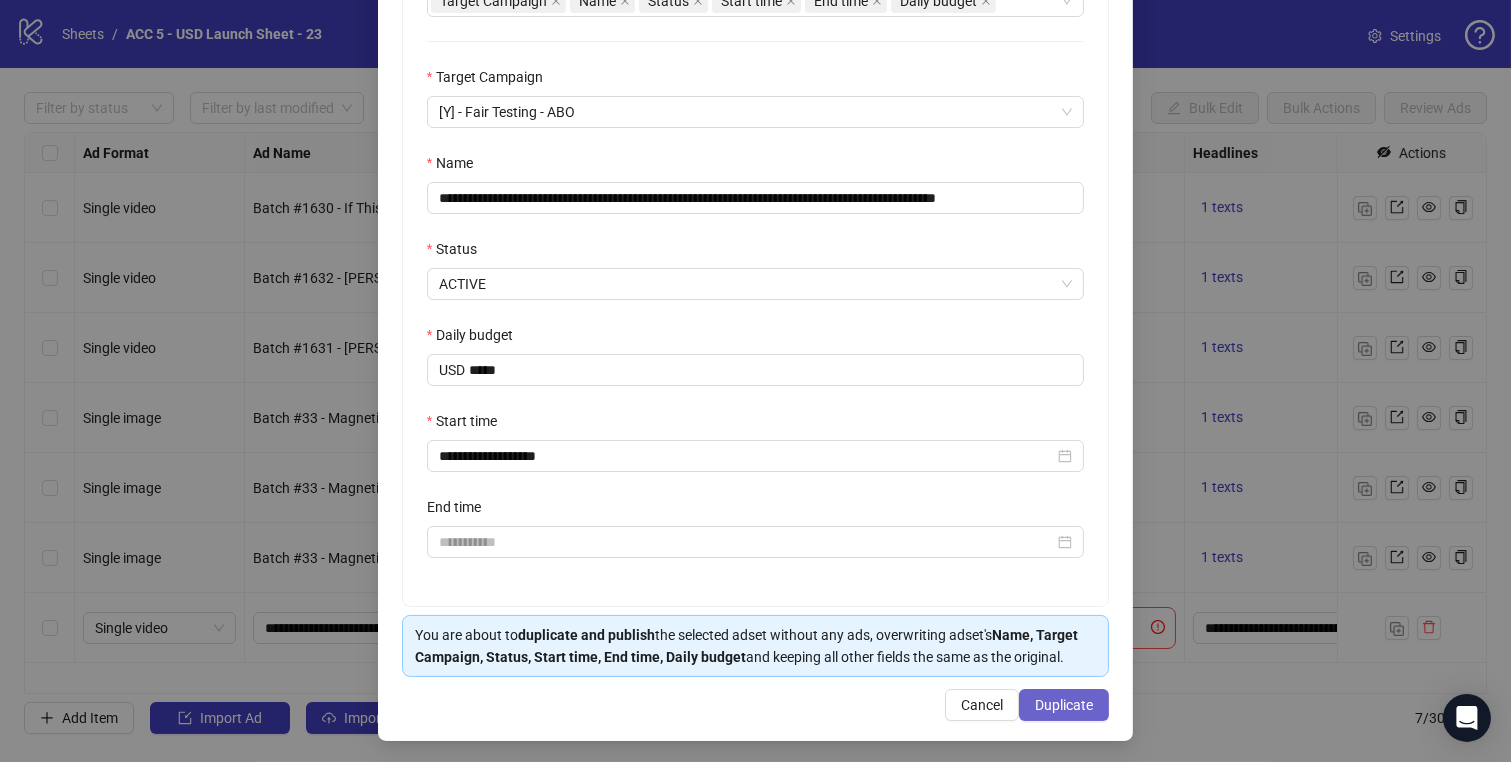 click on "Duplicate" at bounding box center (1064, 705) 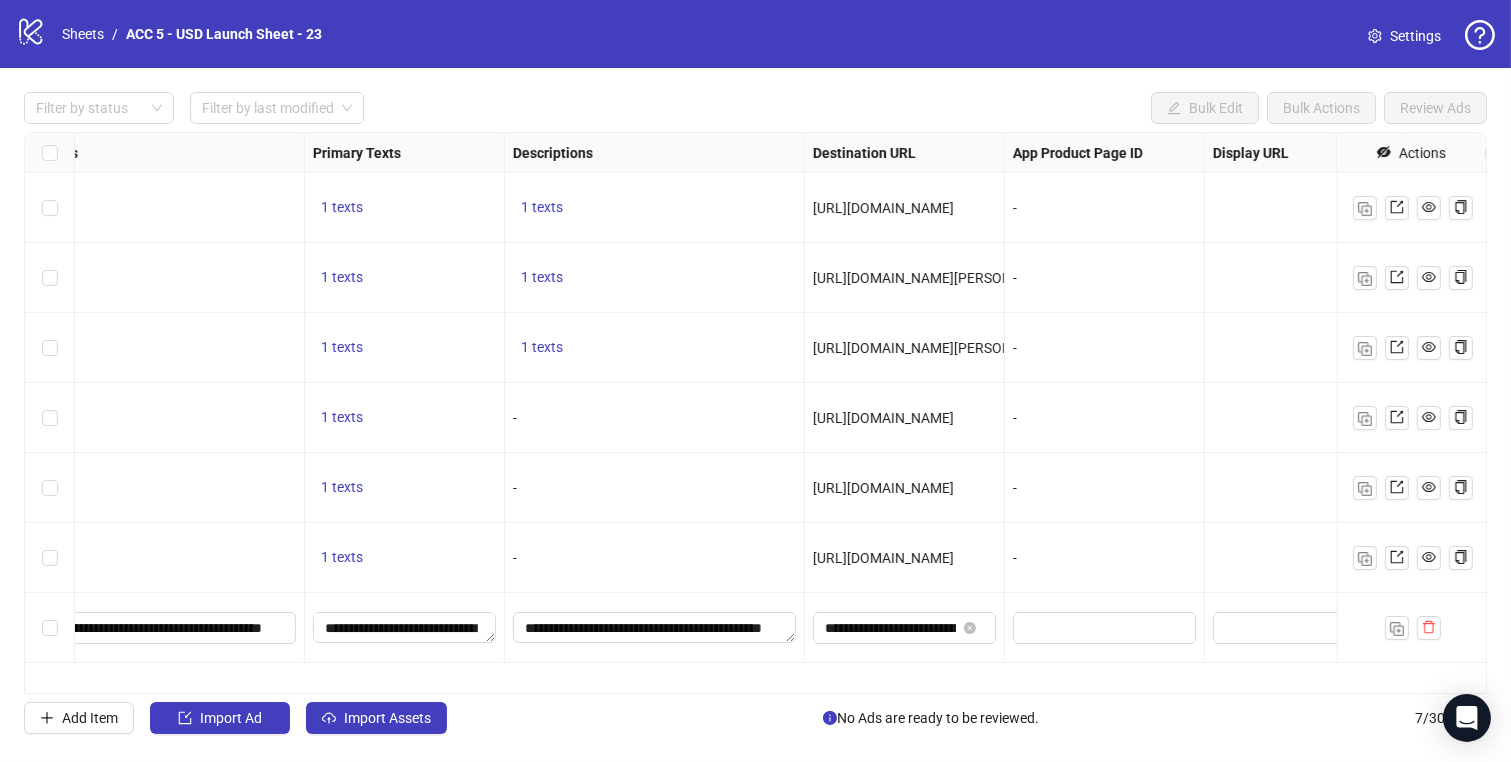 scroll, scrollTop: 0, scrollLeft: 1392, axis: horizontal 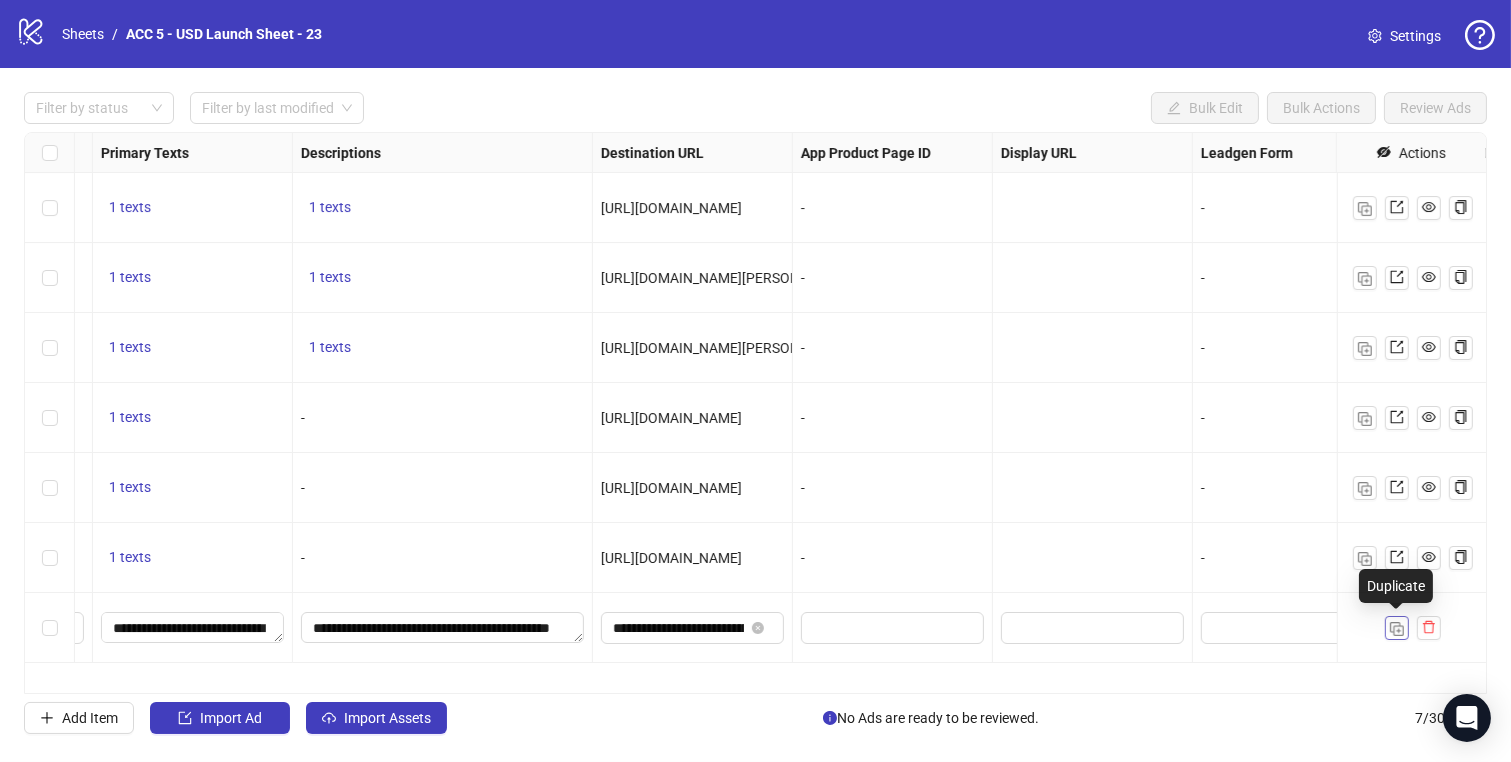 click at bounding box center (1397, 629) 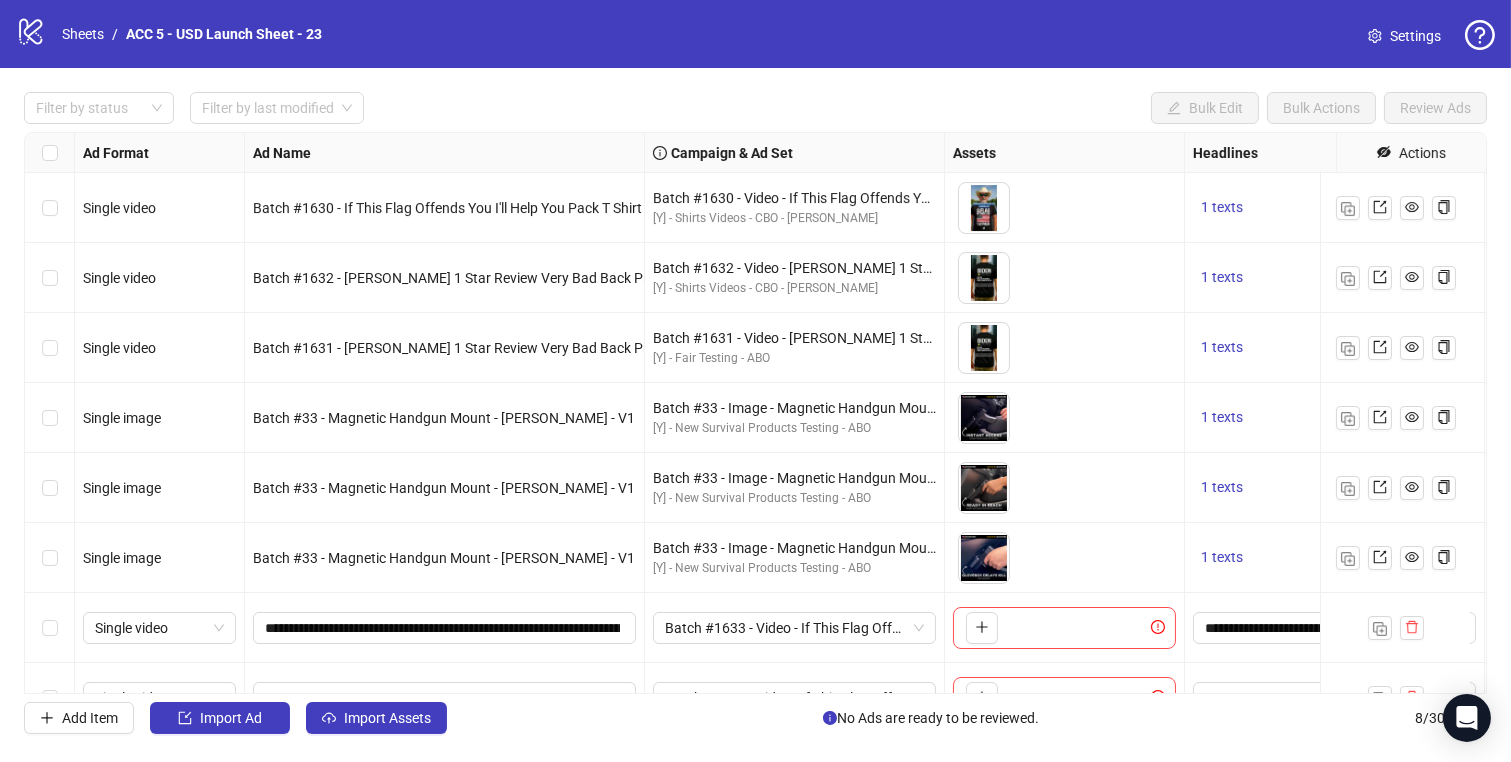 scroll, scrollTop: 55, scrollLeft: 0, axis: vertical 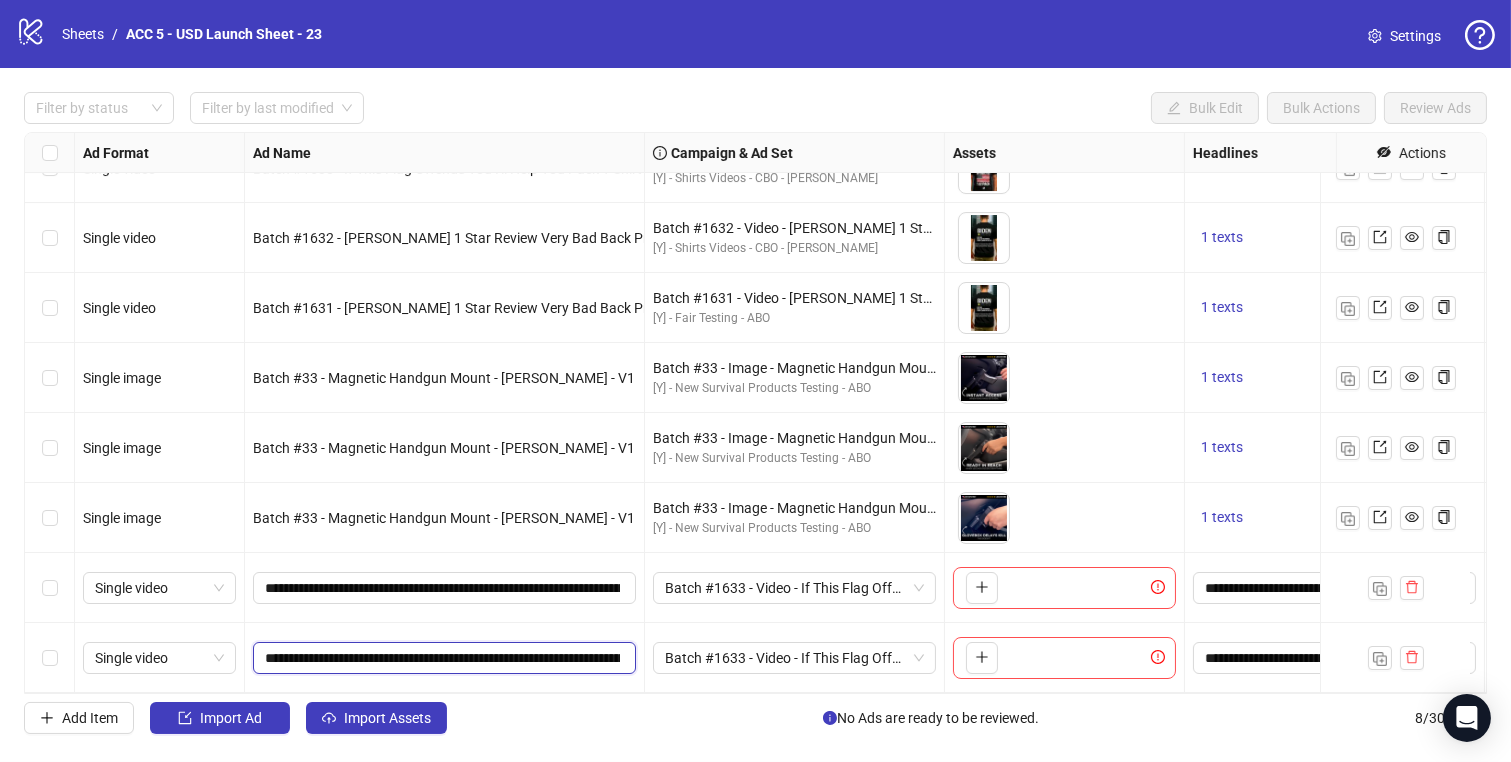 click on "**********" at bounding box center [442, 658] 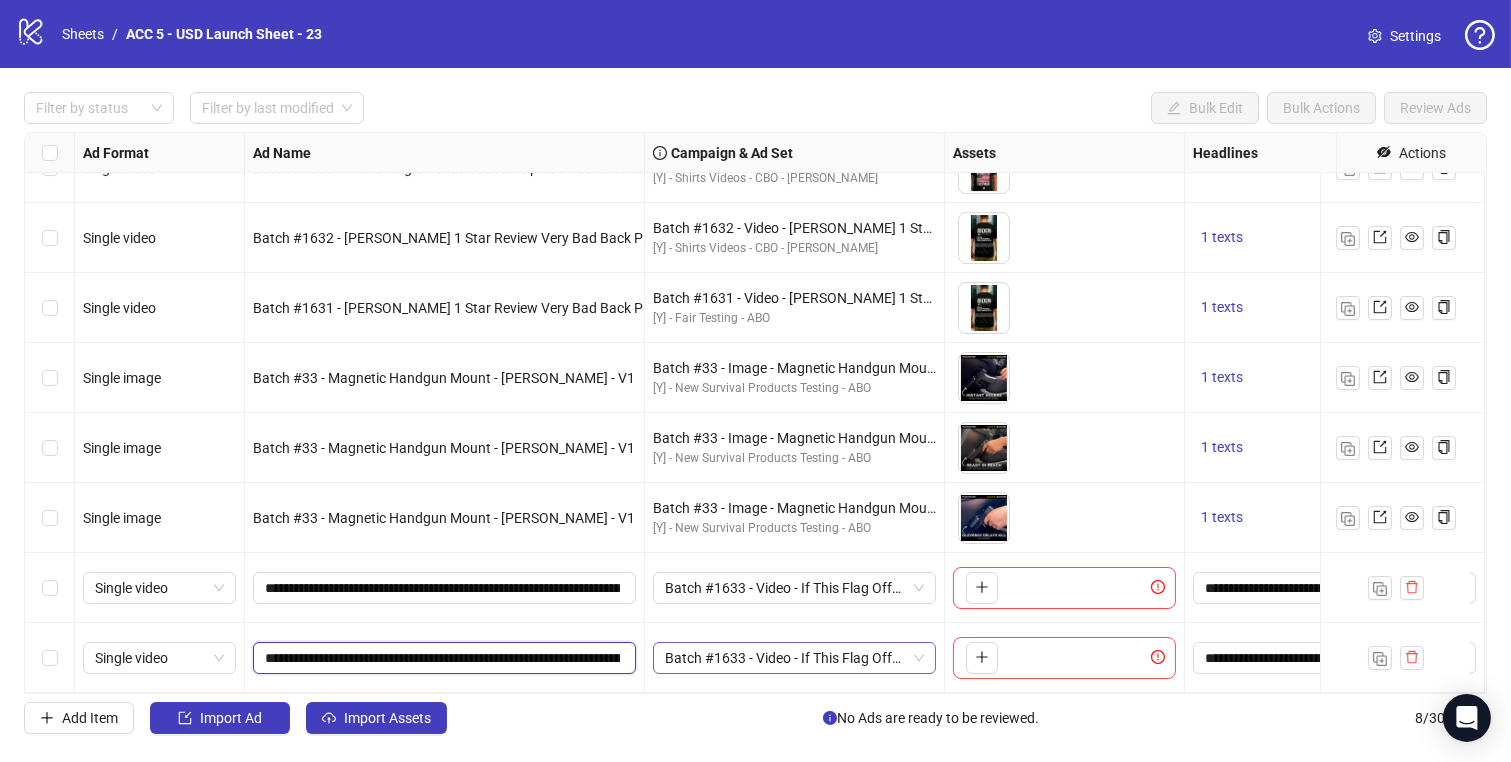 click on "Batch #1633 - Video - If This Flag Offends You I'll Help You Pack T Shirt - Yuanda - Taha - [DATE]" at bounding box center [794, 658] 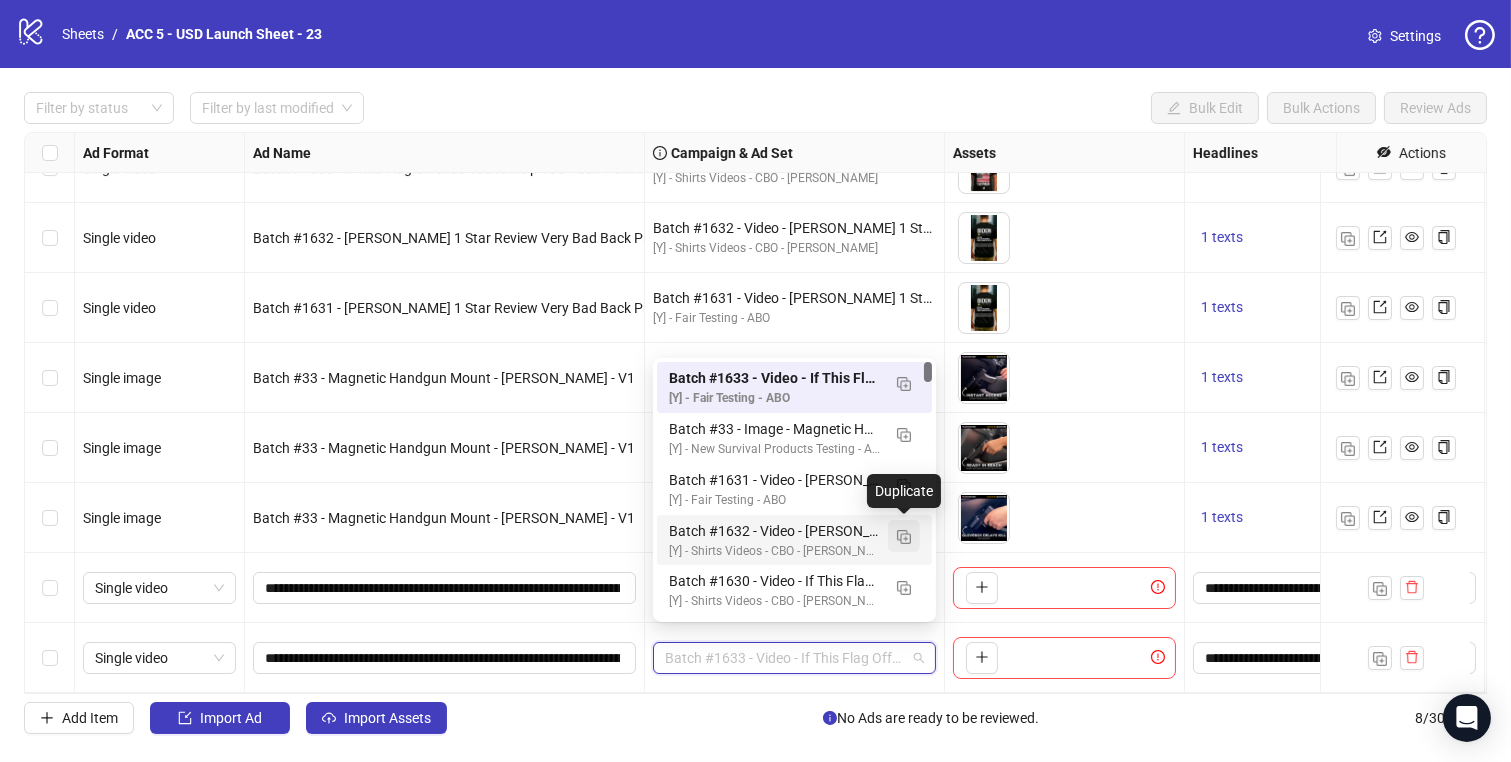 click at bounding box center [904, 537] 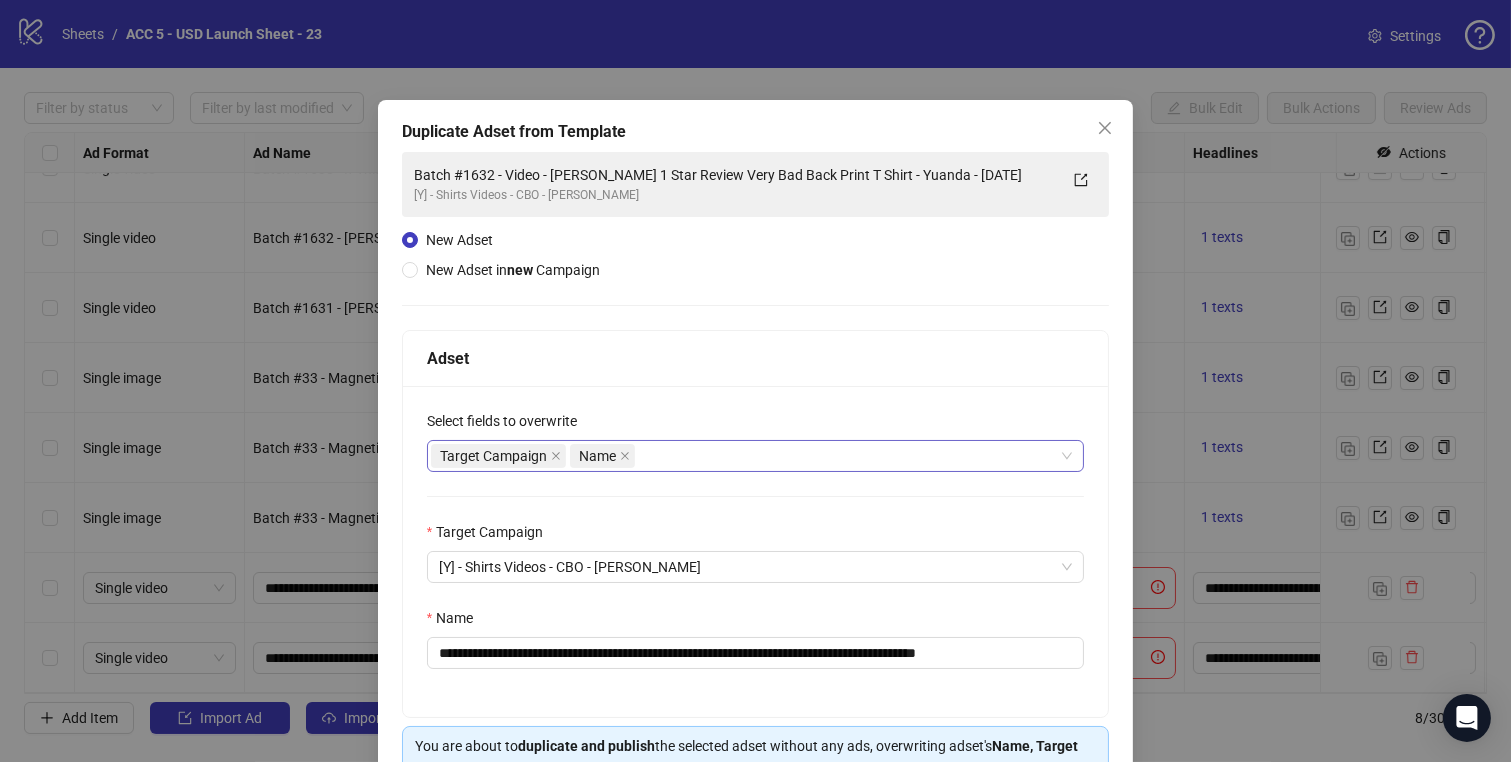 click on "Target Campaign Name" at bounding box center (745, 456) 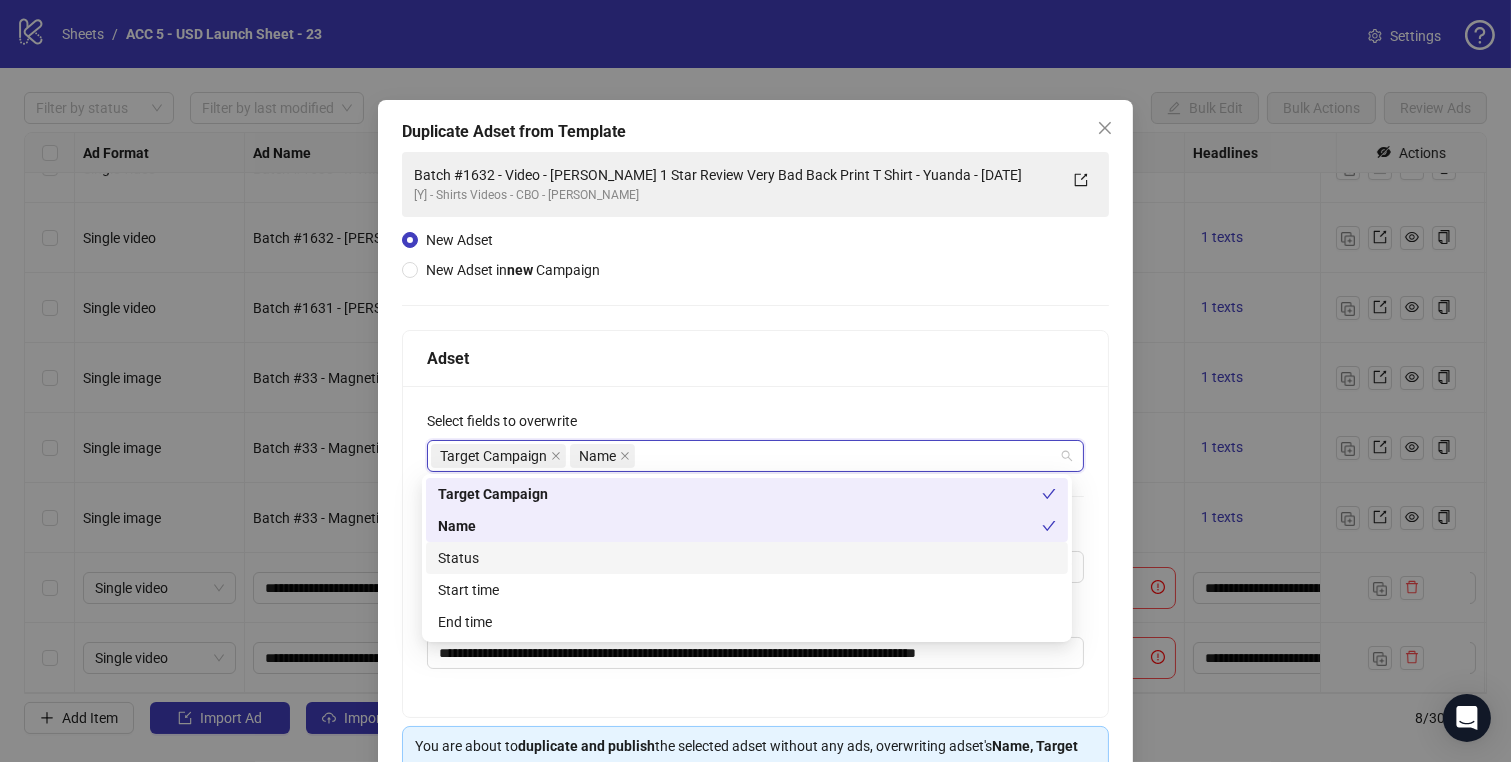 click on "Status" at bounding box center [747, 558] 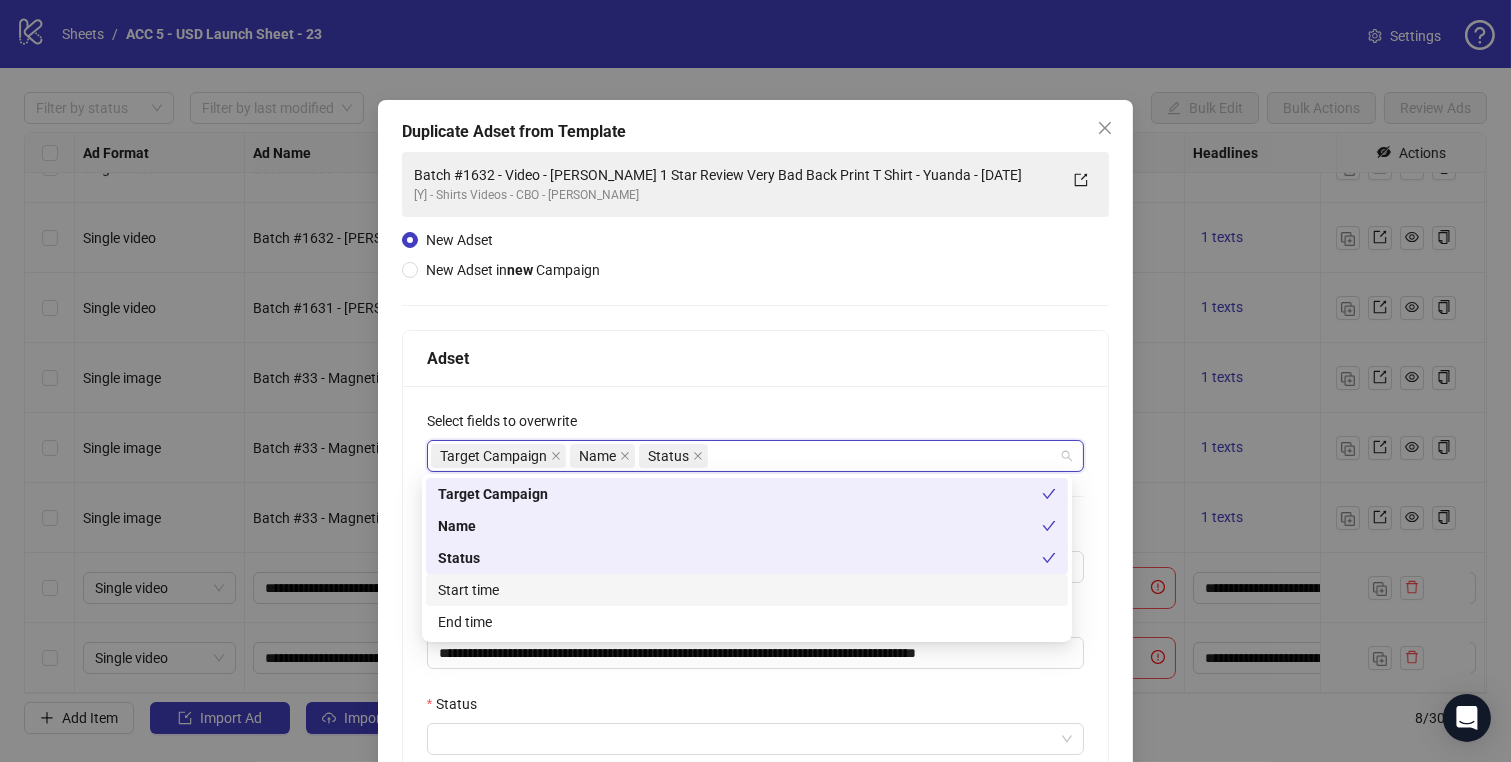 click on "Start time" at bounding box center (747, 590) 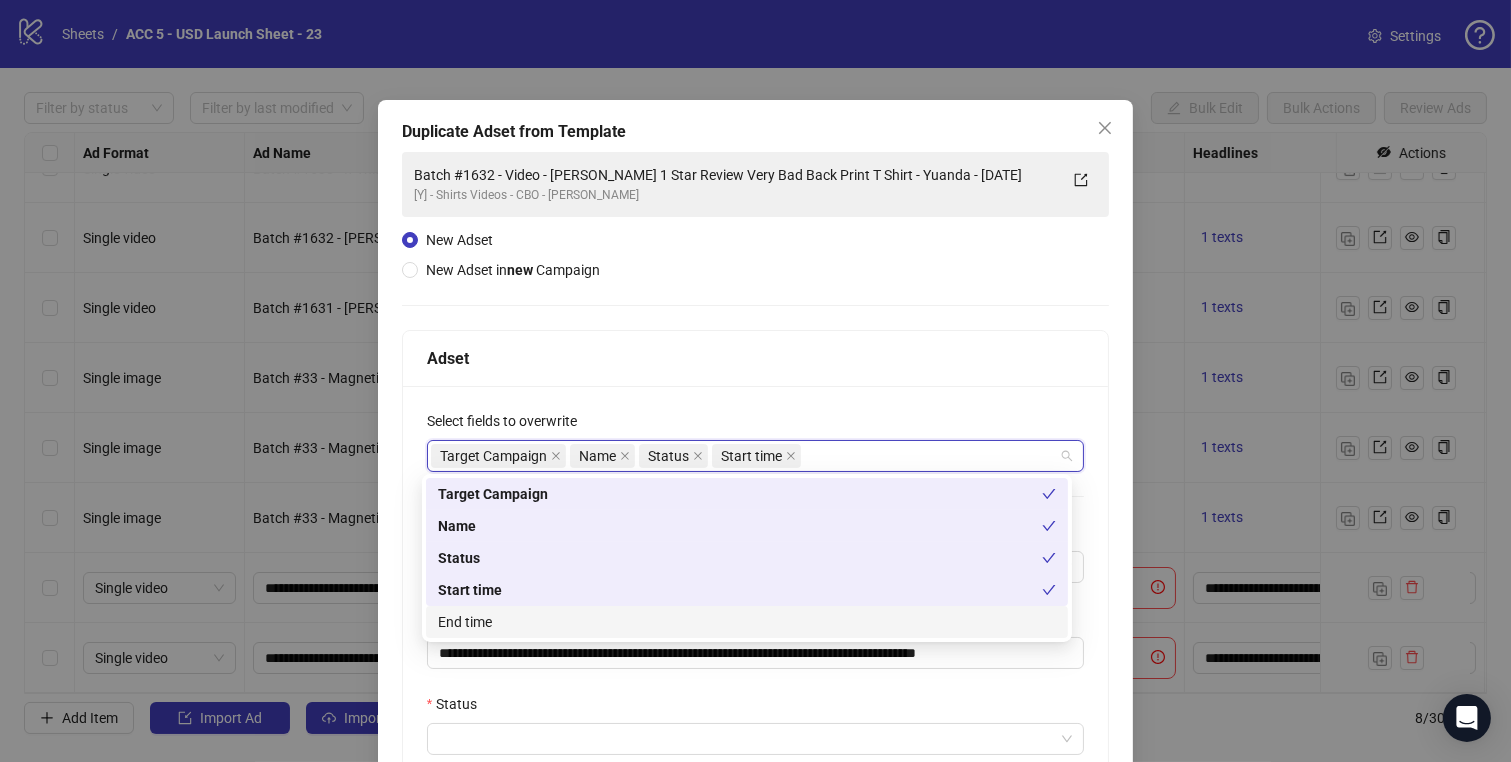 click on "End time" at bounding box center [747, 622] 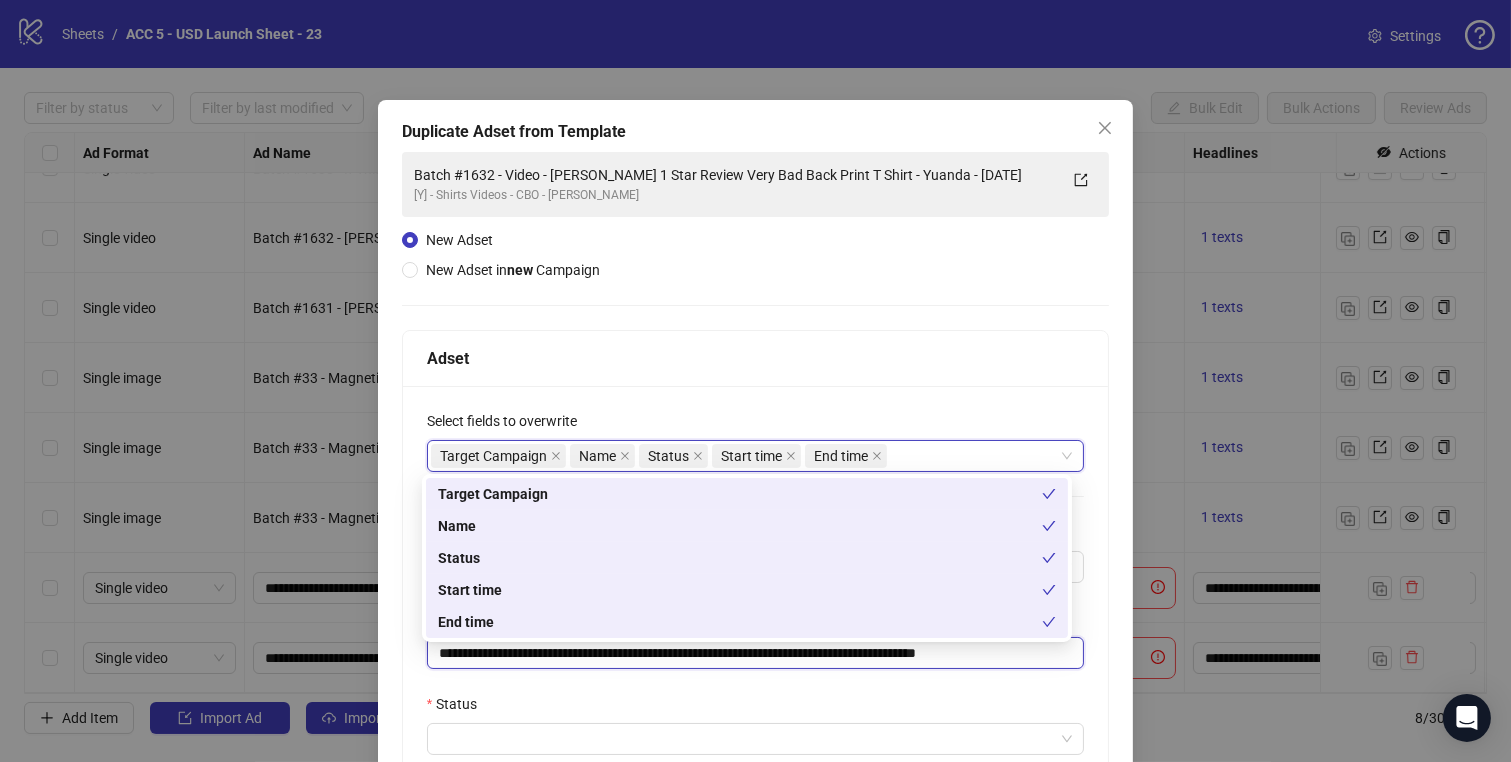 click on "**********" at bounding box center [756, 653] 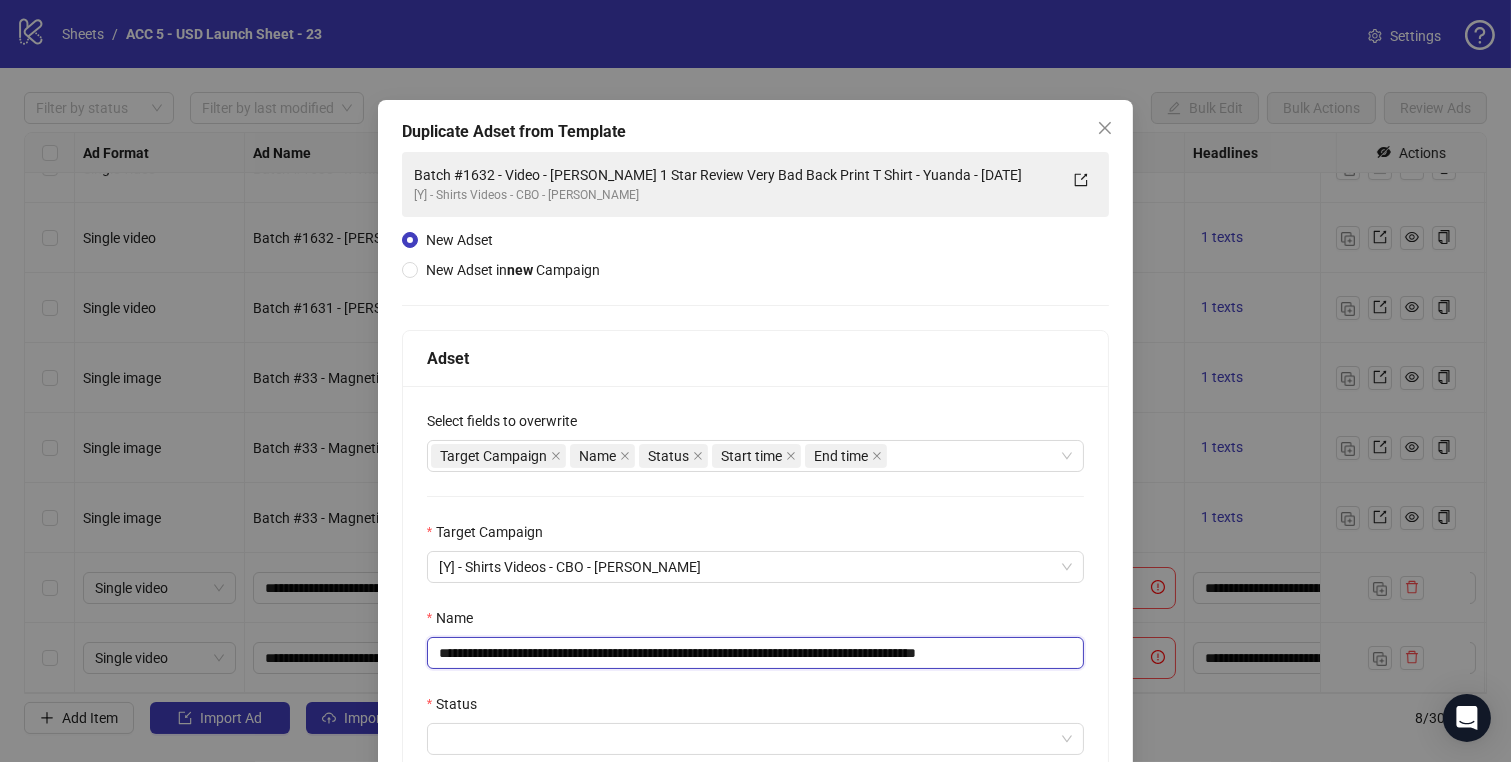 click on "**********" at bounding box center [756, 653] 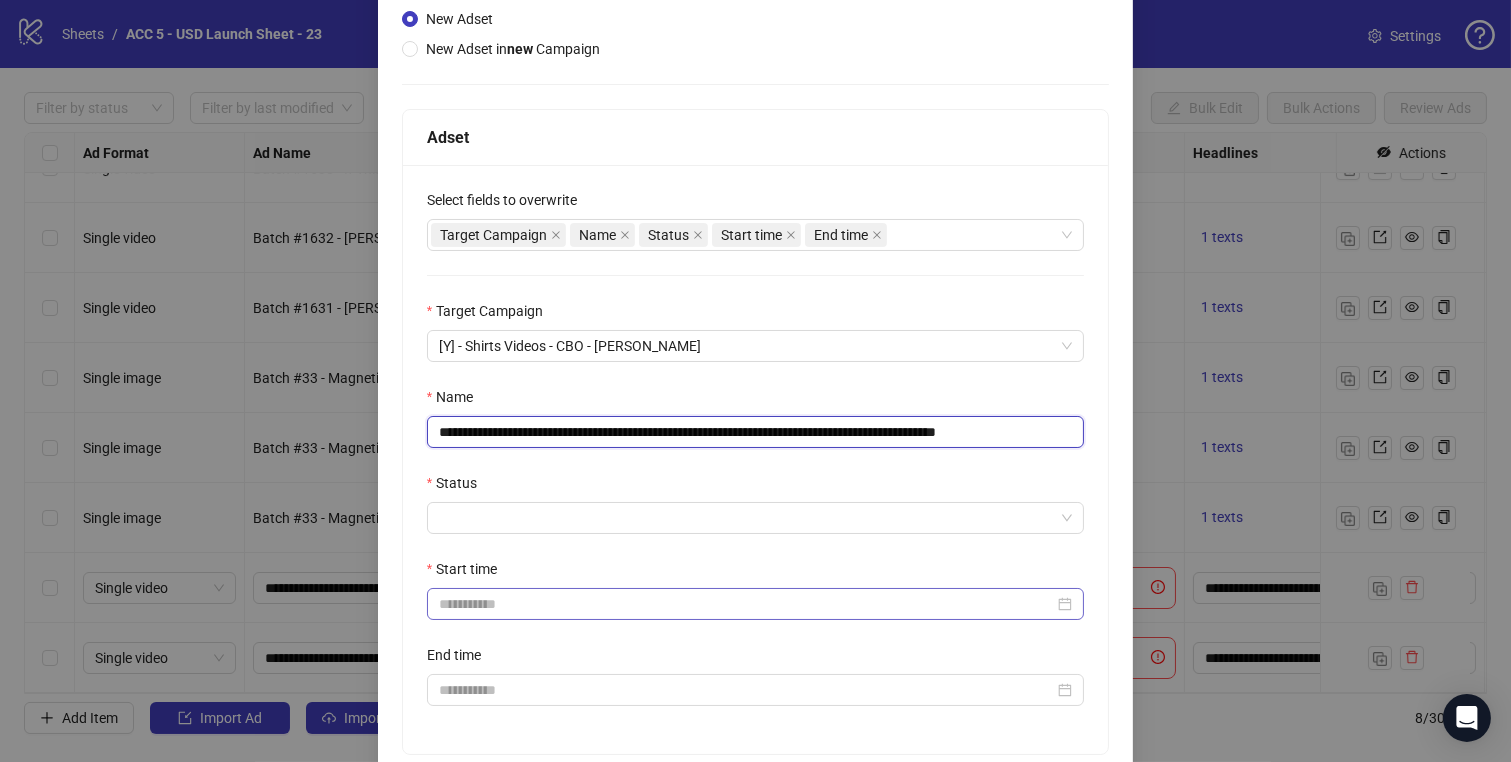 scroll, scrollTop: 300, scrollLeft: 0, axis: vertical 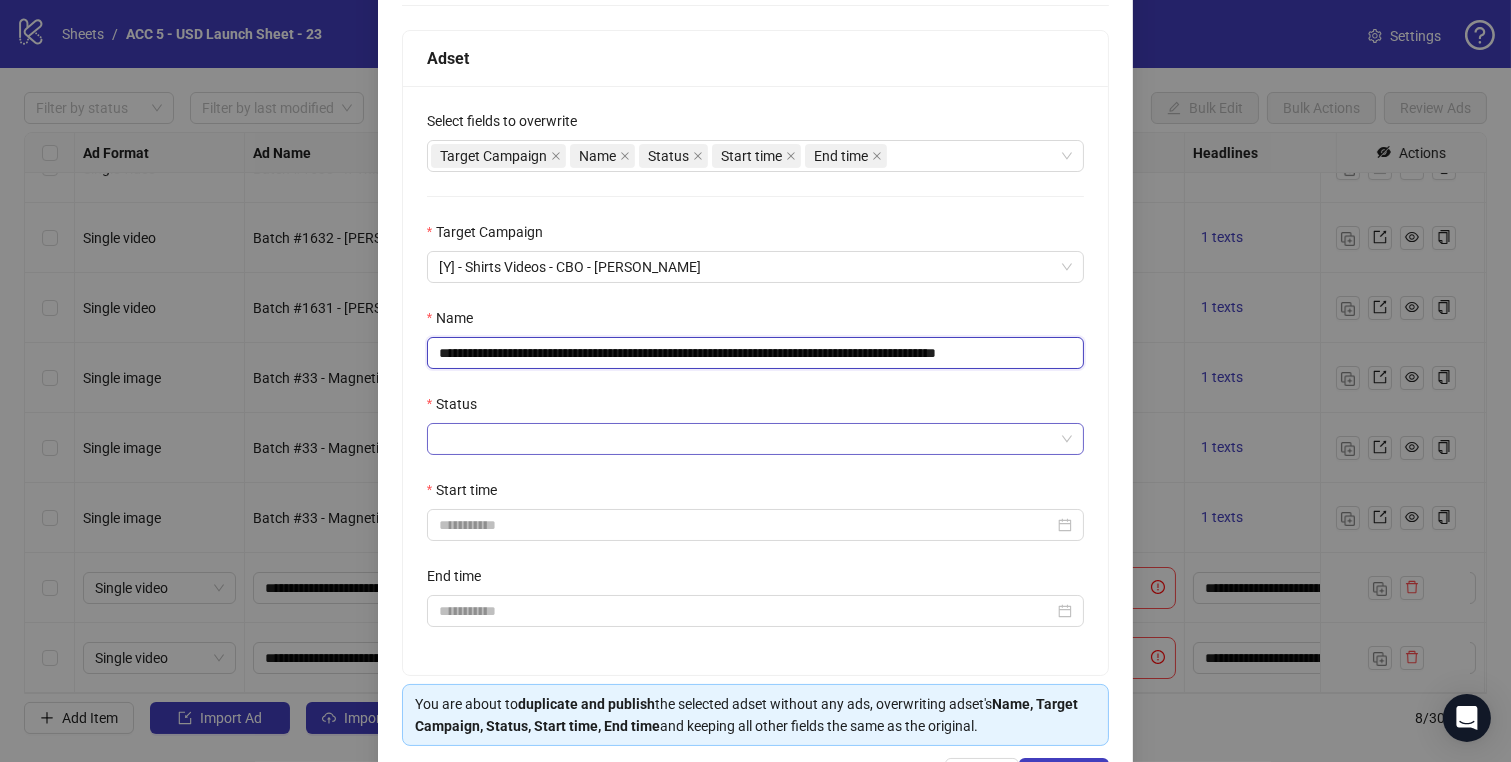 type on "**********" 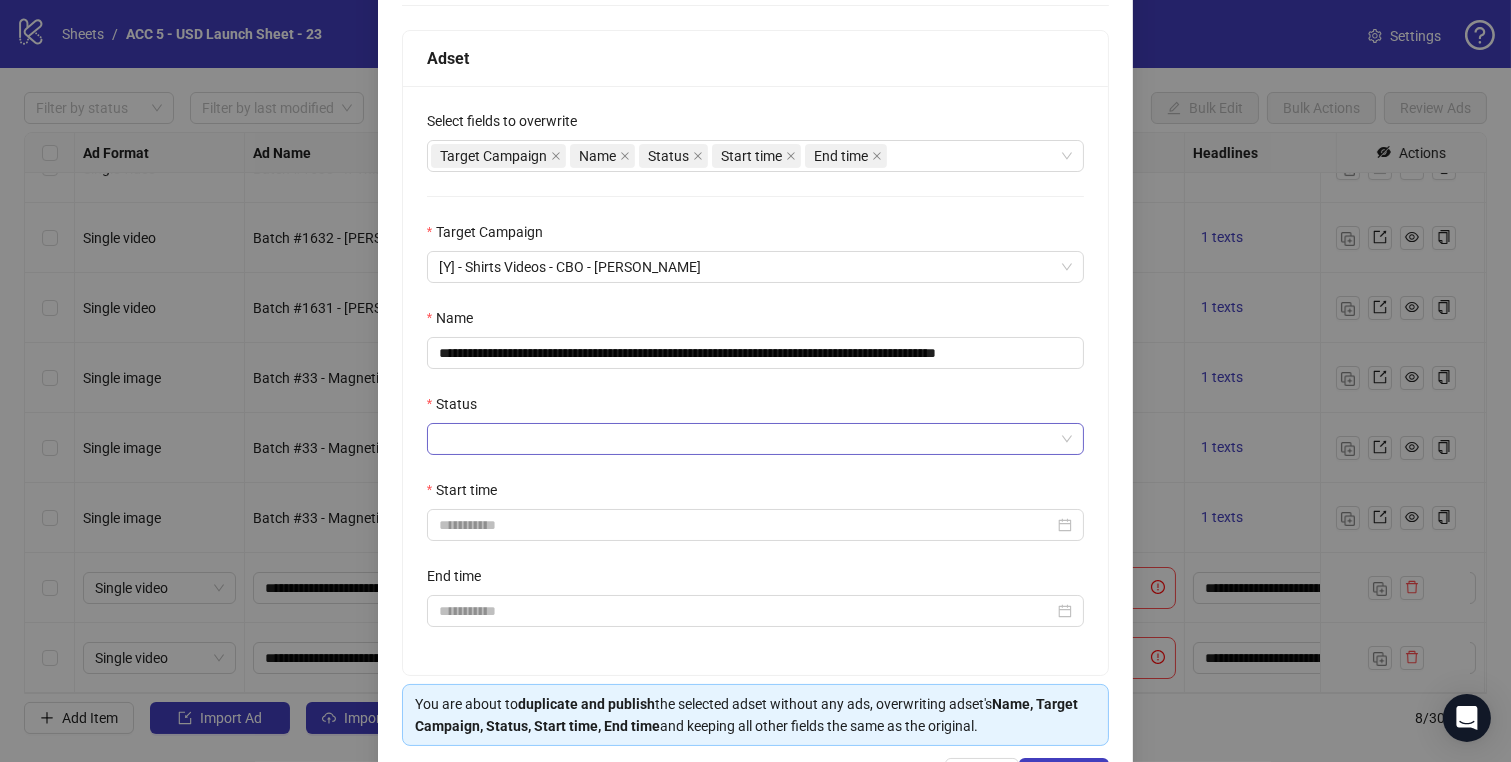 click on "Status" at bounding box center [747, 439] 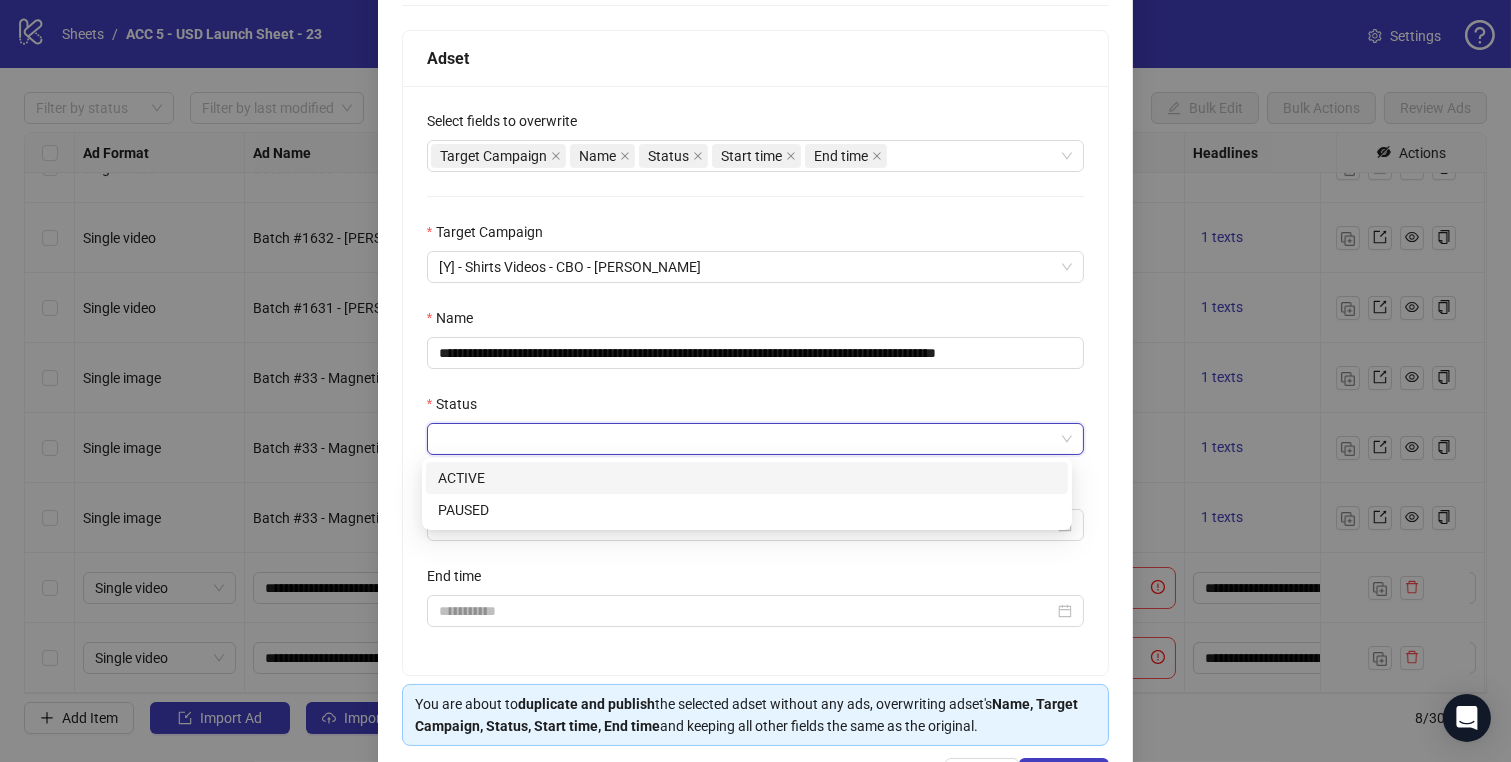 click on "ACTIVE" at bounding box center (747, 478) 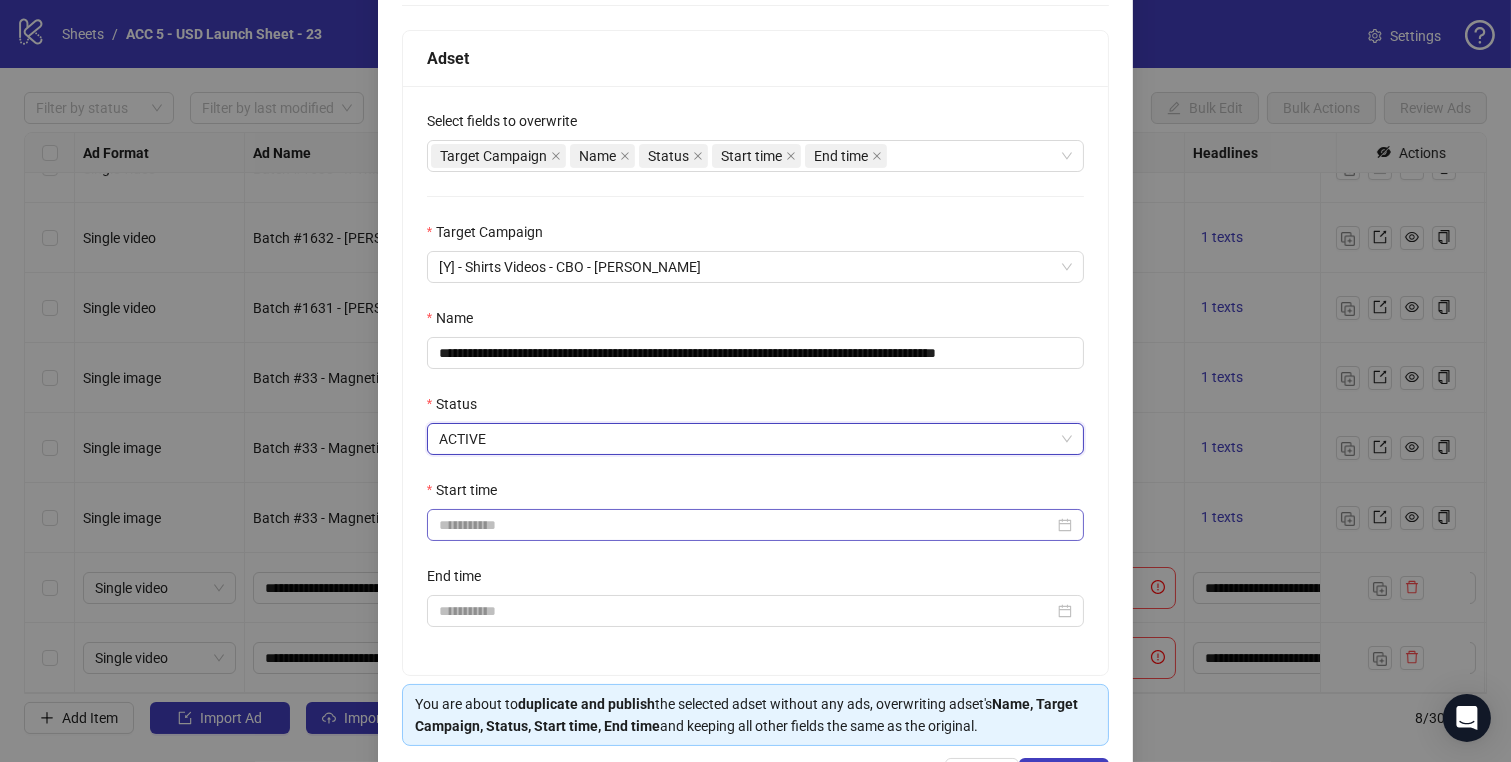click at bounding box center [756, 525] 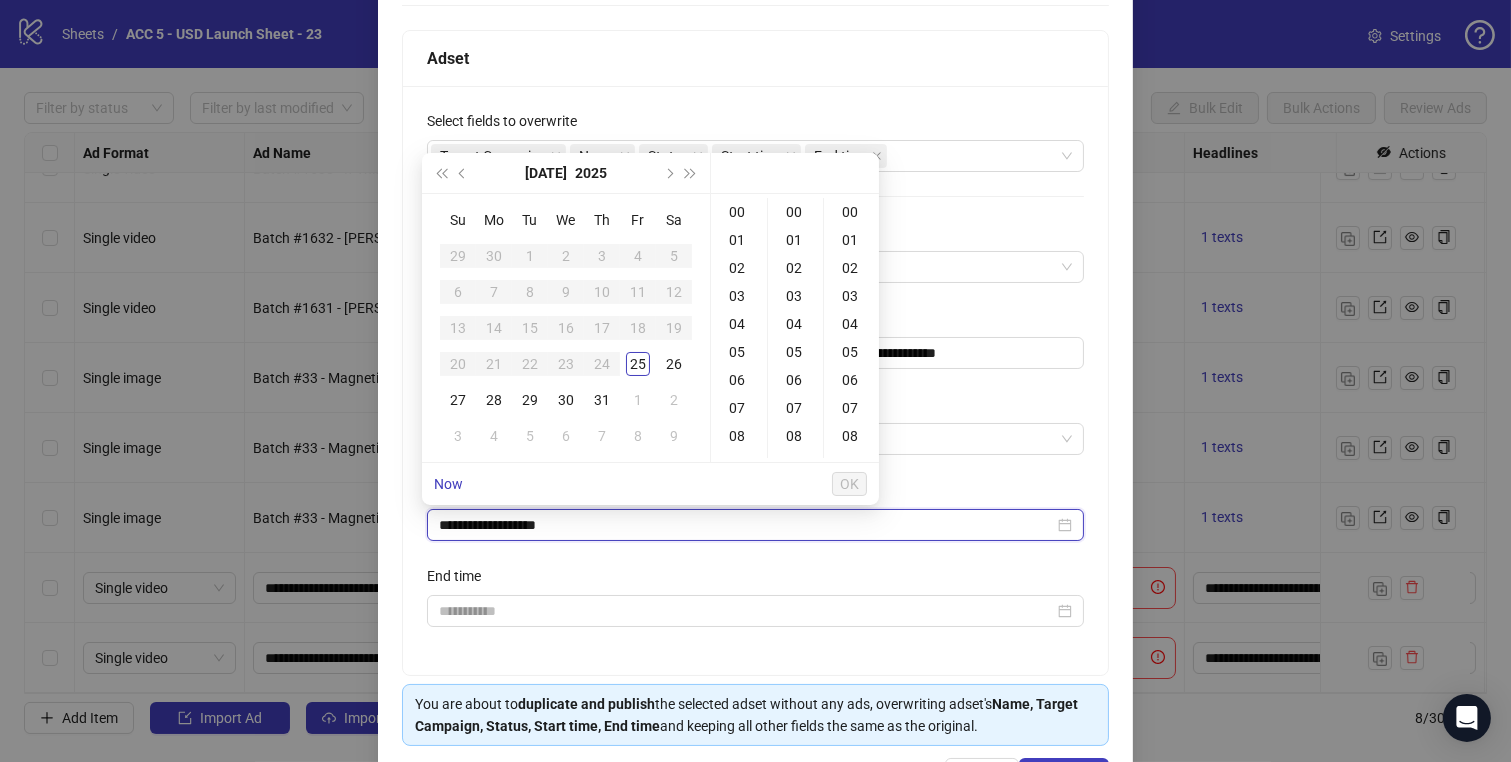 type on "**********" 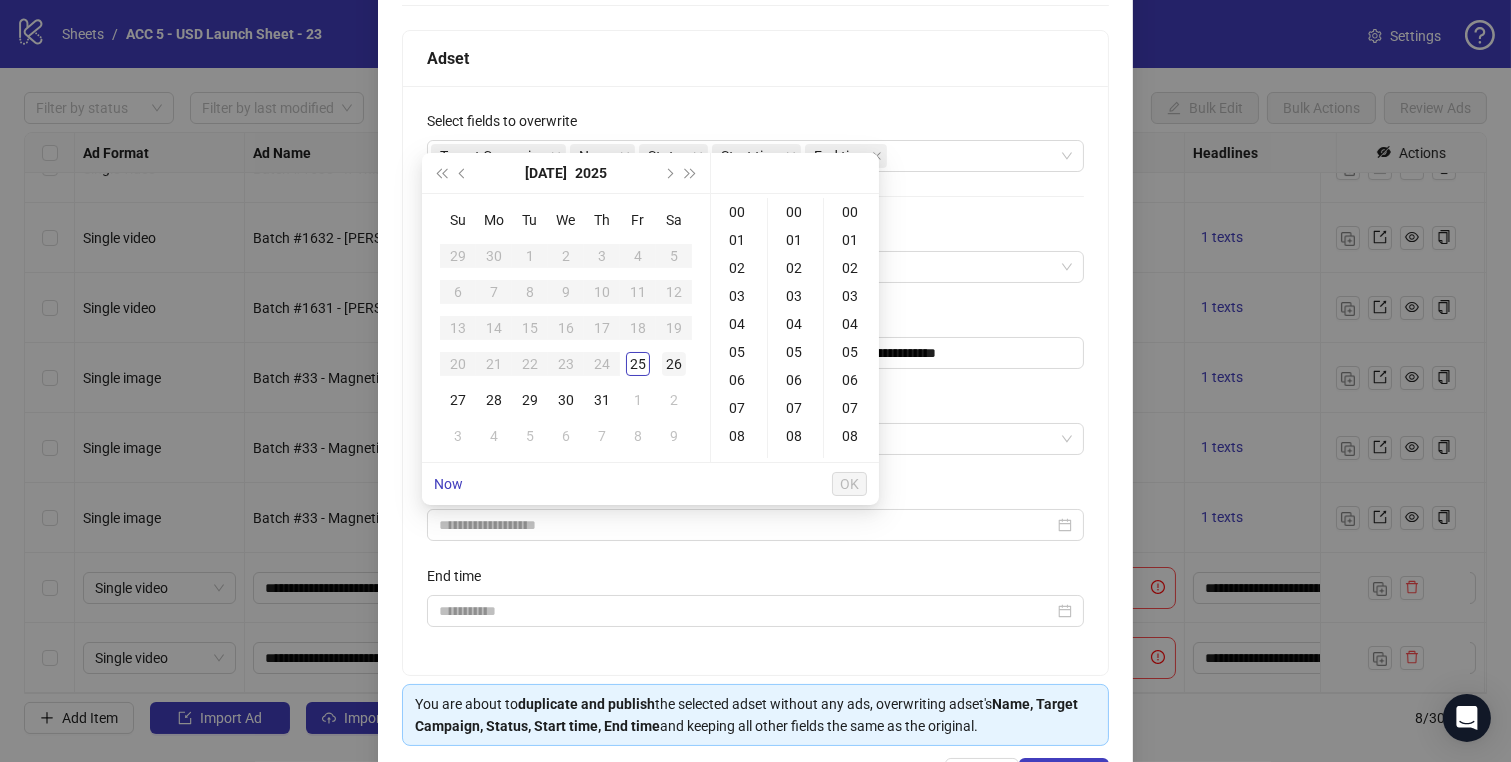 click on "26" at bounding box center (674, 364) 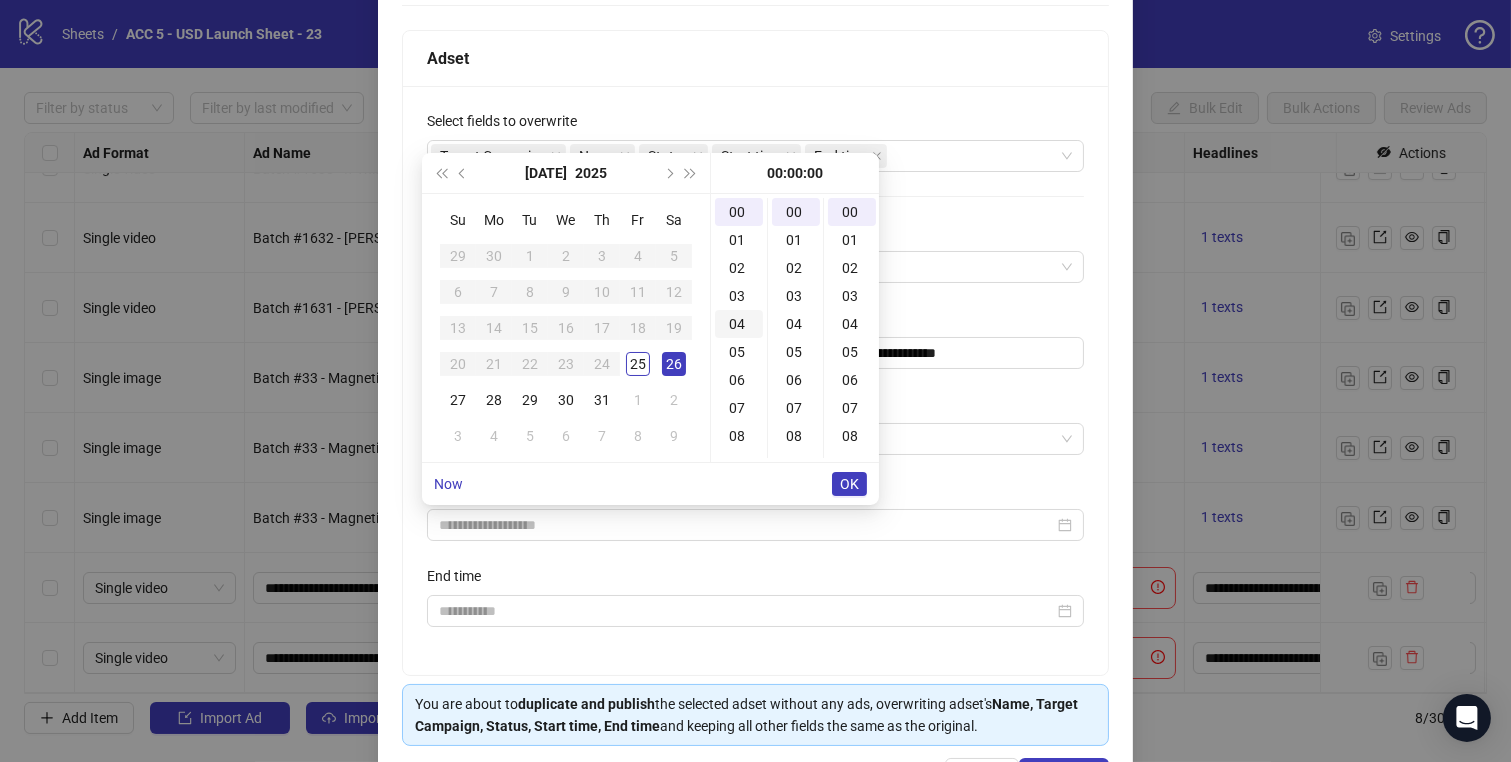 click on "03" at bounding box center (739, 296) 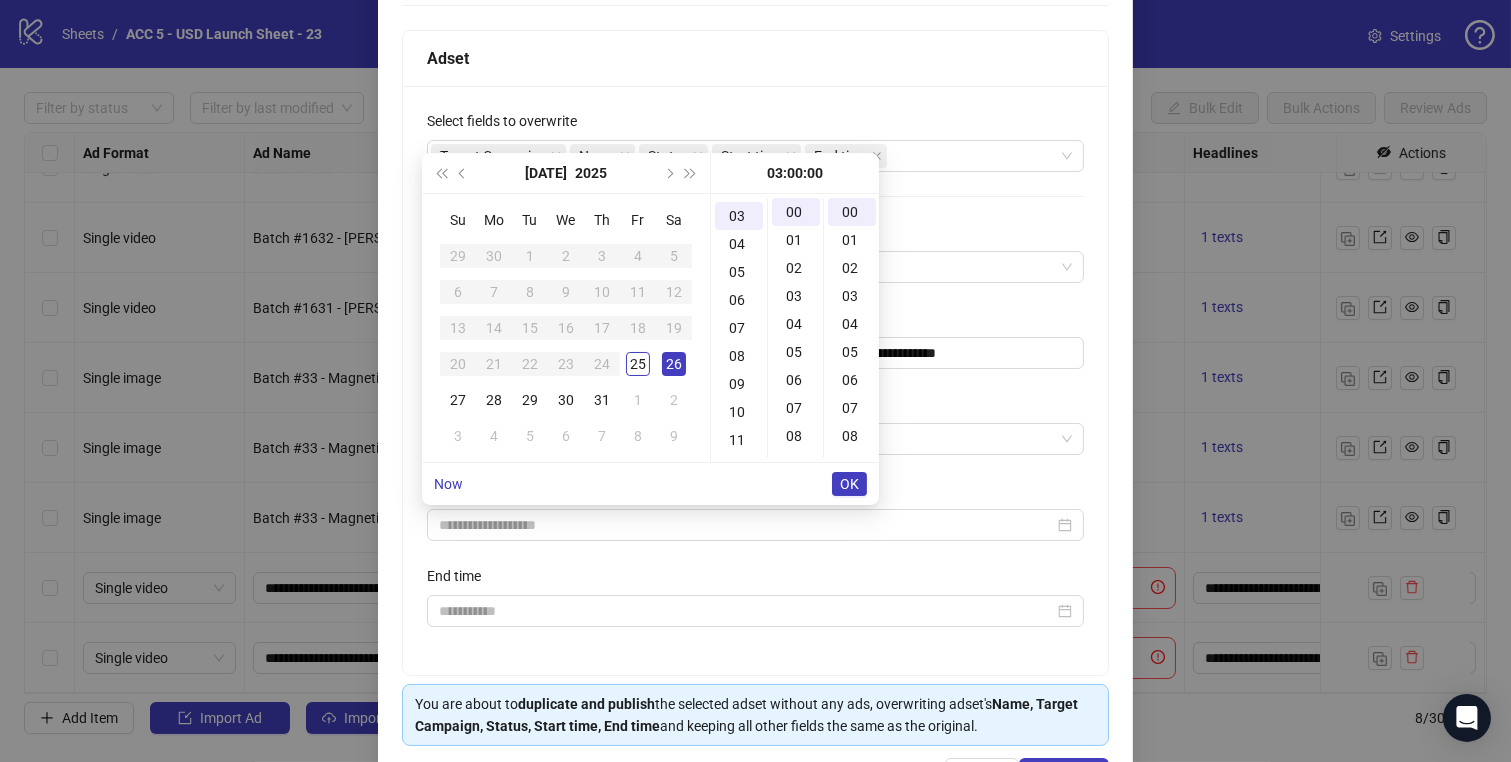 scroll, scrollTop: 83, scrollLeft: 0, axis: vertical 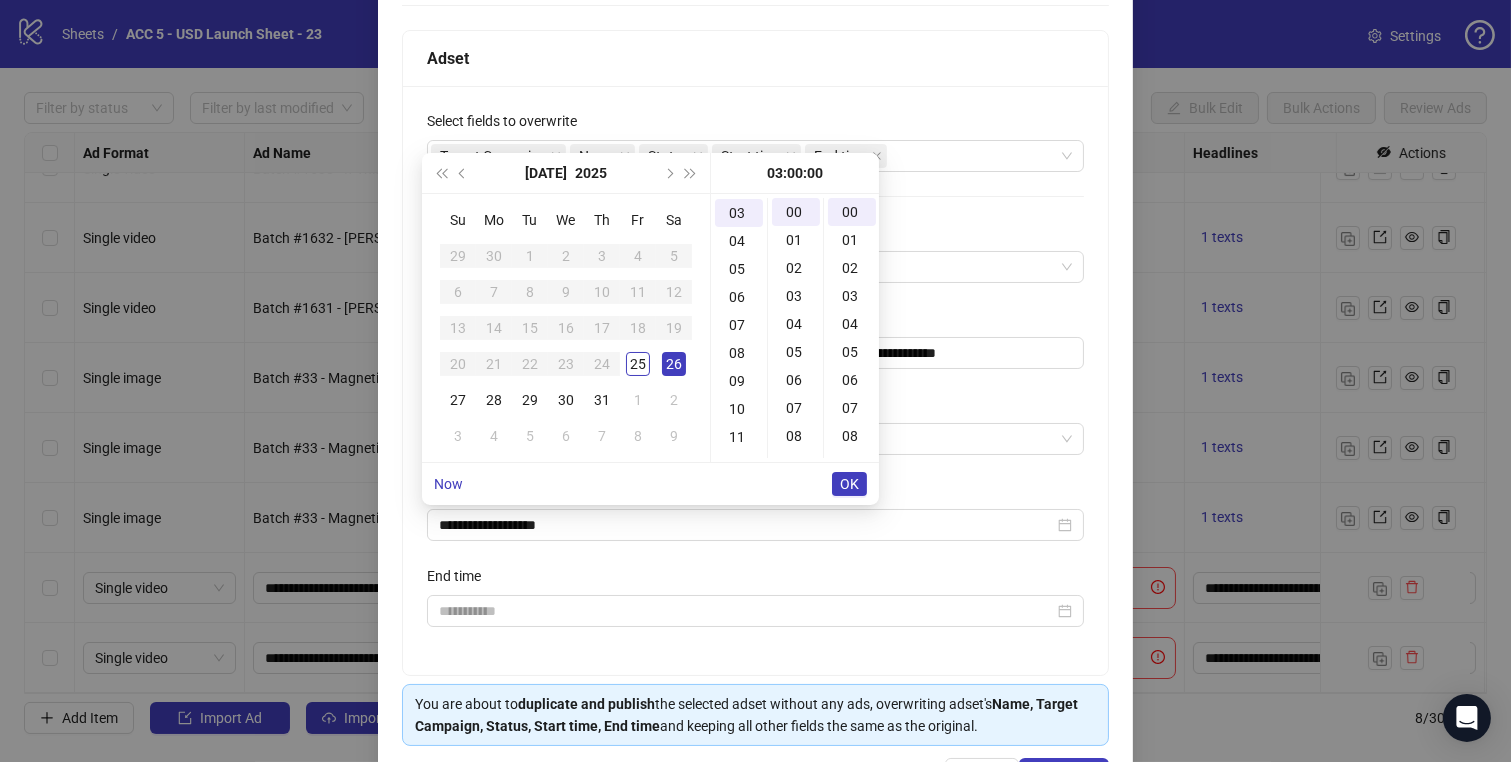 type on "**********" 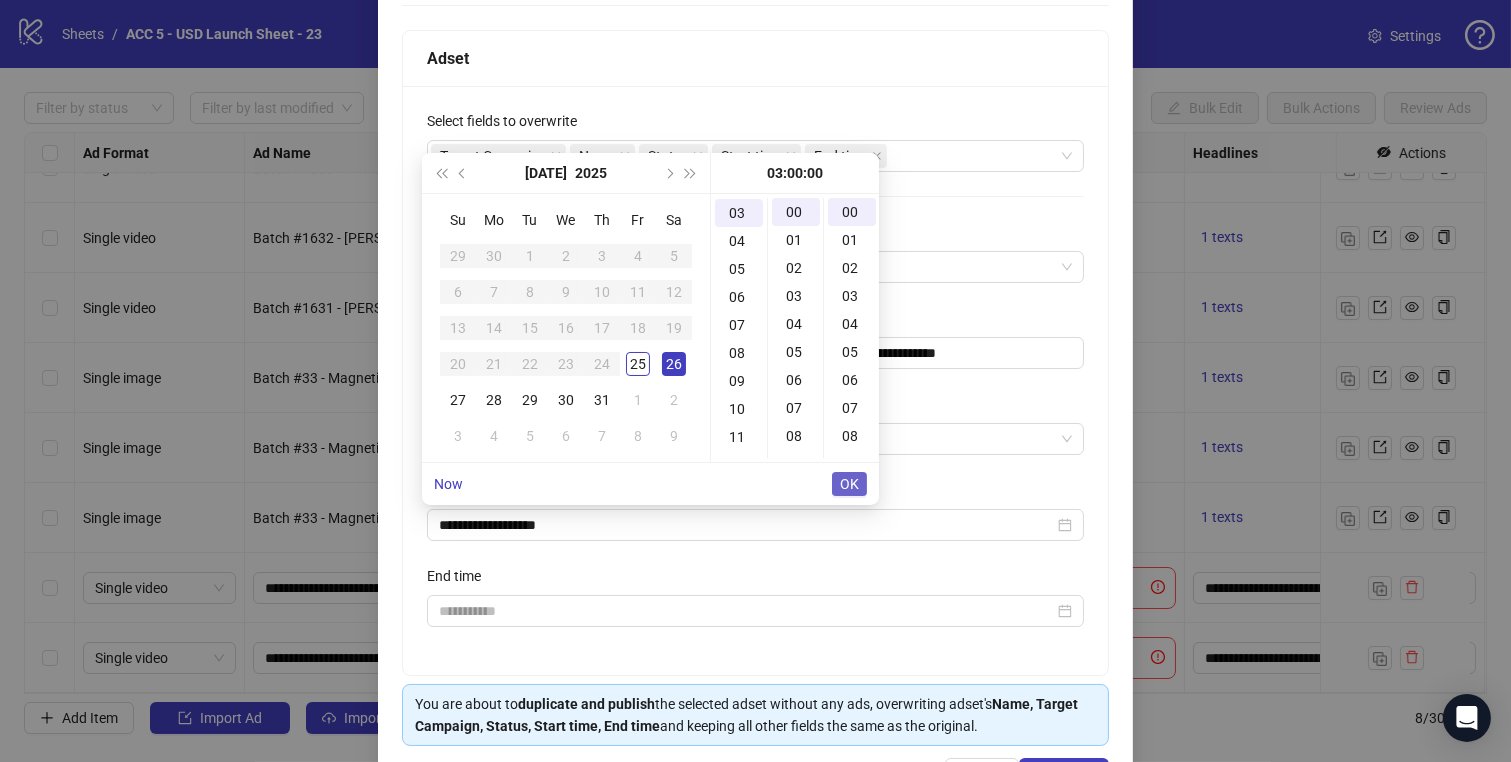 click on "OK" at bounding box center [849, 484] 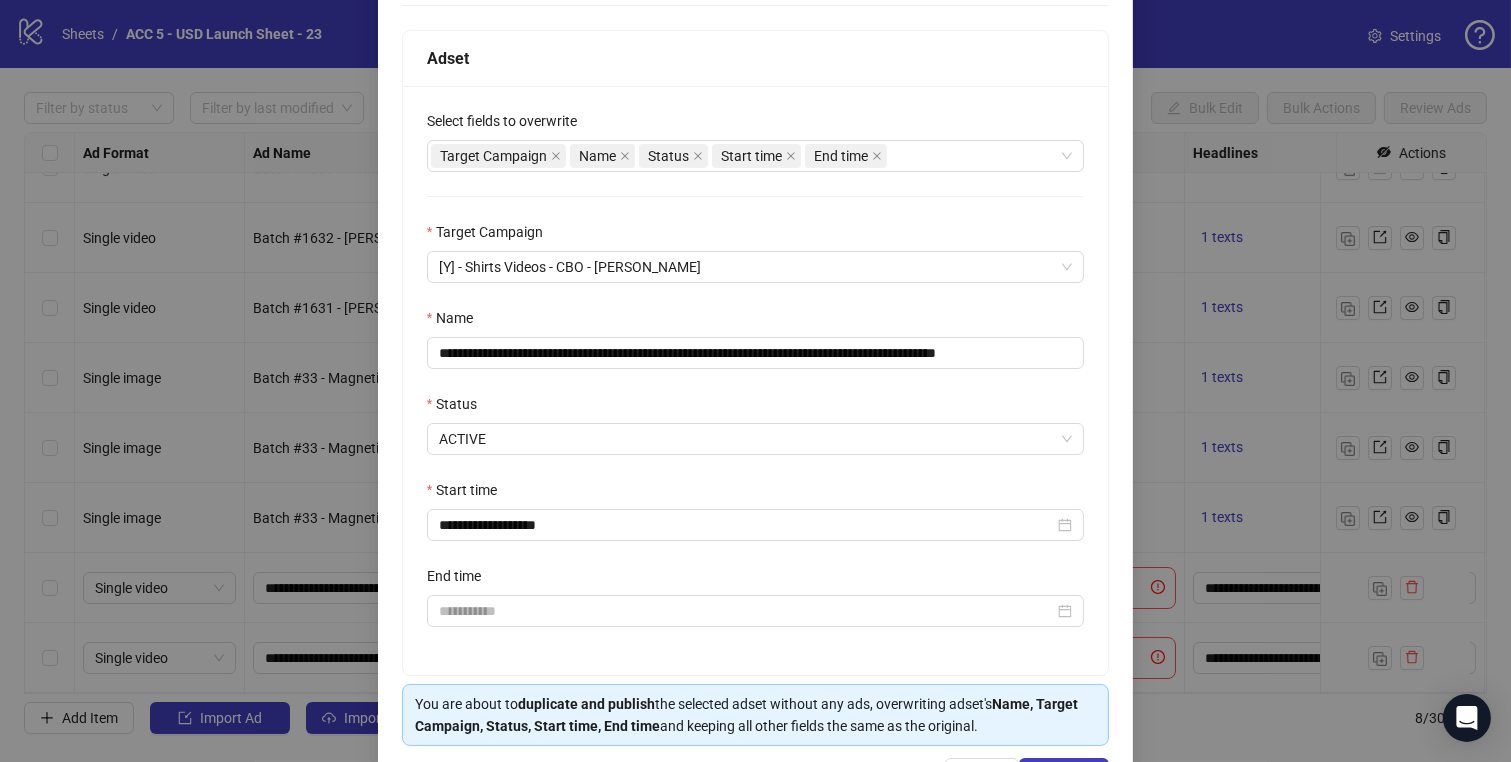 scroll, scrollTop: 368, scrollLeft: 0, axis: vertical 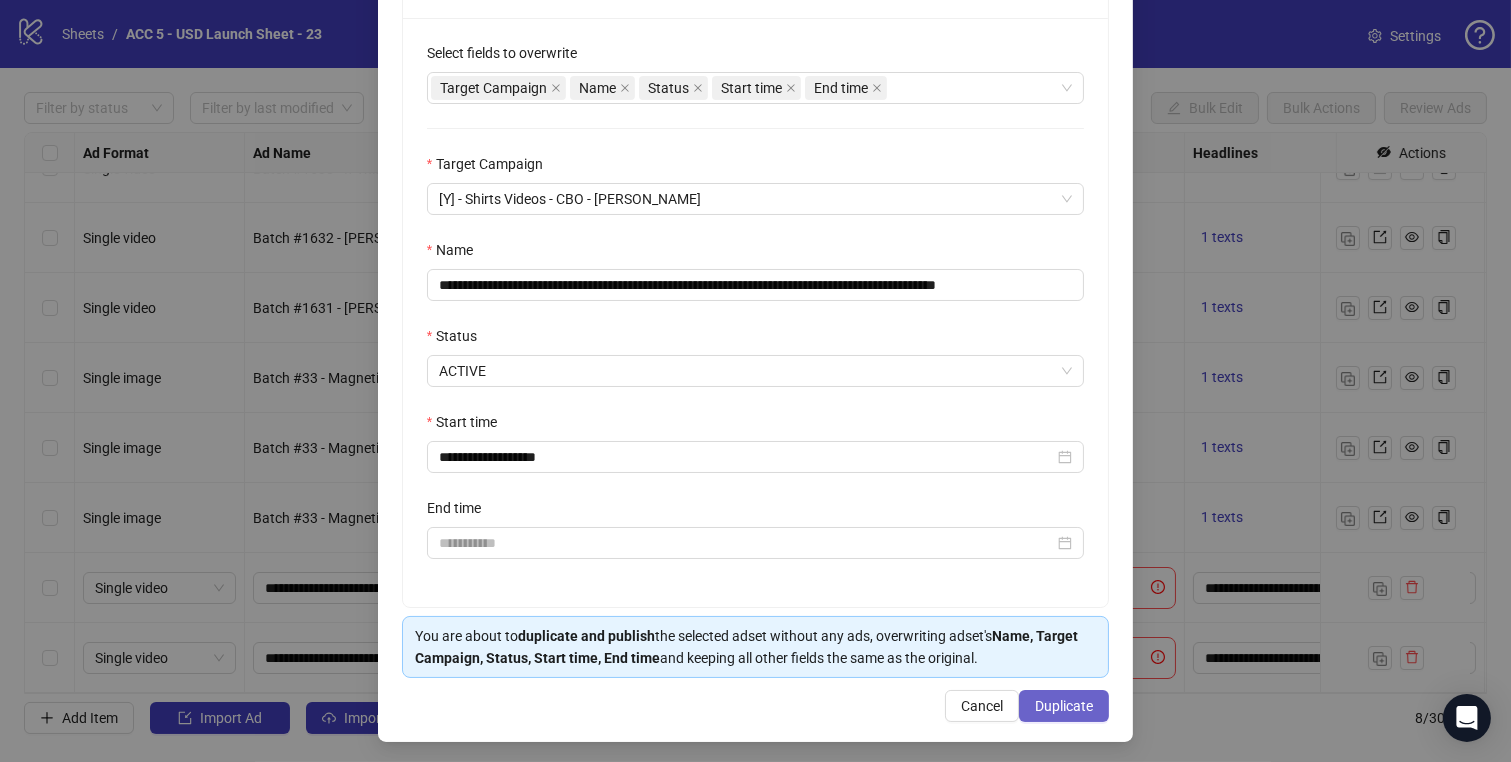 click on "Duplicate" at bounding box center (1064, 706) 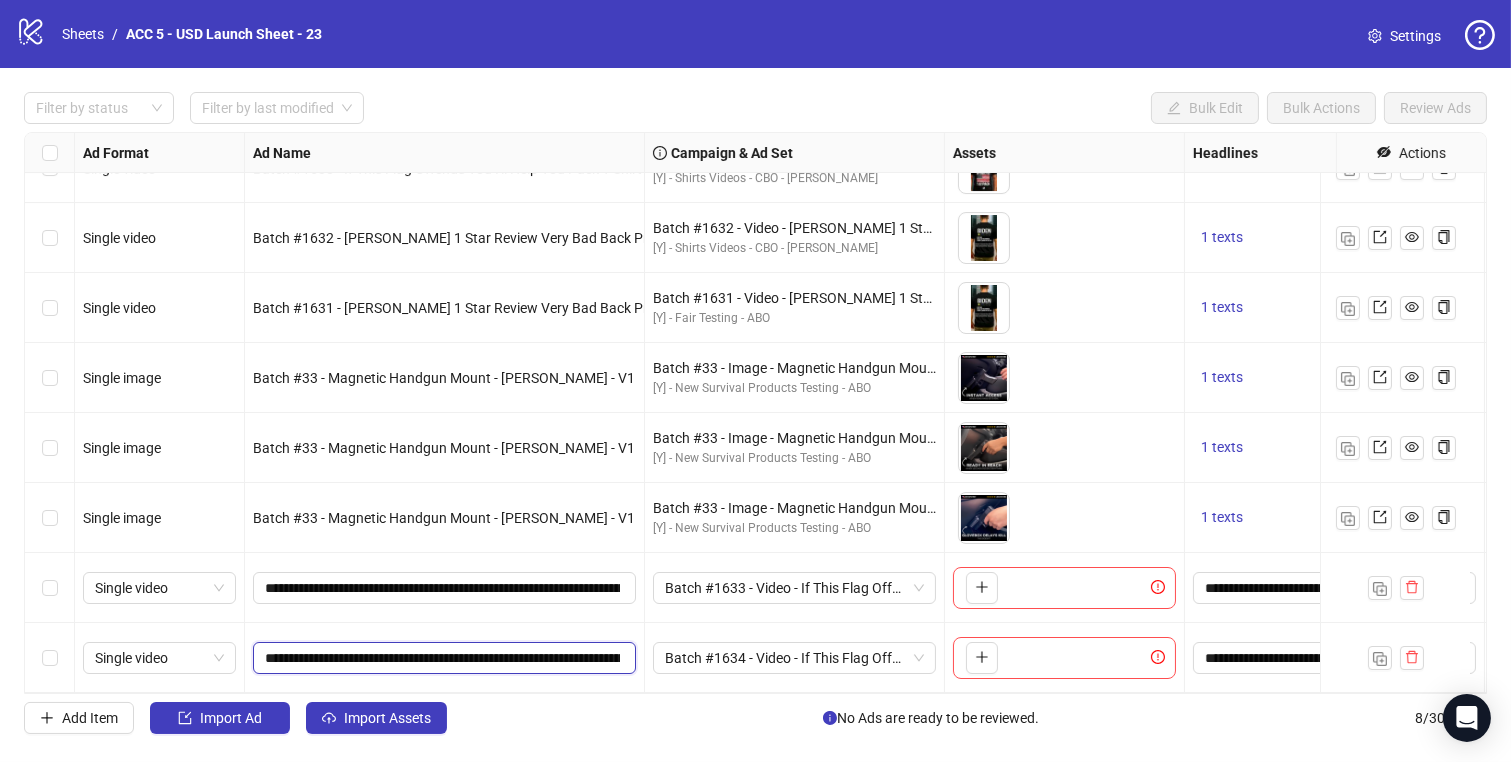 click on "**********" at bounding box center [442, 658] 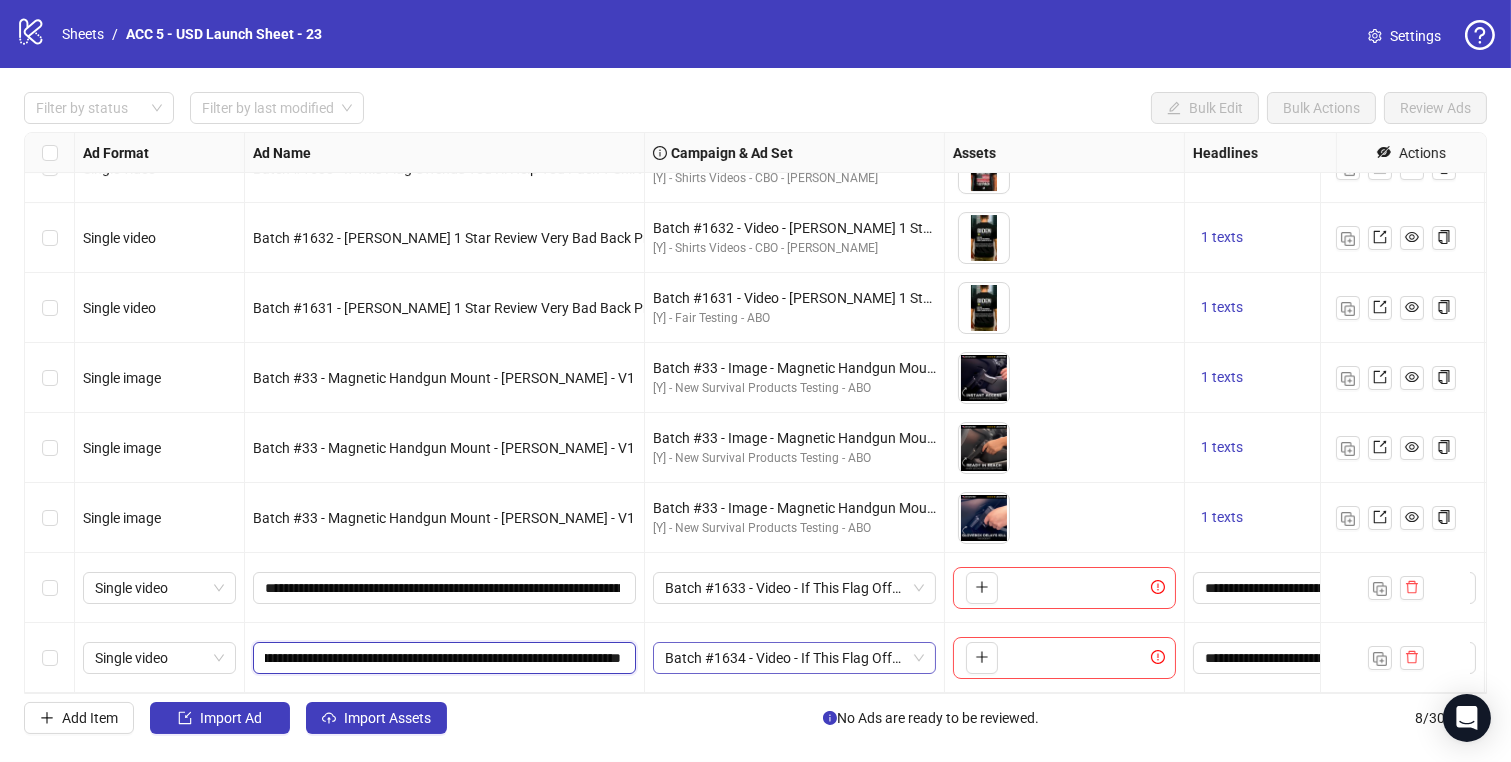 drag, startPoint x: 575, startPoint y: 644, endPoint x: 795, endPoint y: 657, distance: 220.38376 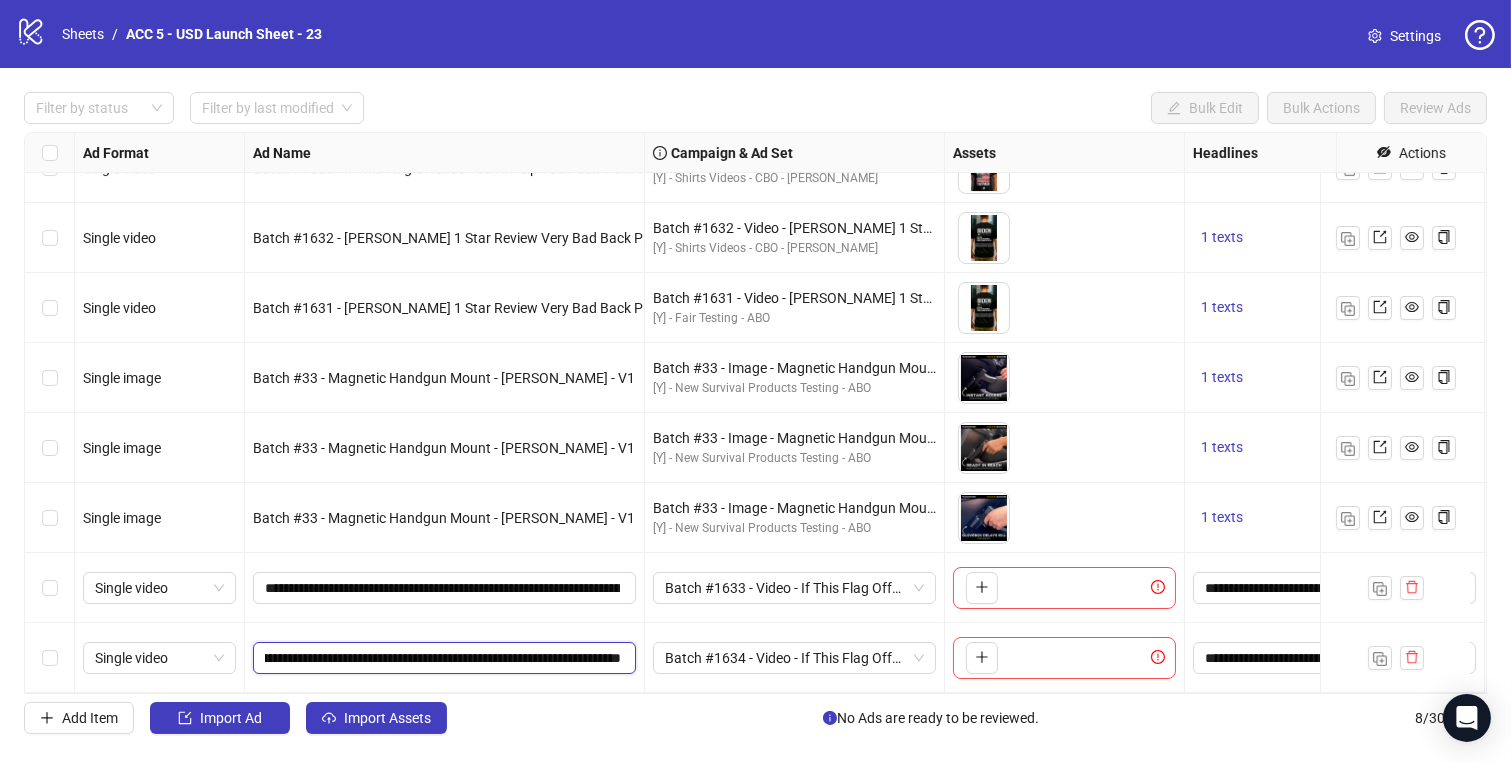scroll, scrollTop: 0, scrollLeft: 0, axis: both 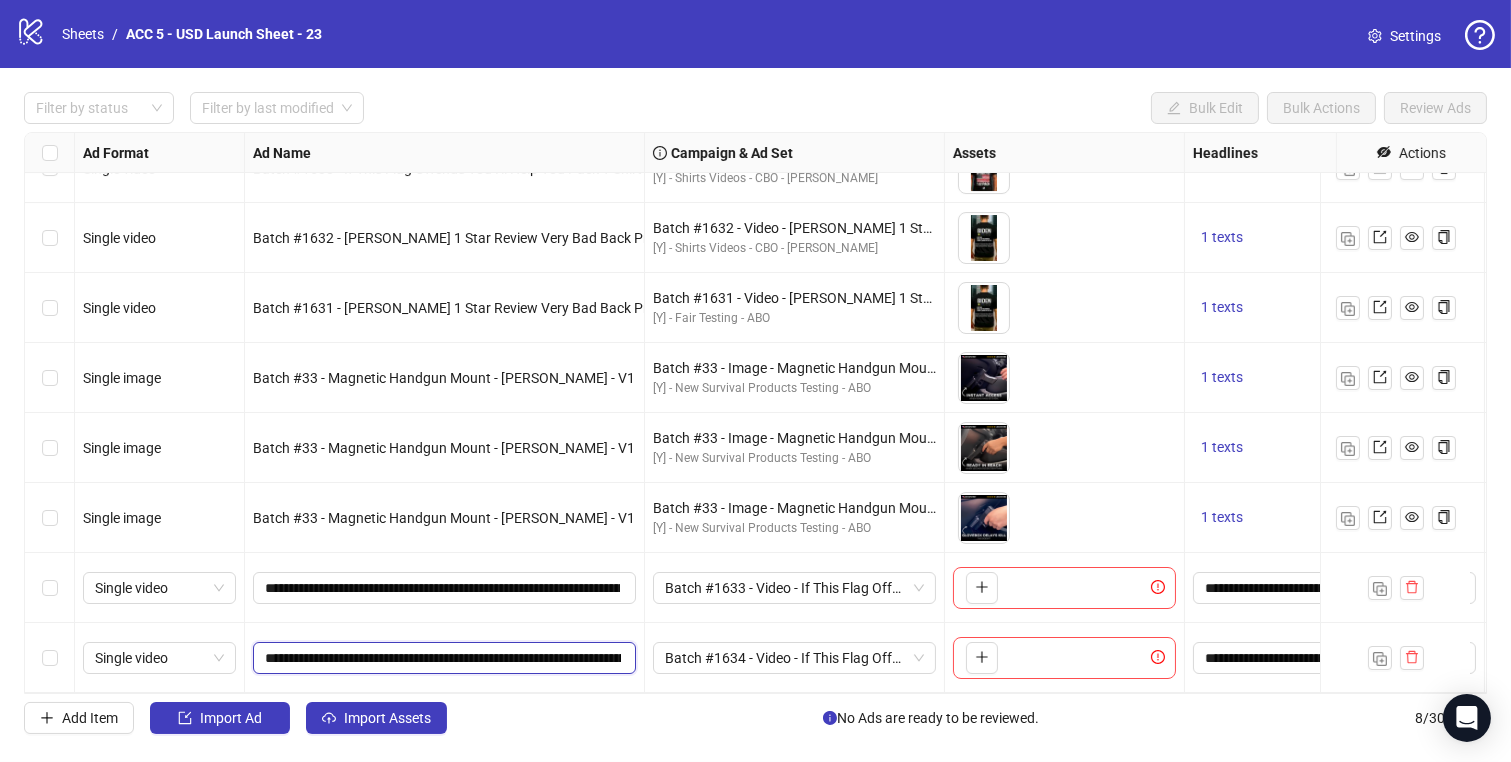 drag, startPoint x: 381, startPoint y: 640, endPoint x: 343, endPoint y: 640, distance: 38 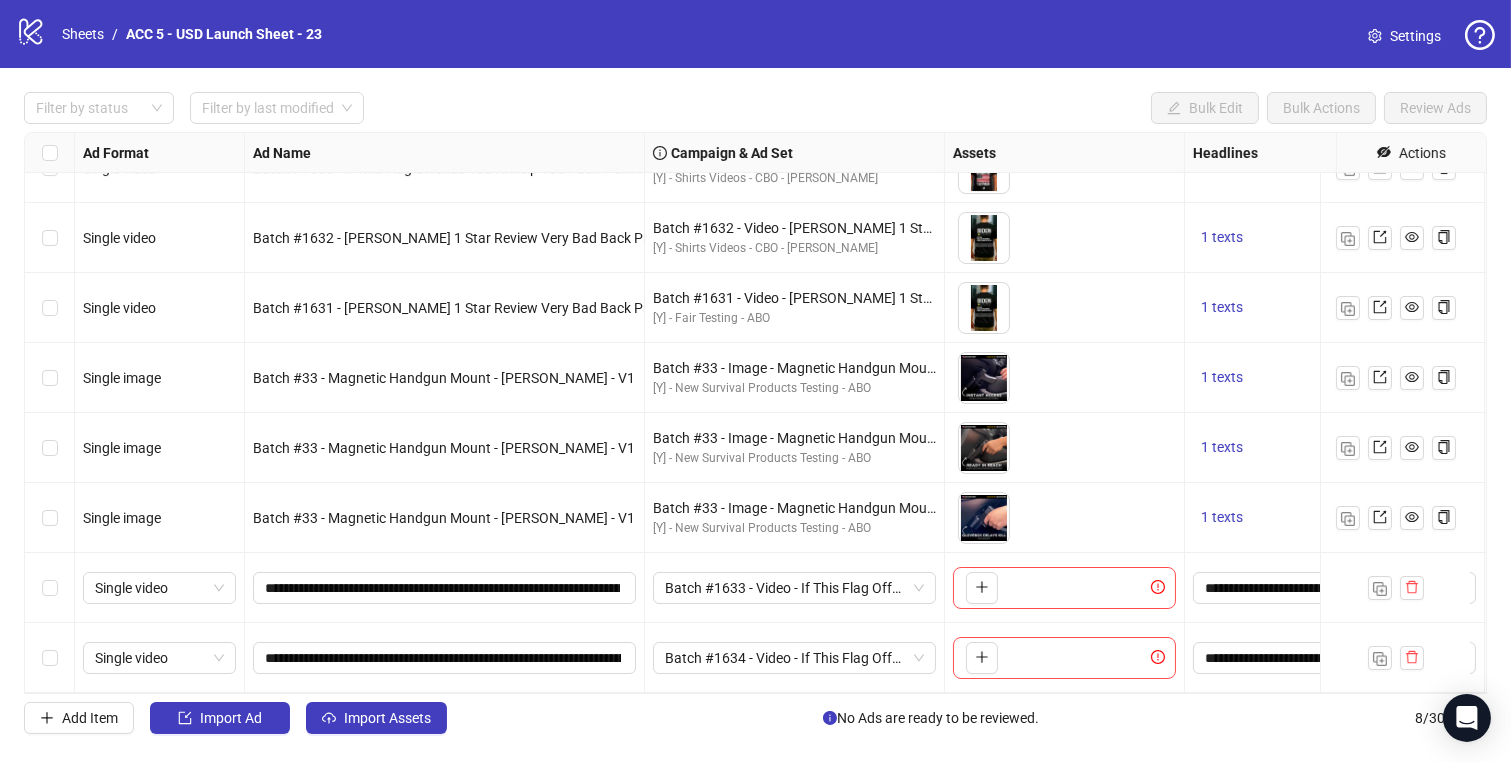 click on "Batch #1633 - Video - If This Flag Offends You I'll Help You Pack T Shirt - Yuanda - Taha - [DATE]" at bounding box center (795, 588) 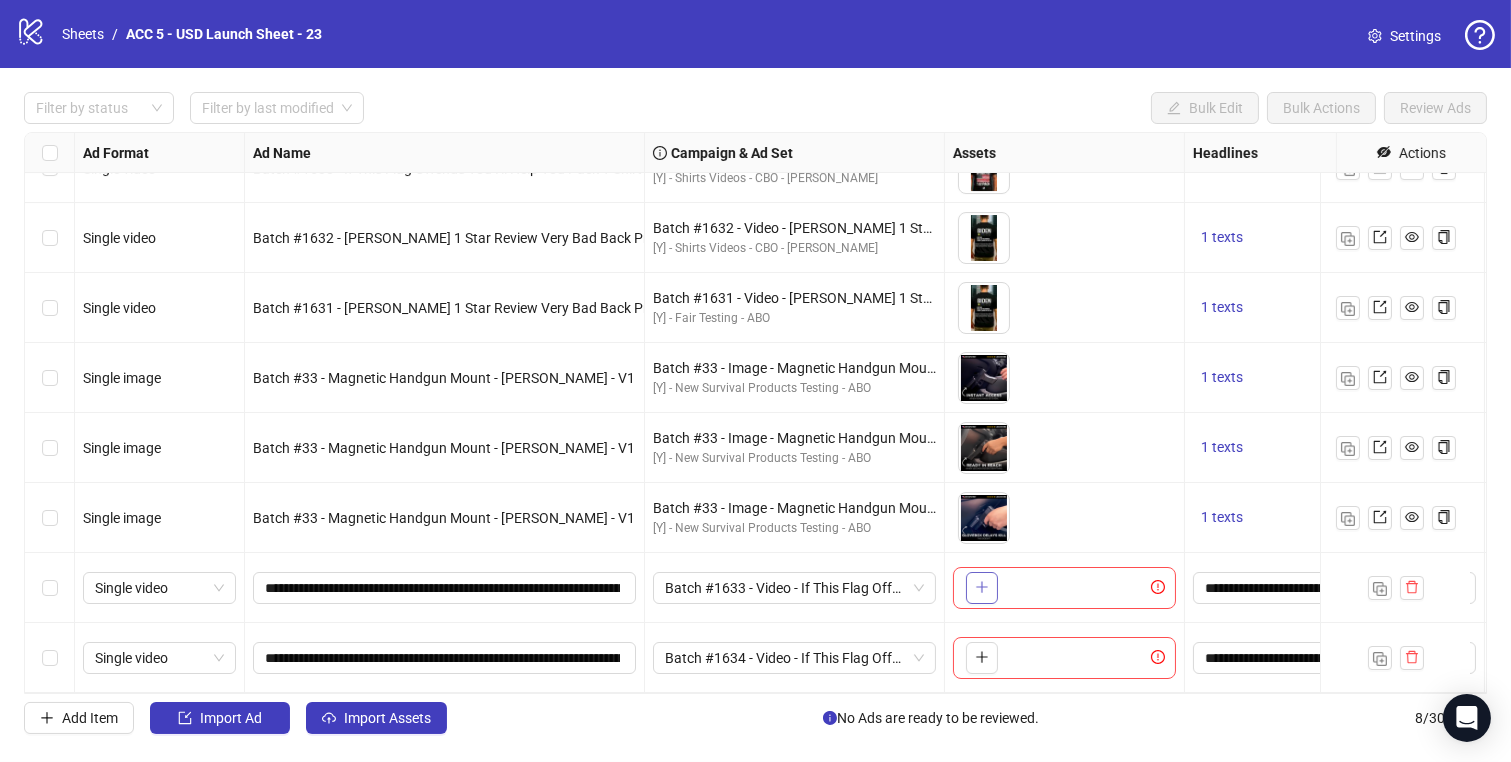 click 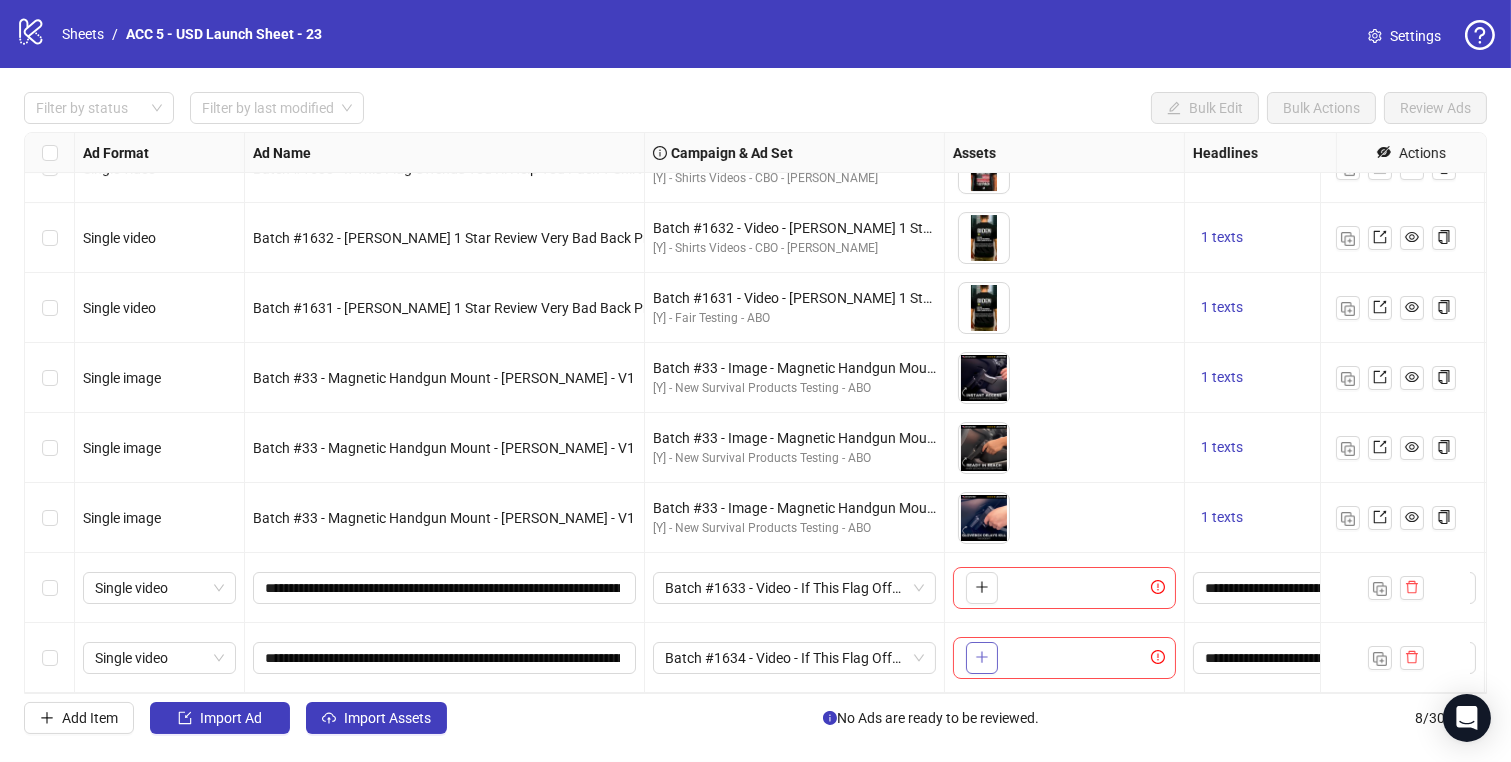 click 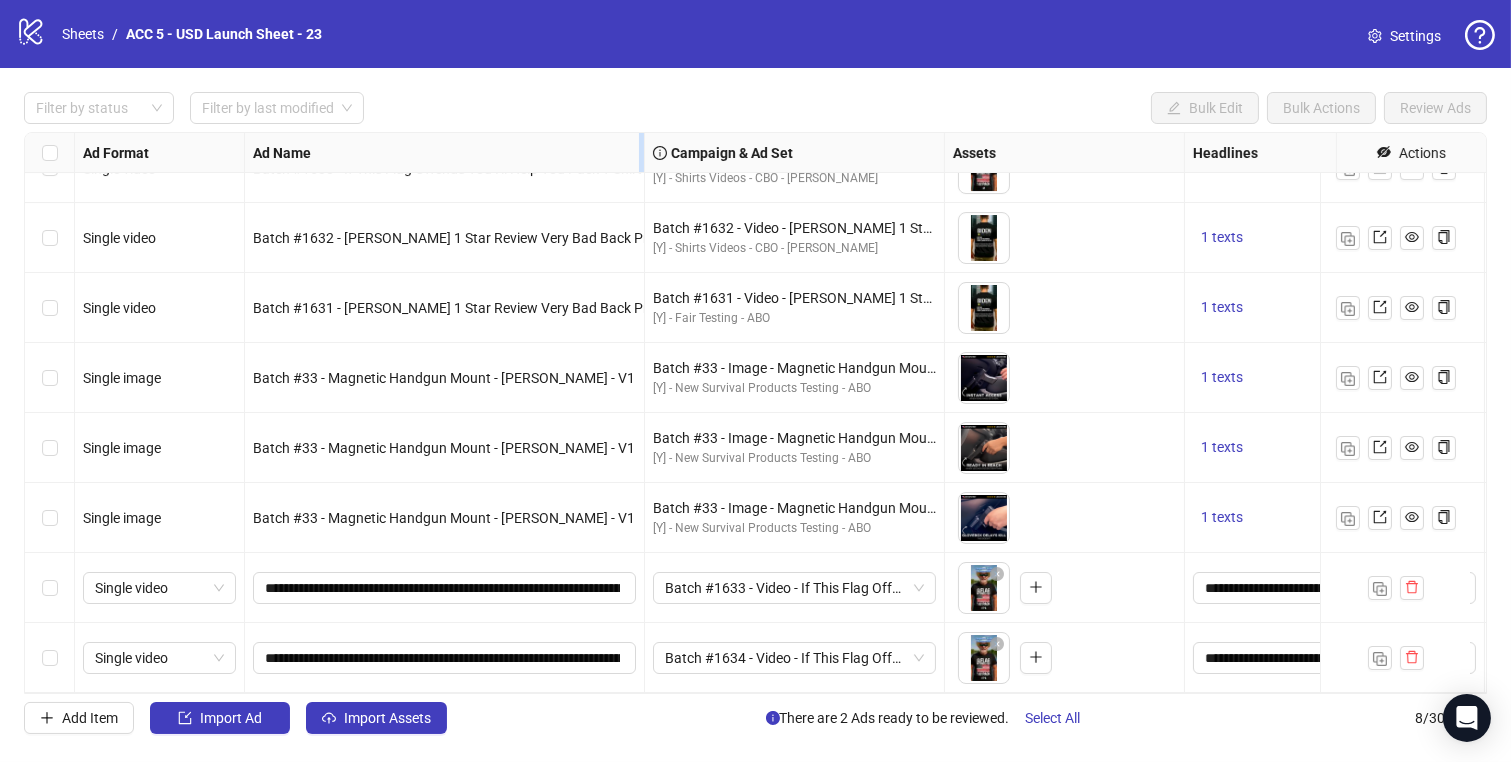 click on "Ad Format Ad Name Campaign & Ad Set Assets Headlines Primary Texts Descriptions Destination URL App Product Page ID Display URL Leadgen Form Product Set ID Call to Action" at bounding box center [1560, 153] 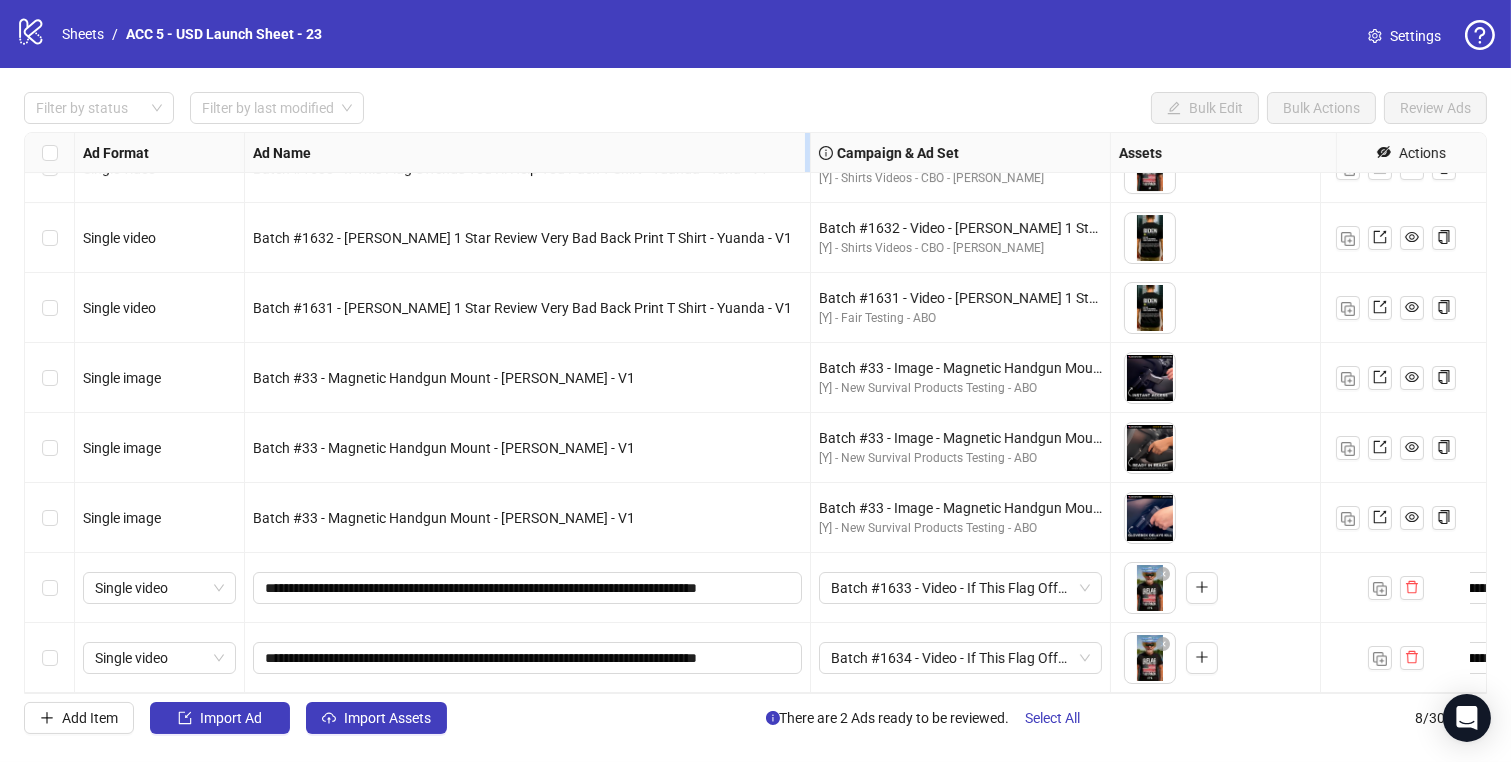 drag, startPoint x: 643, startPoint y: 144, endPoint x: 807, endPoint y: 169, distance: 165.89455 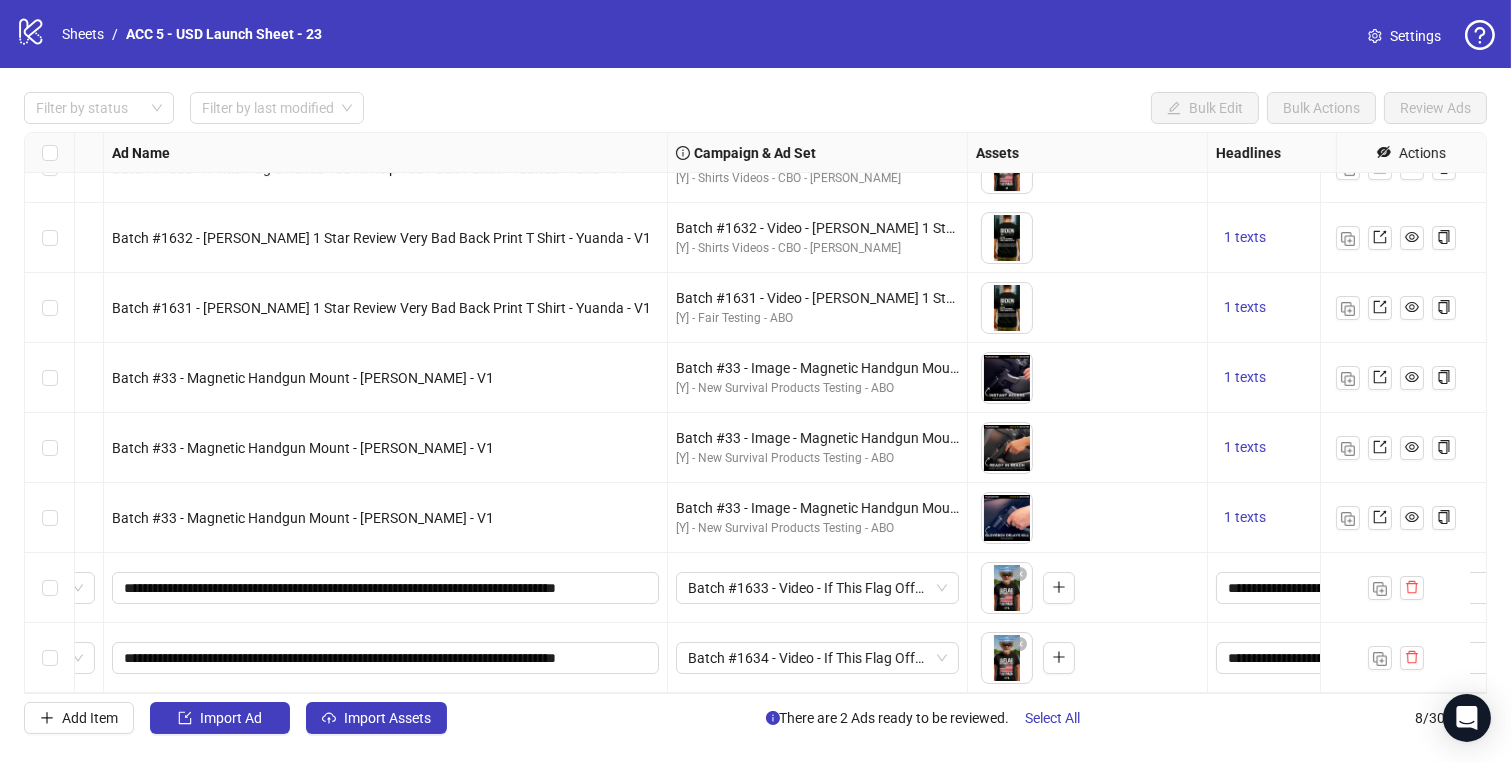 scroll, scrollTop: 55, scrollLeft: 137, axis: both 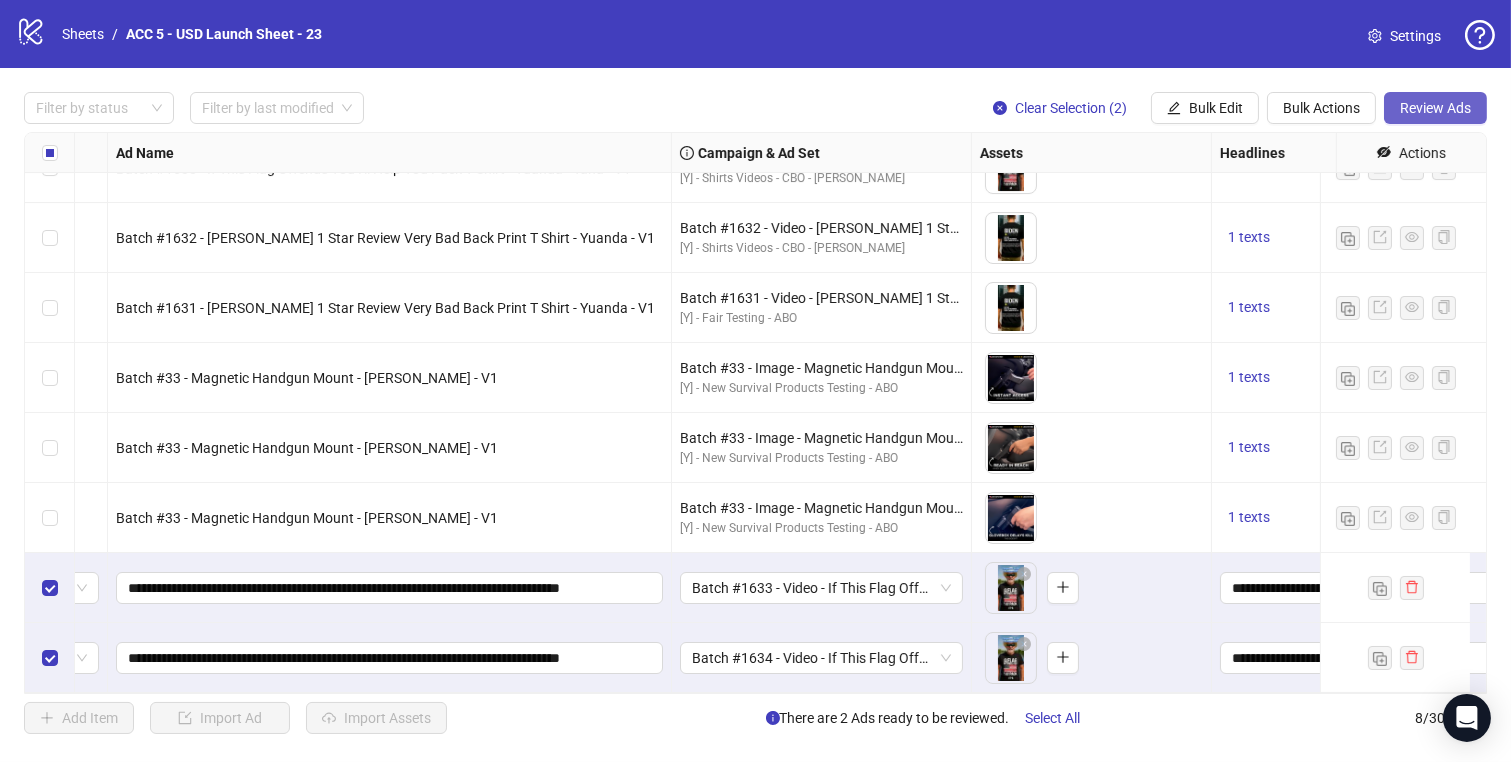 click on "Review Ads" at bounding box center (1435, 108) 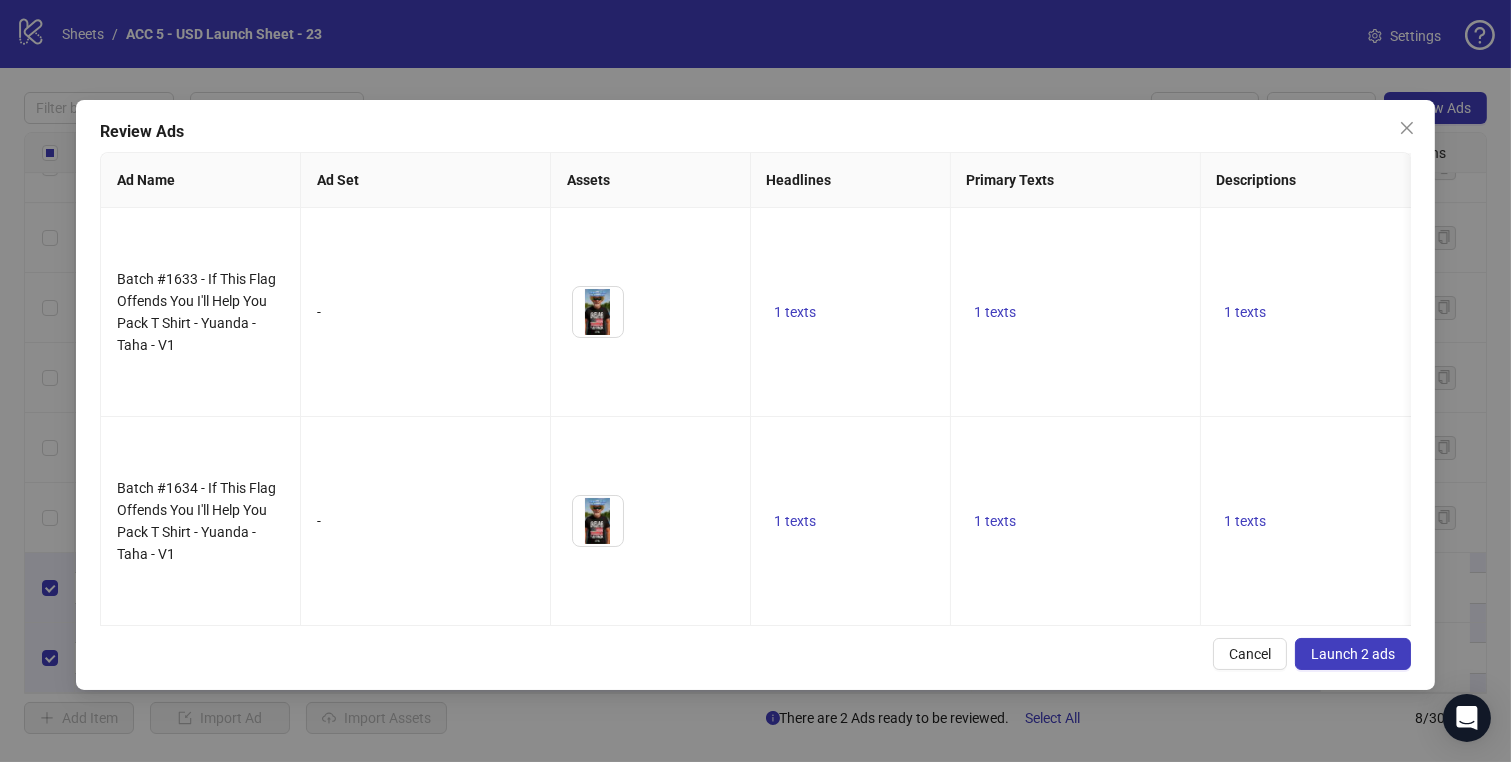 click on "Launch 2 ads" at bounding box center (1353, 654) 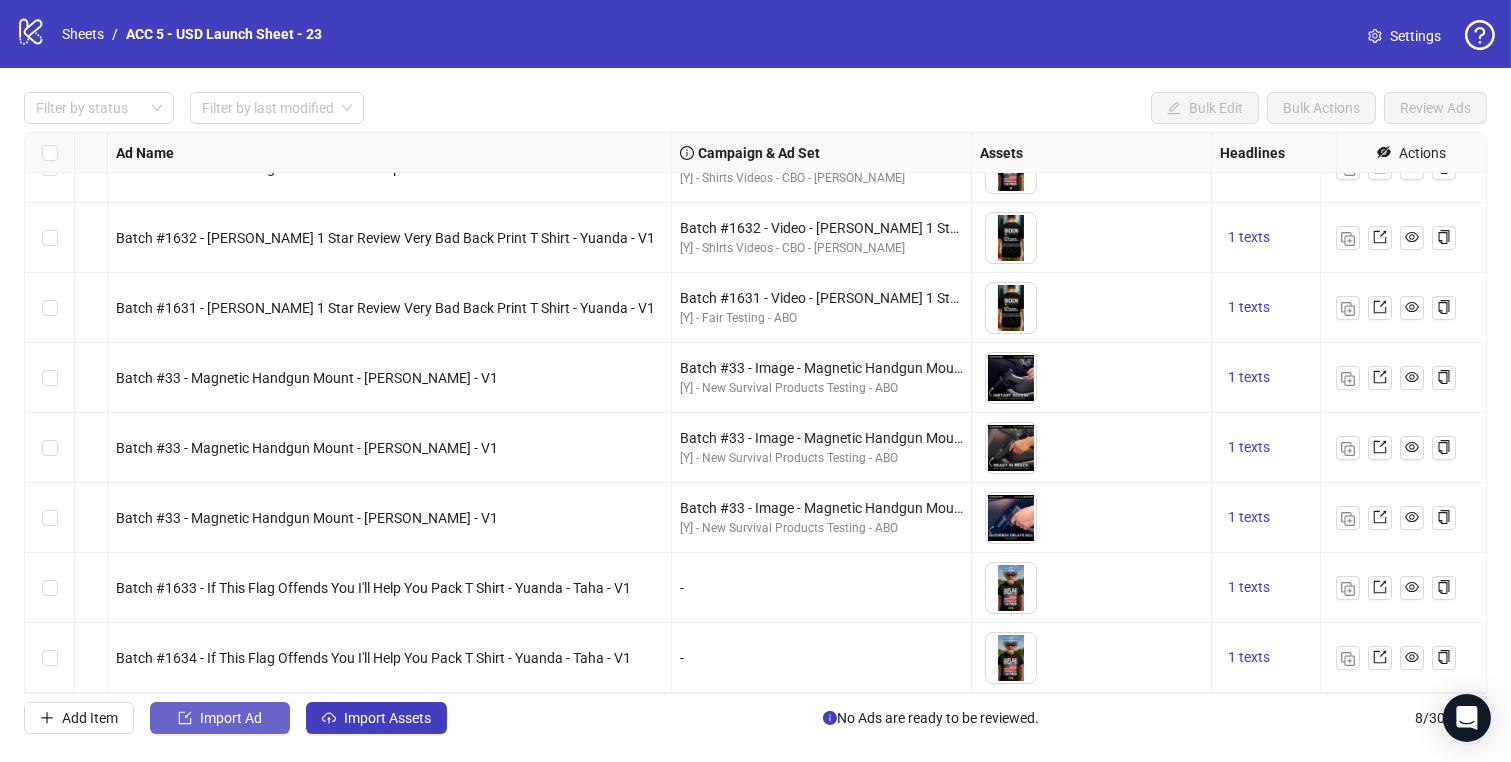 click on "Import Ad" at bounding box center [231, 718] 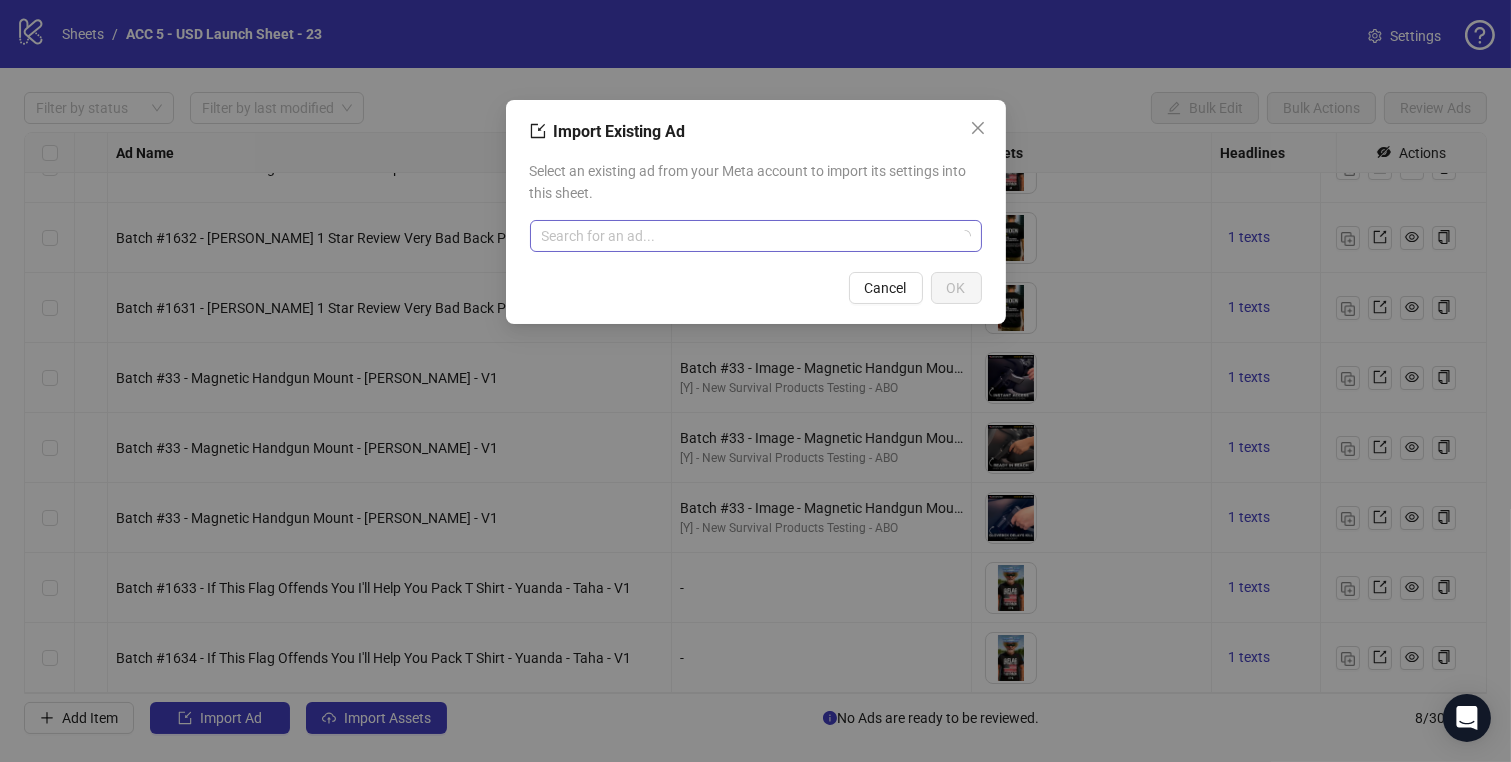 click at bounding box center (747, 236) 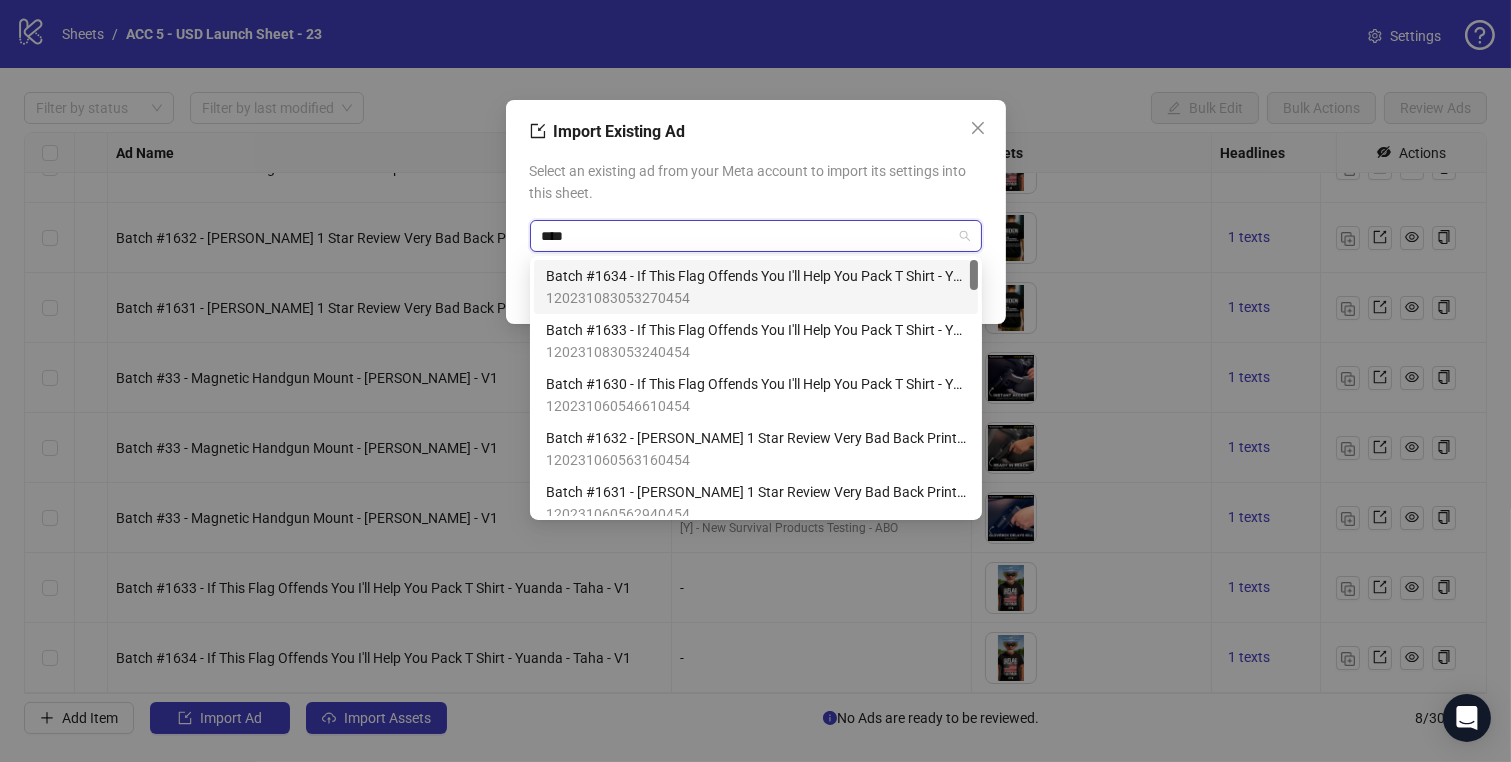 type on "*****" 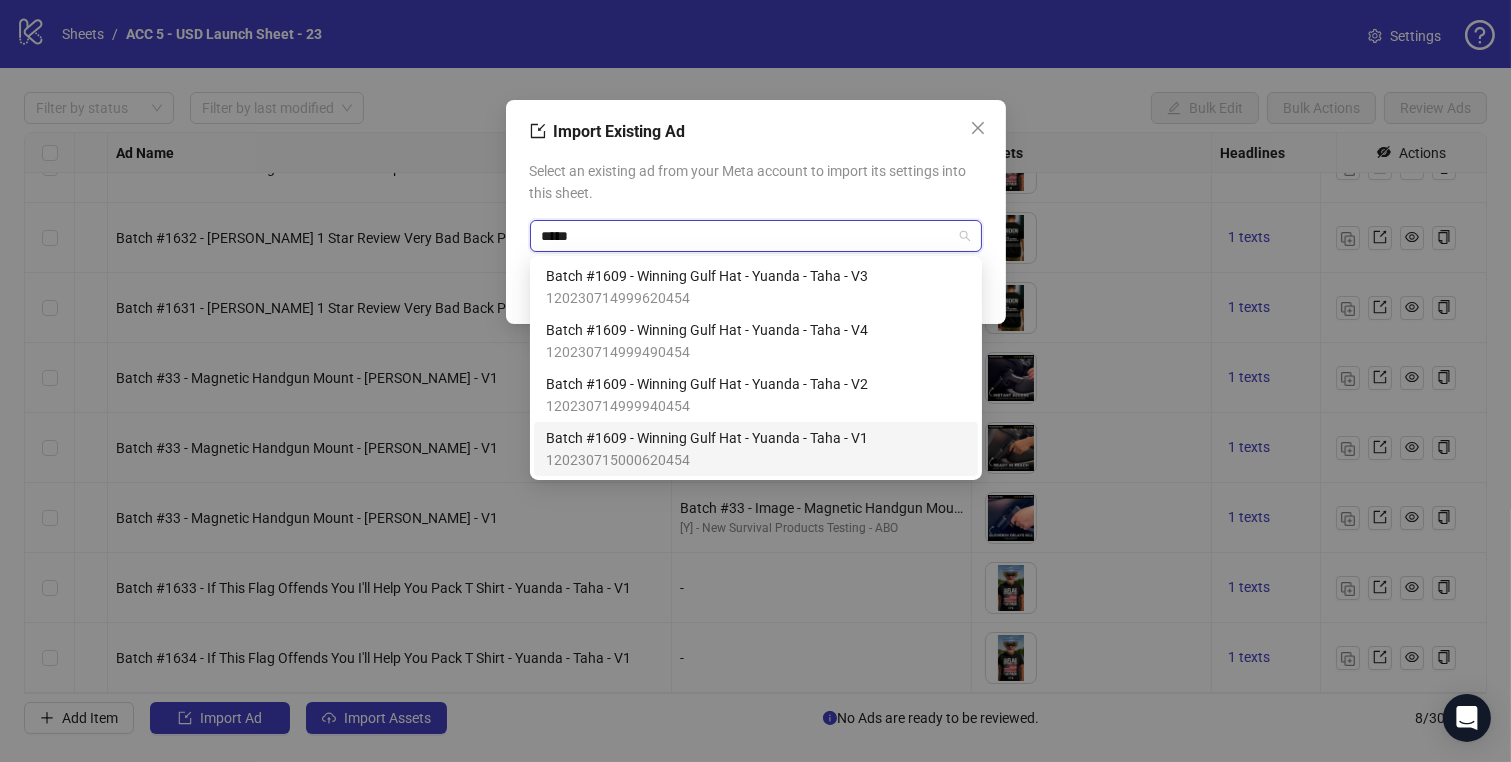 click on "Batch #1609 - Winning Gulf Hat - Yuanda - Taha - V1" at bounding box center [707, 438] 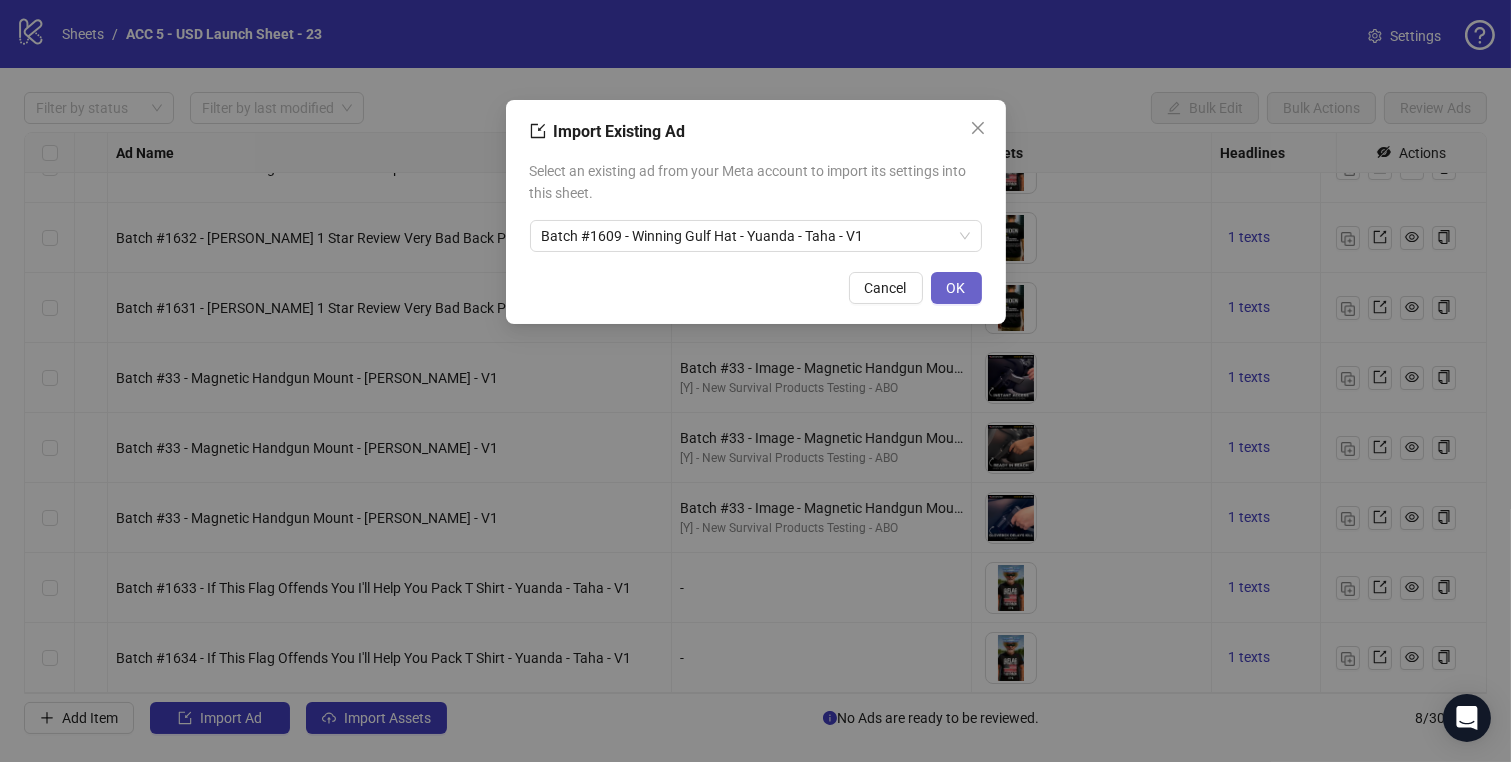 click on "OK" at bounding box center (956, 288) 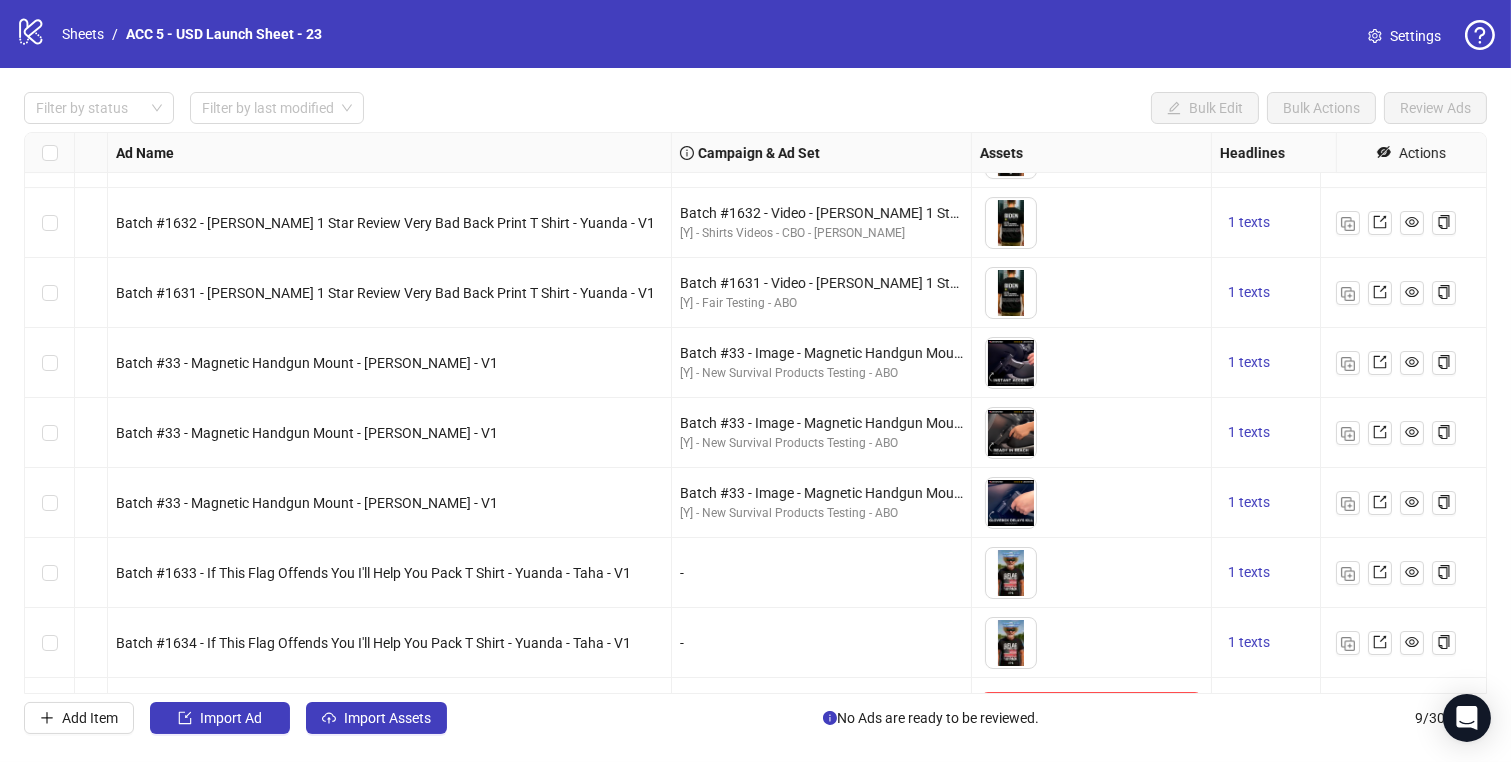 scroll, scrollTop: 125, scrollLeft: 137, axis: both 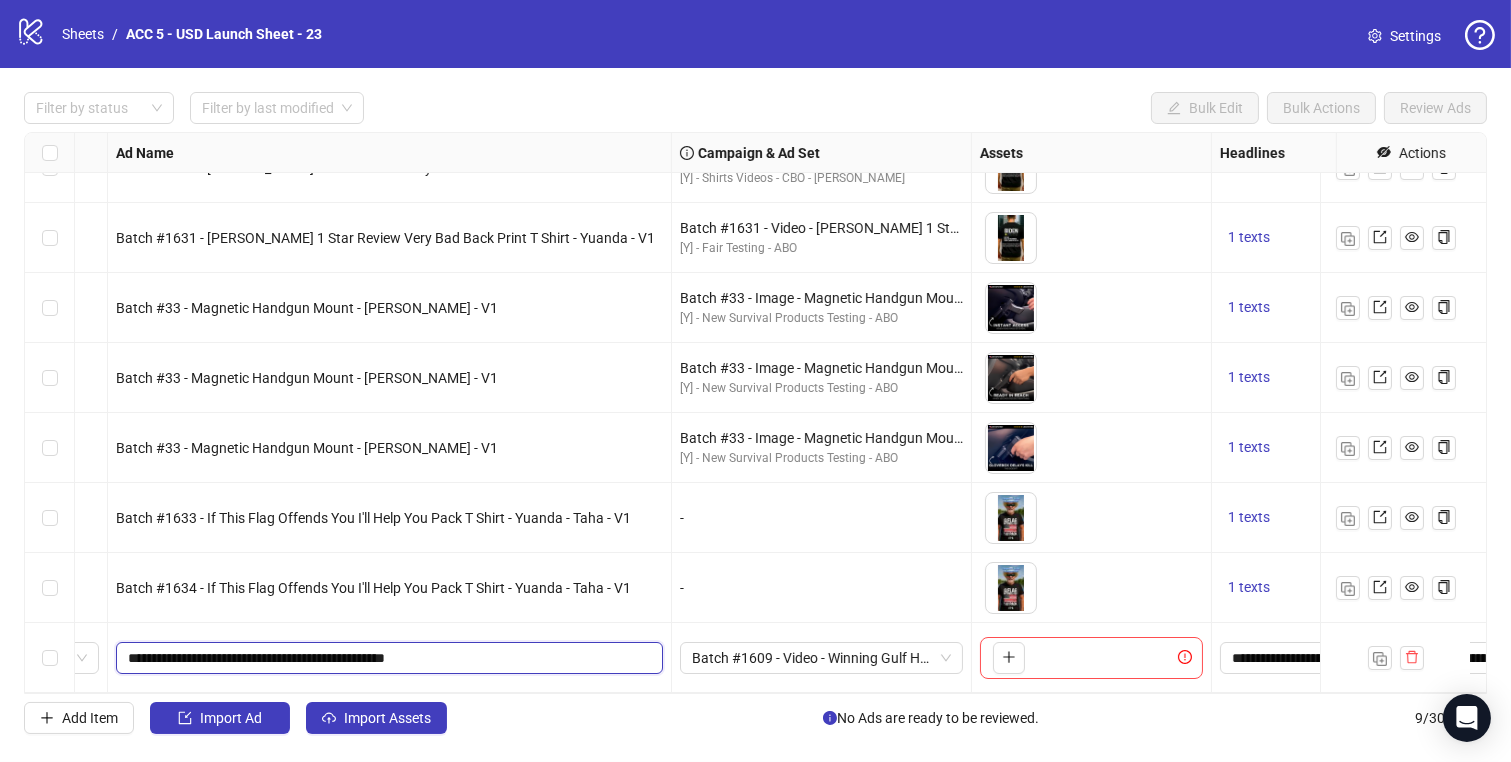 click on "**********" at bounding box center [387, 658] 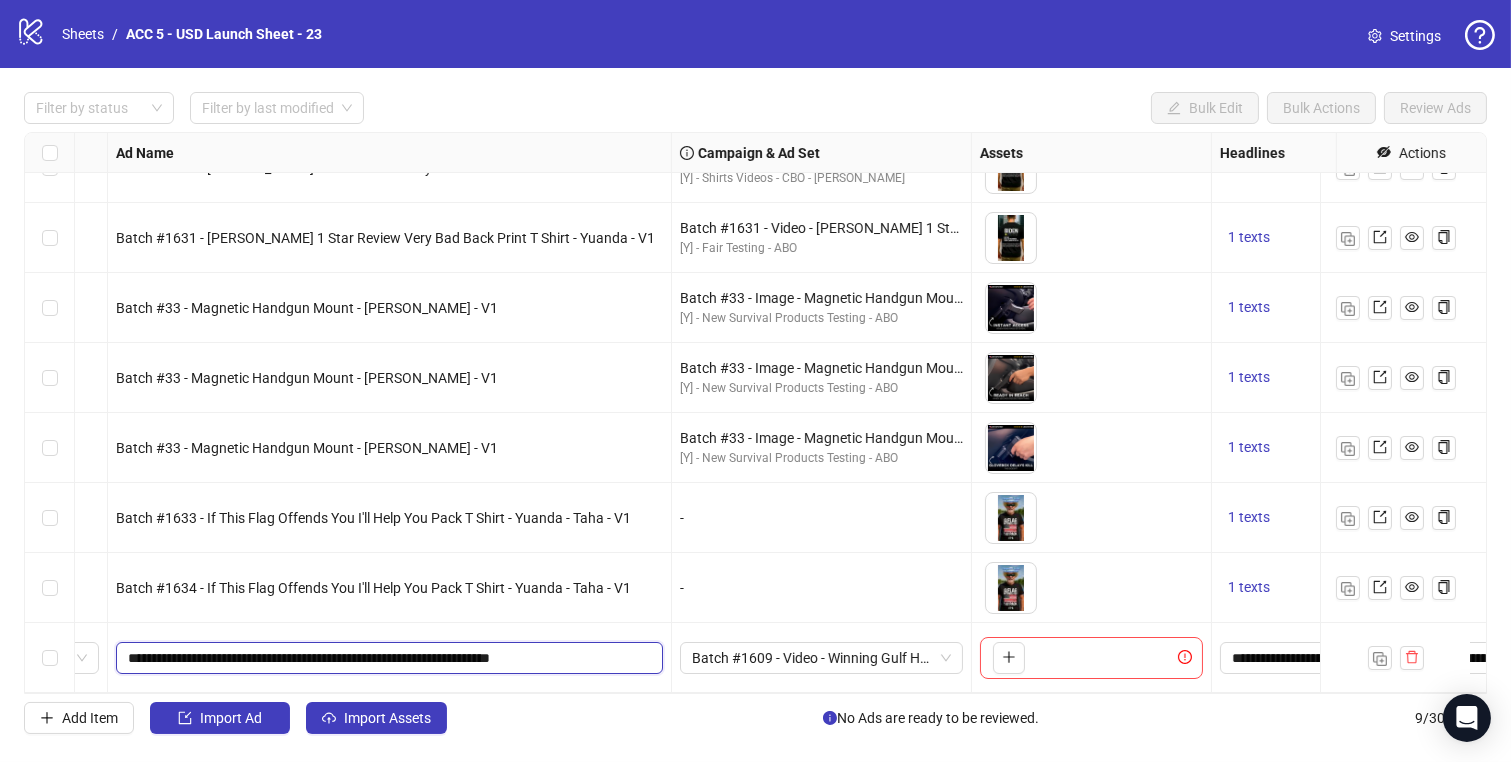 drag, startPoint x: 553, startPoint y: 646, endPoint x: 623, endPoint y: 660, distance: 71.38628 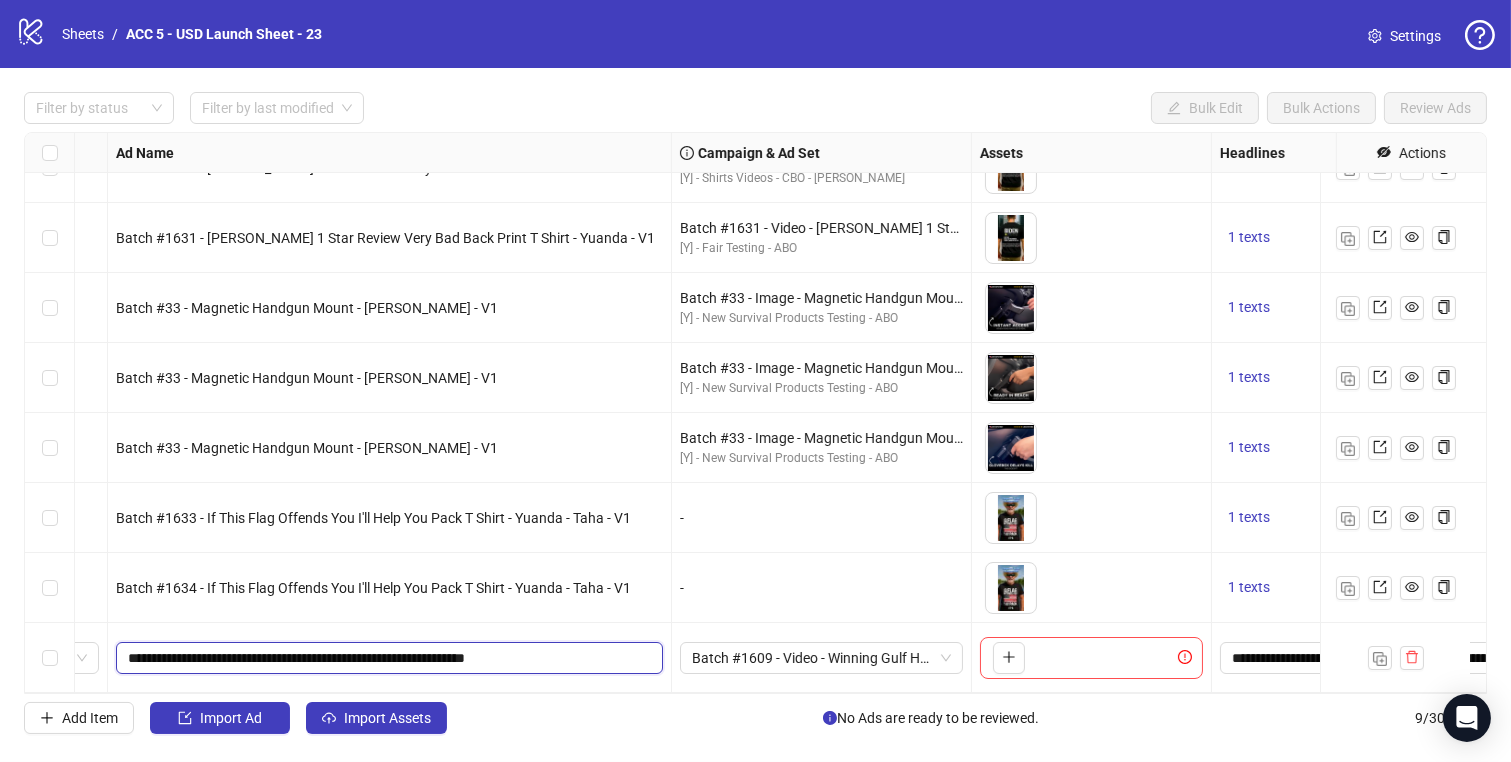 drag, startPoint x: 250, startPoint y: 639, endPoint x: 205, endPoint y: 639, distance: 45 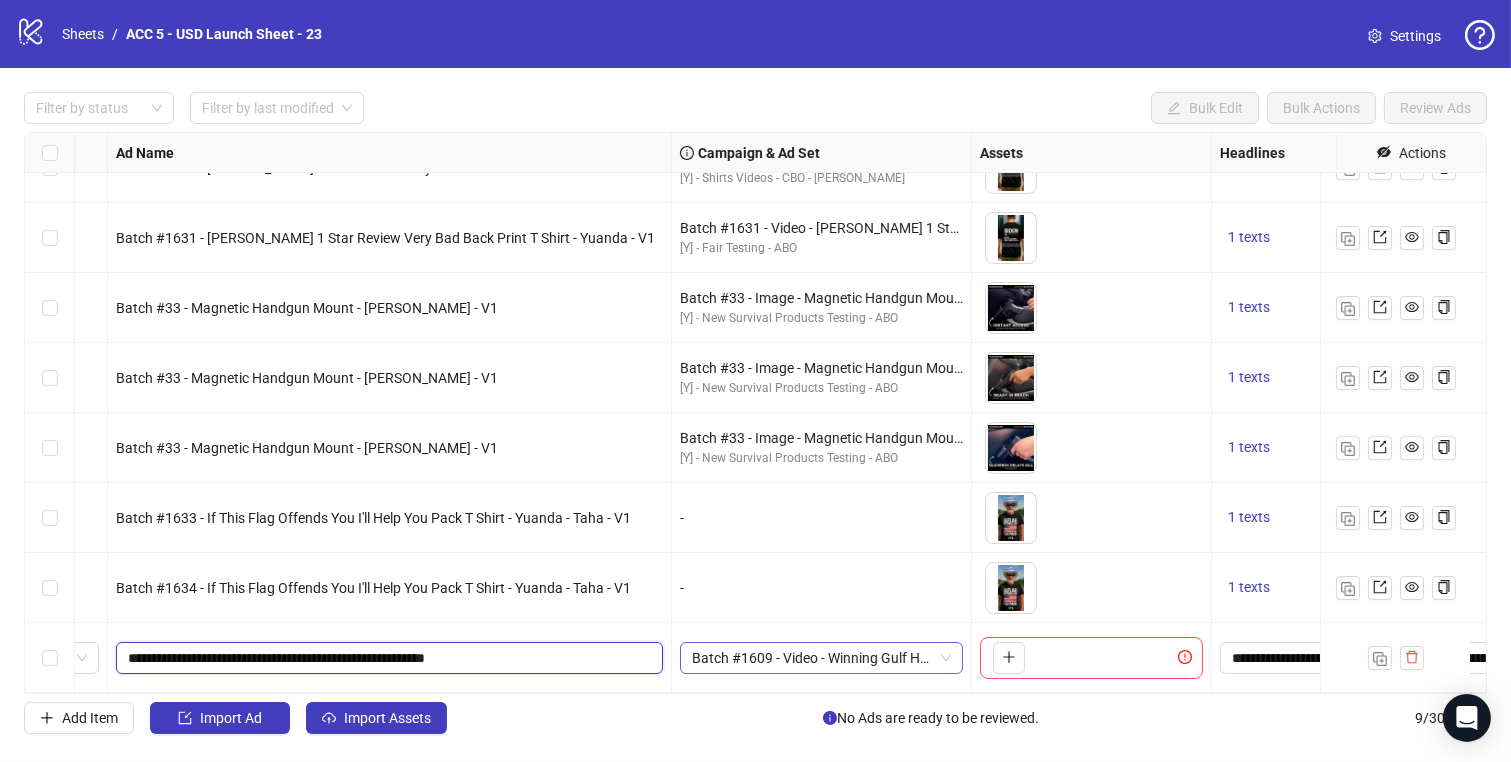 click on "Batch #1609 - Video - Winning Gulf Hat - Yuanda - Taha - [DATE]" at bounding box center [821, 658] 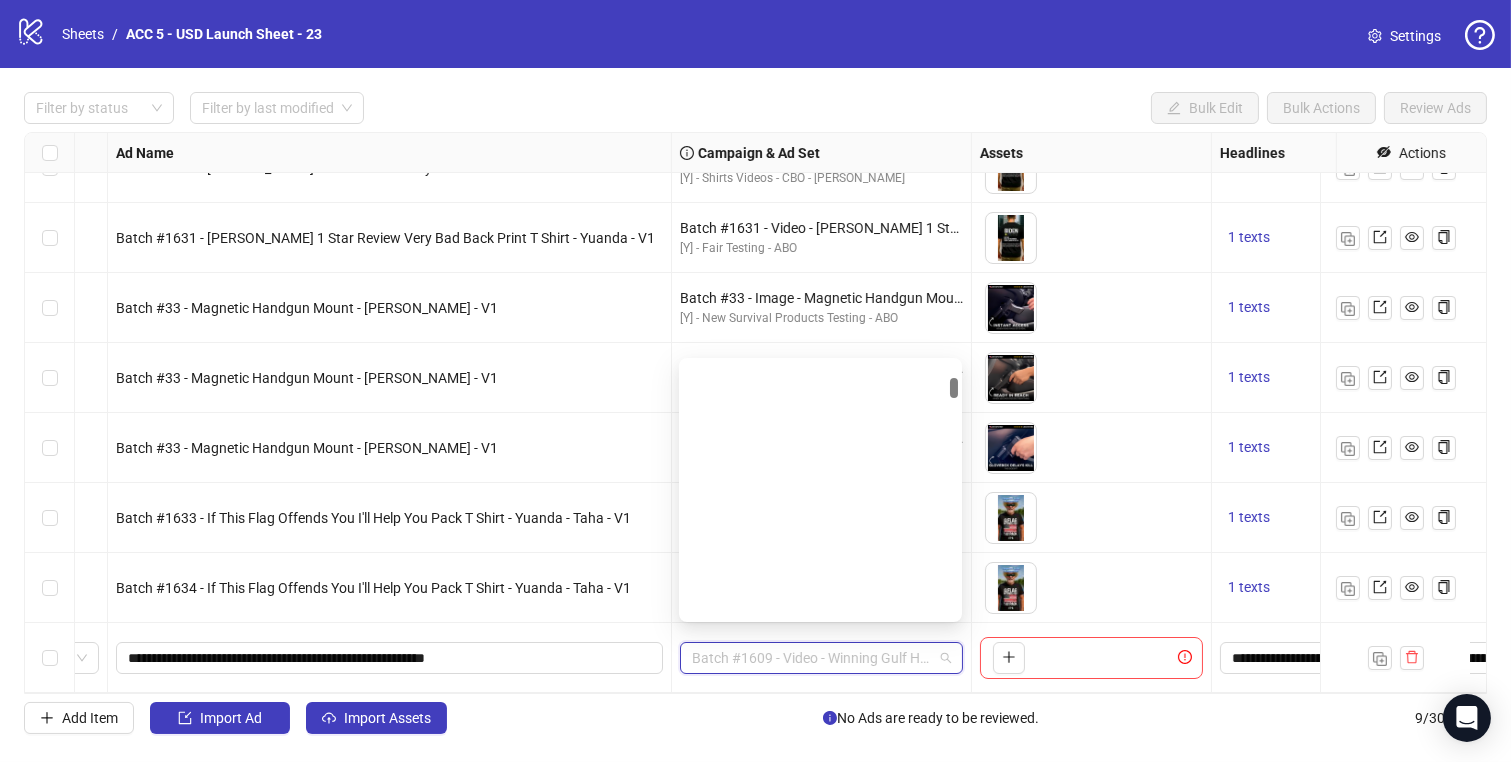 scroll, scrollTop: 1608, scrollLeft: 0, axis: vertical 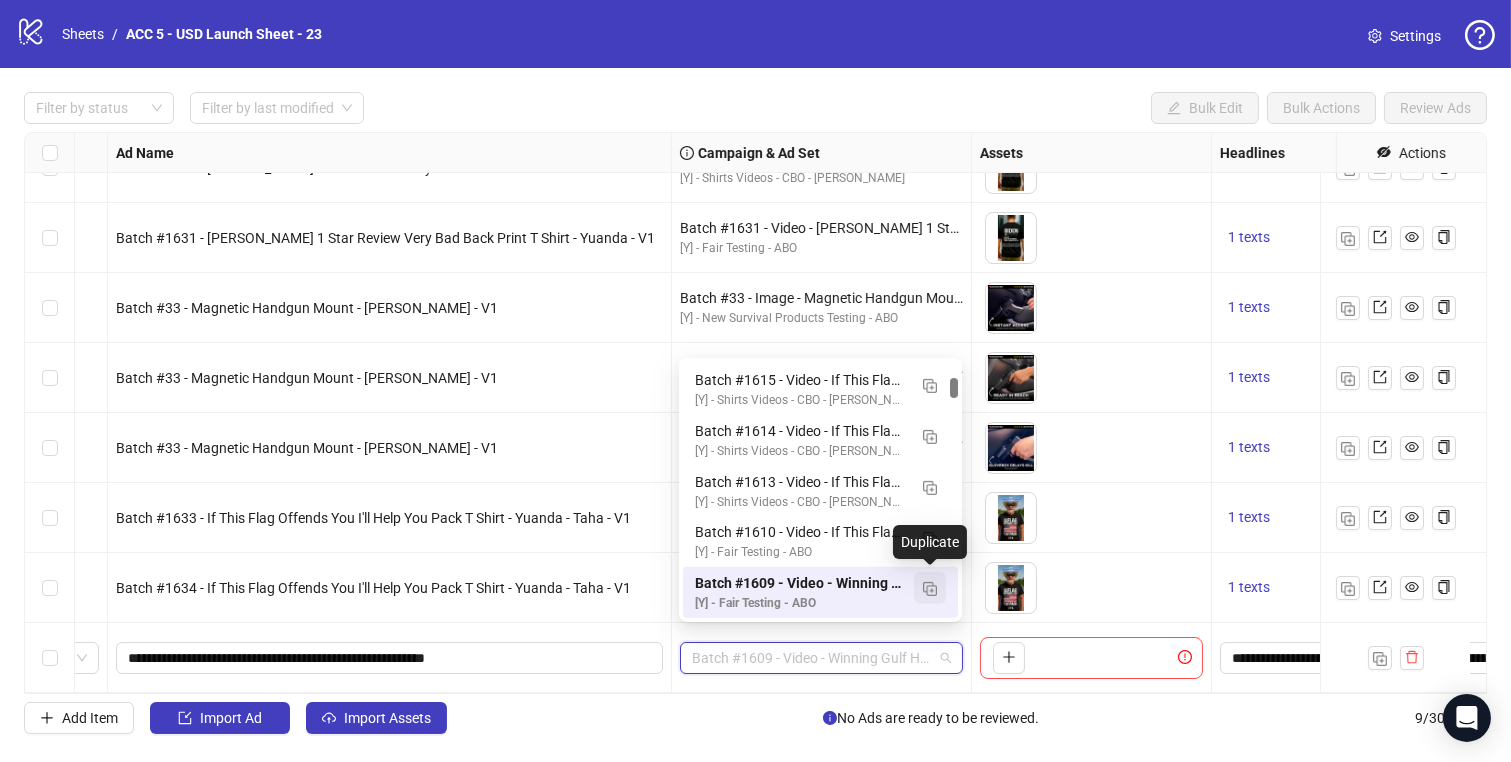 click at bounding box center (930, 589) 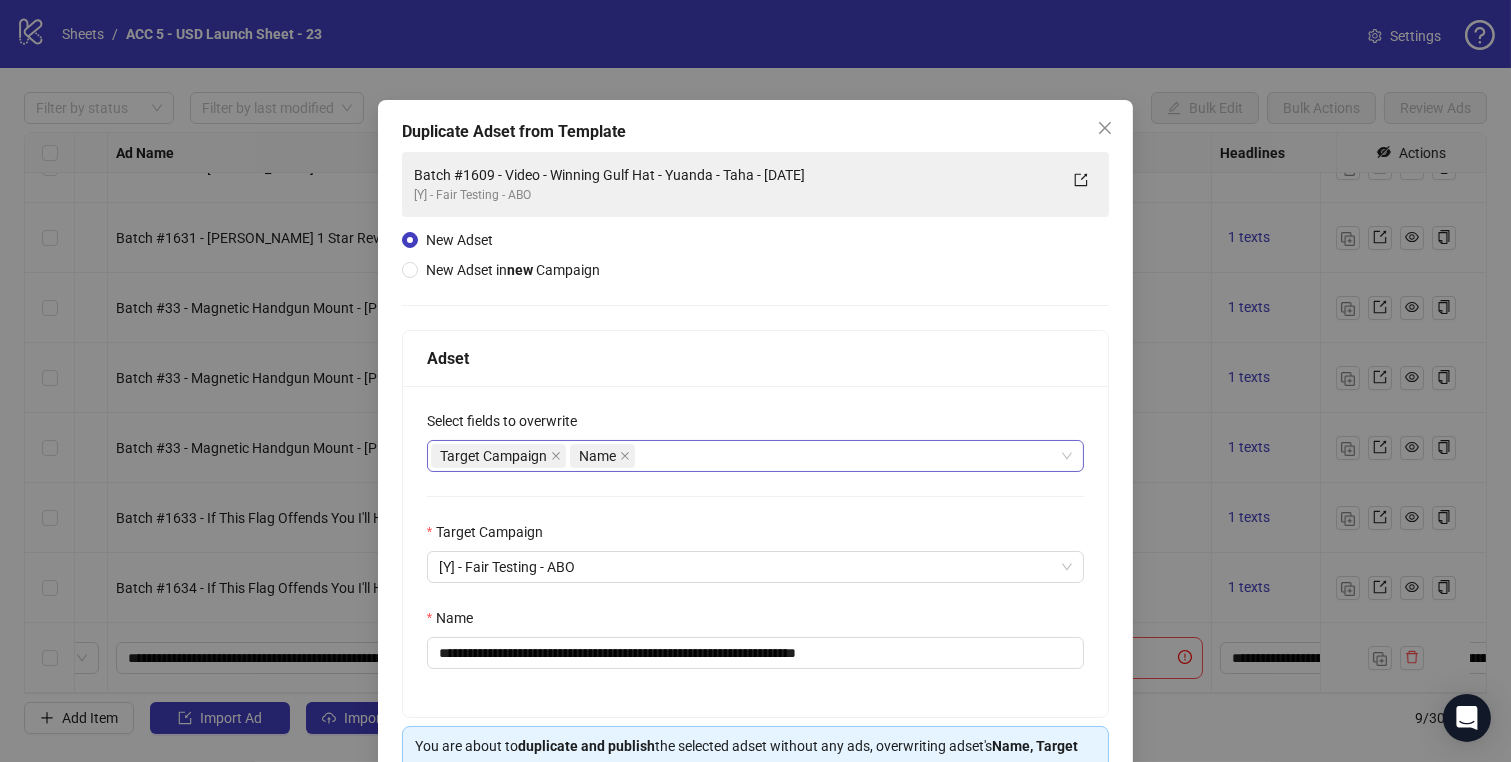 click on "Target Campaign Name" at bounding box center (745, 456) 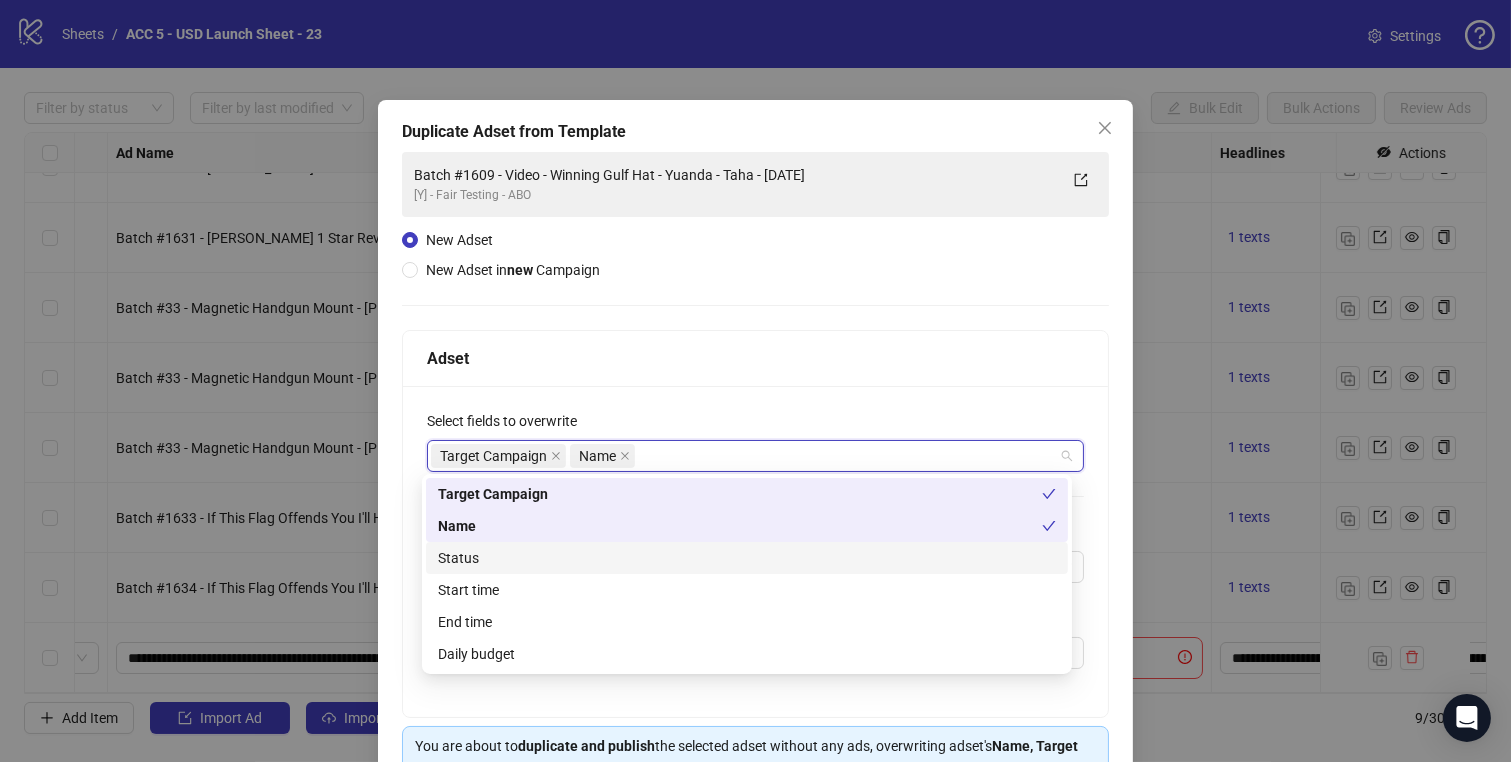 click on "Status" at bounding box center (747, 558) 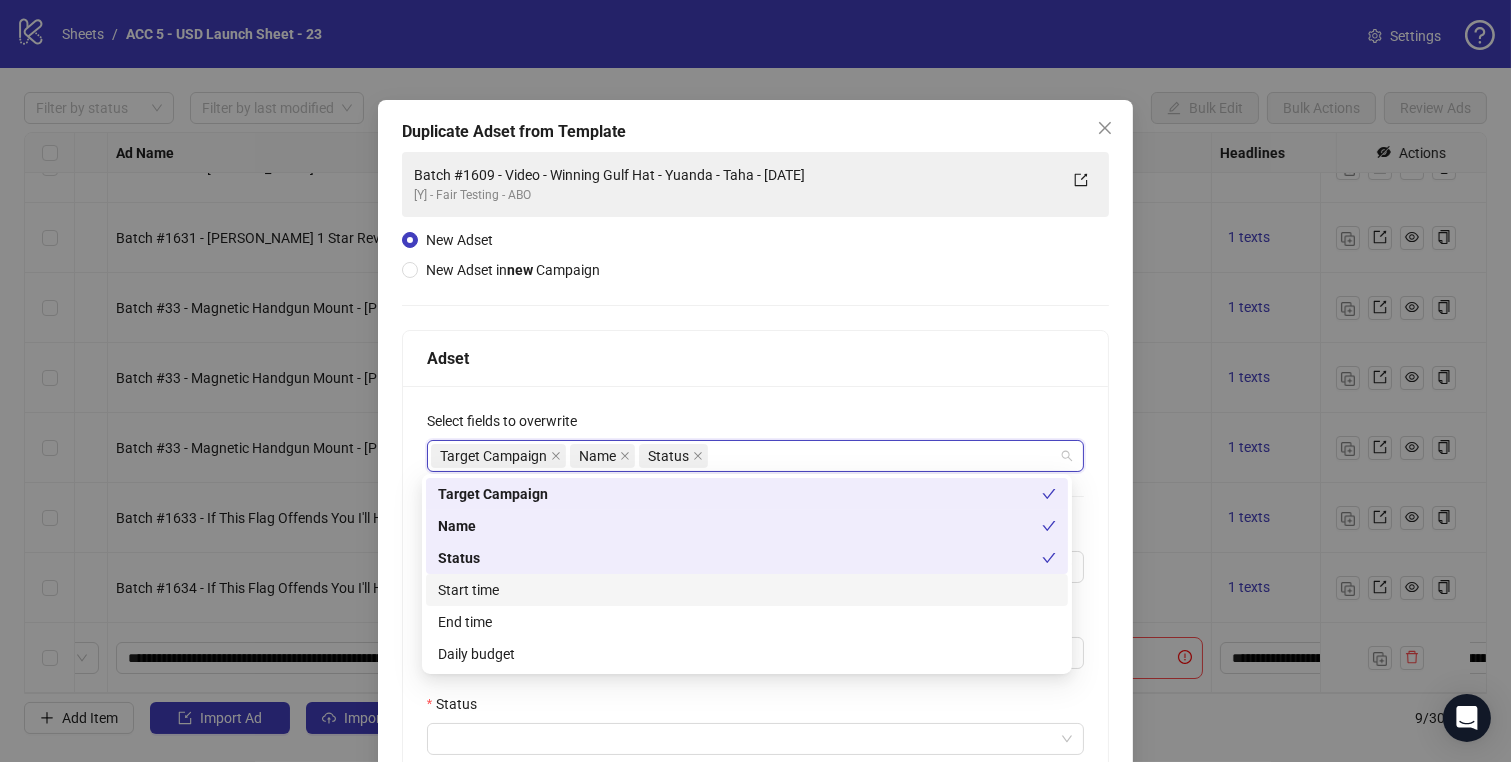 drag, startPoint x: 521, startPoint y: 598, endPoint x: 526, endPoint y: 621, distance: 23.537205 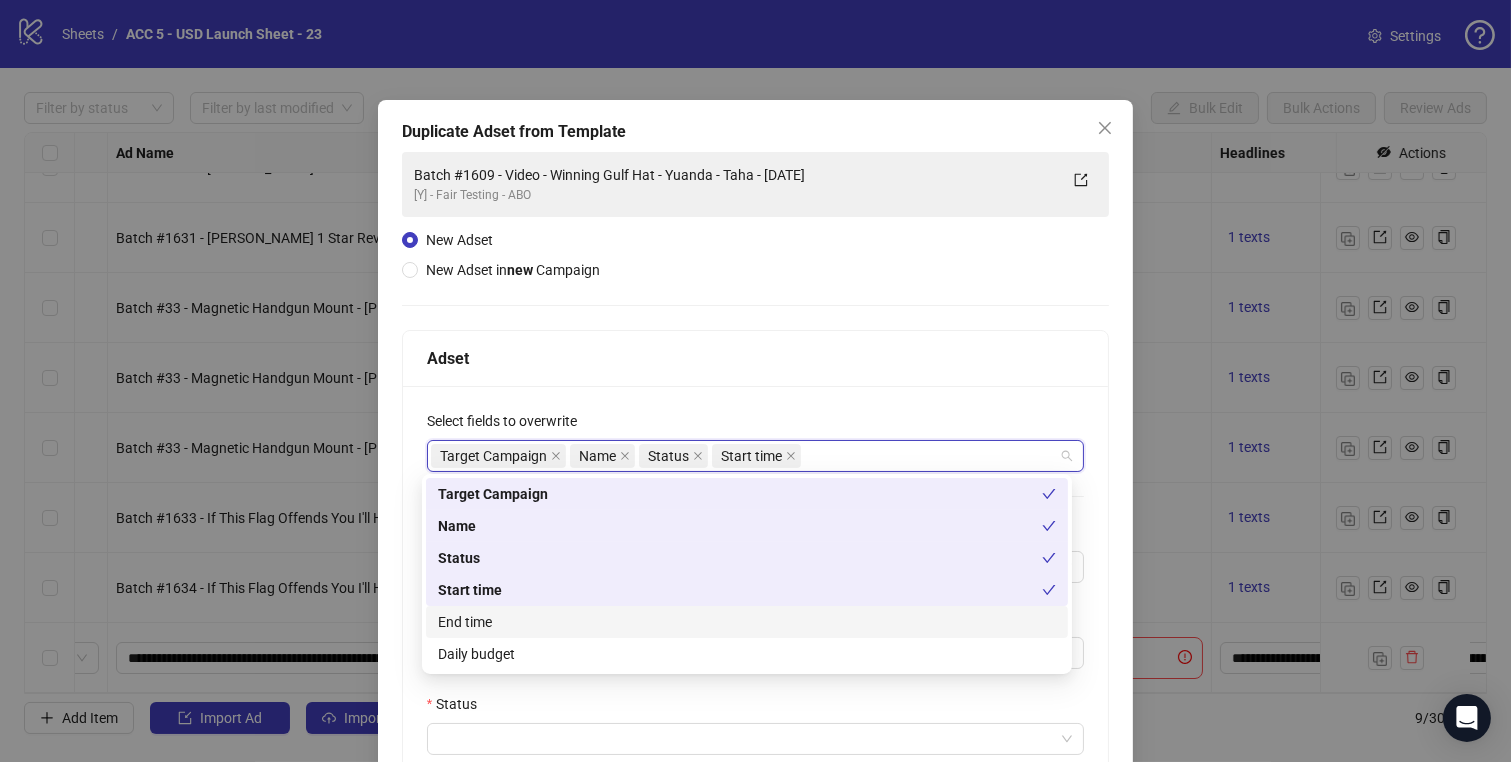 click on "End time" at bounding box center (747, 622) 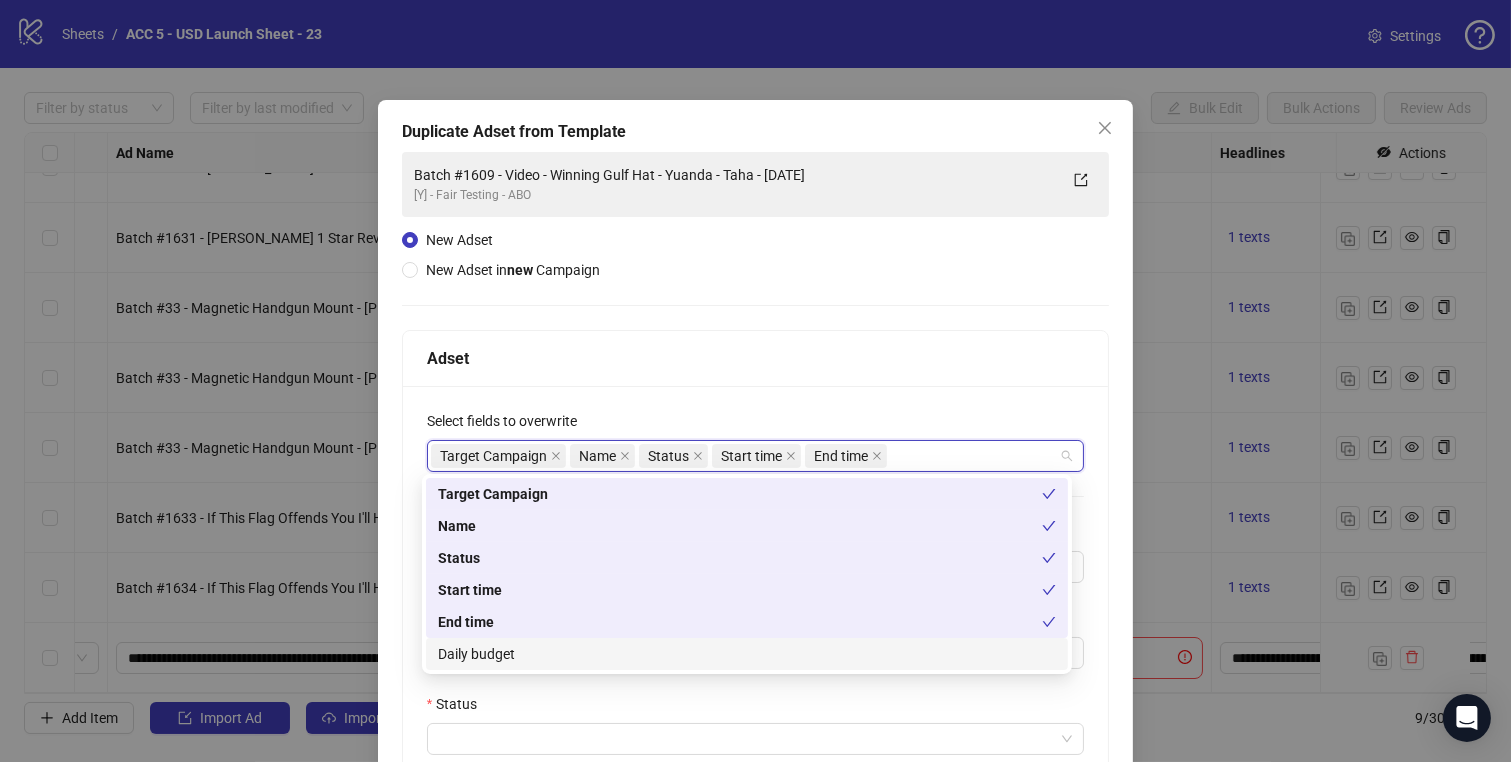click on "Daily budget" at bounding box center (747, 654) 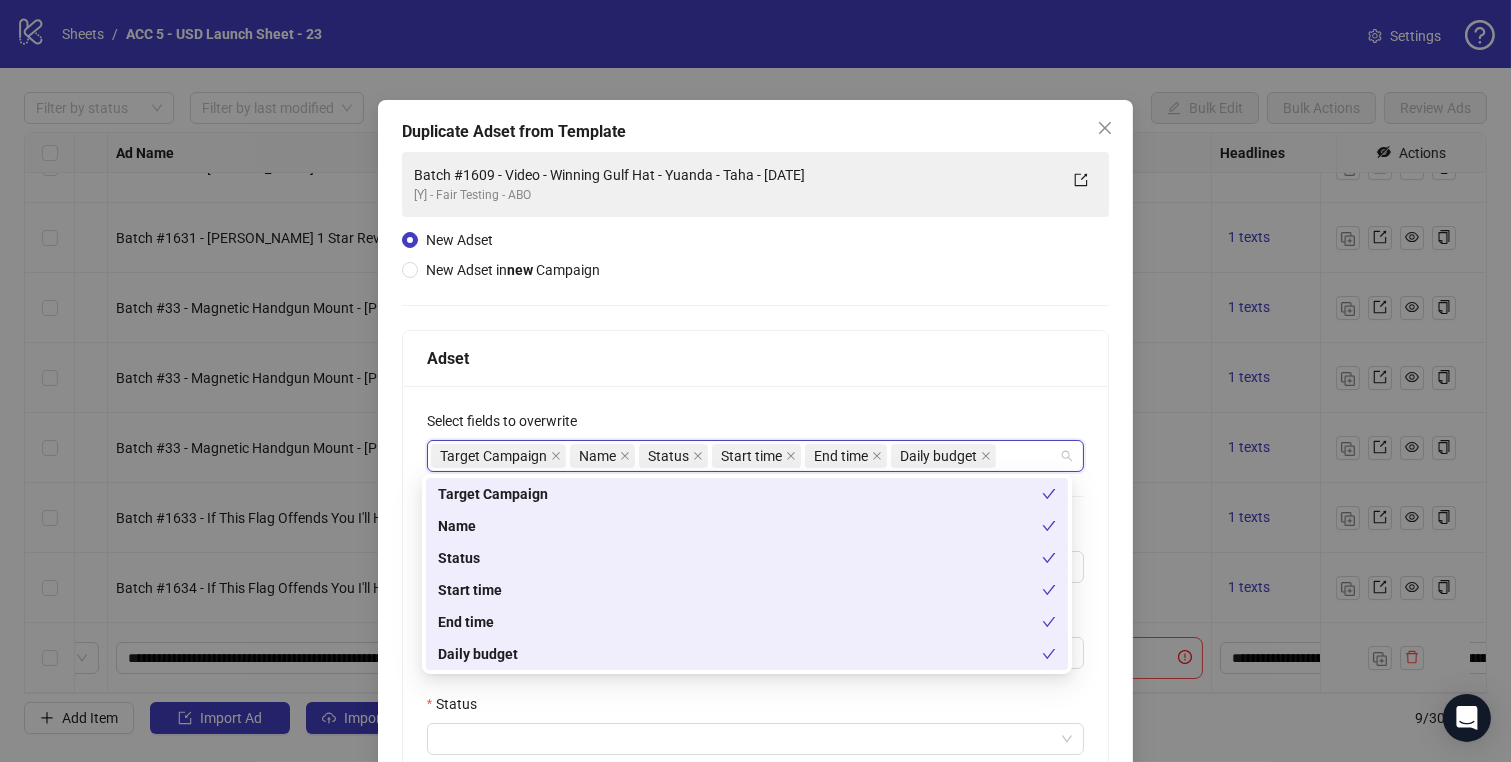click on "Status" at bounding box center (756, 708) 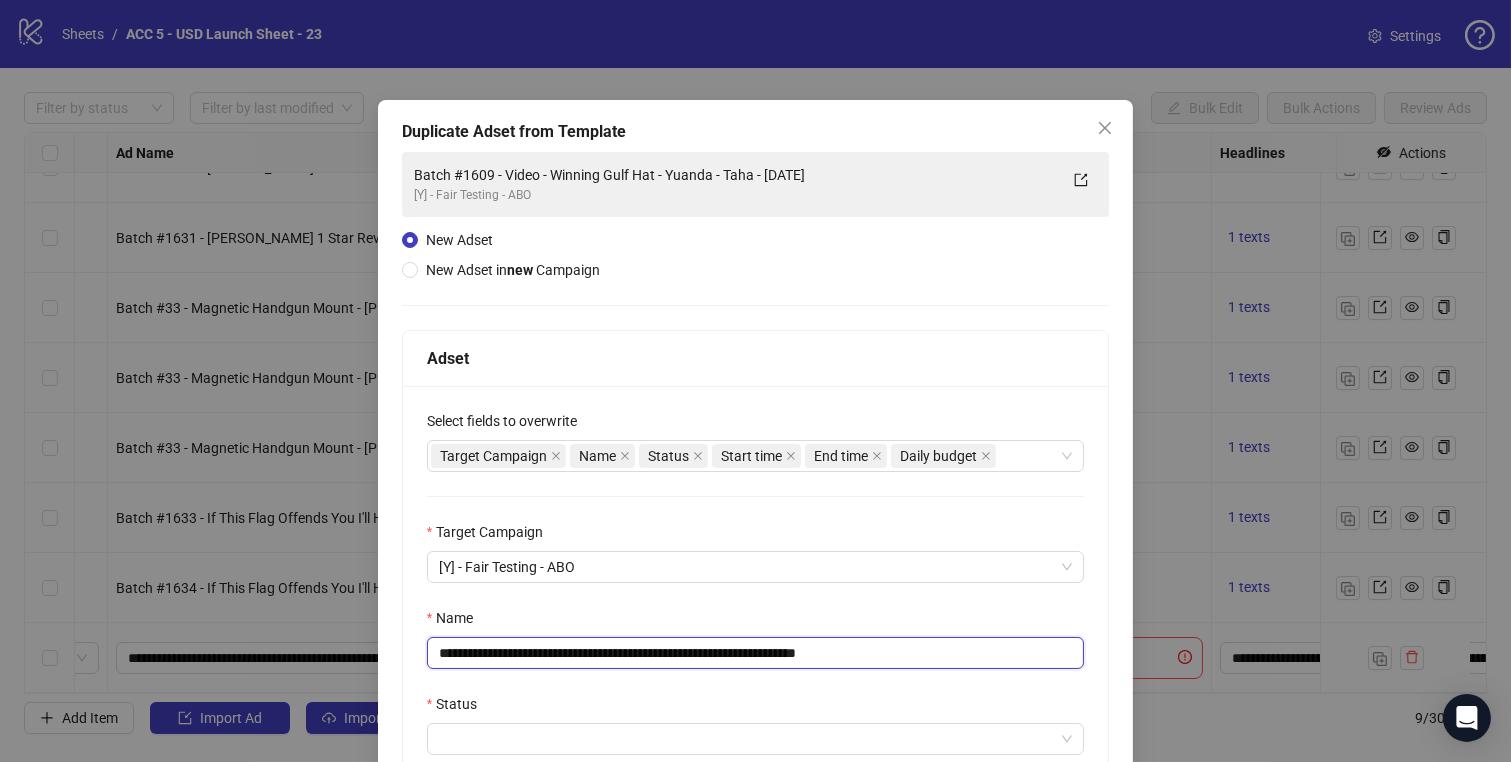 click on "**********" at bounding box center [756, 653] 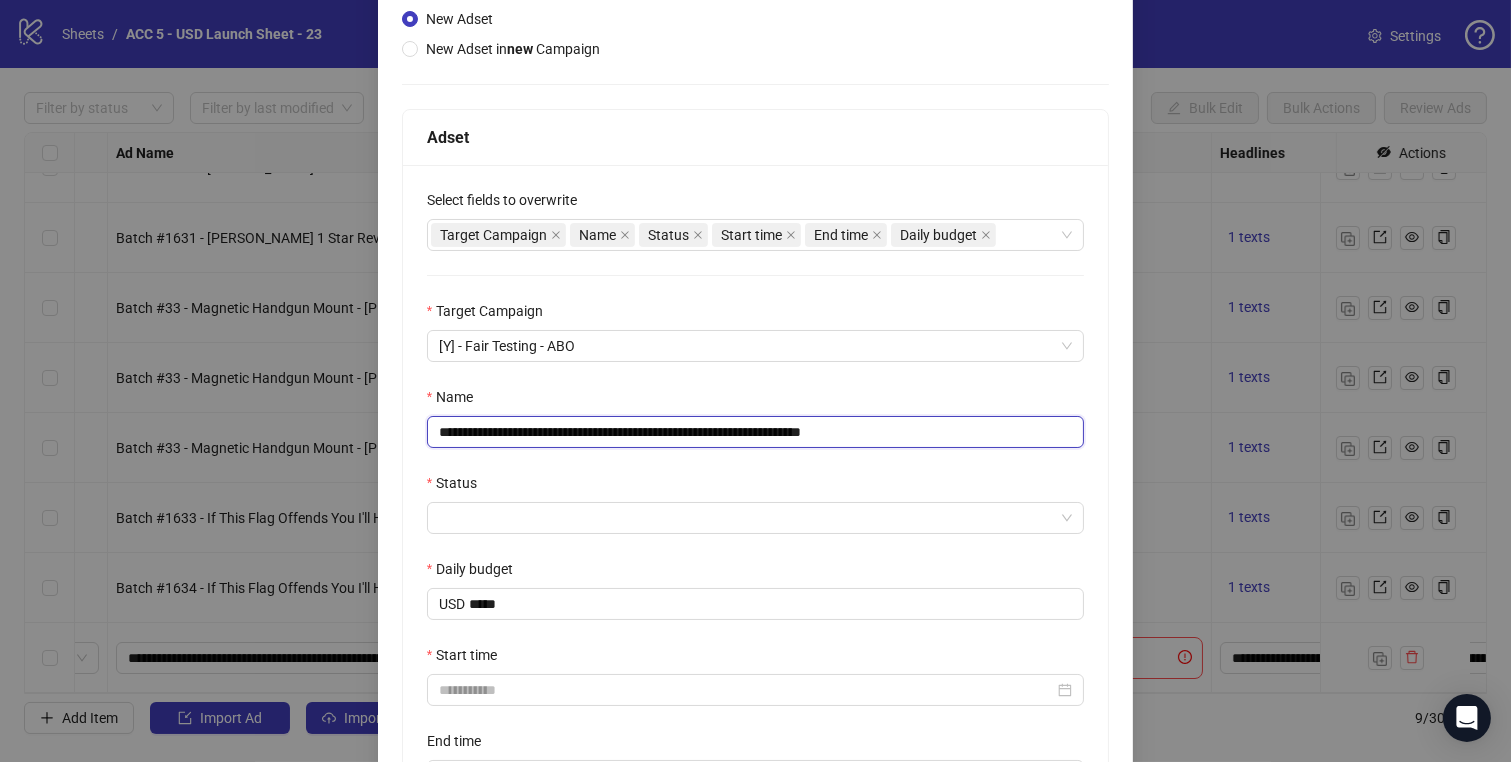 scroll, scrollTop: 282, scrollLeft: 0, axis: vertical 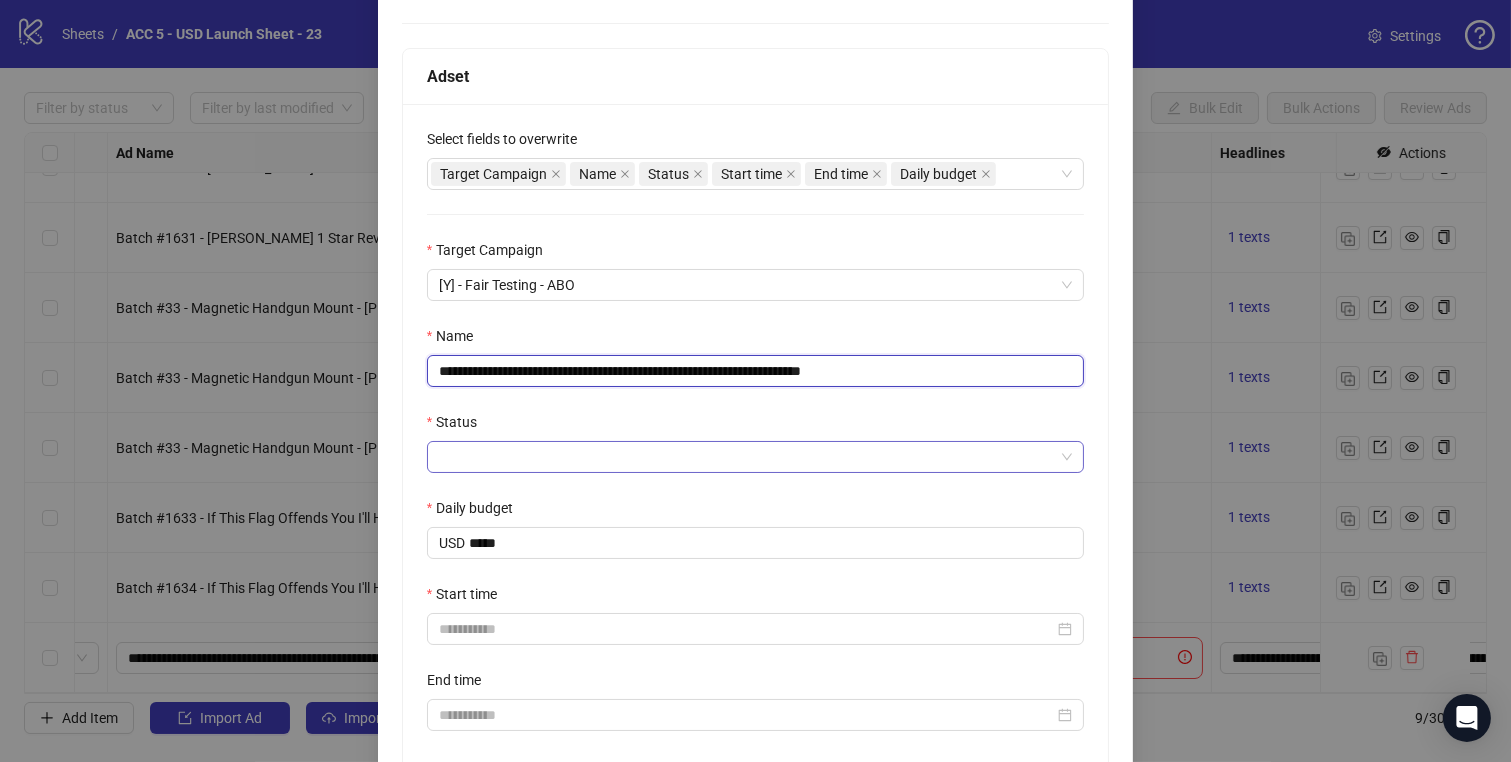 type on "**********" 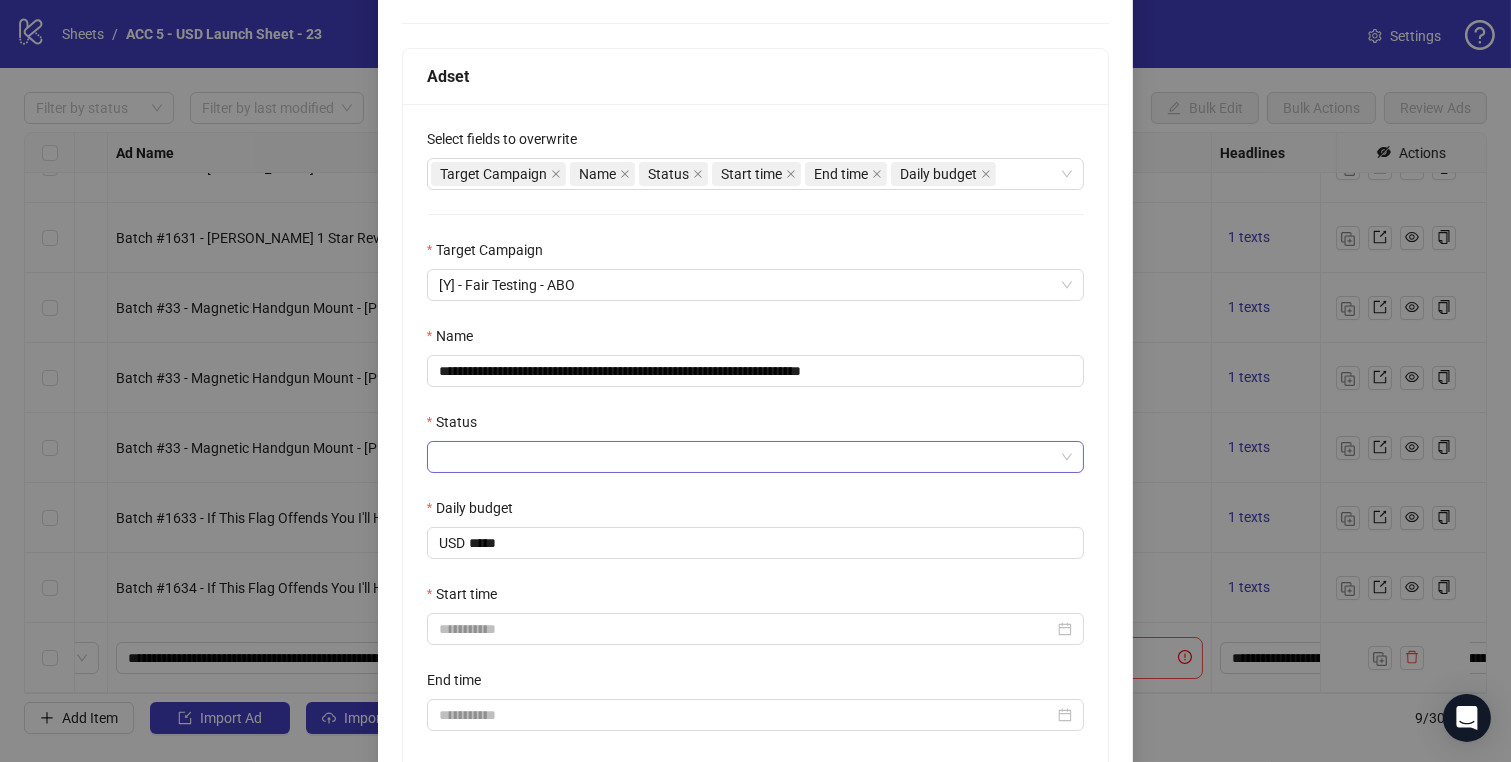 click on "Status" at bounding box center [747, 457] 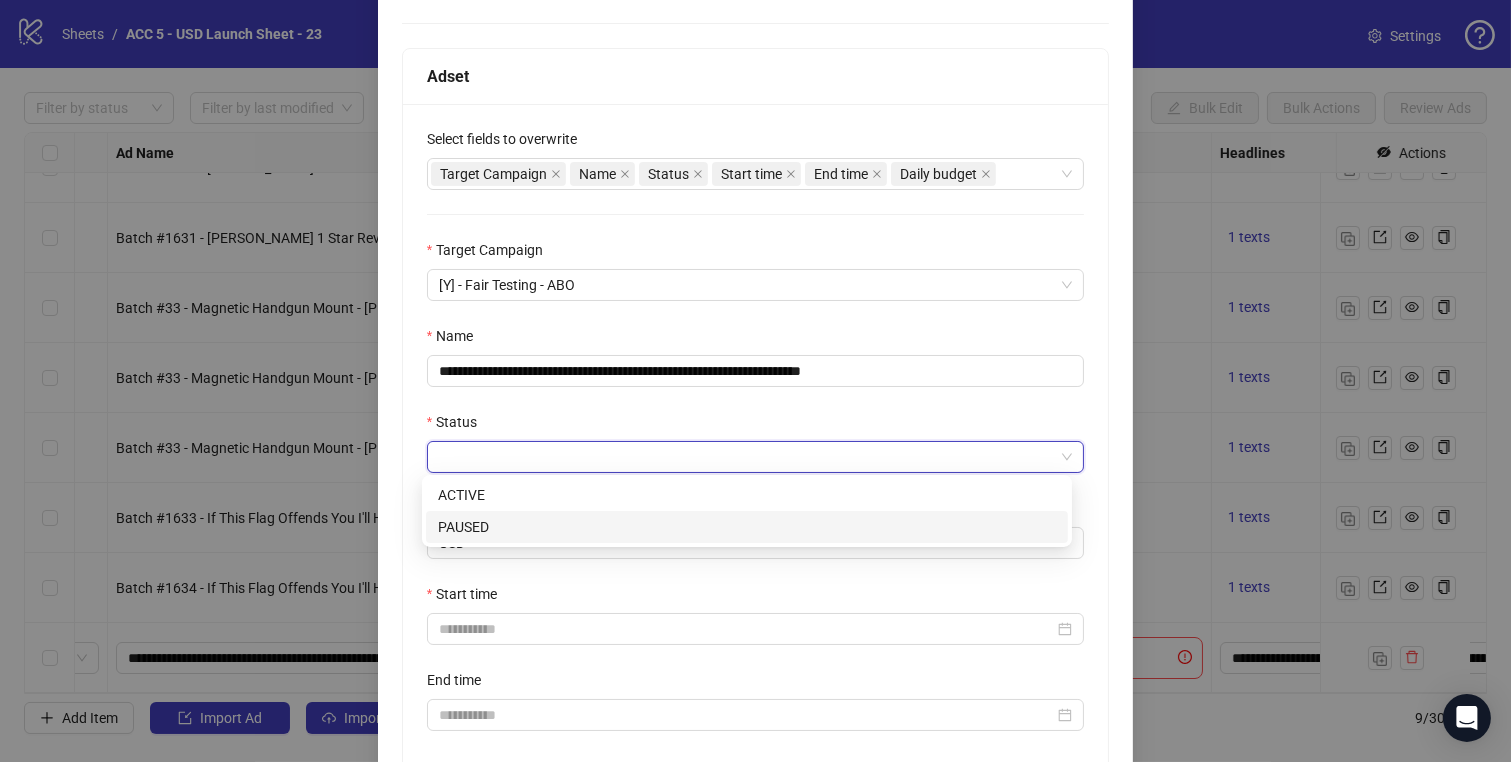 click on "PAUSED" at bounding box center (747, 527) 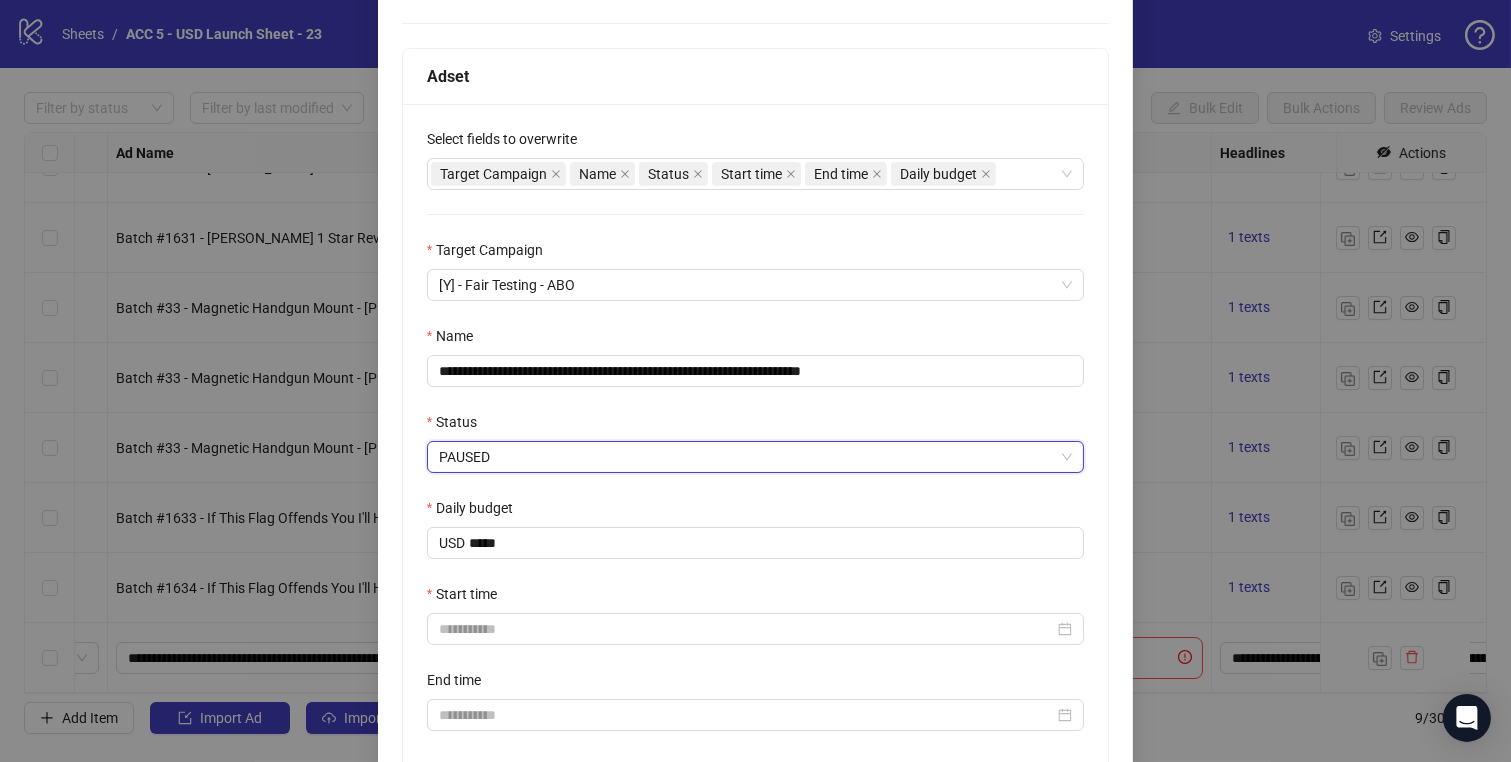 click on "PAUSED" at bounding box center (756, 457) 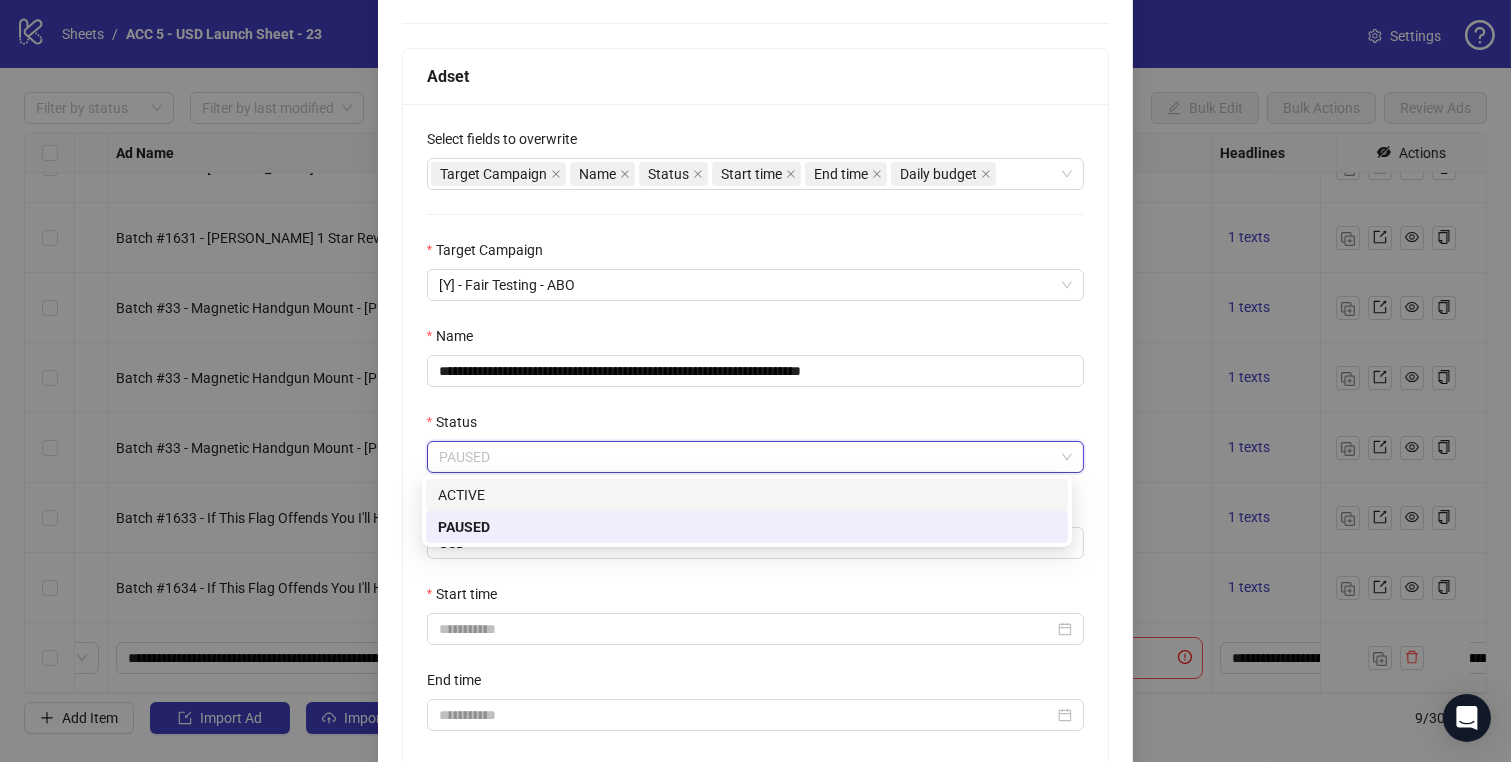click on "ACTIVE" at bounding box center [747, 495] 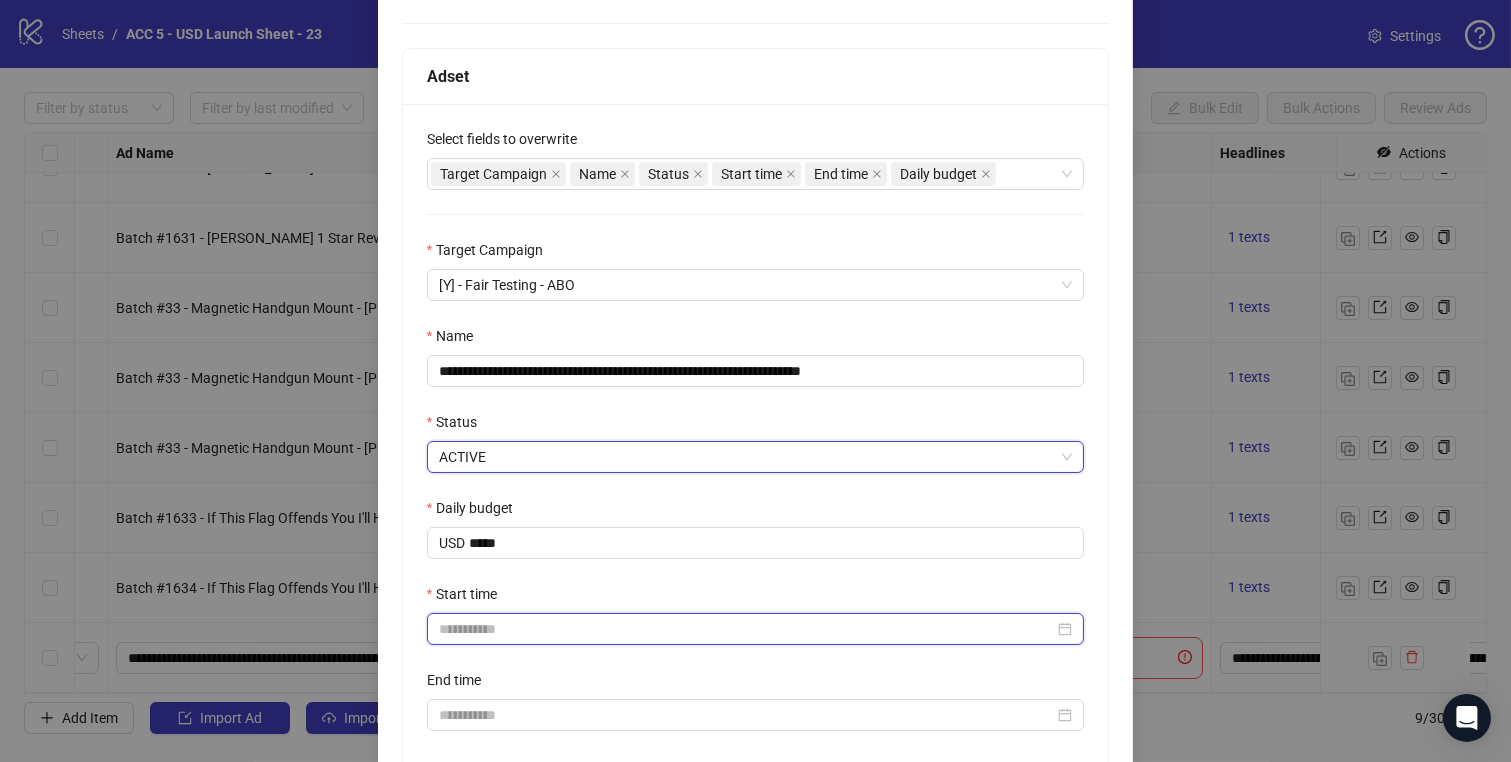 click on "Start time" at bounding box center (747, 629) 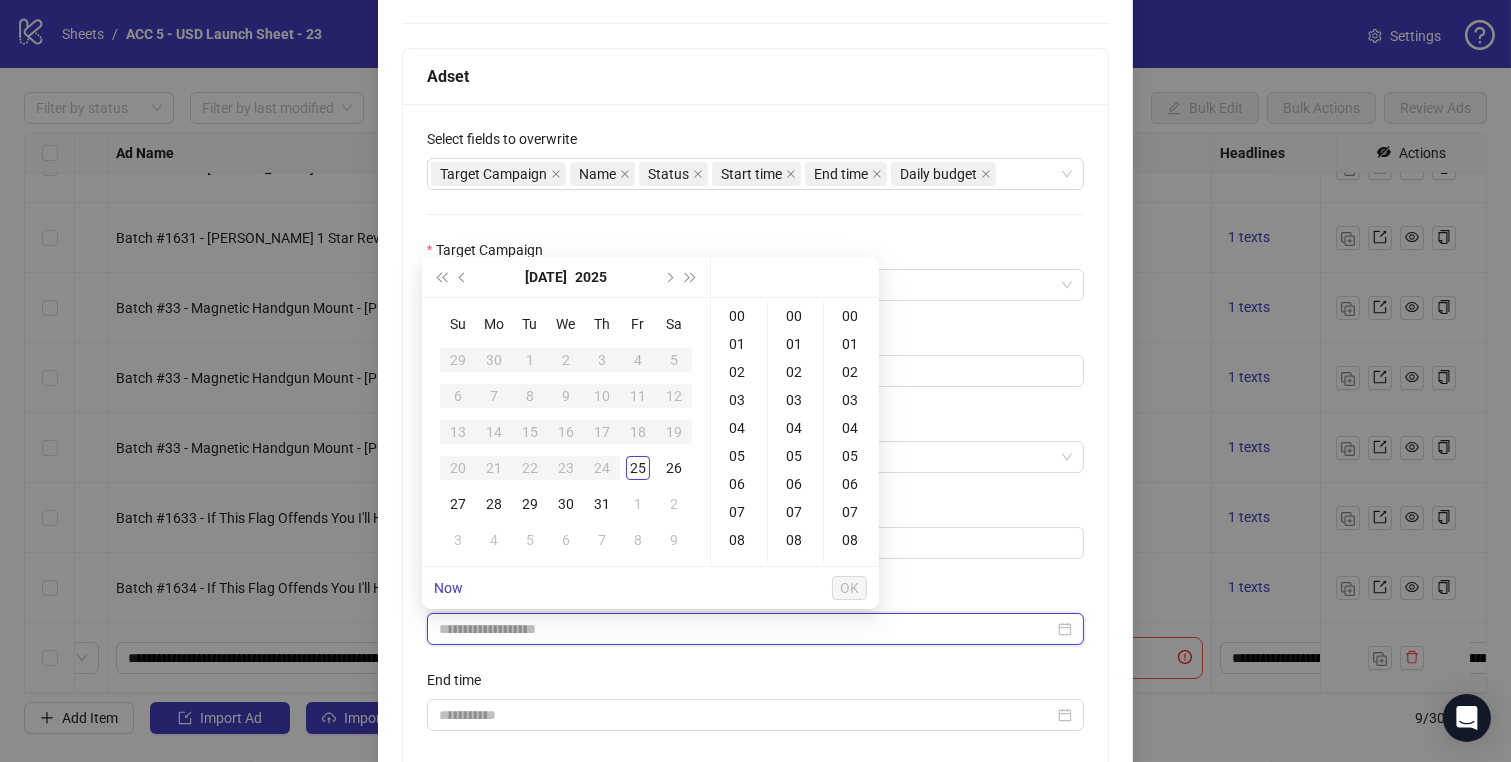 type on "**********" 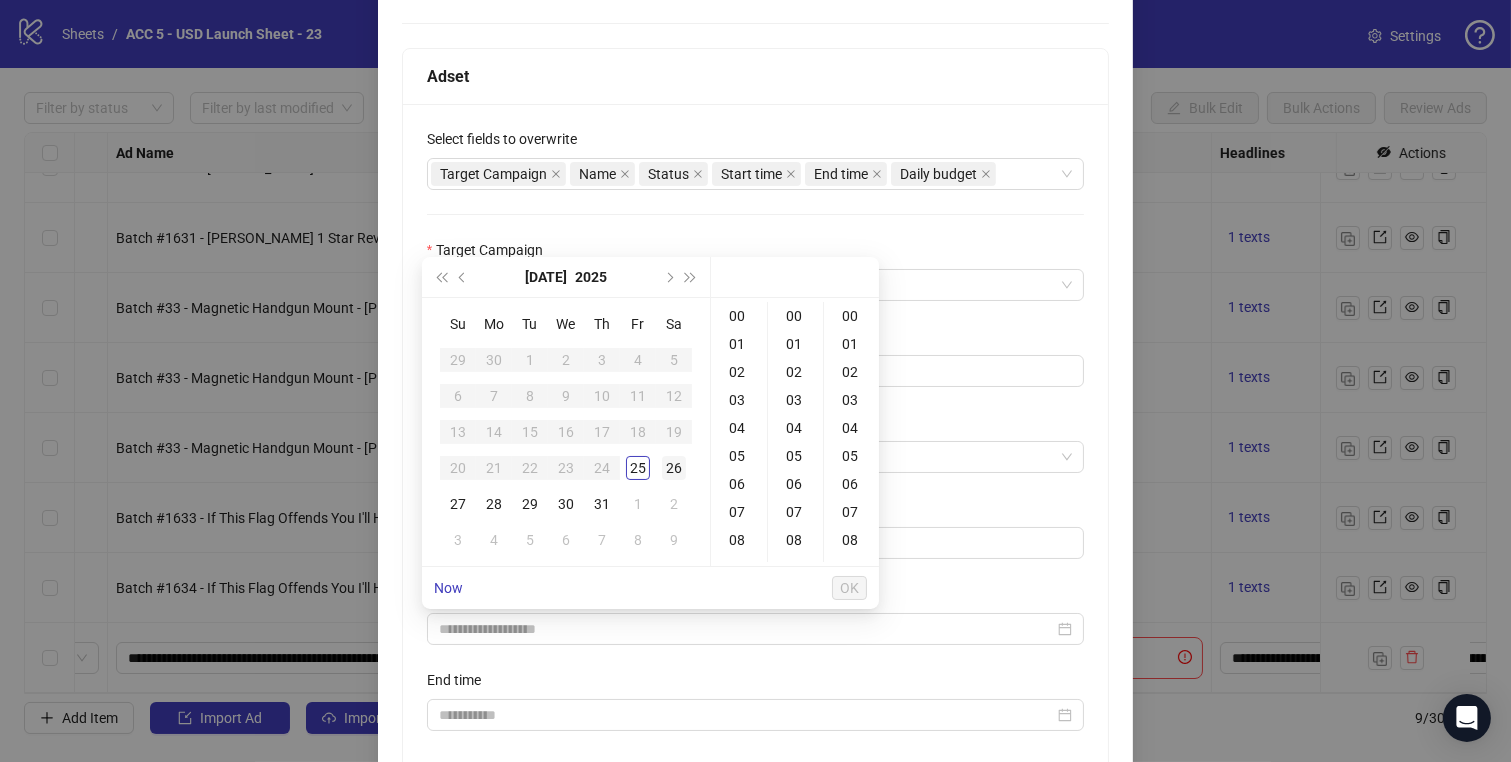 click on "26" at bounding box center (674, 468) 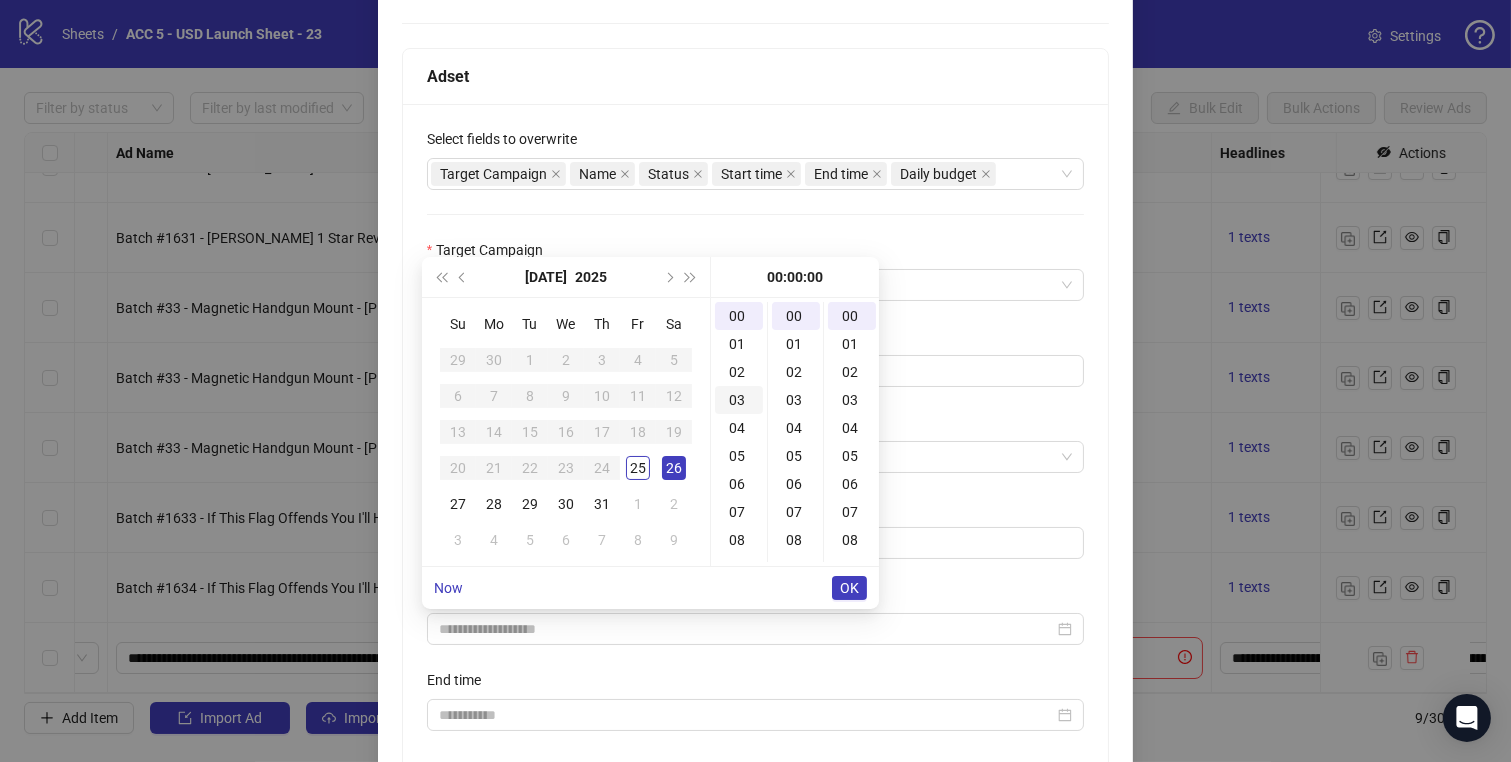 click on "03" at bounding box center [739, 400] 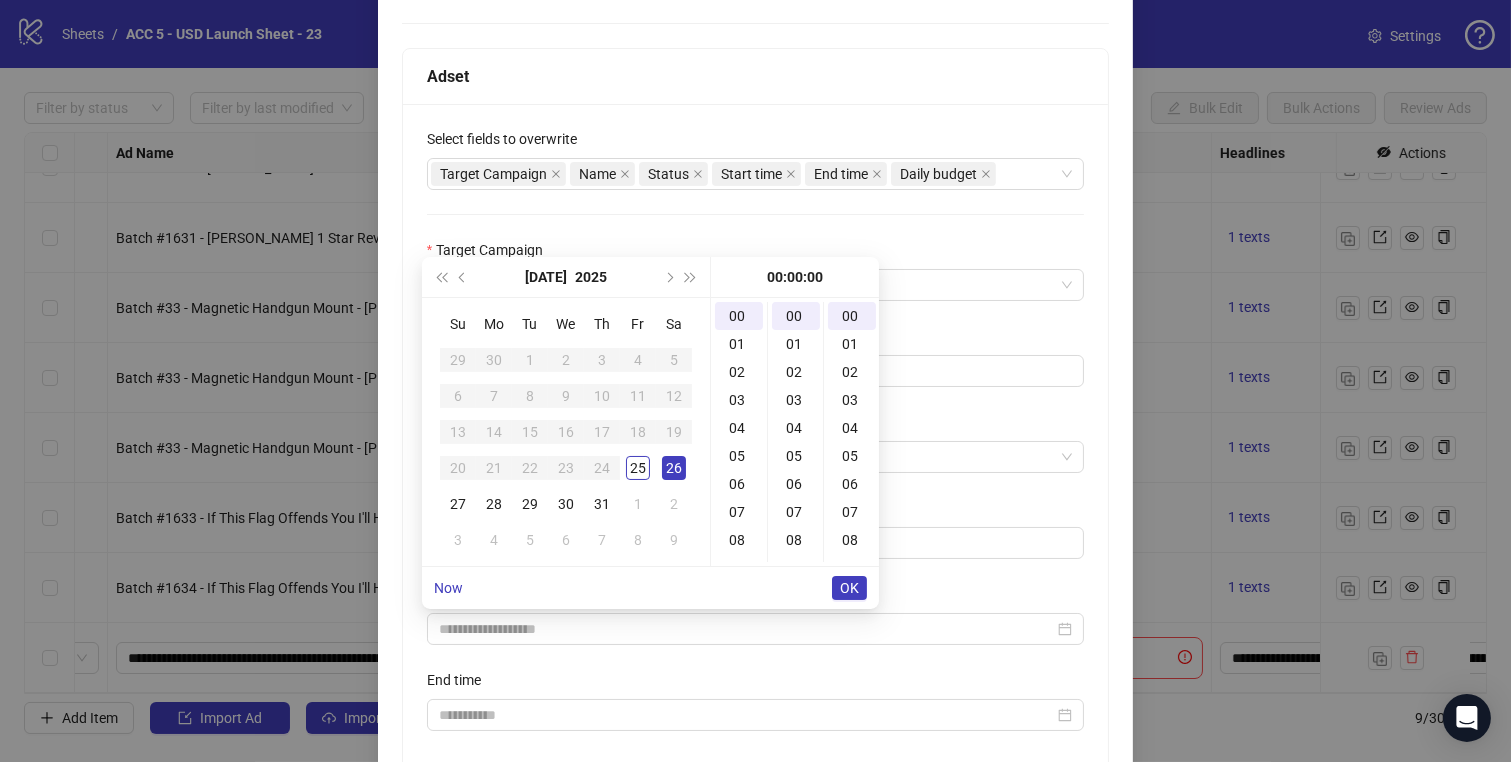 type on "**********" 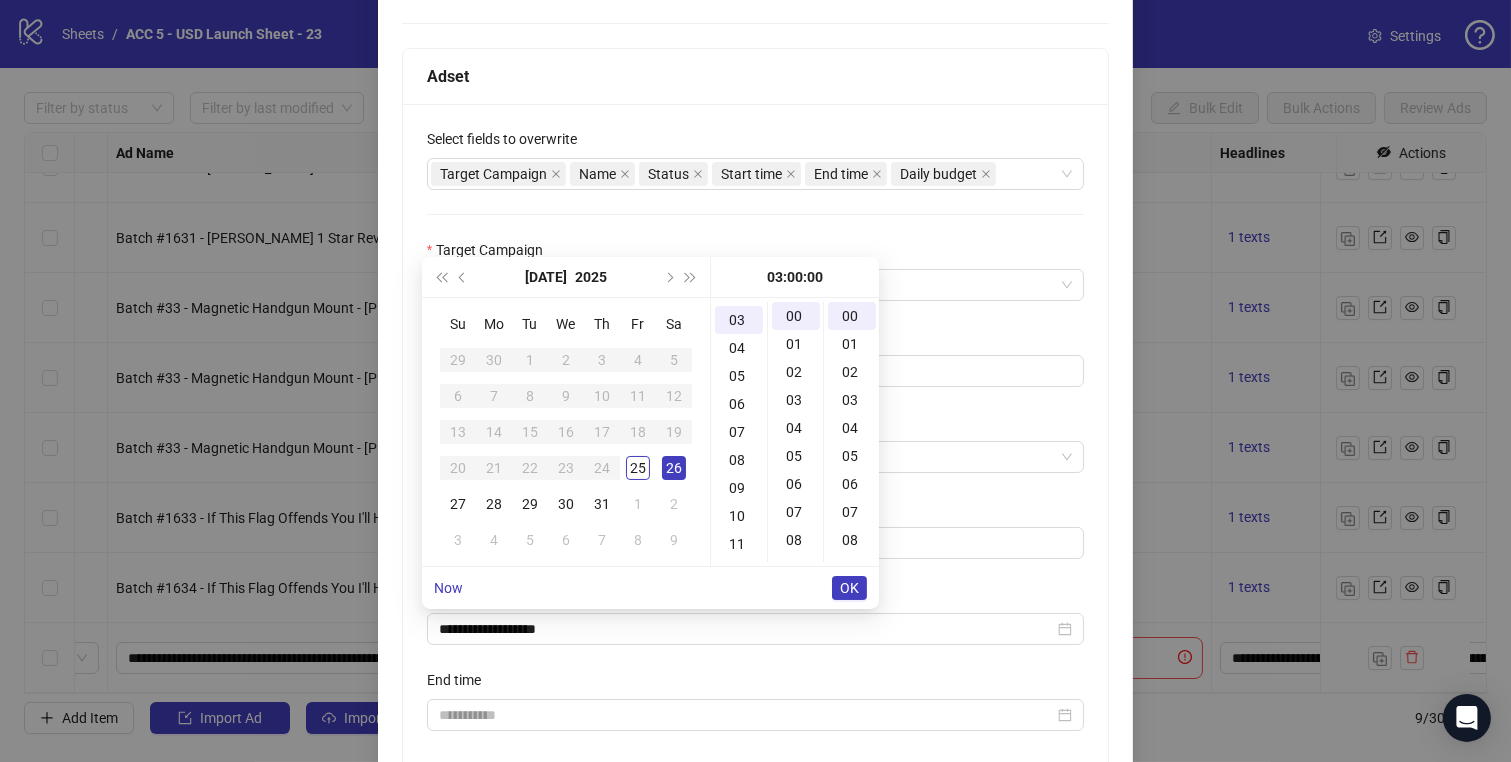 scroll, scrollTop: 83, scrollLeft: 0, axis: vertical 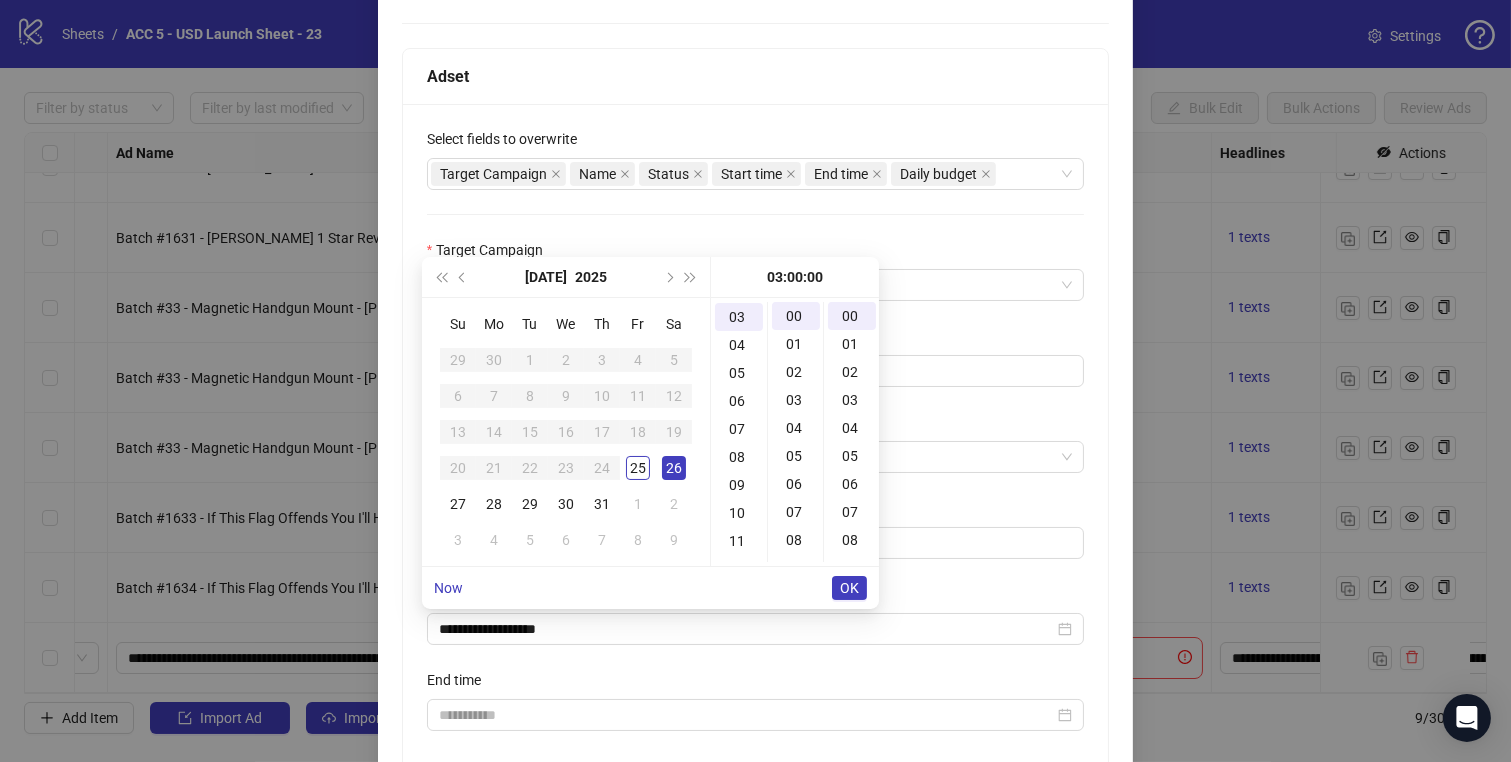 click on "OK" at bounding box center (849, 588) 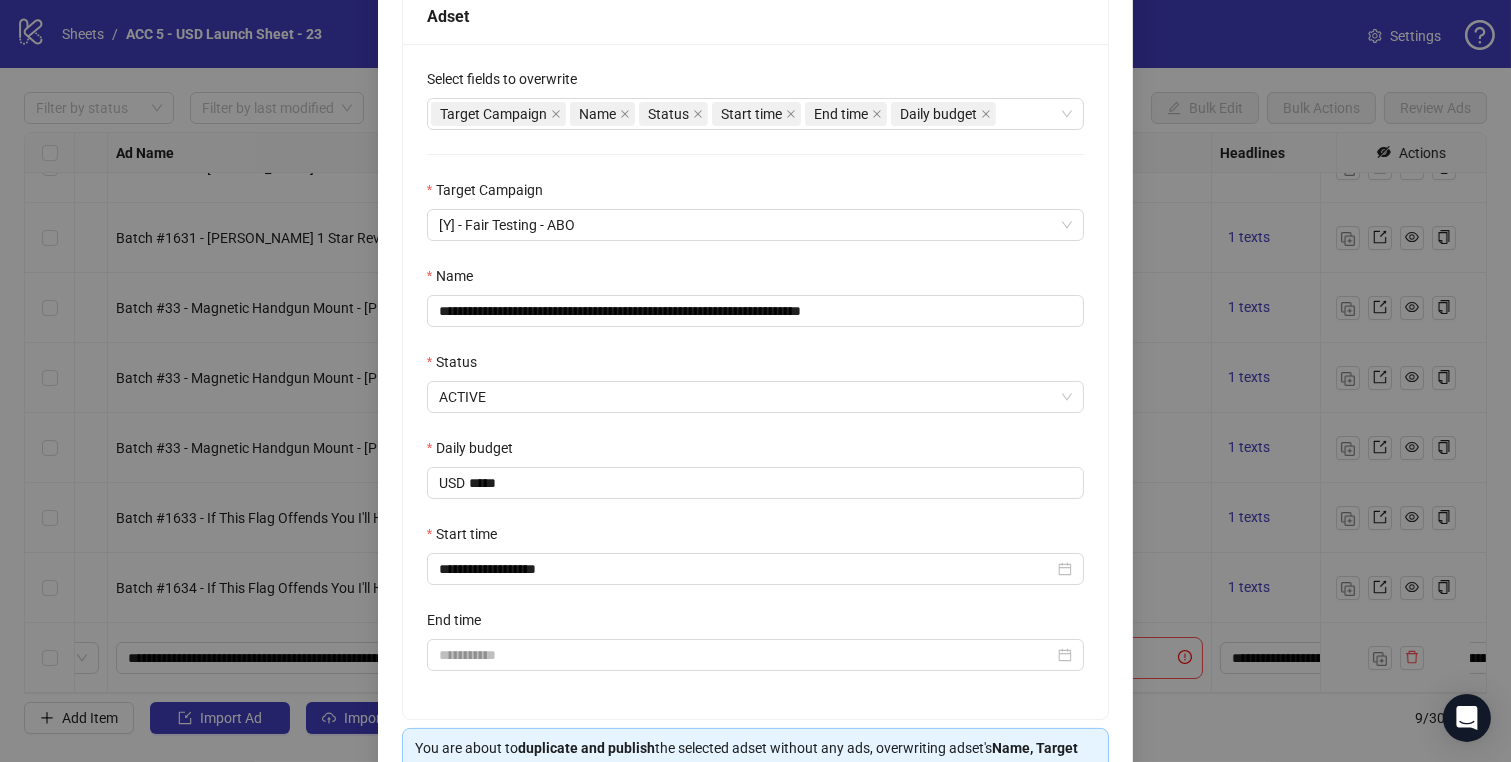 scroll, scrollTop: 455, scrollLeft: 0, axis: vertical 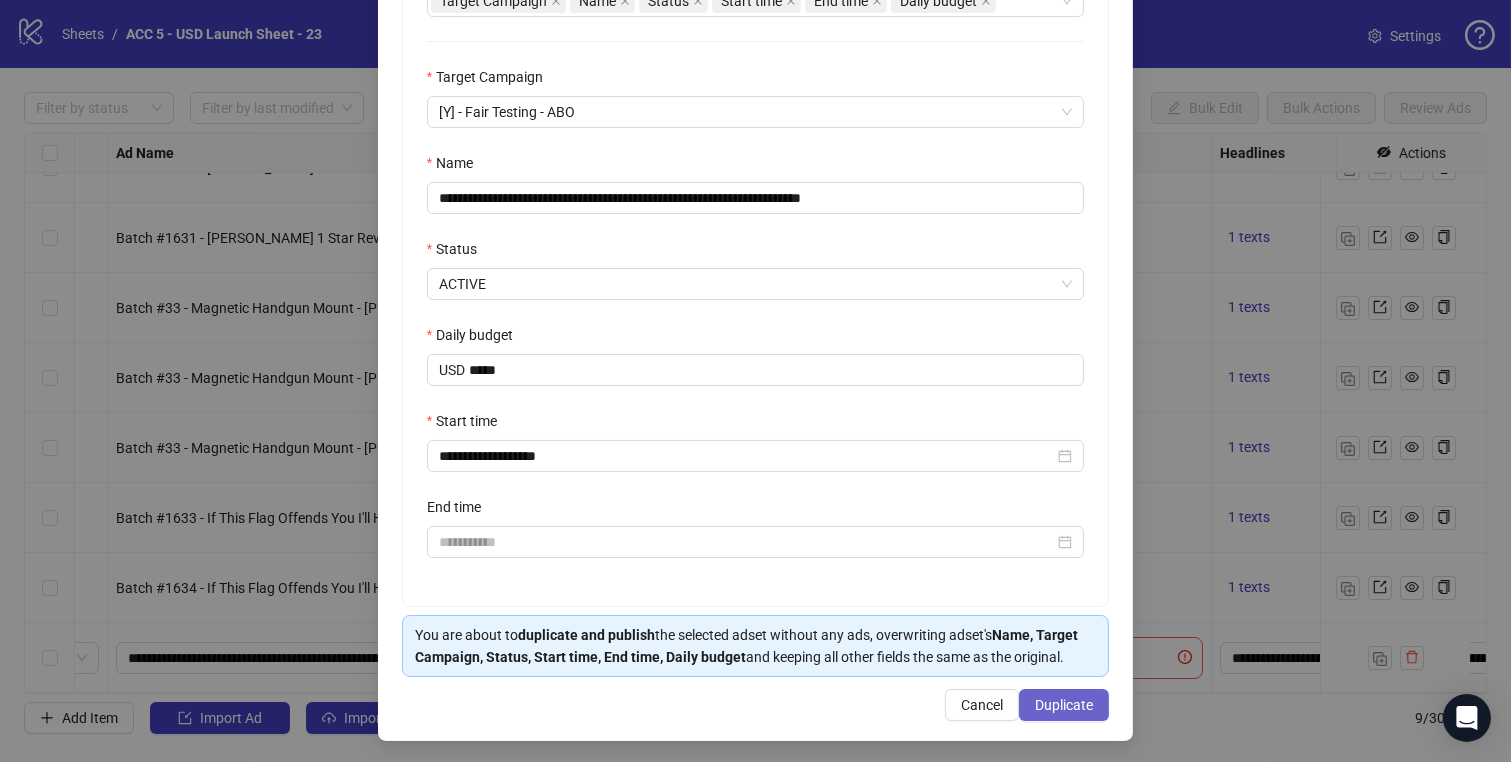 click on "Duplicate" at bounding box center (1064, 705) 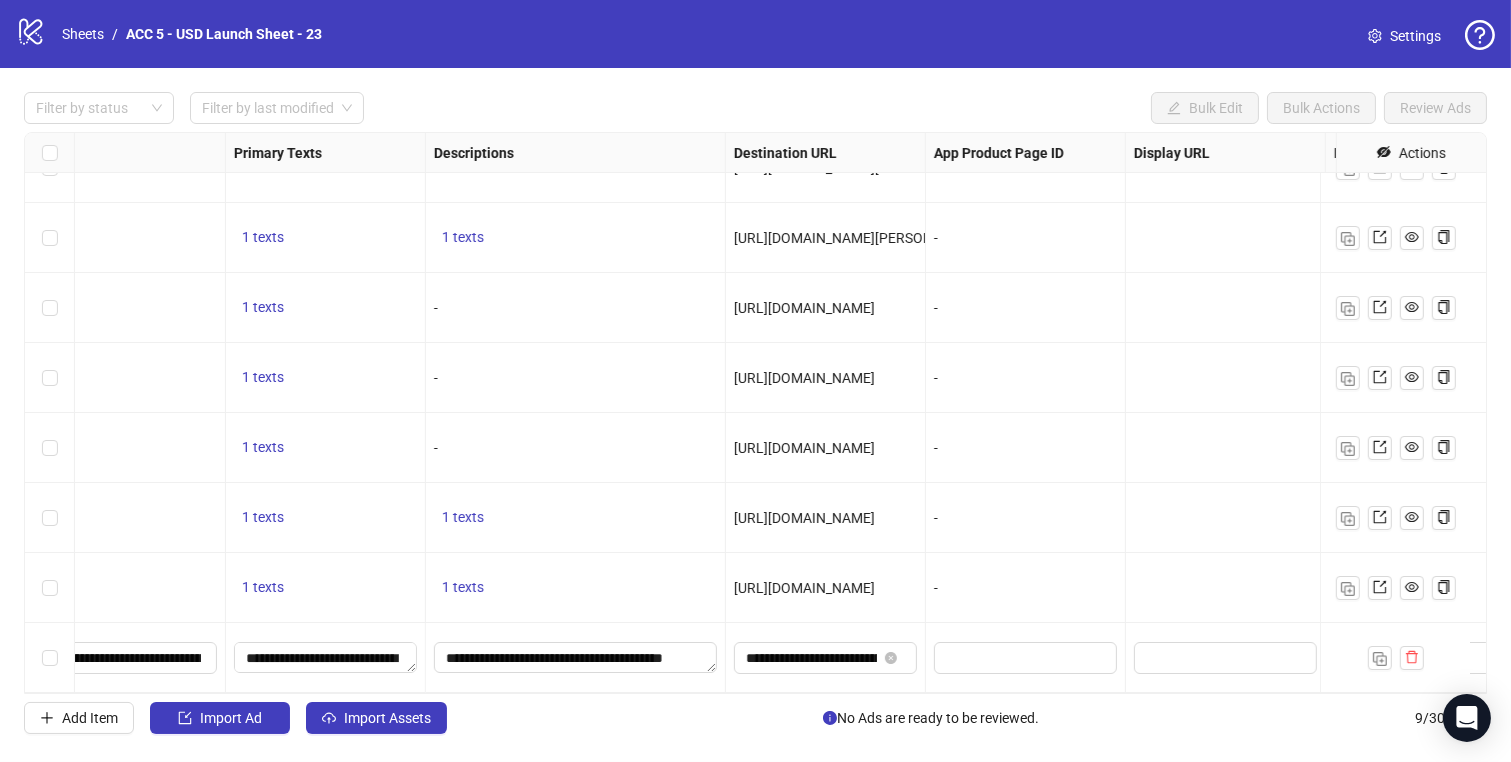 scroll, scrollTop: 125, scrollLeft: 1503, axis: both 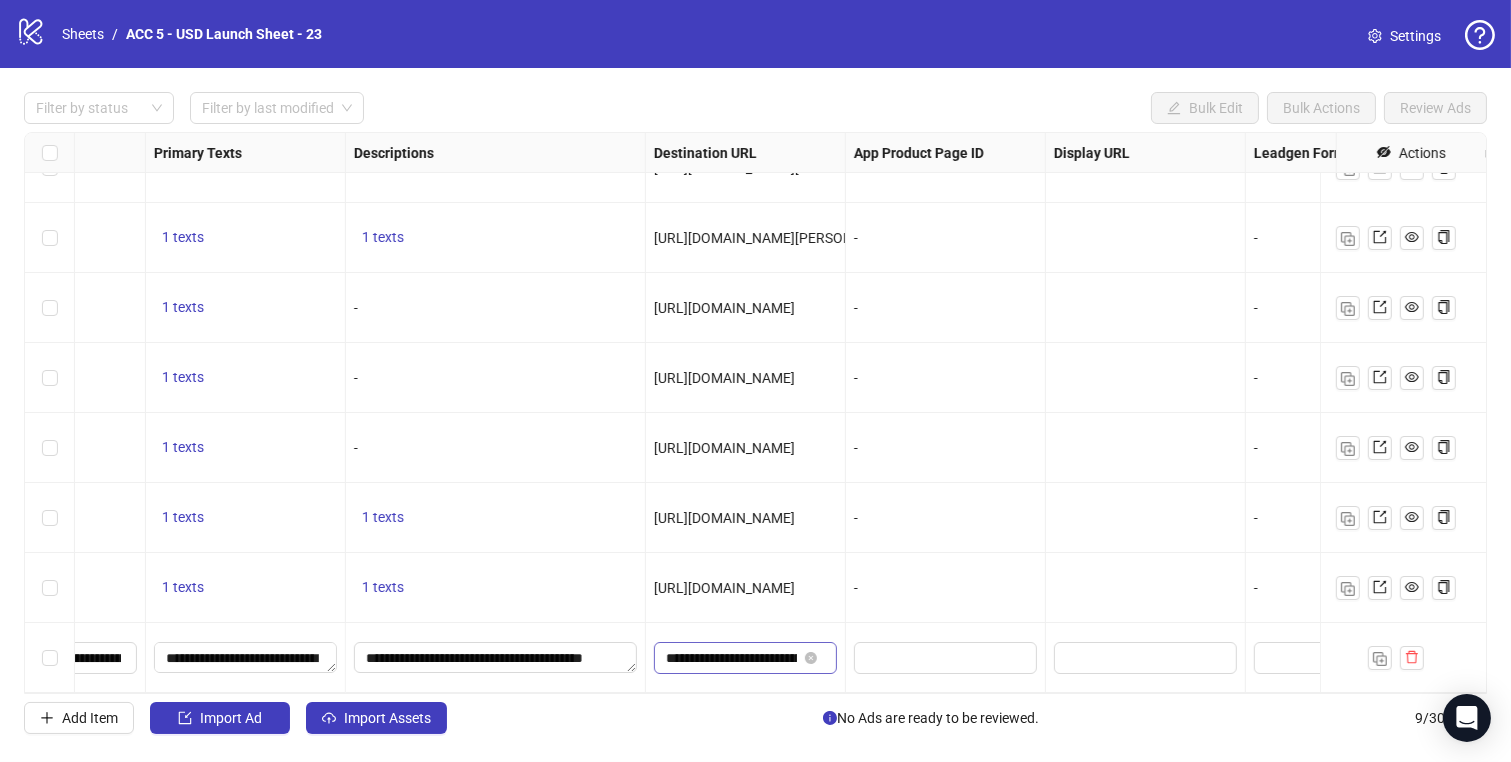 click on "**********" at bounding box center [745, 658] 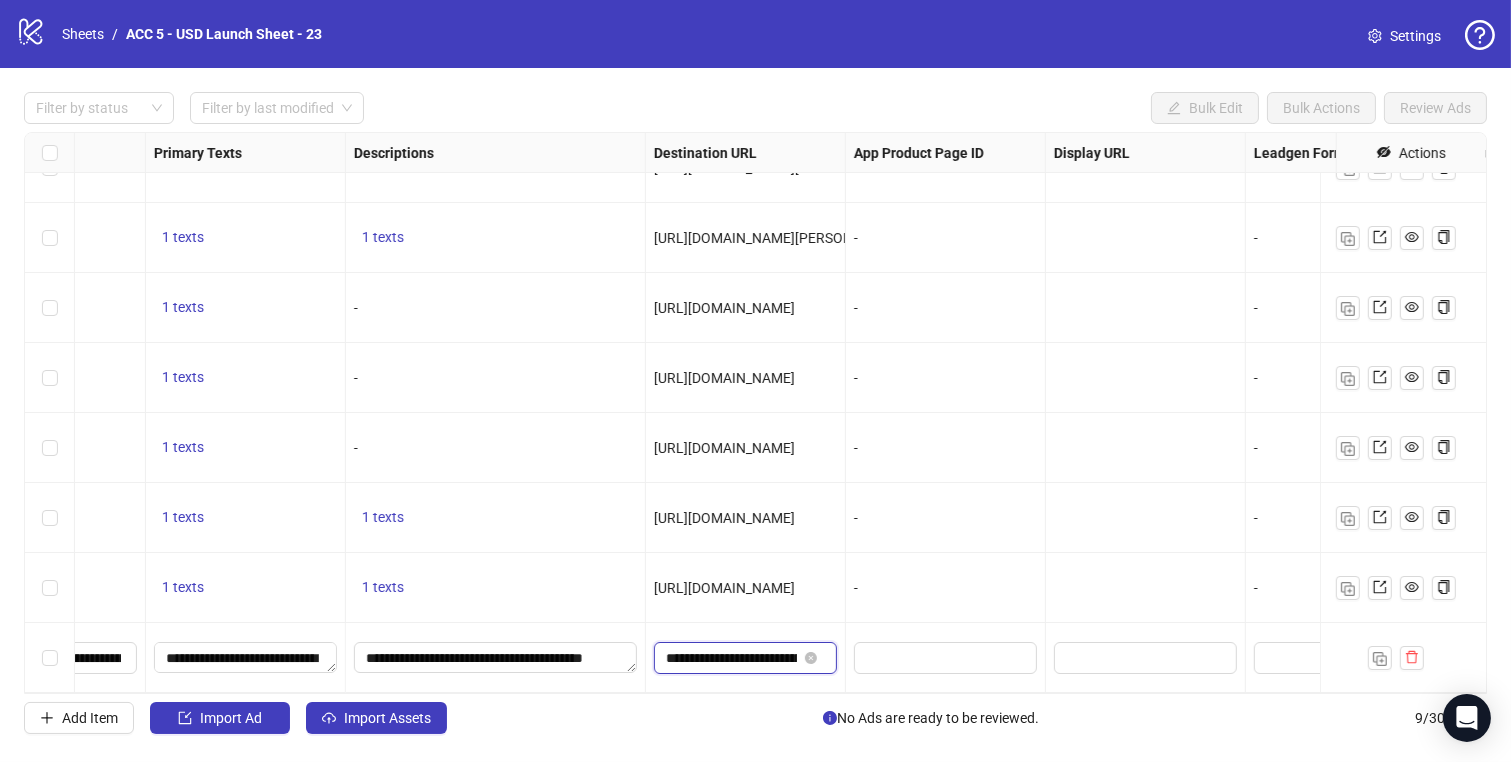scroll, scrollTop: 0, scrollLeft: 376, axis: horizontal 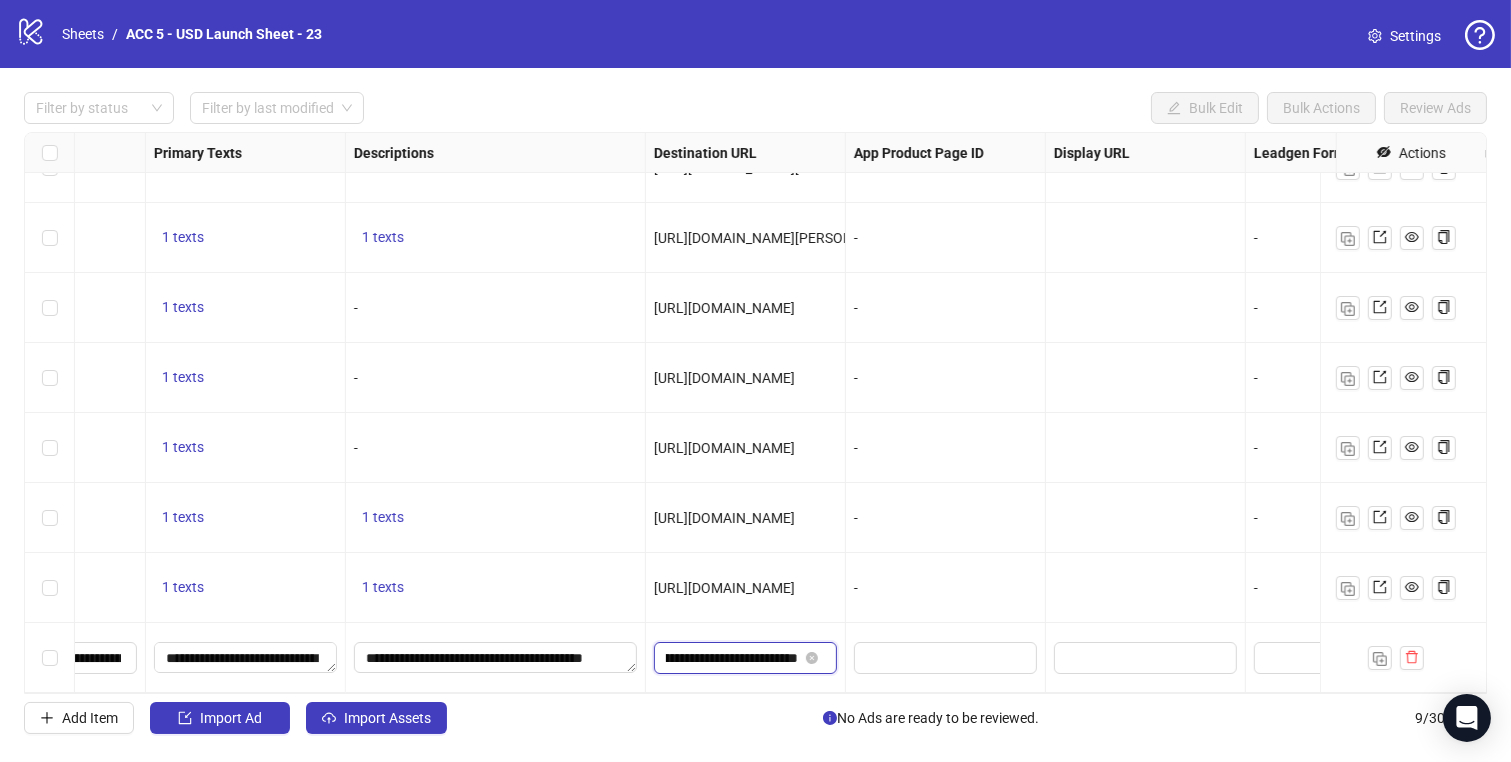 click on "**********" at bounding box center [732, 658] 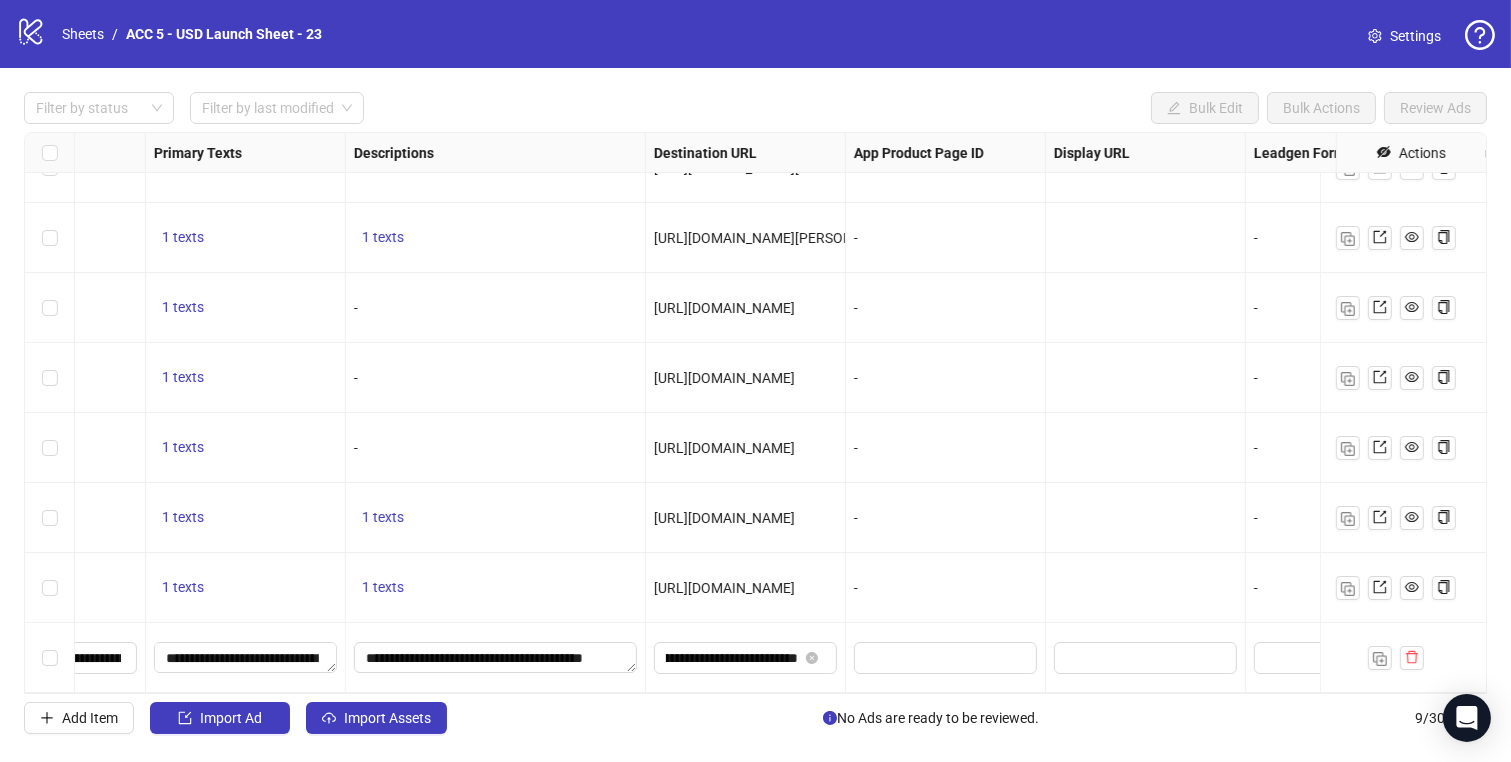 scroll, scrollTop: 0, scrollLeft: 0, axis: both 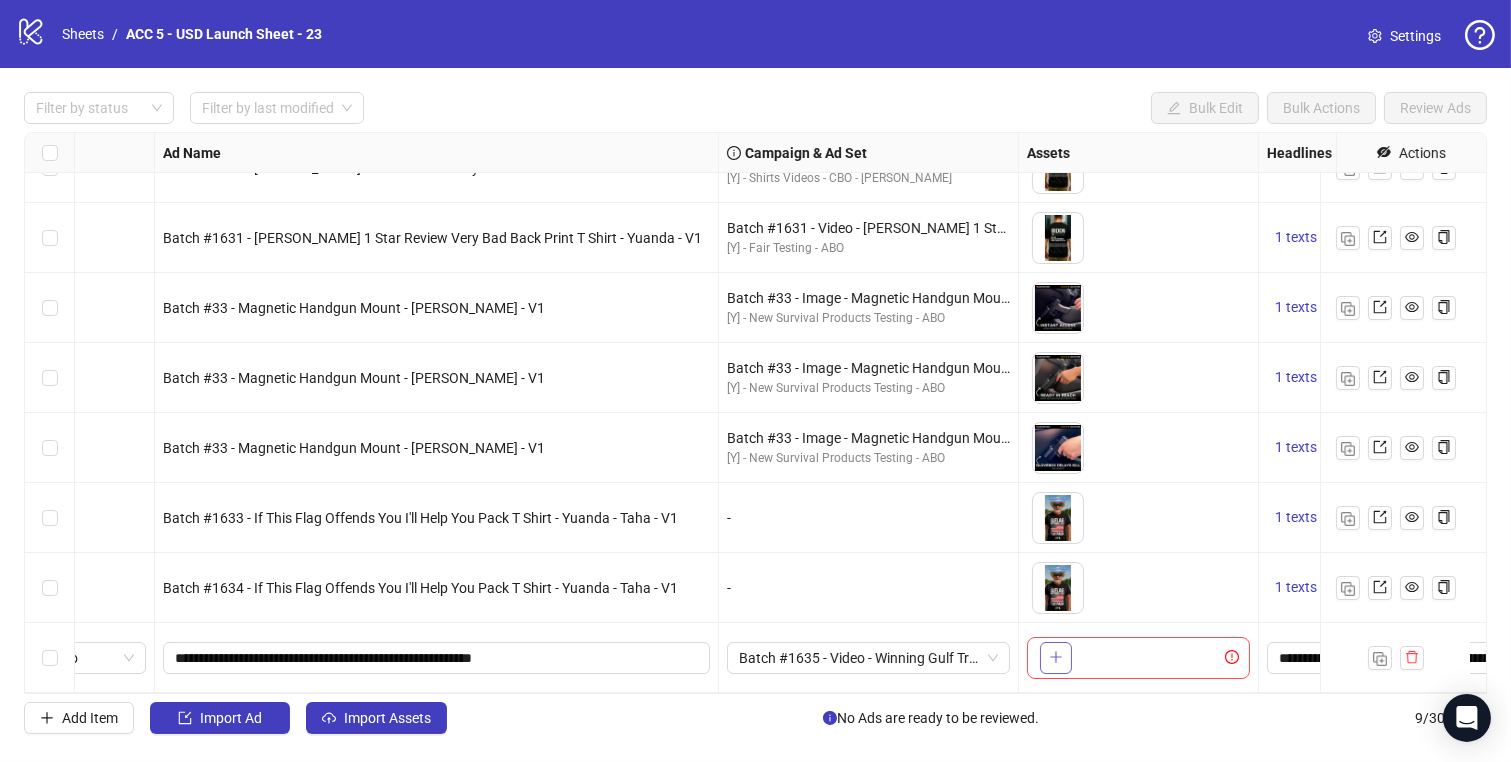 click 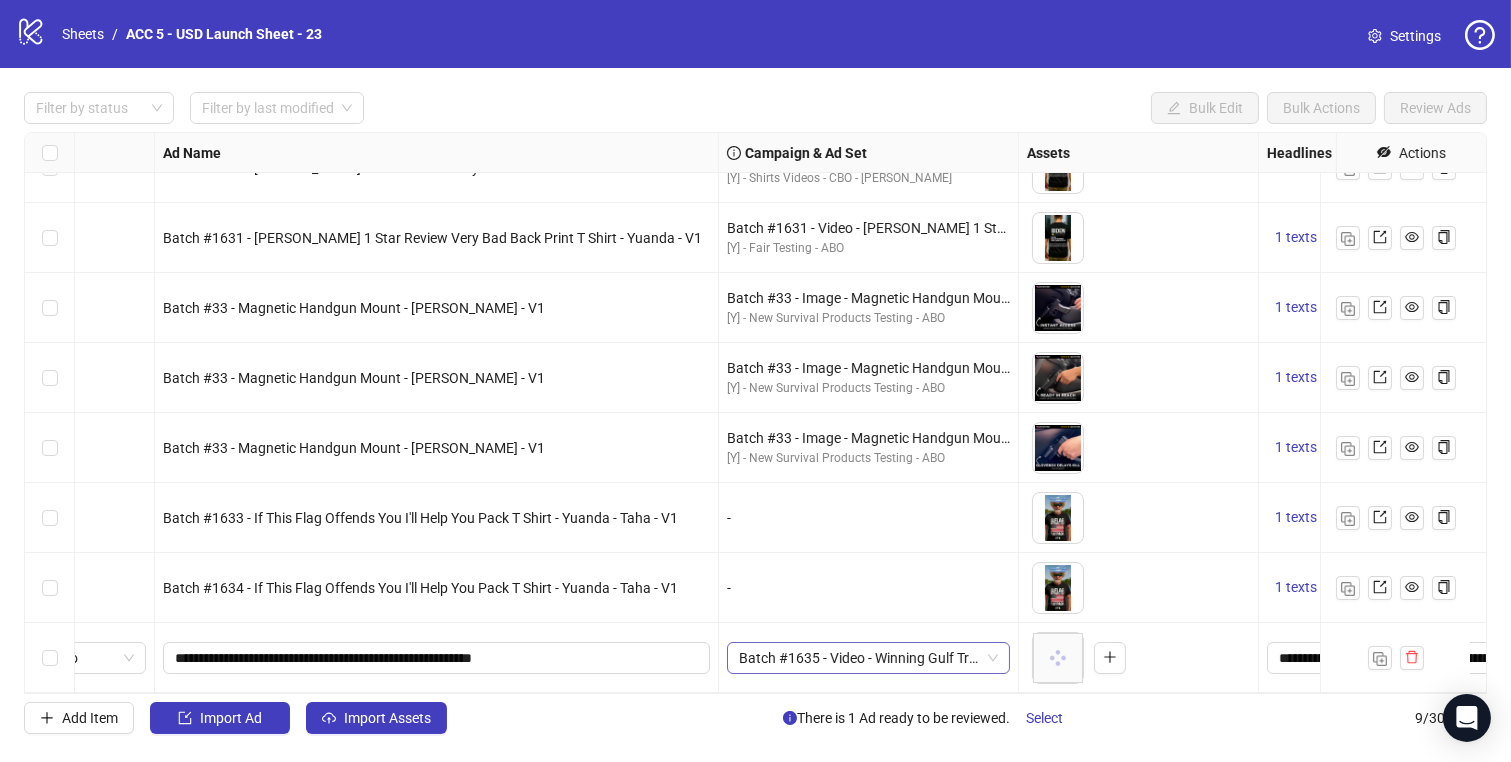 click on "Batch #1635 - Video - Winning Gulf Trucker Hat - Yuanda - Taha - [DATE]" at bounding box center (868, 658) 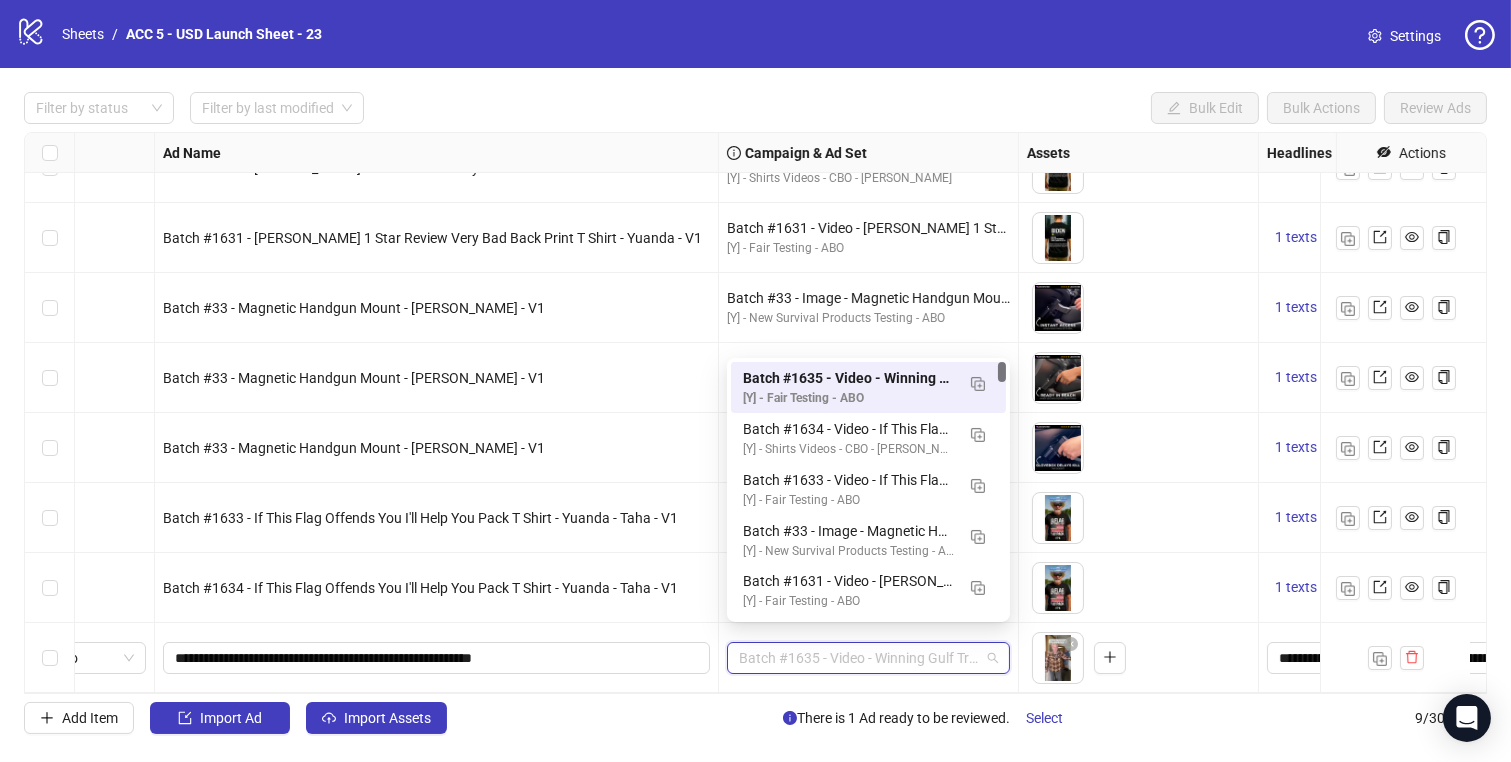 click on "Filter by status Filter by last modified Bulk Edit Bulk Actions Review Ads Ad Format Ad Name Campaign & Ad Set Assets Headlines Primary Texts Descriptions Destination URL App Product Page ID Display URL Leadgen Form Product Set ID Call to Action Actions Single video Batch #1630 - If This Flag Offends You I'll Help You Pack T Shirt - Yuanda - Taha - V1 Batch #1630 - Video - If This Flag Offends You I'll Help You Pack T Shirt - Yuanda - Taha - [DATE] [Y] - Shirts Videos - CBO - Yuanda Manage
To pick up a draggable item, press the space bar.
While dragging, use the arrow keys to move the item.
Press space again to drop the item in its new position, or press escape to cancel.
1 texts 1 texts Single video Batch #1632 - [PERSON_NAME] 1 Star Review Very Bad Back Print T Shirt - Yuanda - V1 Batch #1632 - Video - [PERSON_NAME] 1 Star Review Very Bad Back Print T Shirt - Yuanda - [DATE] [Y] - Shirts Videos - CBO - Yuanda Manage 1 texts 1 texts Single video [Y] - Fair Testing - ABO 1 texts 1 texts Single image - -" at bounding box center (755, 413) 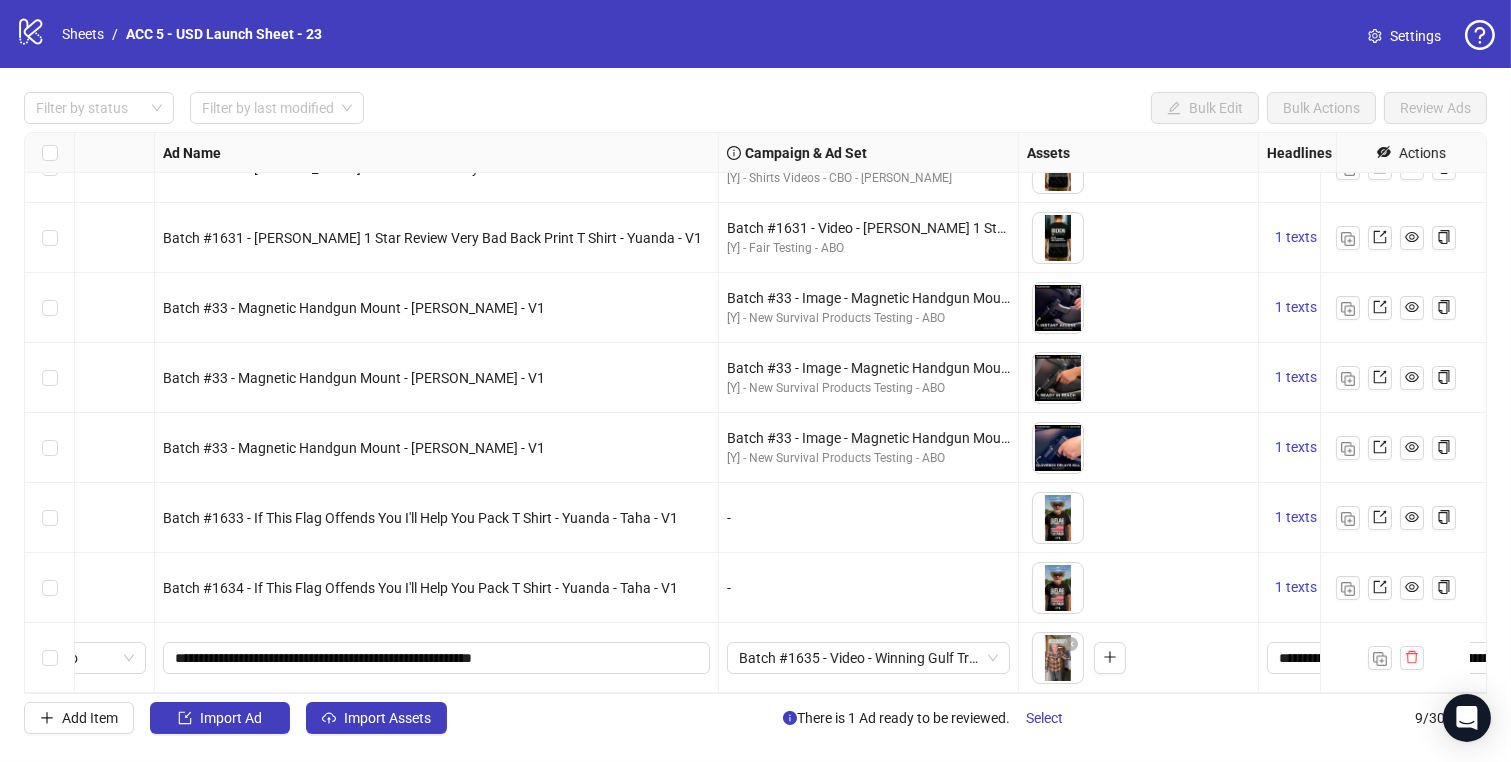 scroll, scrollTop: 125, scrollLeft: 0, axis: vertical 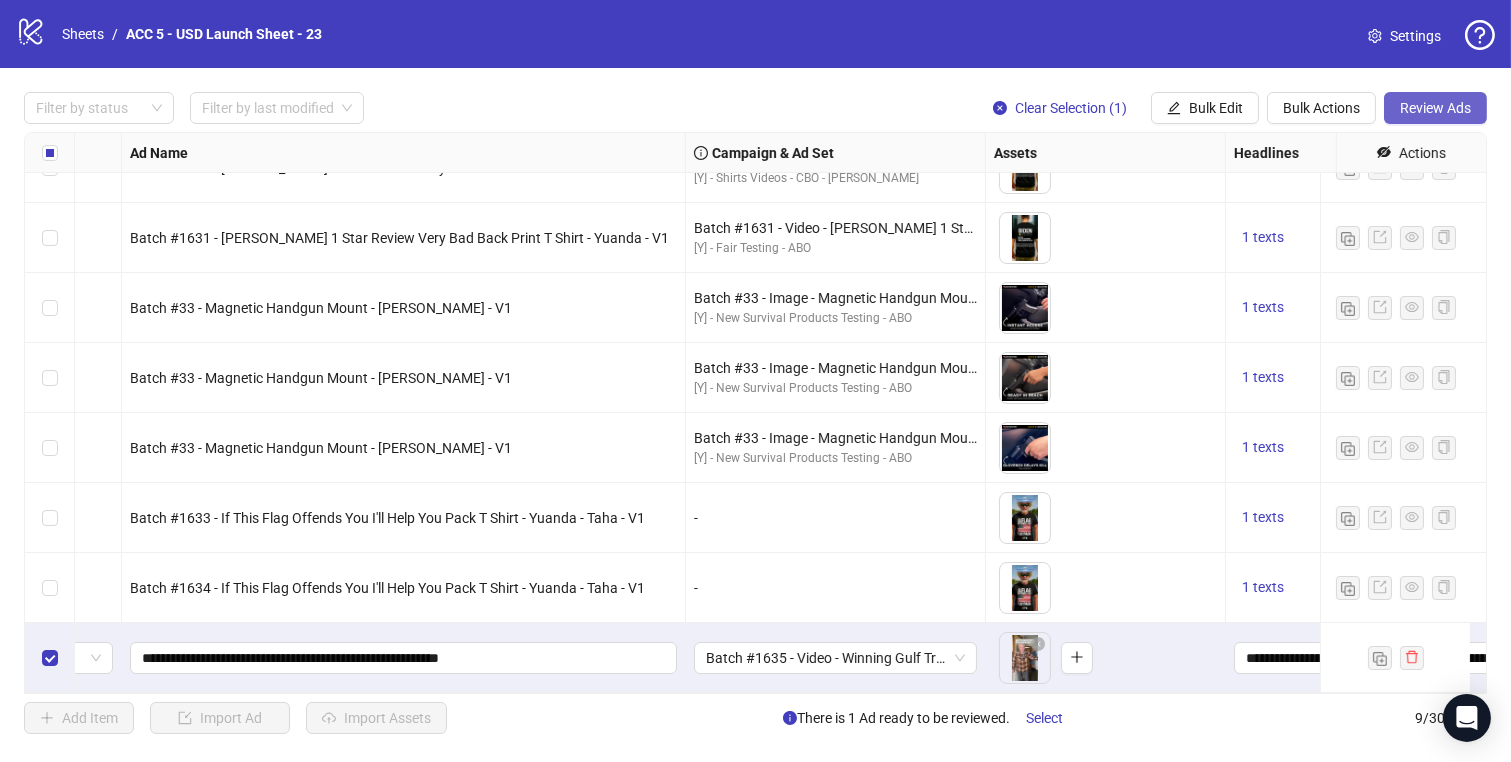 click on "Review Ads" at bounding box center (1435, 108) 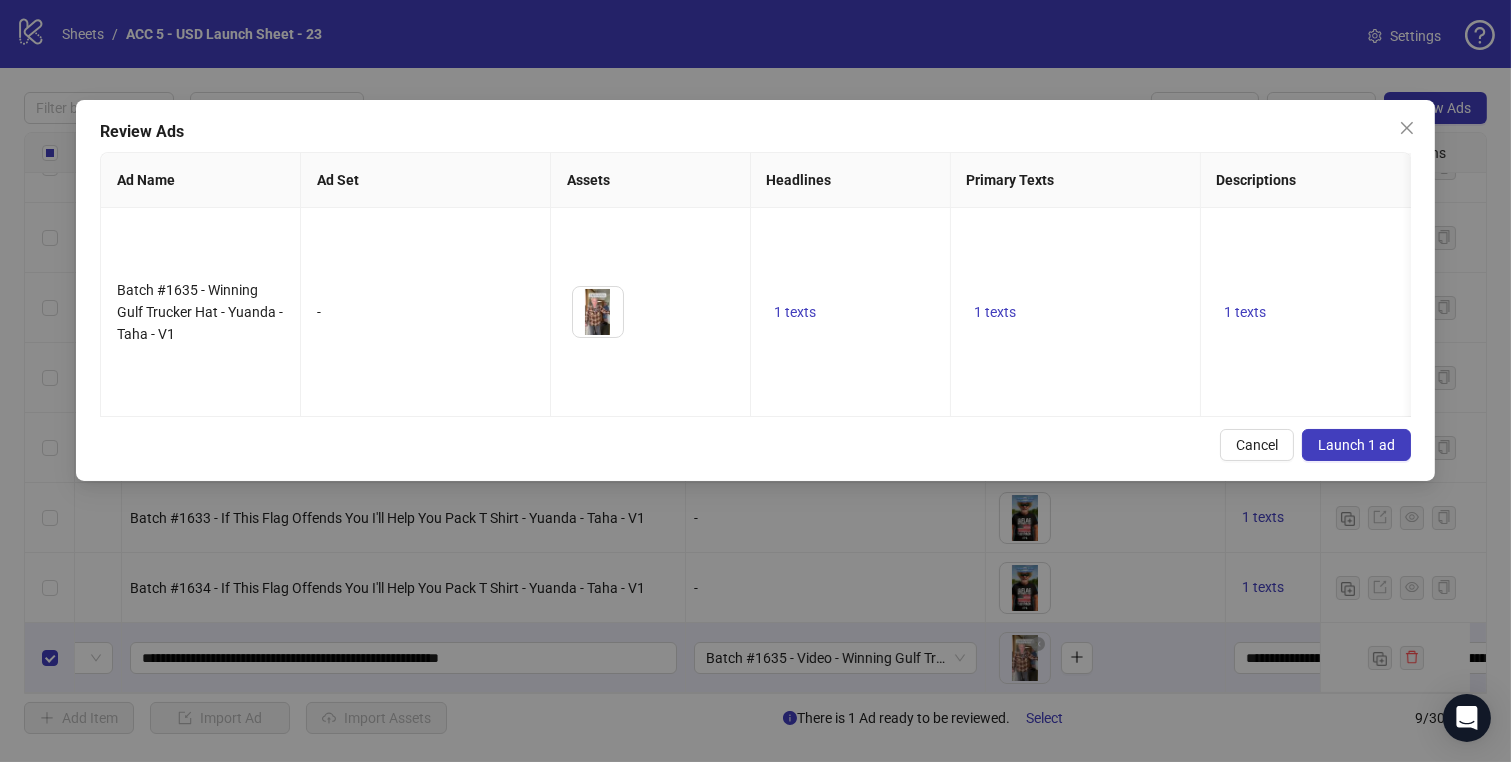click on "Launch 1 ad" at bounding box center [1356, 445] 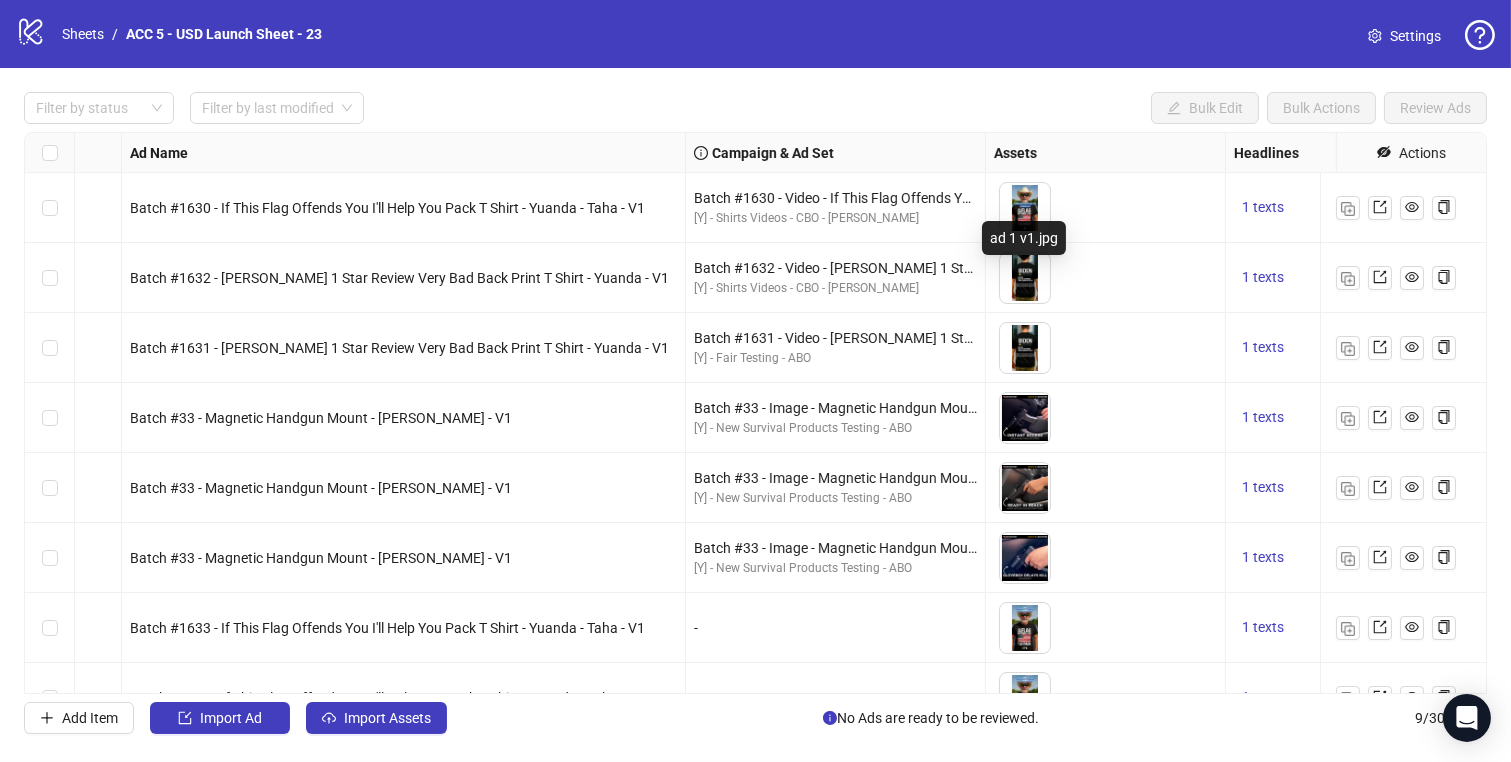 scroll, scrollTop: 125, scrollLeft: 123, axis: both 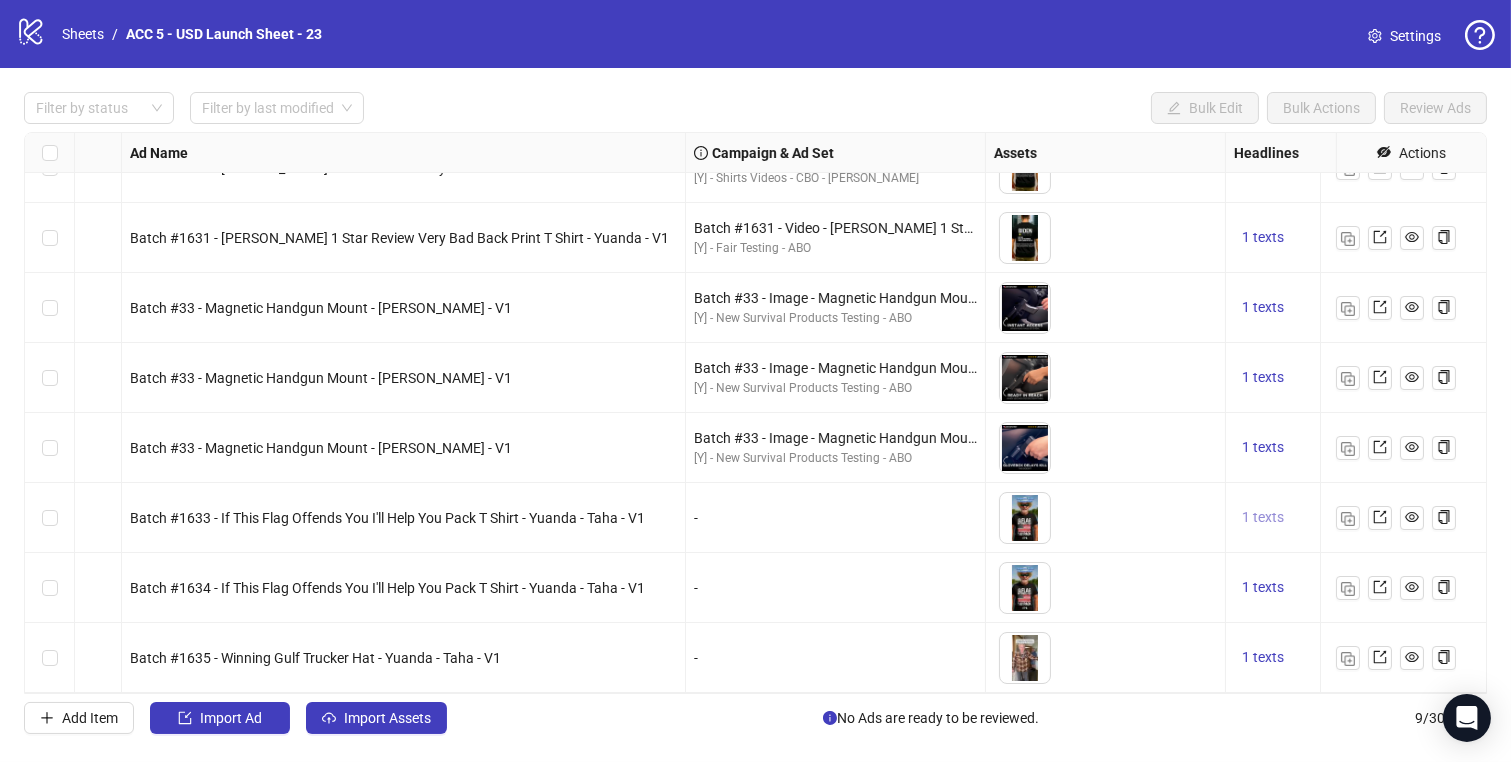 click on "1 texts" at bounding box center (1263, 517) 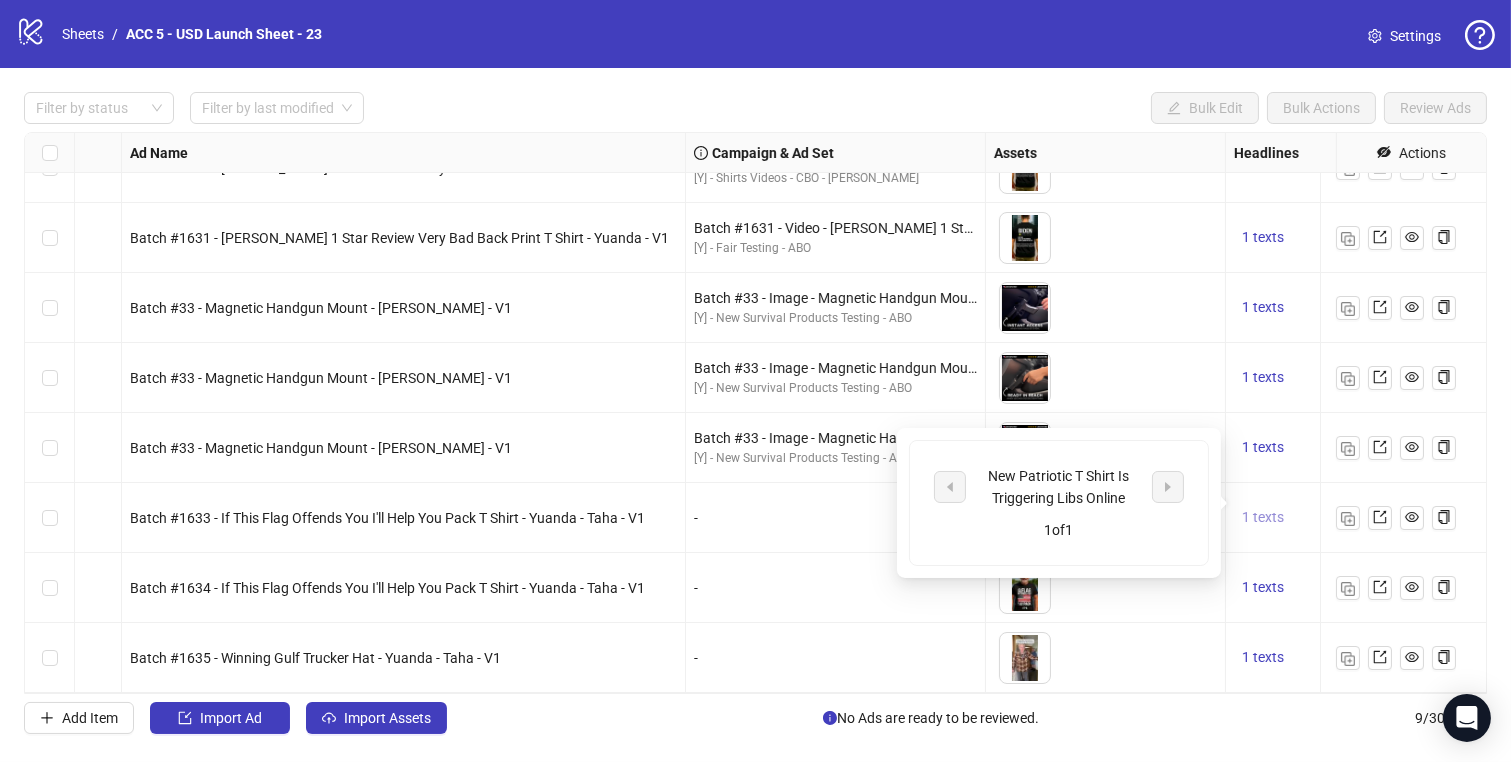 click on "1 texts" at bounding box center [1263, 517] 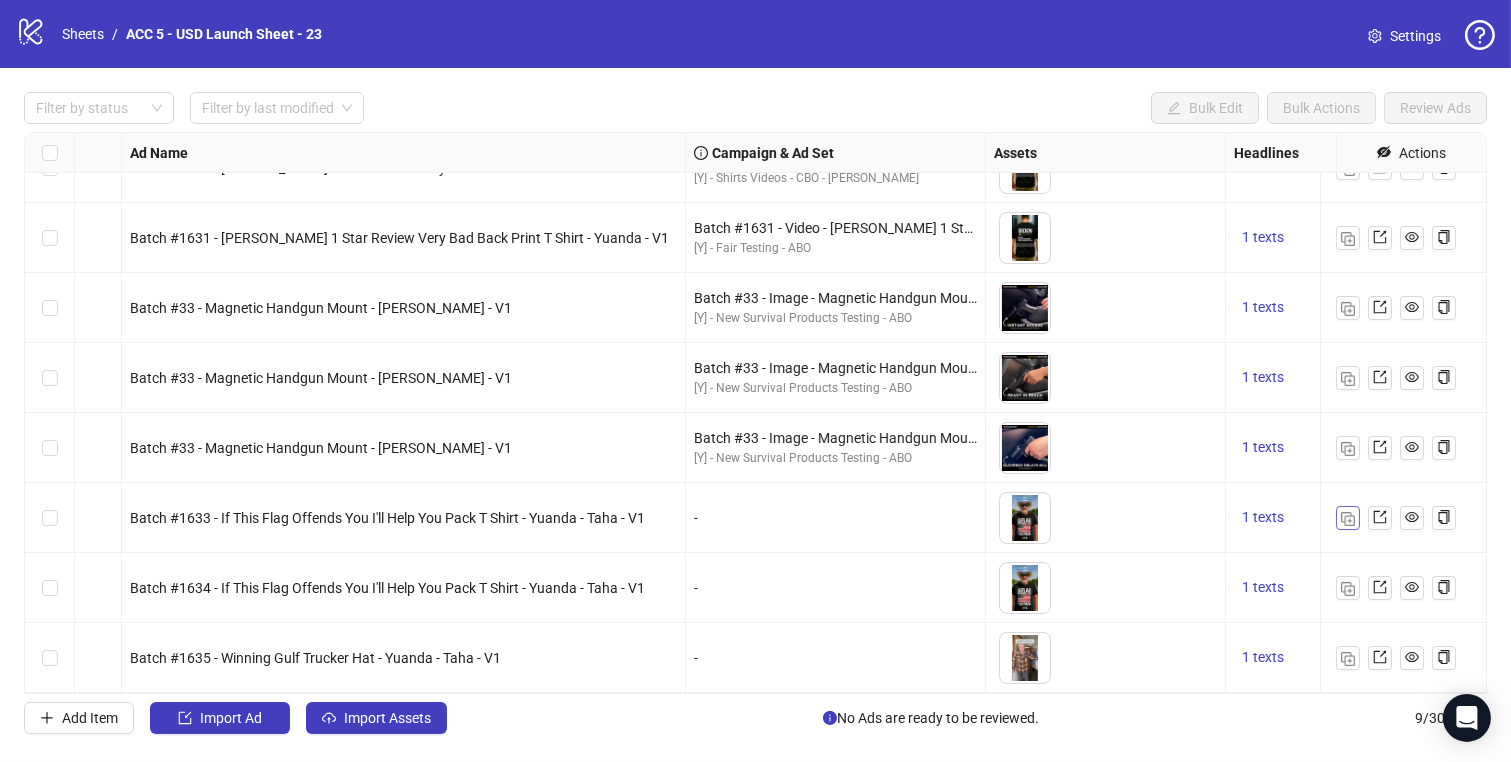 click at bounding box center (1348, 519) 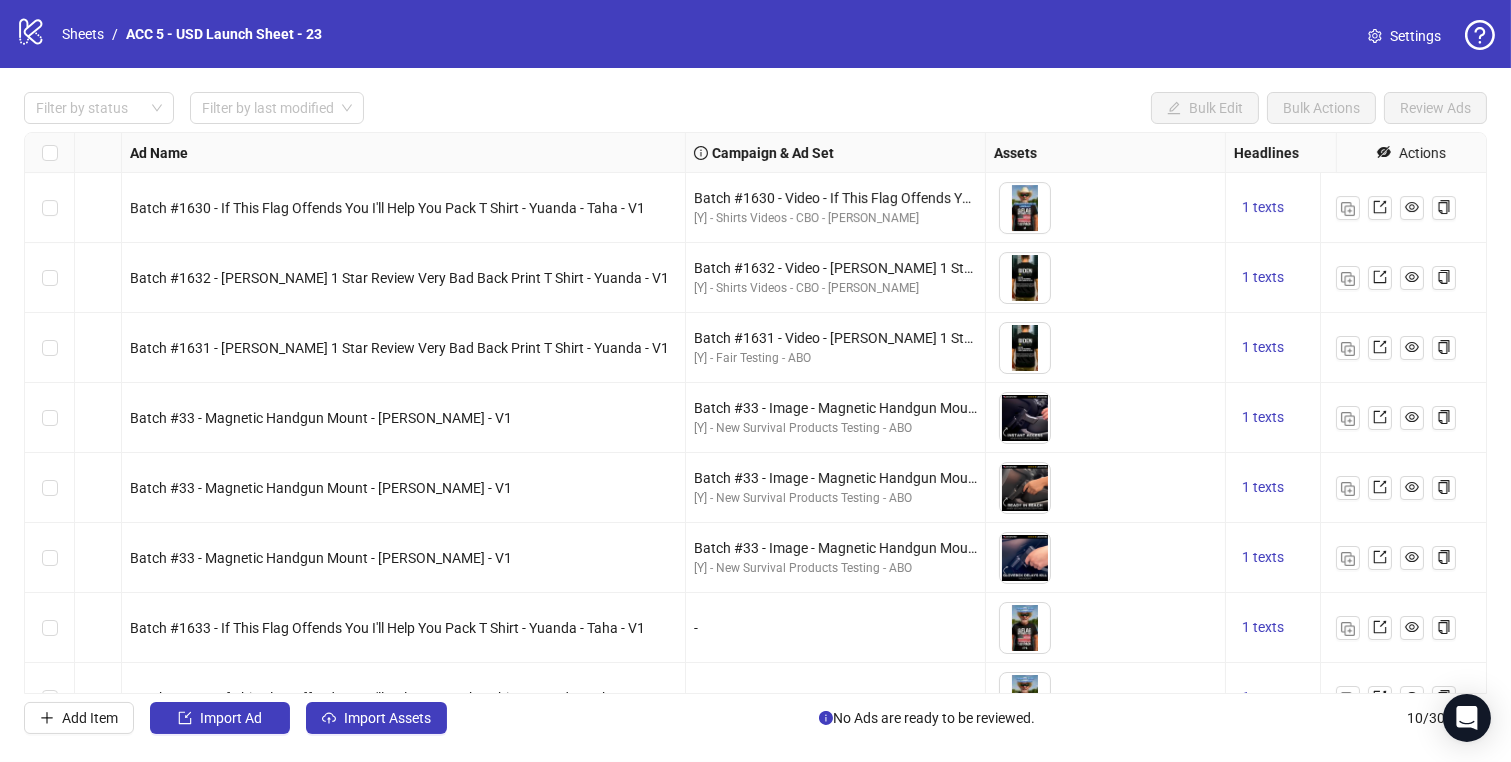scroll, scrollTop: 195, scrollLeft: 123, axis: both 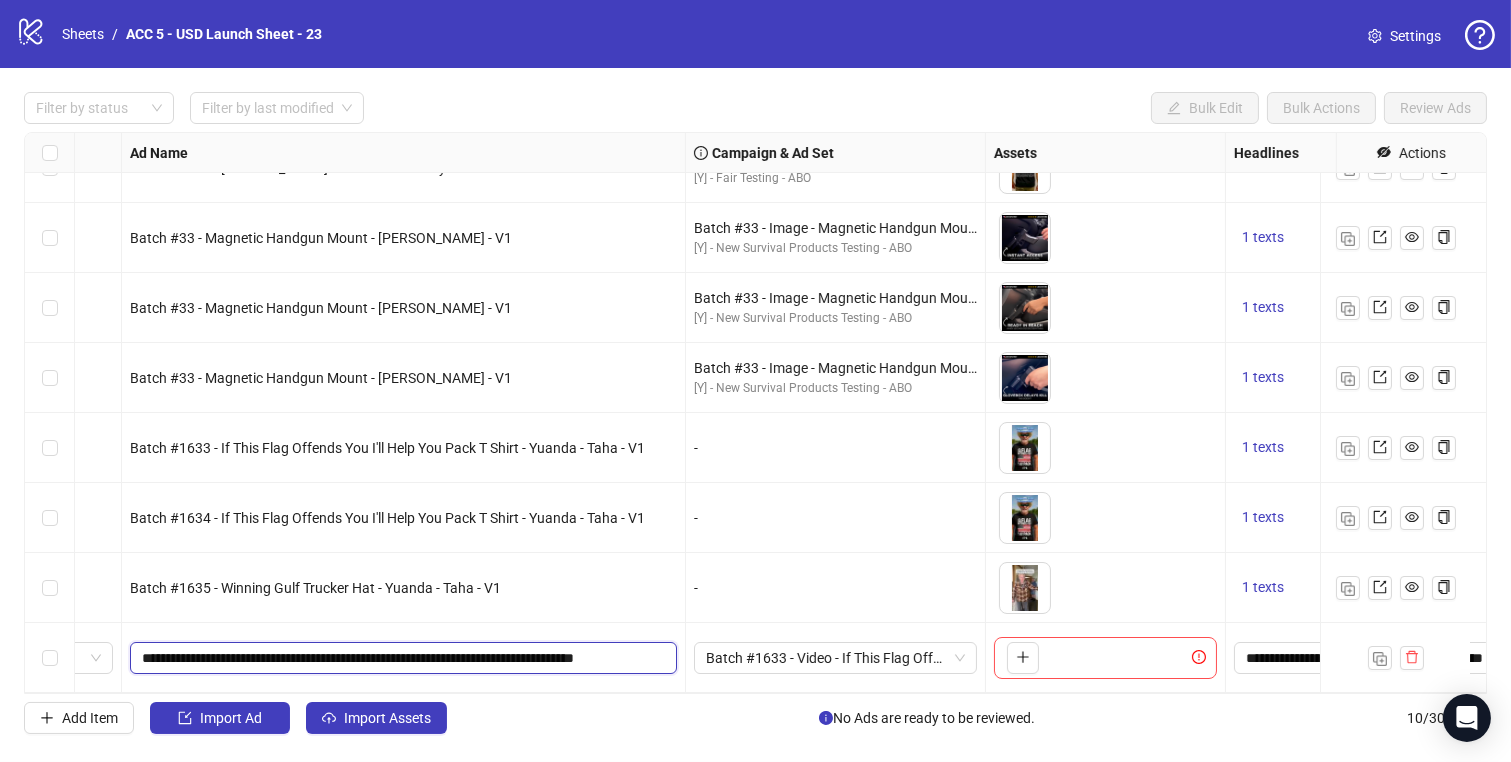 click on "**********" at bounding box center [401, 658] 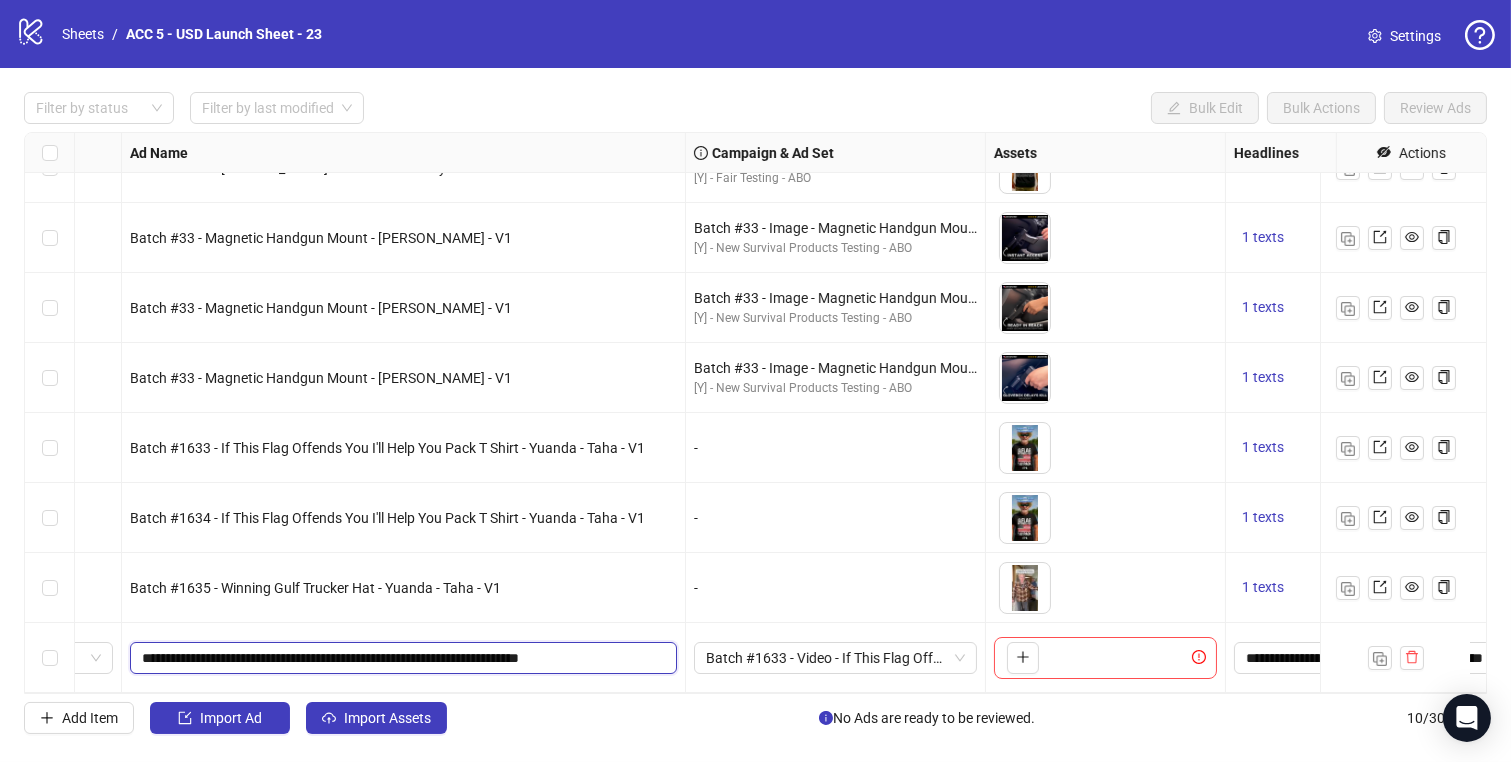 drag, startPoint x: 573, startPoint y: 641, endPoint x: 810, endPoint y: 686, distance: 241.23433 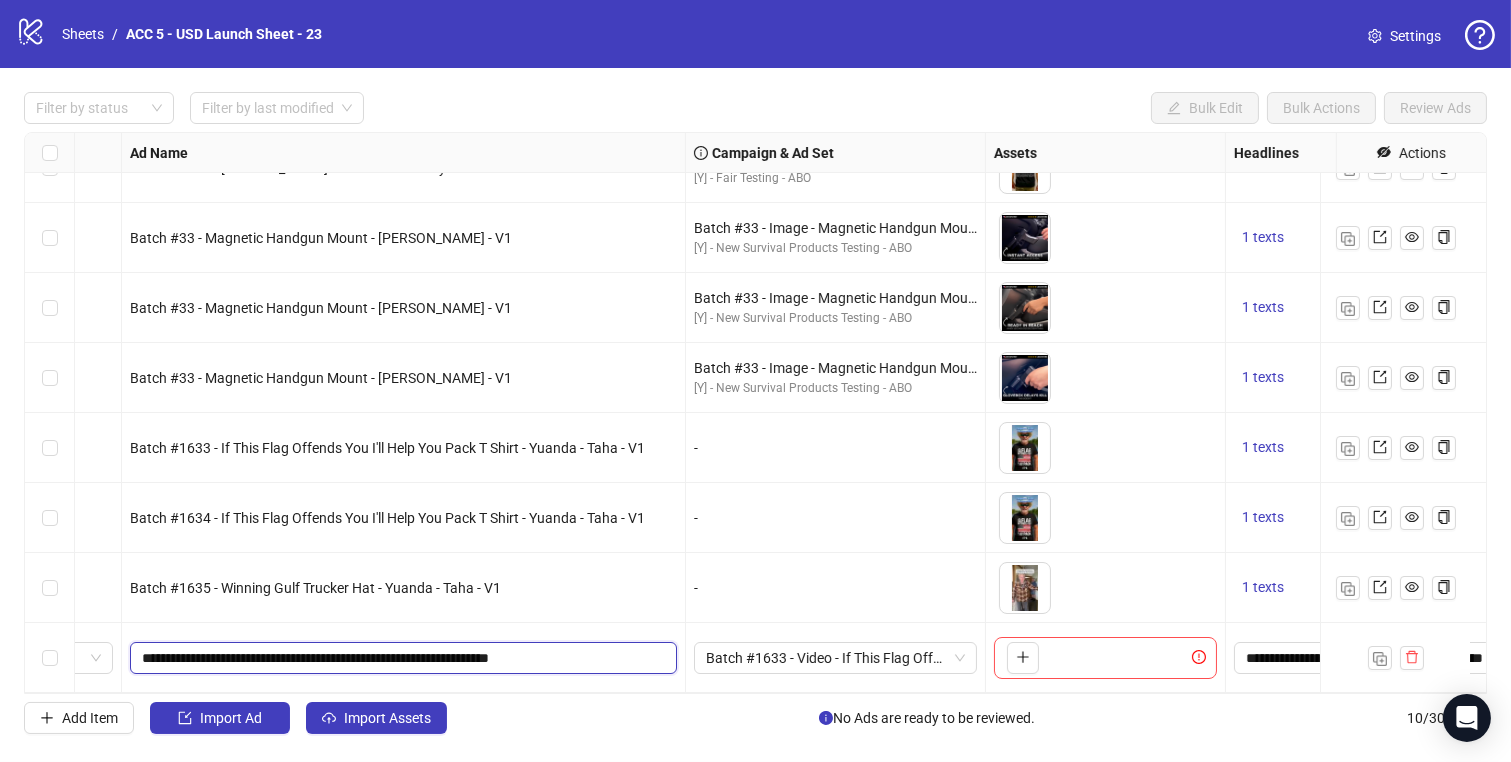 drag, startPoint x: 271, startPoint y: 641, endPoint x: 219, endPoint y: 639, distance: 52.03845 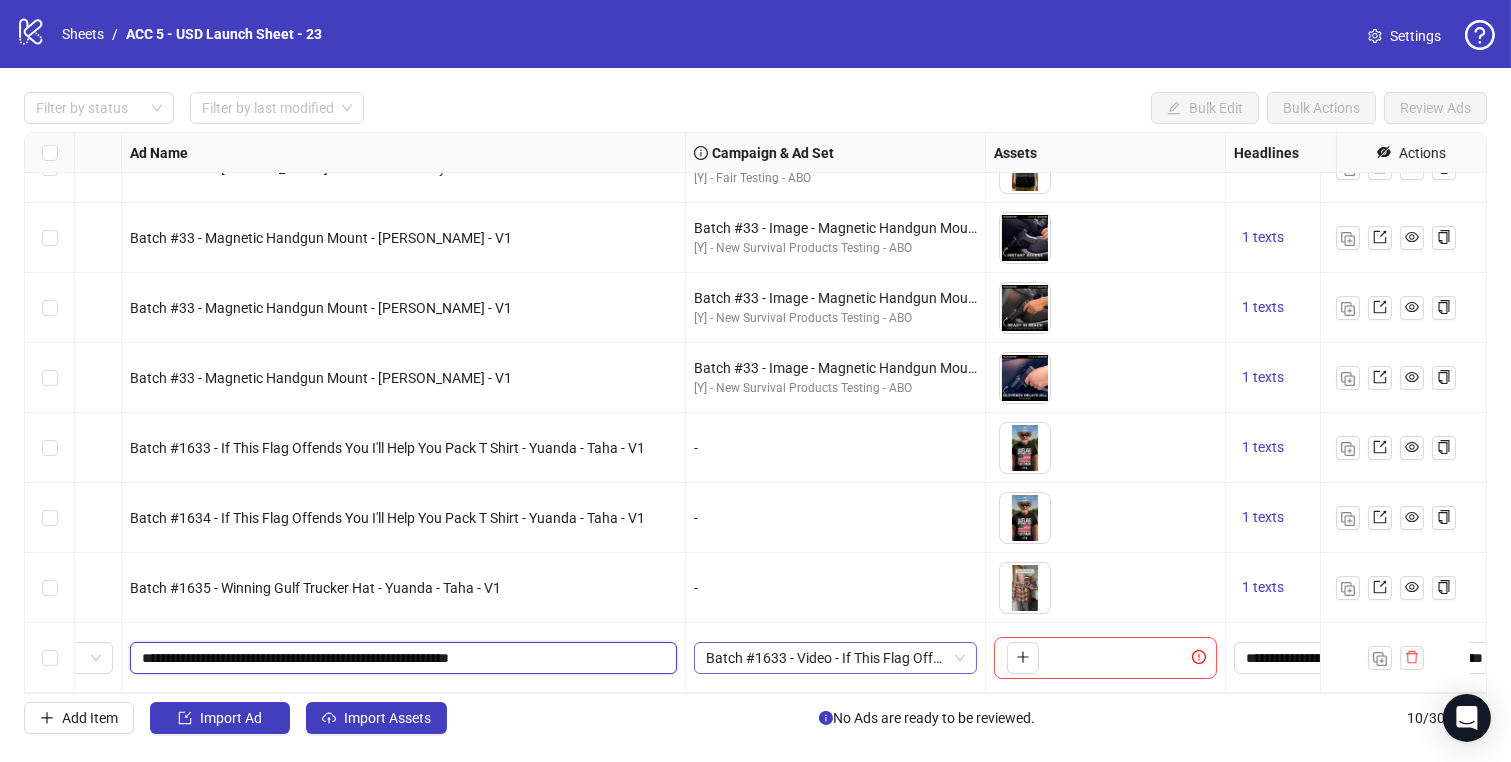 click on "Batch #1633 - Video - If This Flag Offends You I'll Help You Pack T Shirt - Yuanda - Taha - [DATE]" at bounding box center [835, 658] 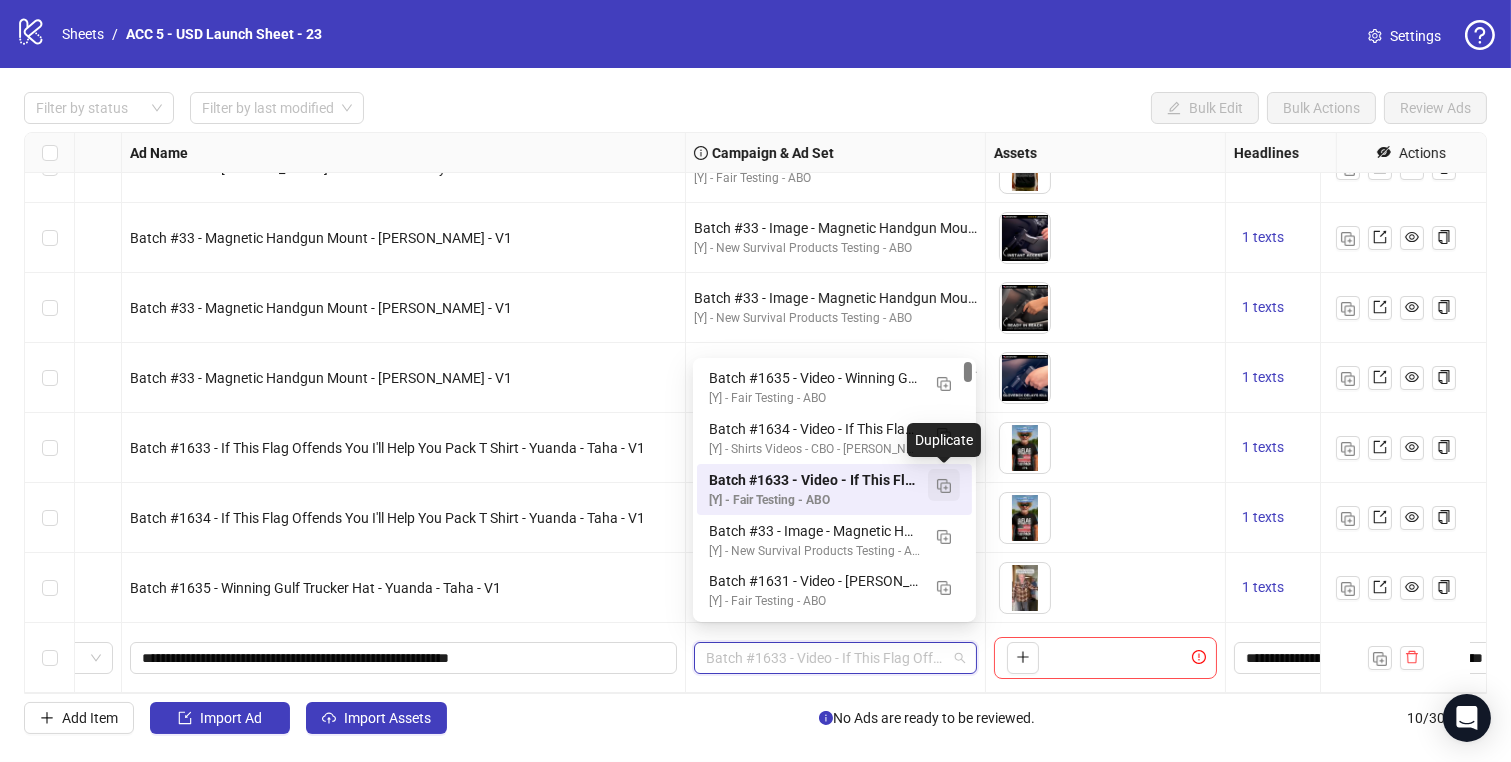 click at bounding box center [944, 486] 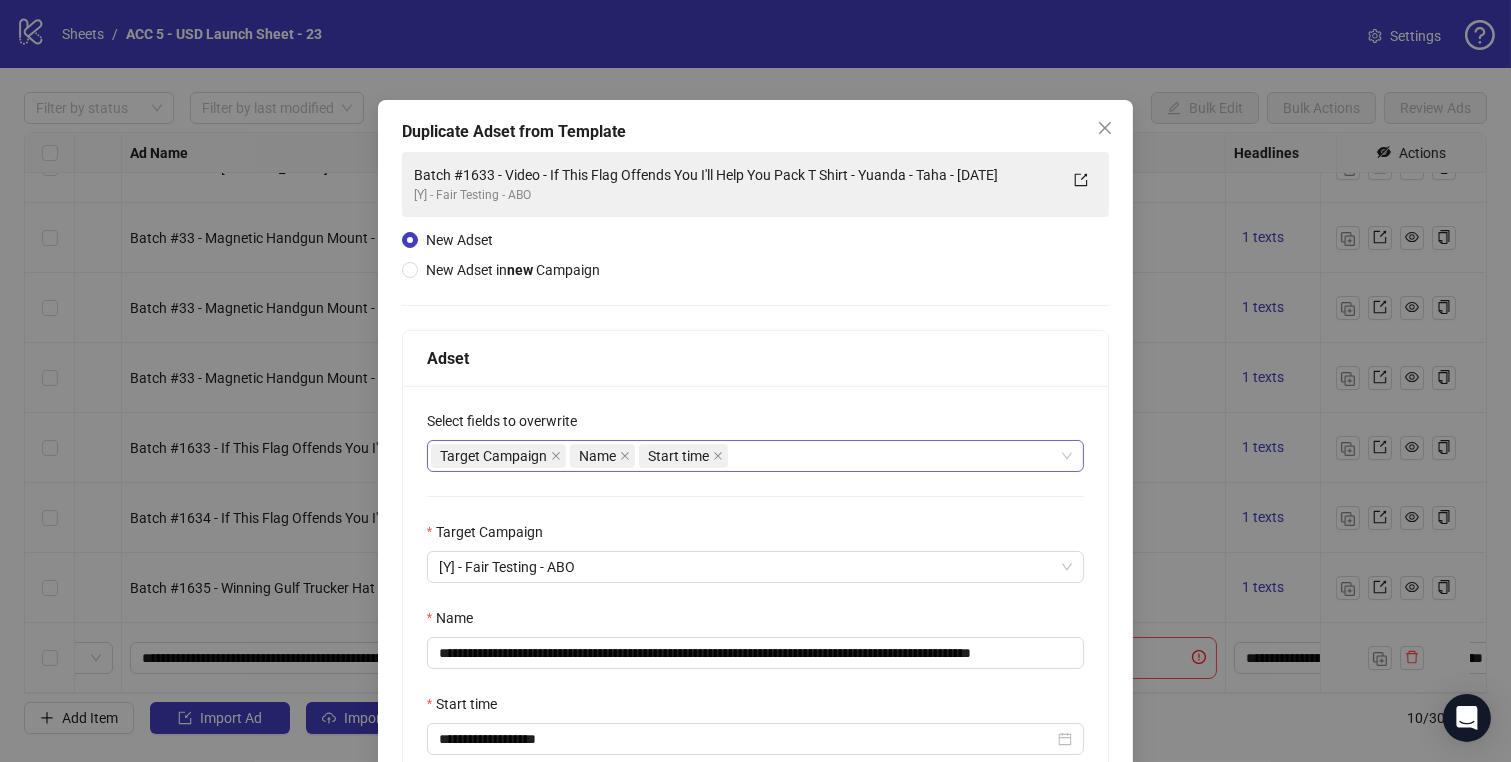 click on "Target Campaign Name Start time" at bounding box center [745, 456] 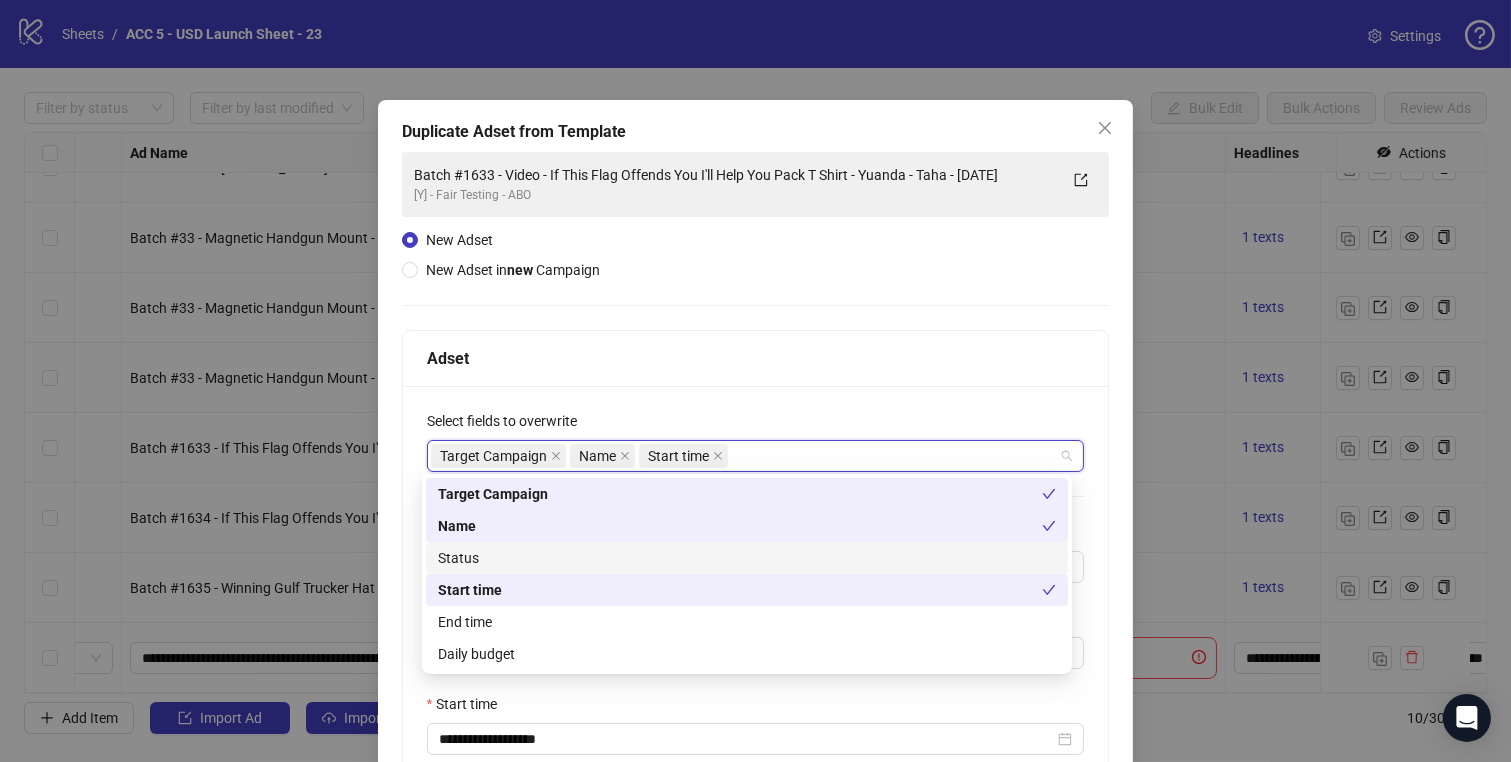 click on "Status" at bounding box center (747, 558) 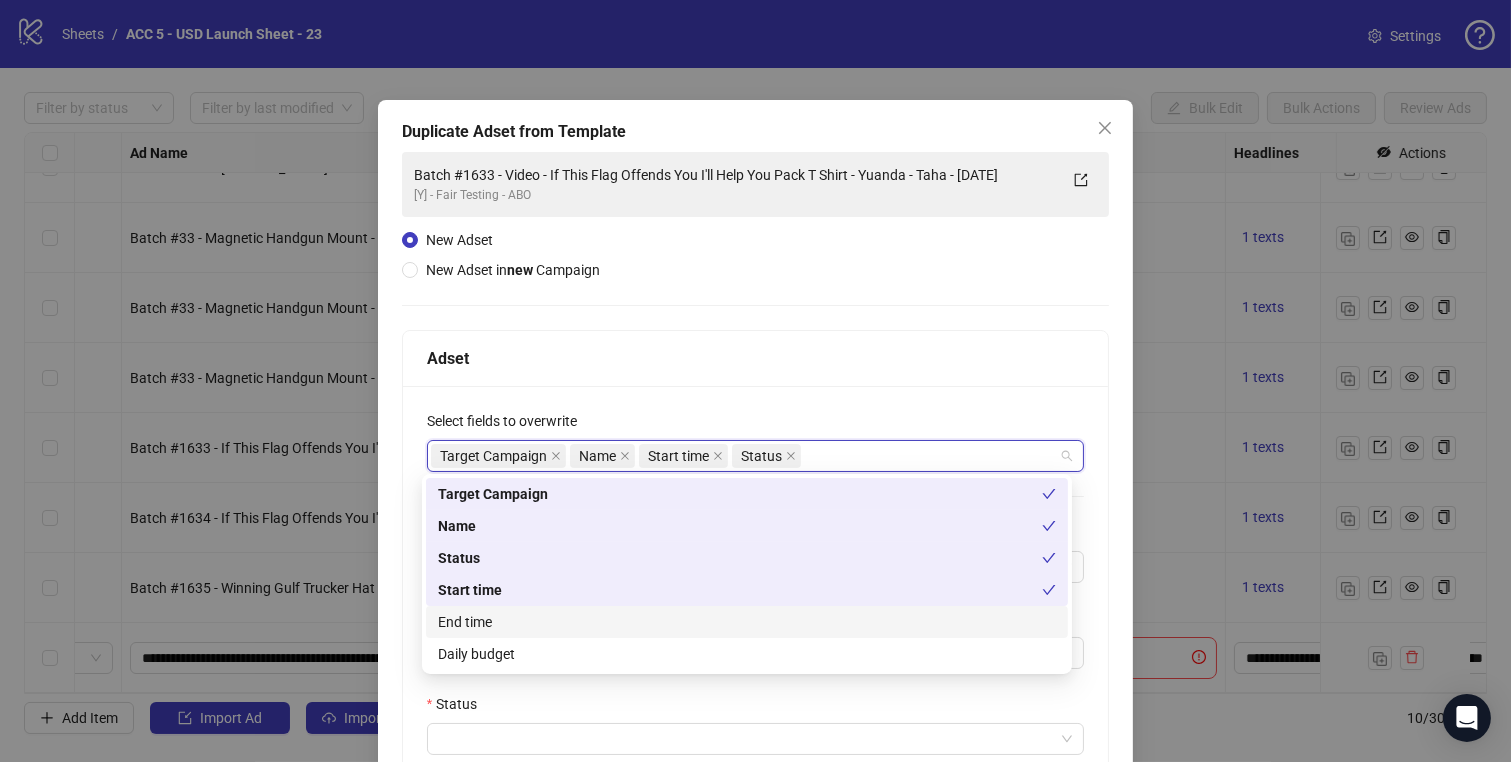 drag, startPoint x: 527, startPoint y: 621, endPoint x: 526, endPoint y: 648, distance: 27.018513 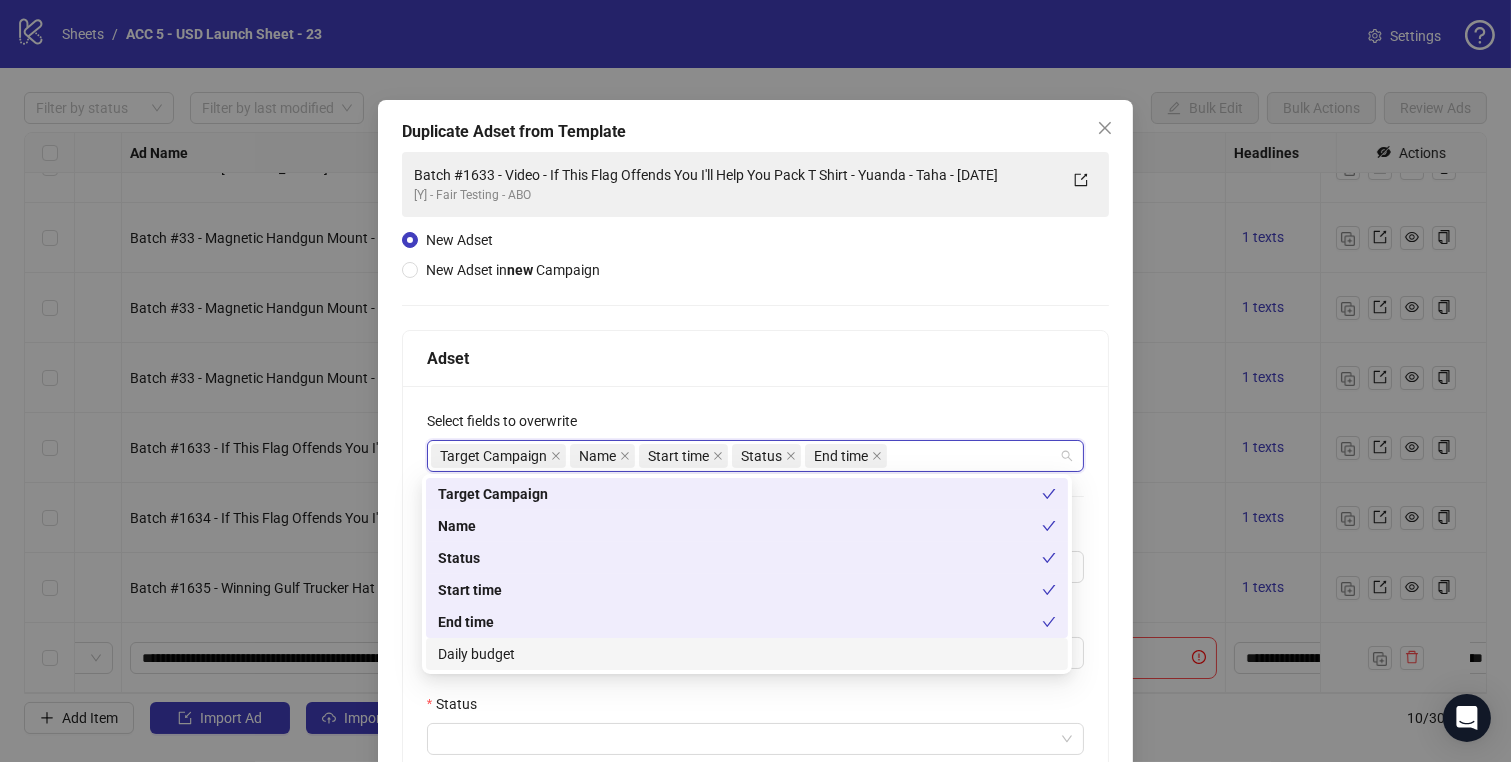 click on "Daily budget" at bounding box center (747, 654) 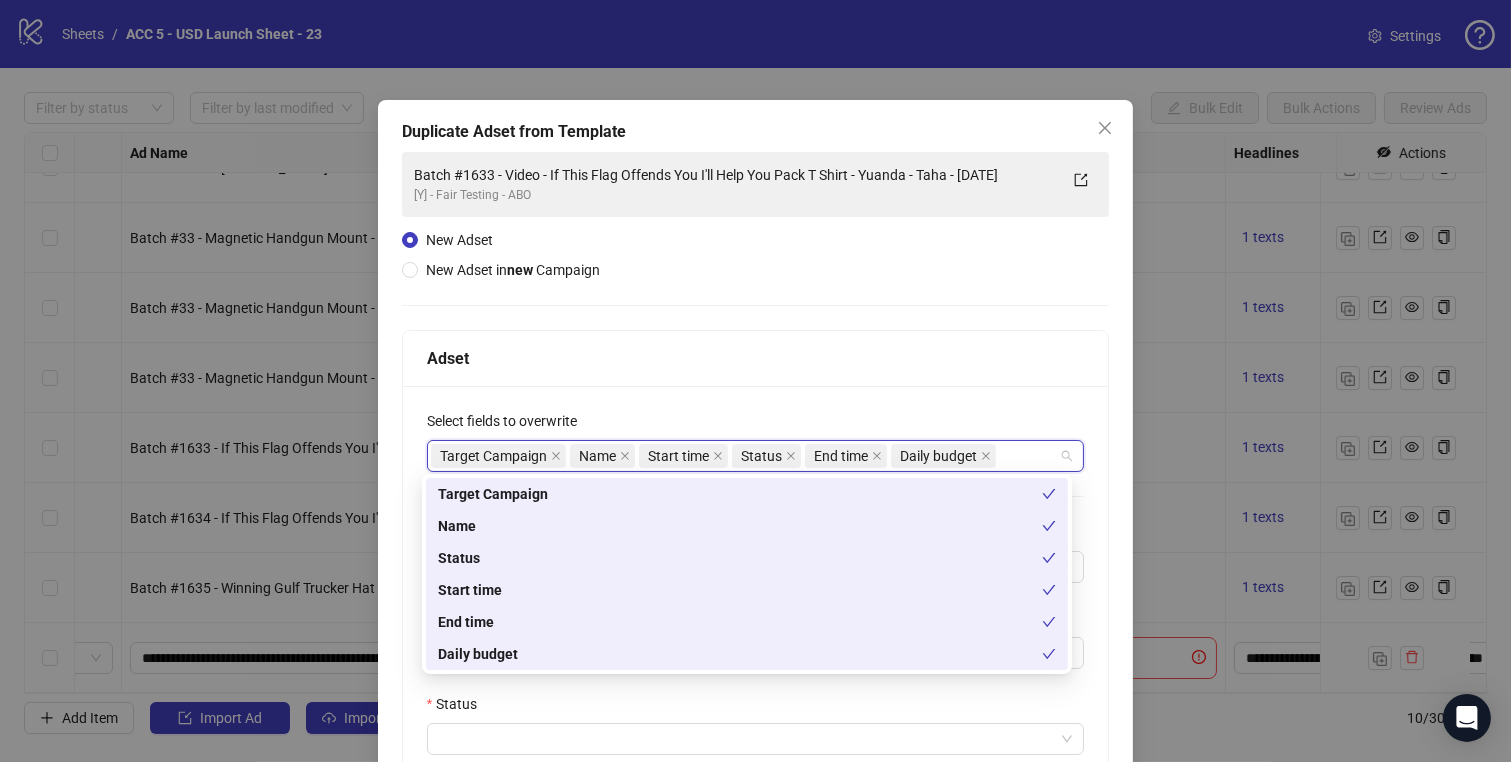 click on "**********" at bounding box center [756, 723] 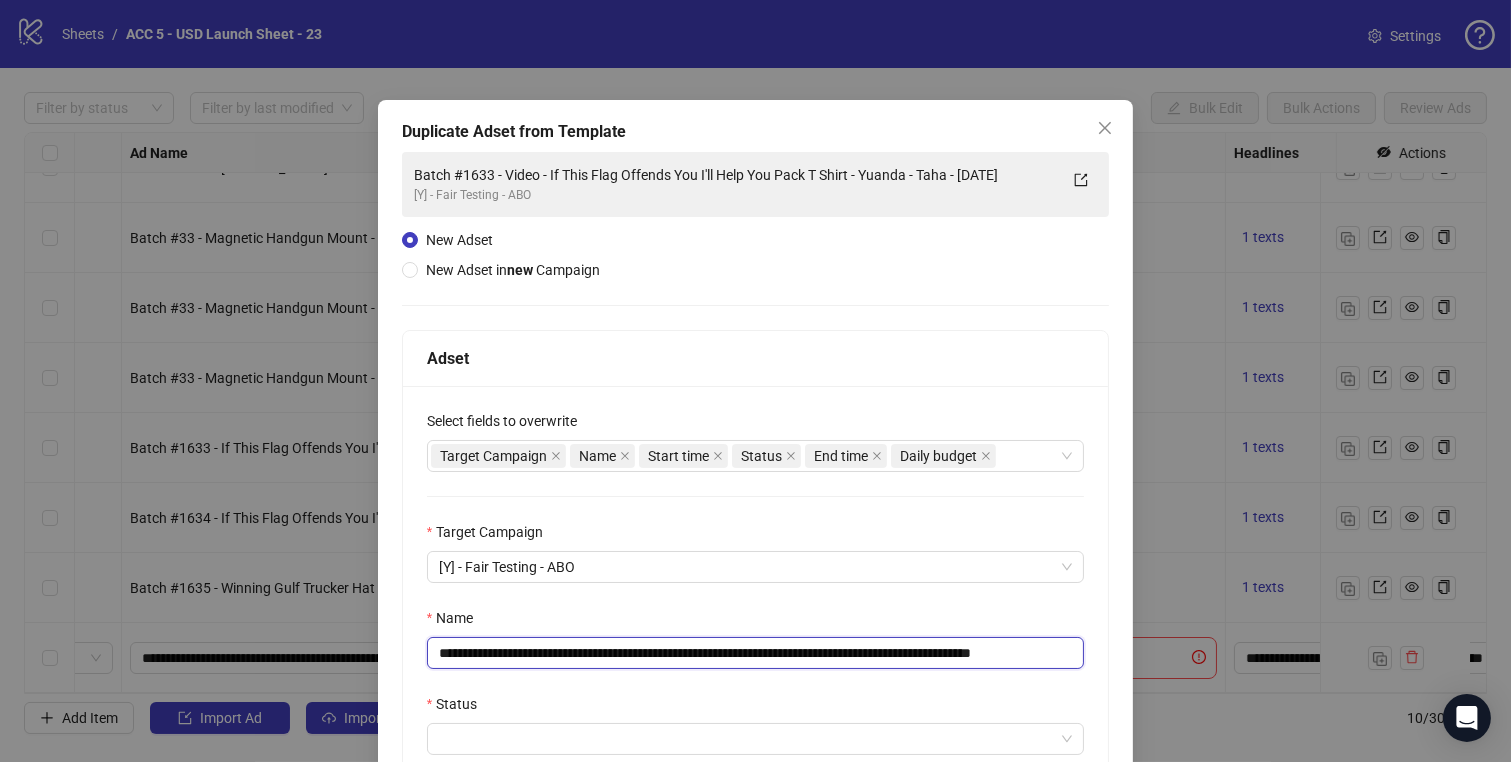 click on "**********" at bounding box center [756, 653] 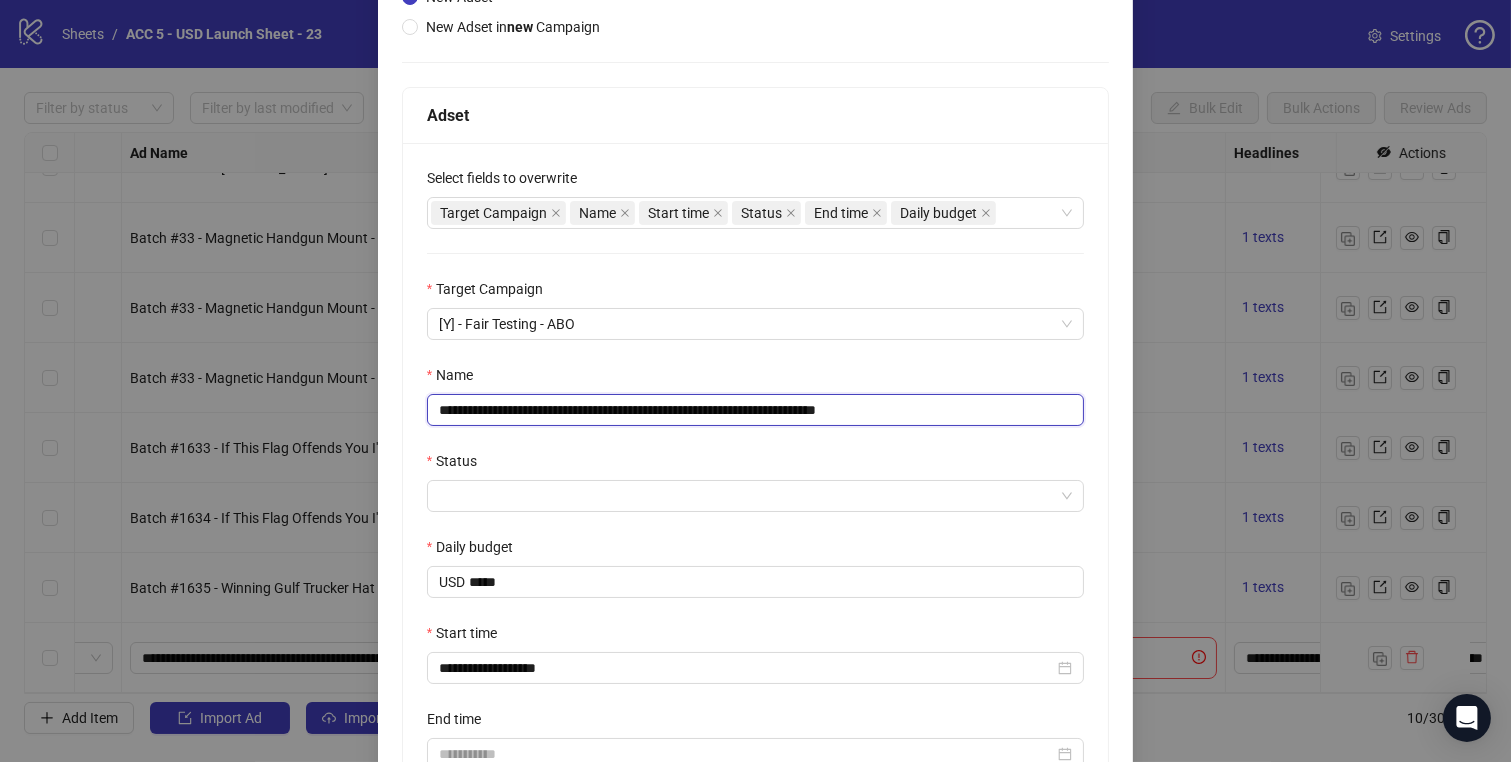 scroll, scrollTop: 244, scrollLeft: 0, axis: vertical 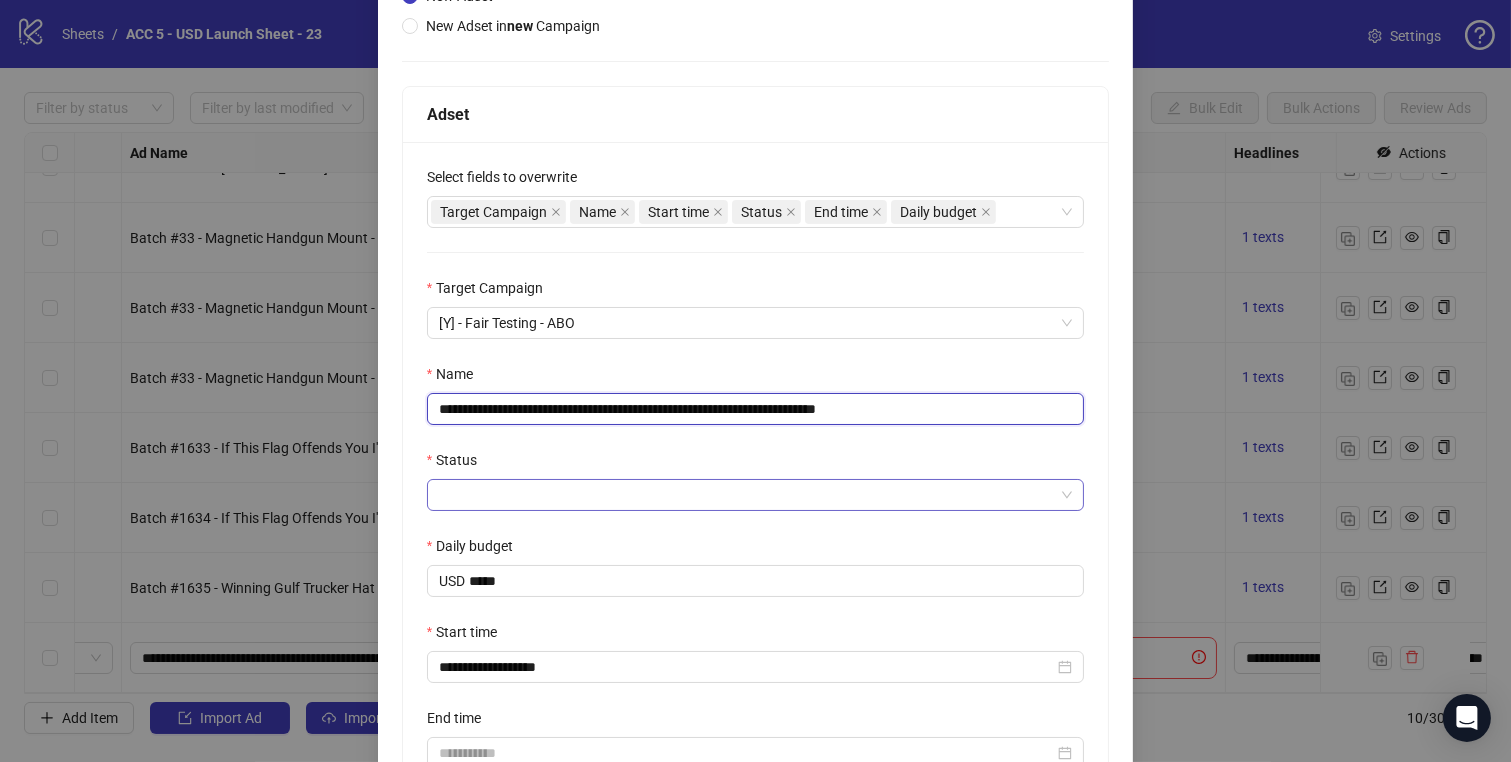 type on "**********" 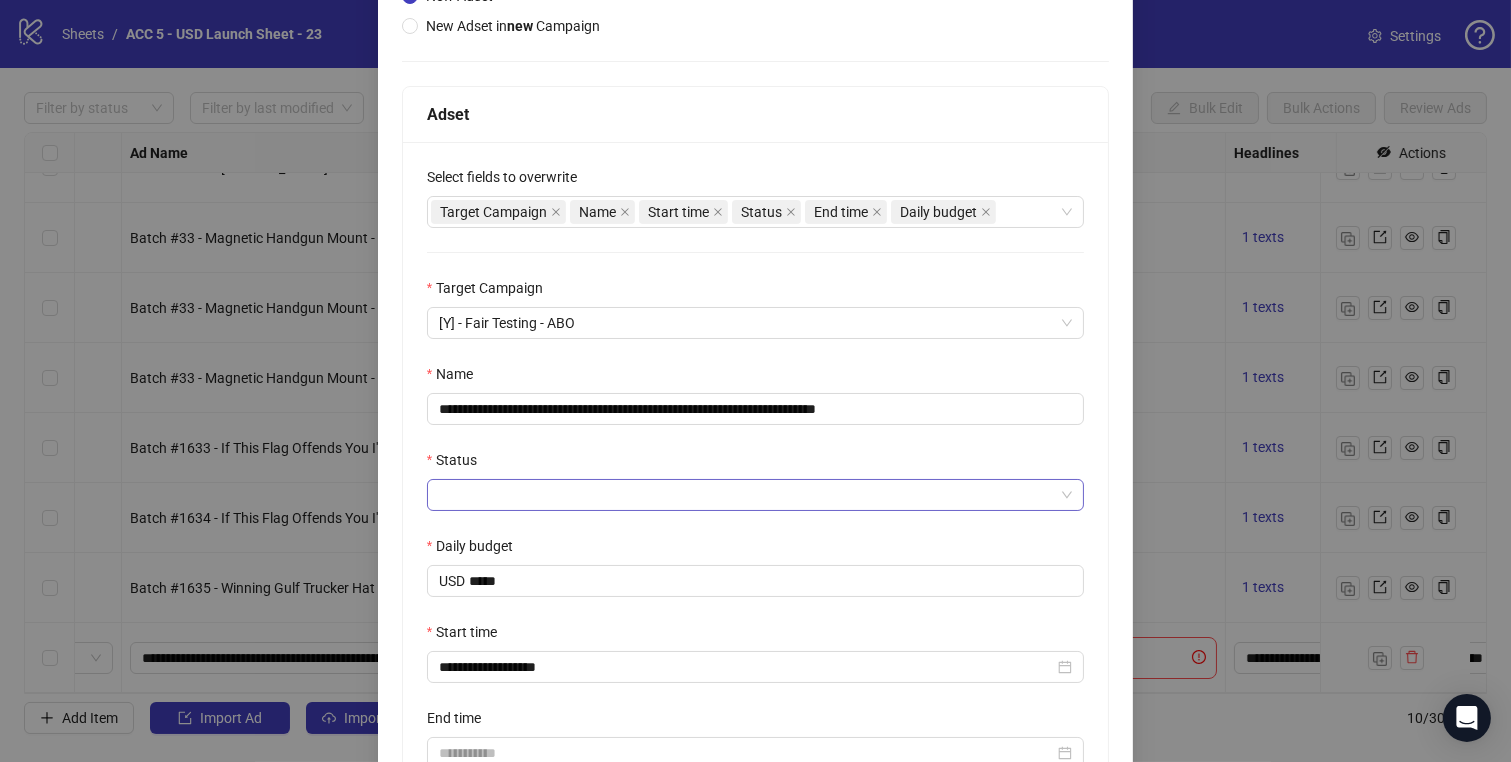 click on "Status" at bounding box center (747, 495) 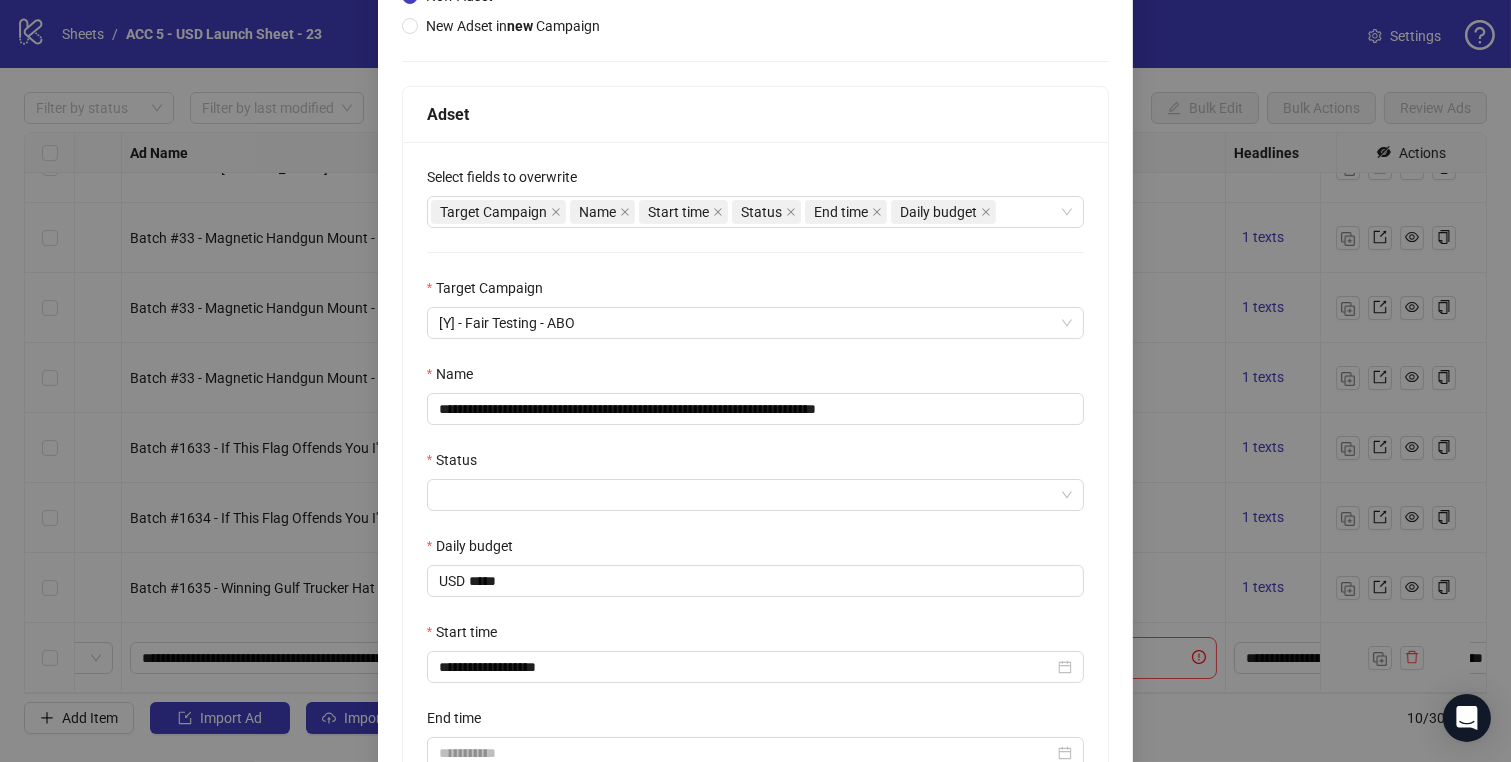 click on "ACTIVE" at bounding box center (747, 533) 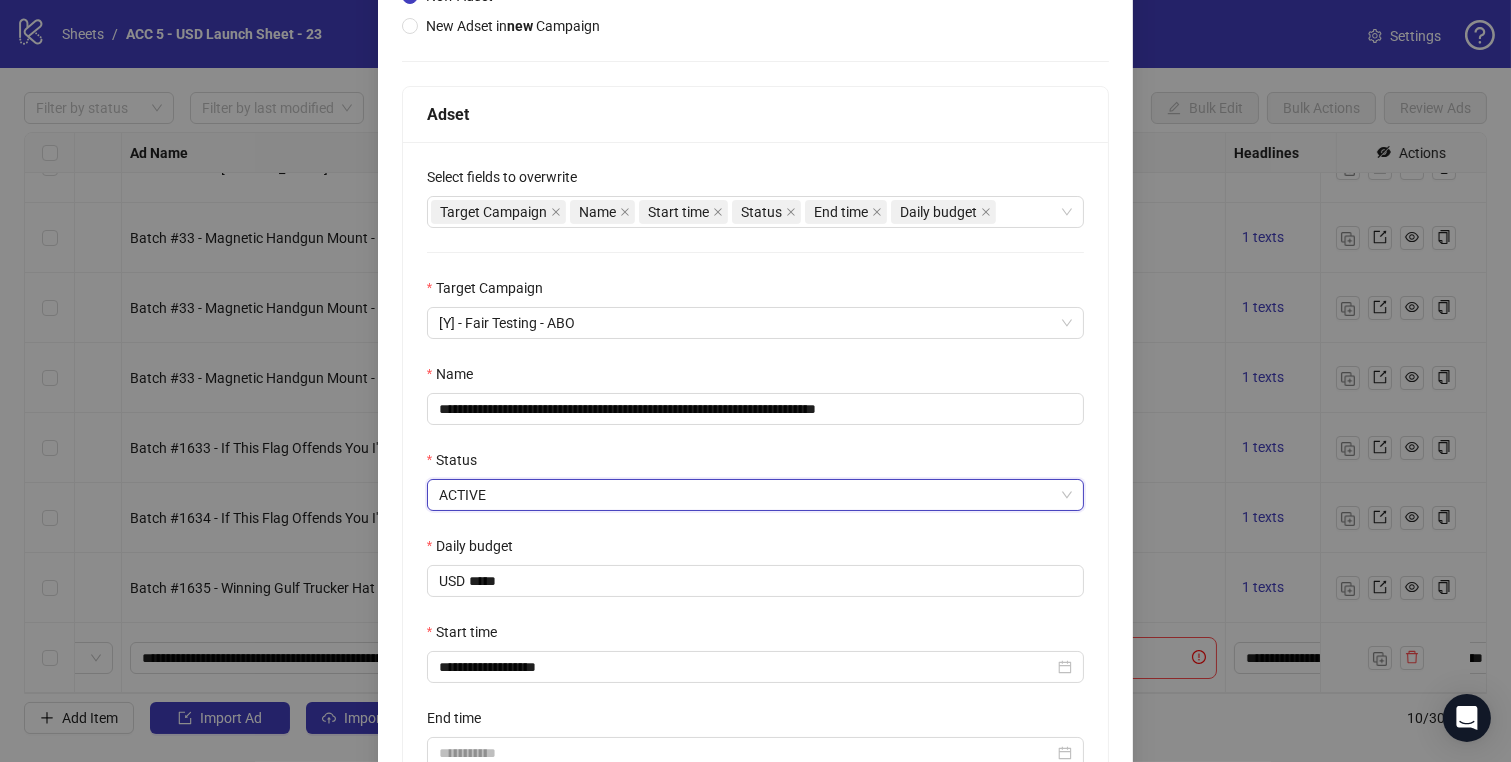 click on "Start time" at bounding box center [756, 636] 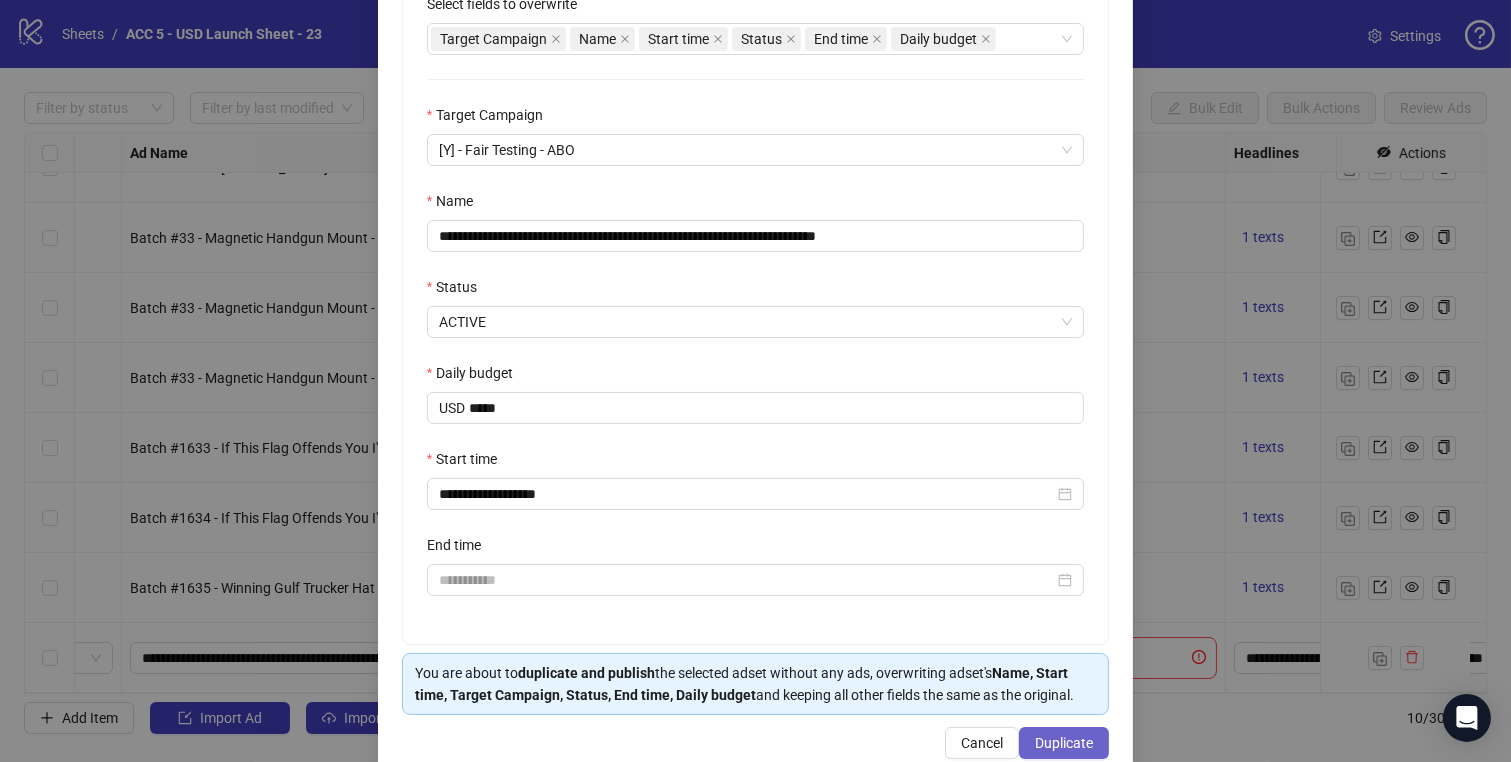 scroll, scrollTop: 455, scrollLeft: 0, axis: vertical 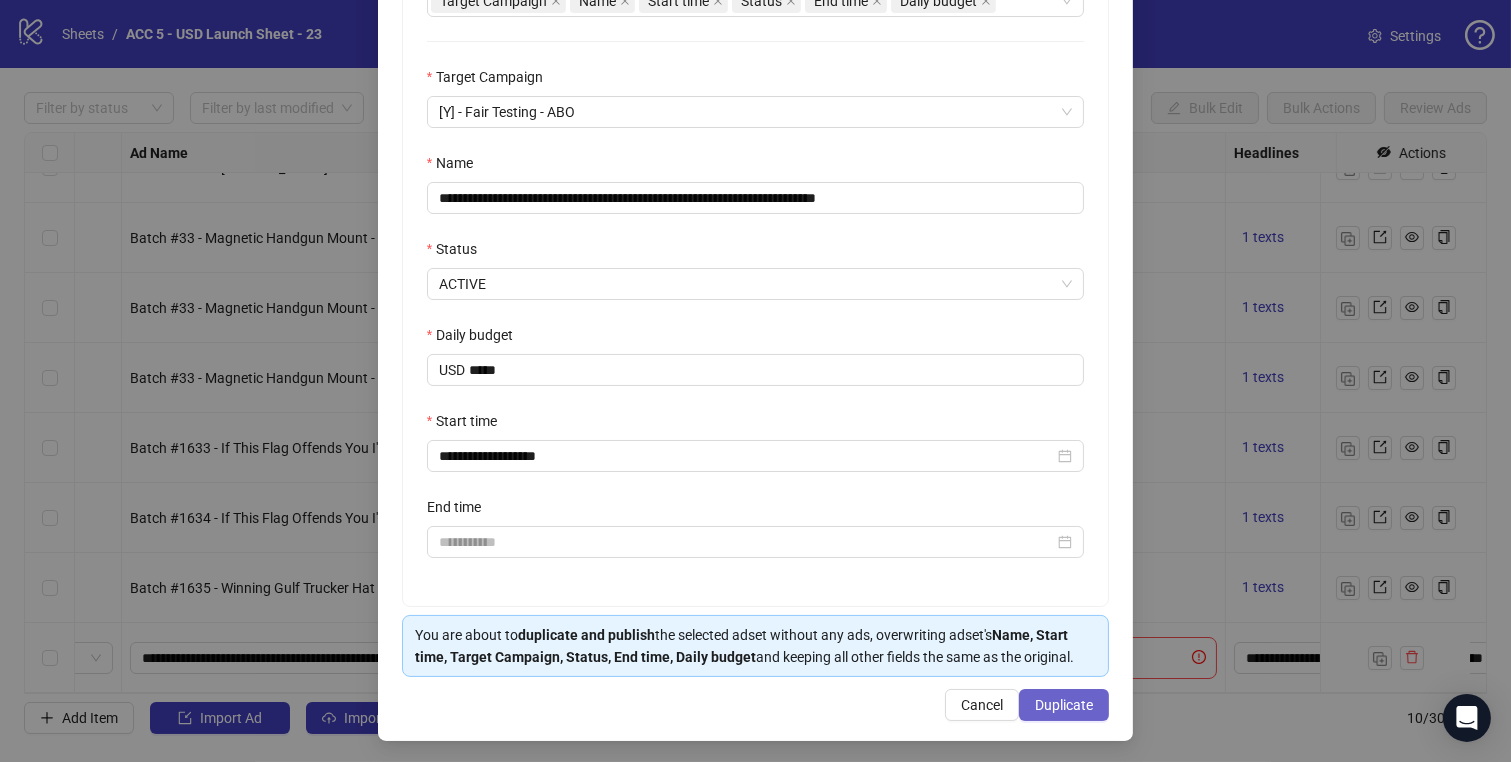 click on "Duplicate" at bounding box center (1064, 705) 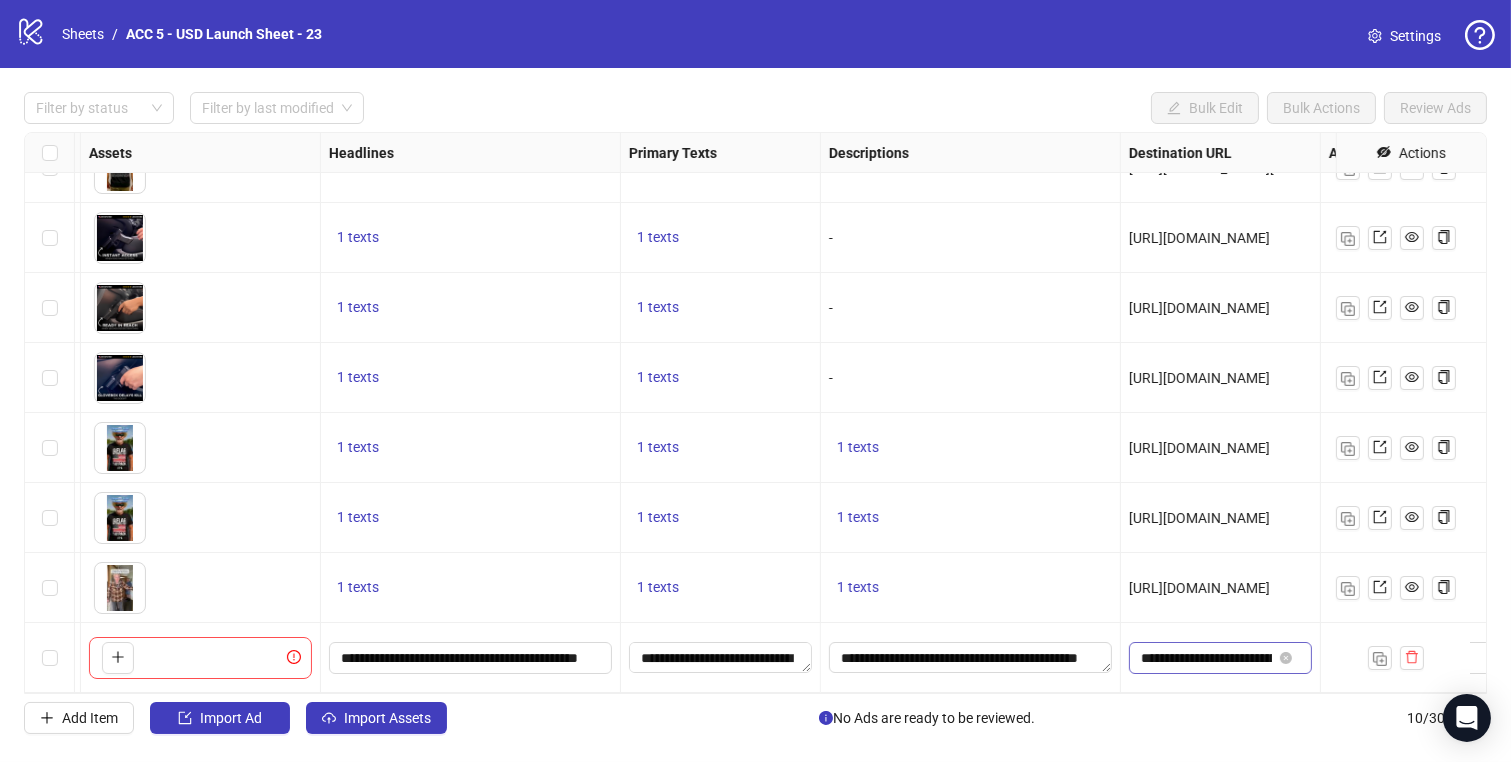 scroll, scrollTop: 195, scrollLeft: 1135, axis: both 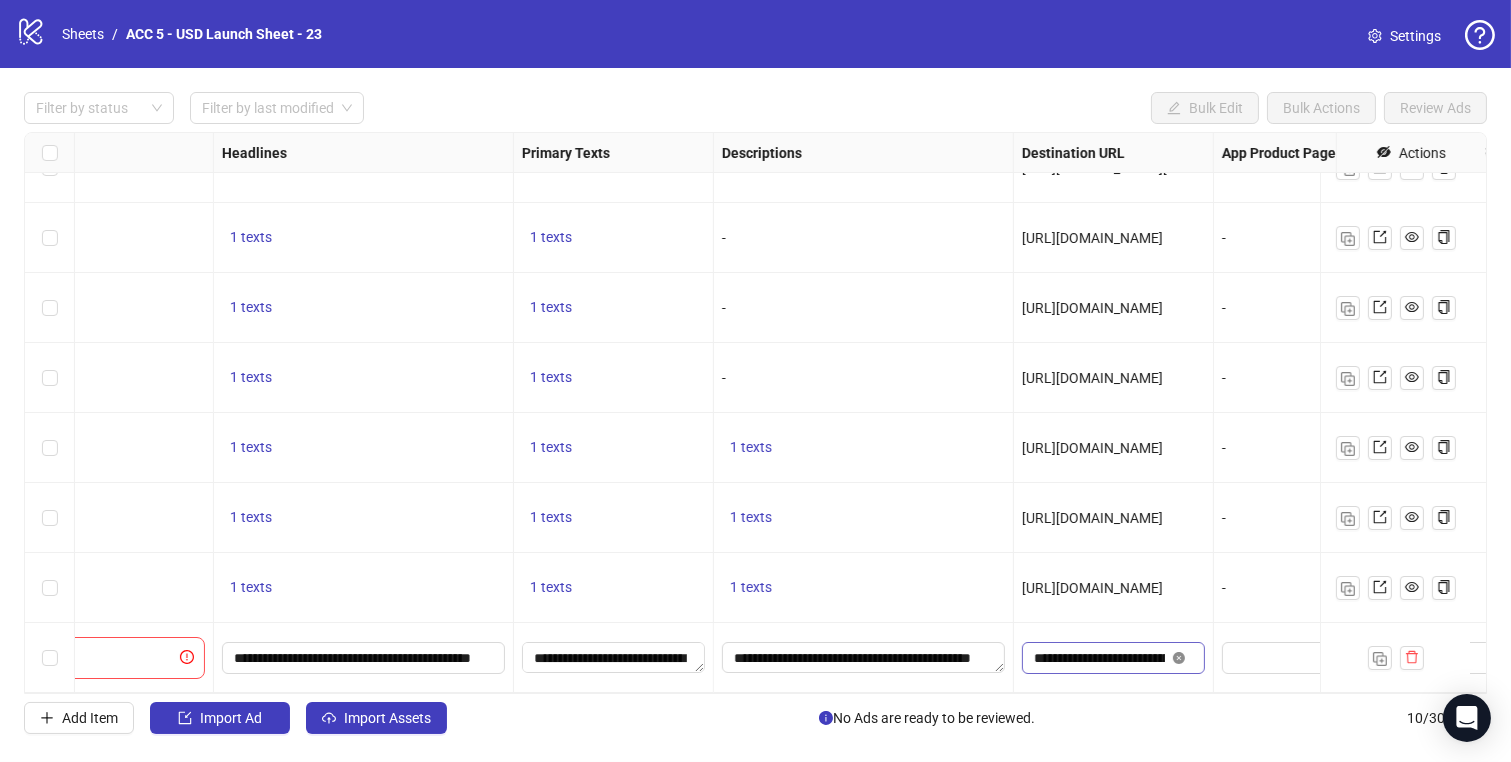 click 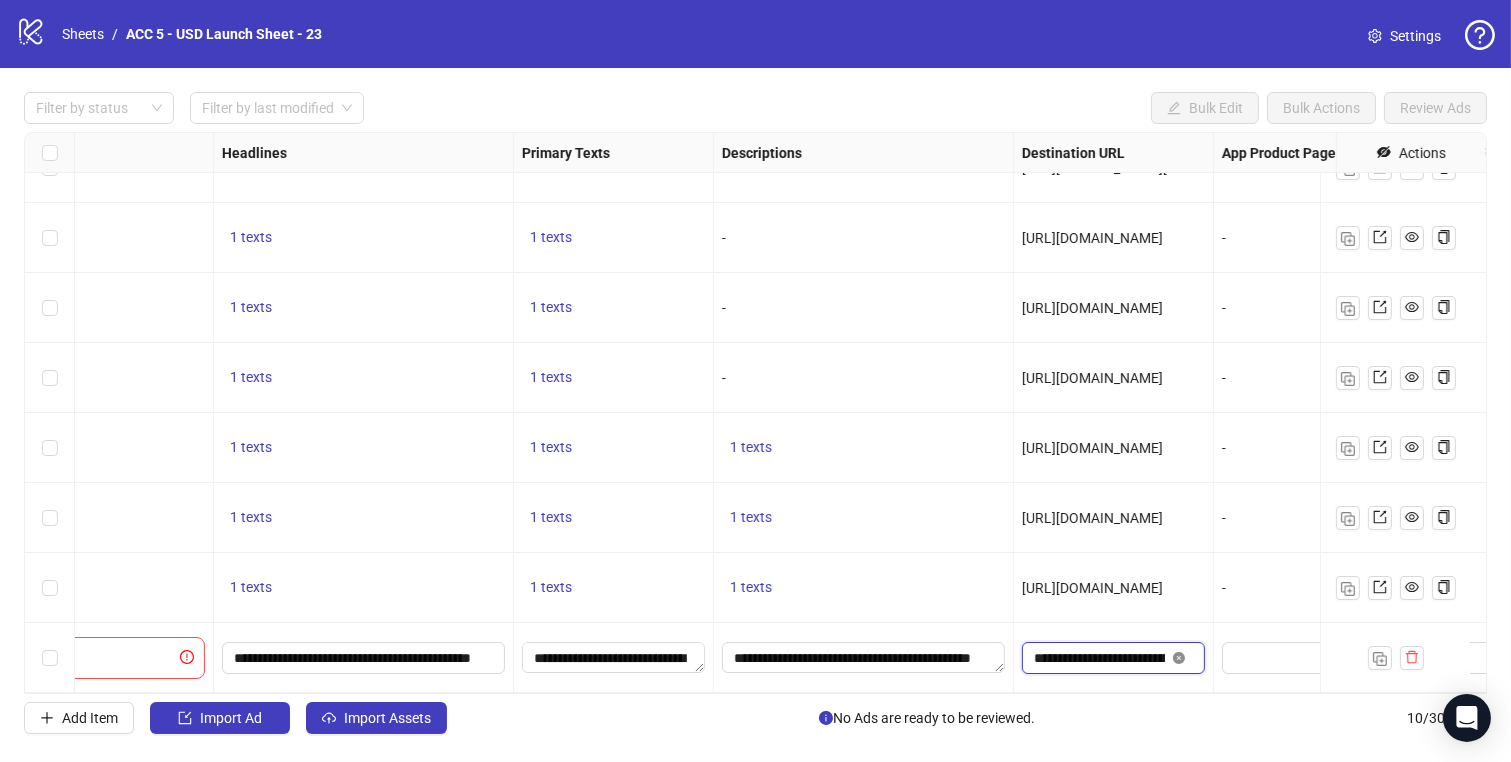type 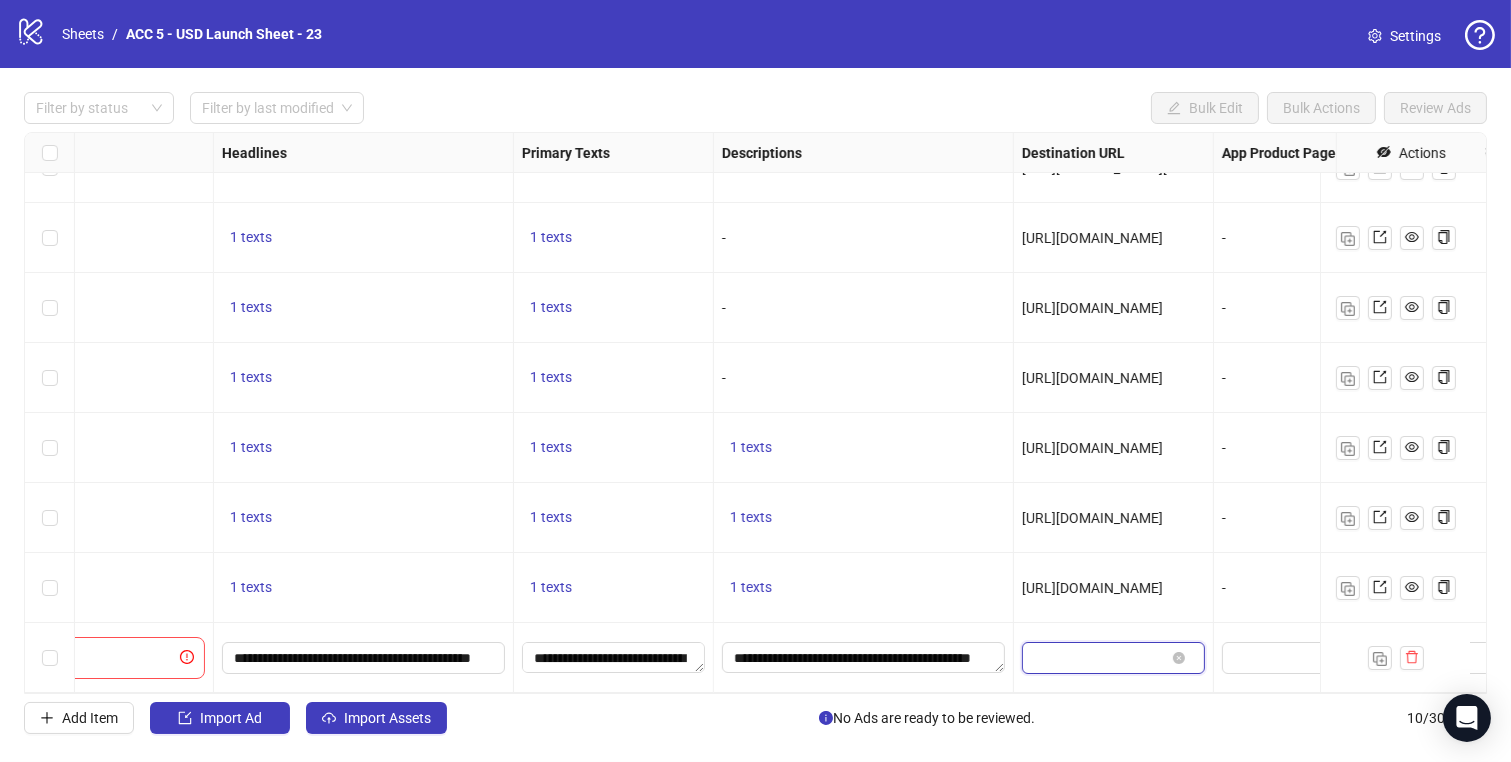 scroll, scrollTop: 0, scrollLeft: 0, axis: both 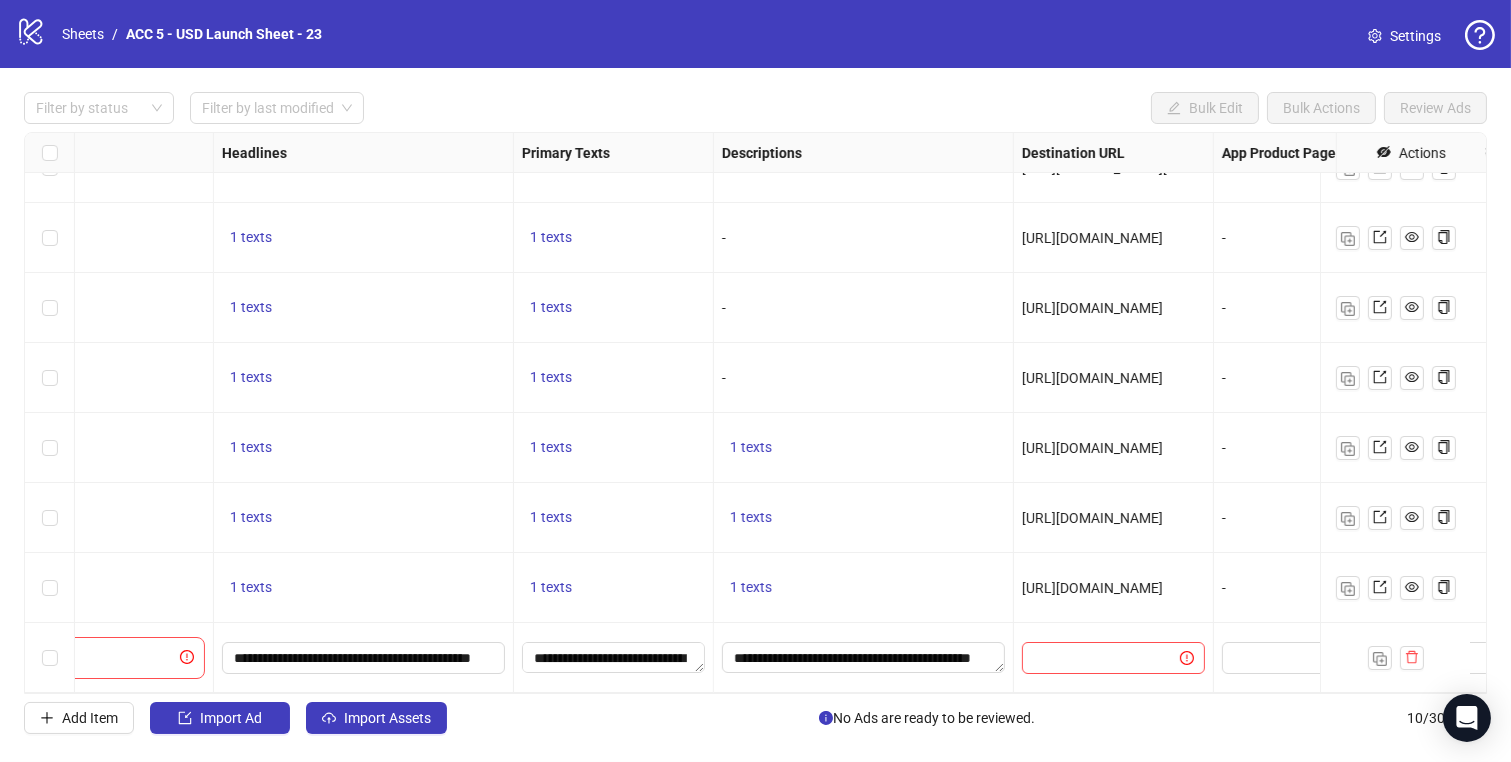 click on "-" at bounding box center (1313, 588) 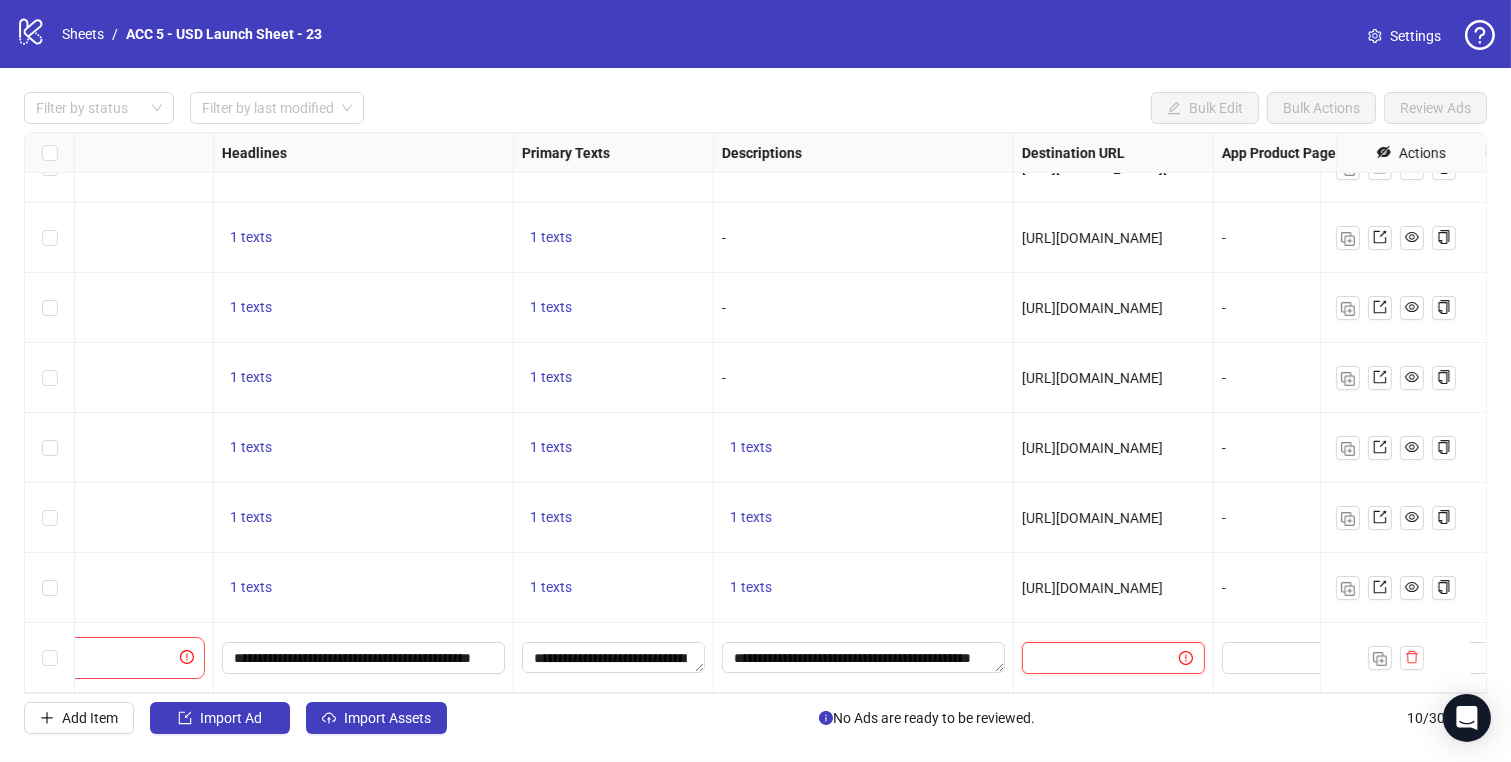 click at bounding box center (1092, 658) 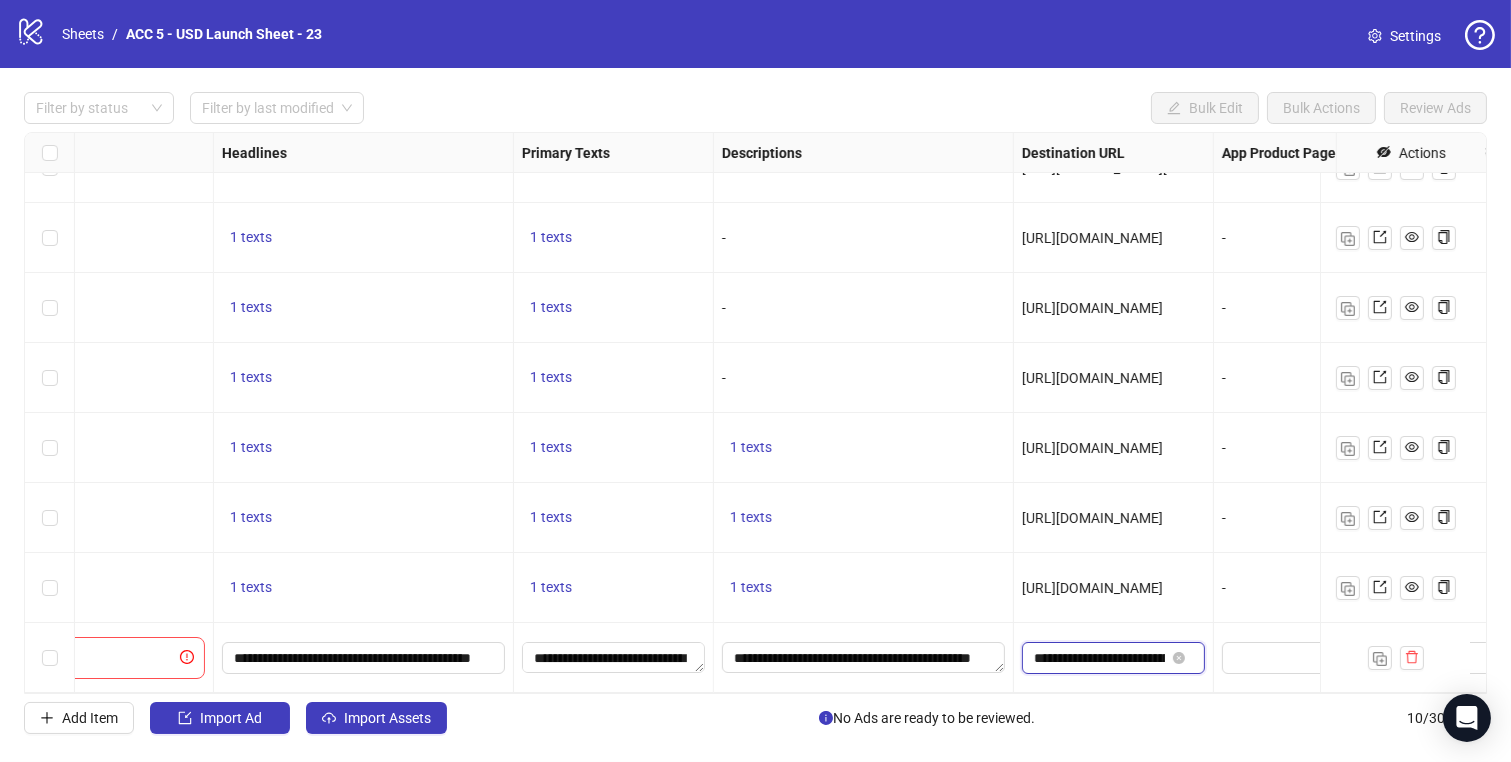 click on "**********" at bounding box center (1099, 658) 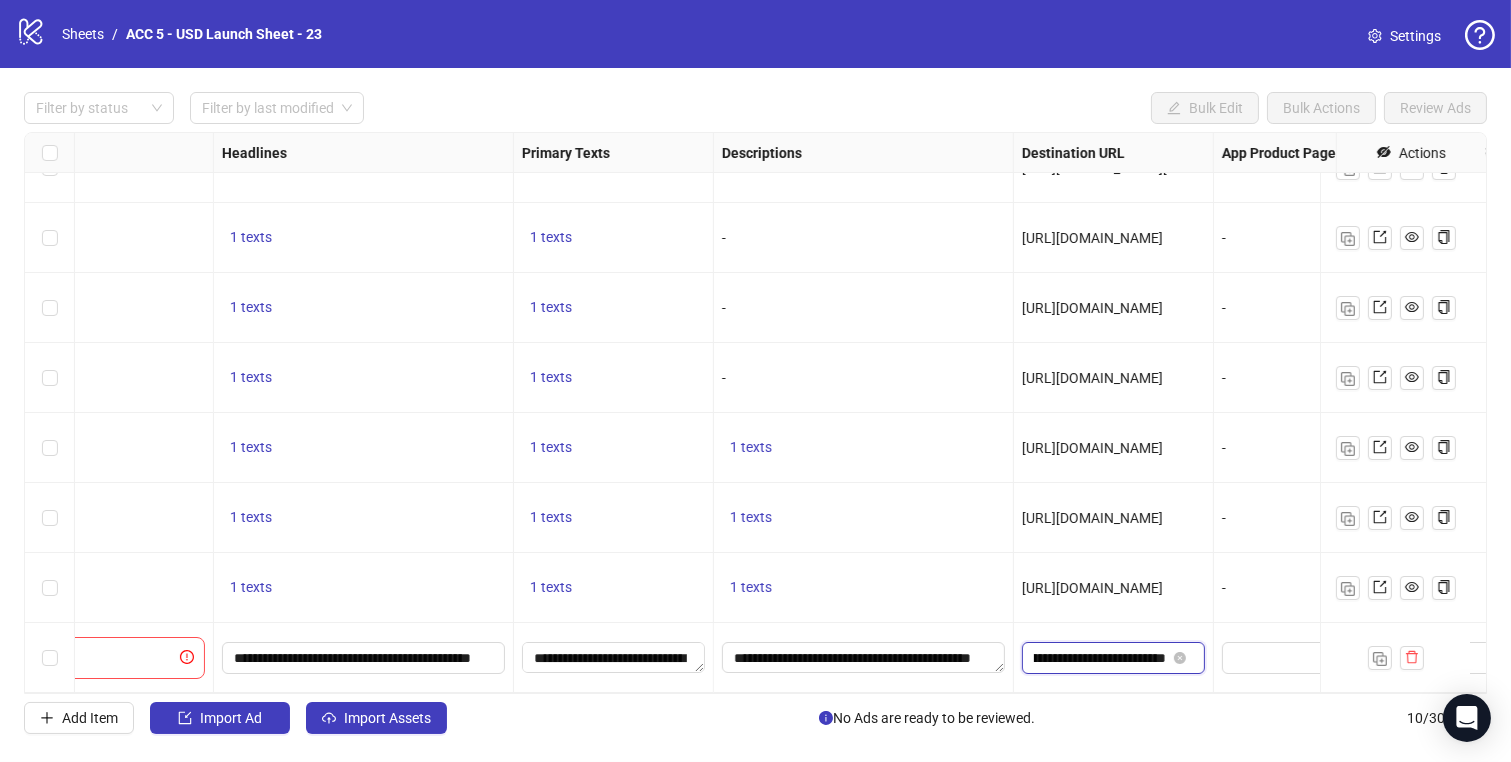paste on "**********" 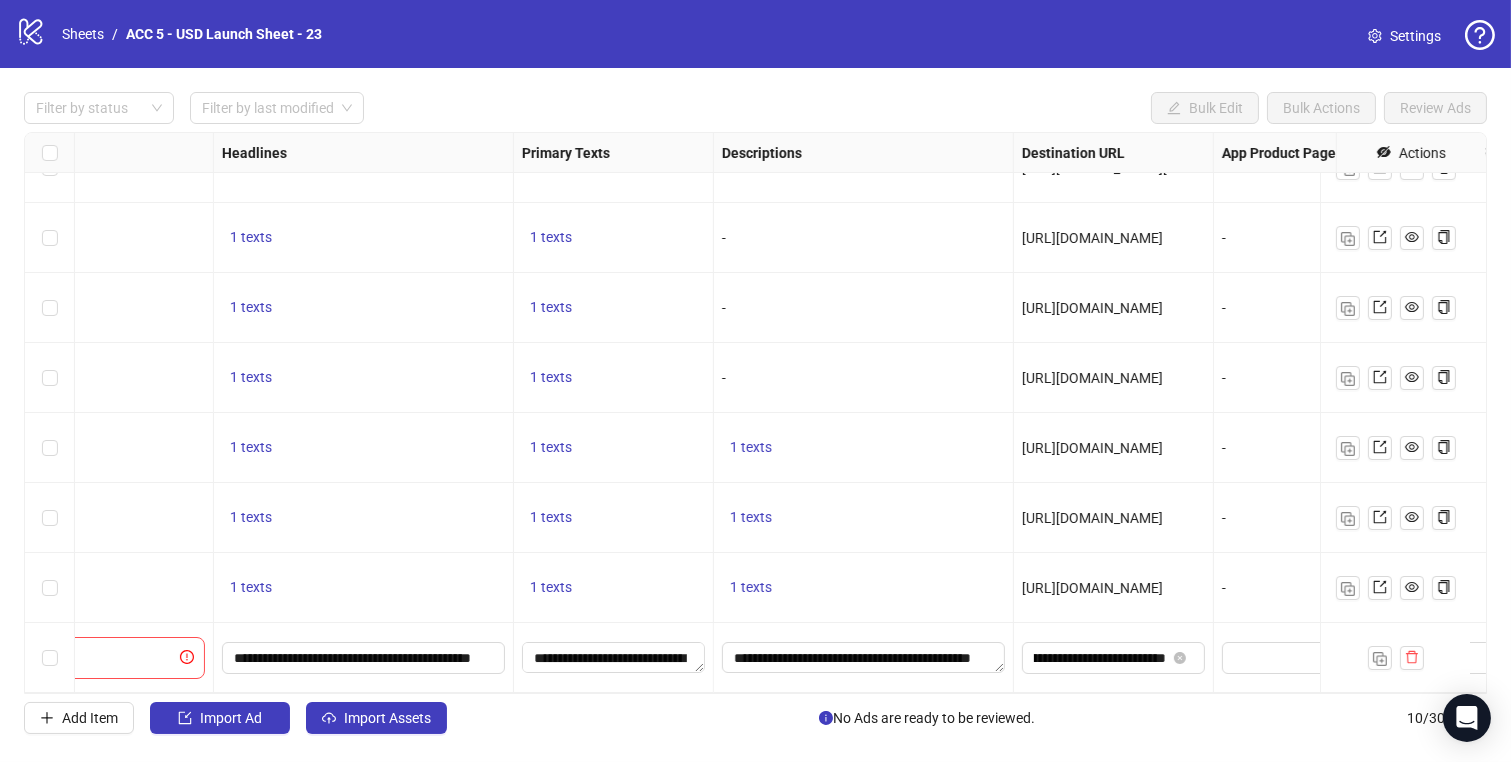 click on "-" at bounding box center (1314, 588) 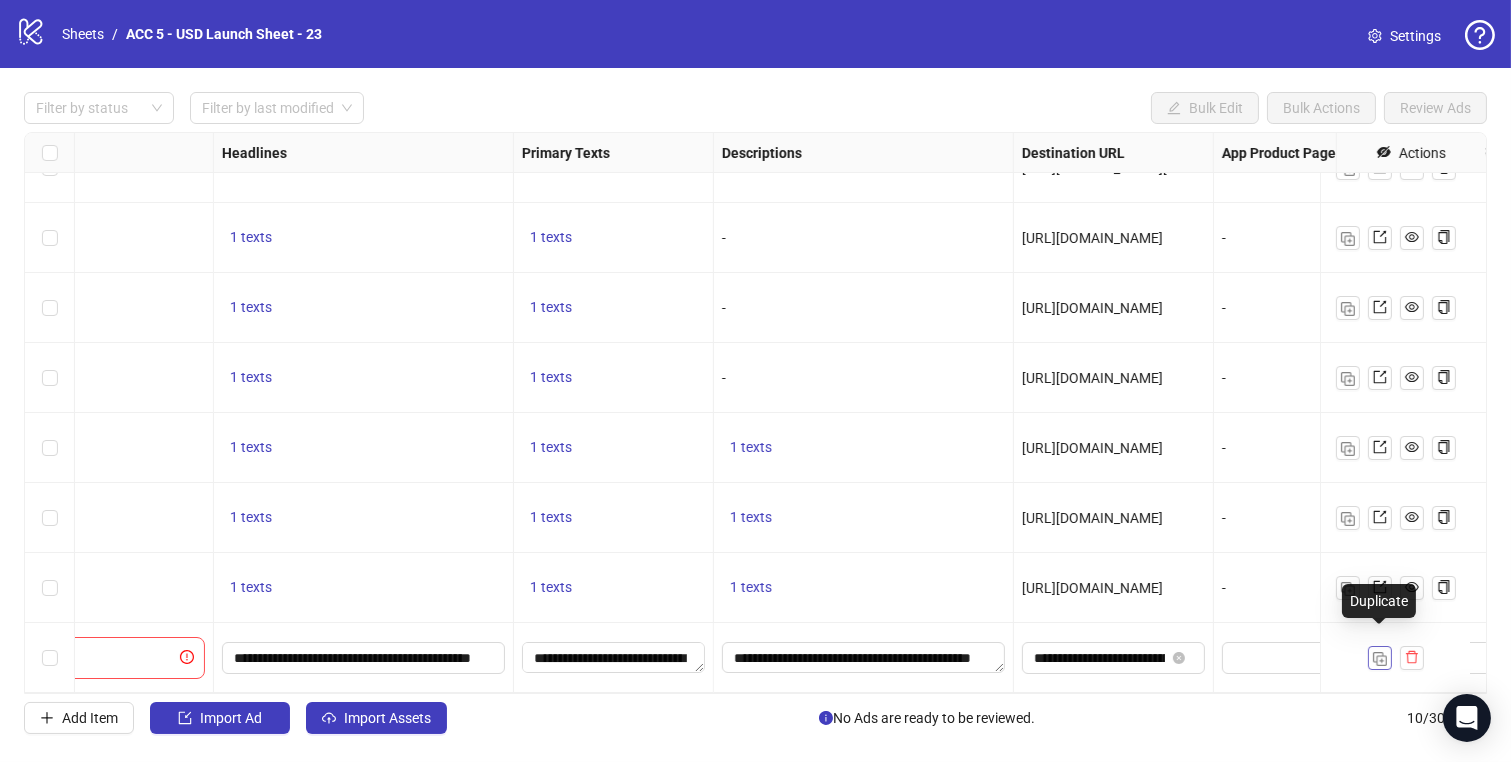 click at bounding box center (1380, 659) 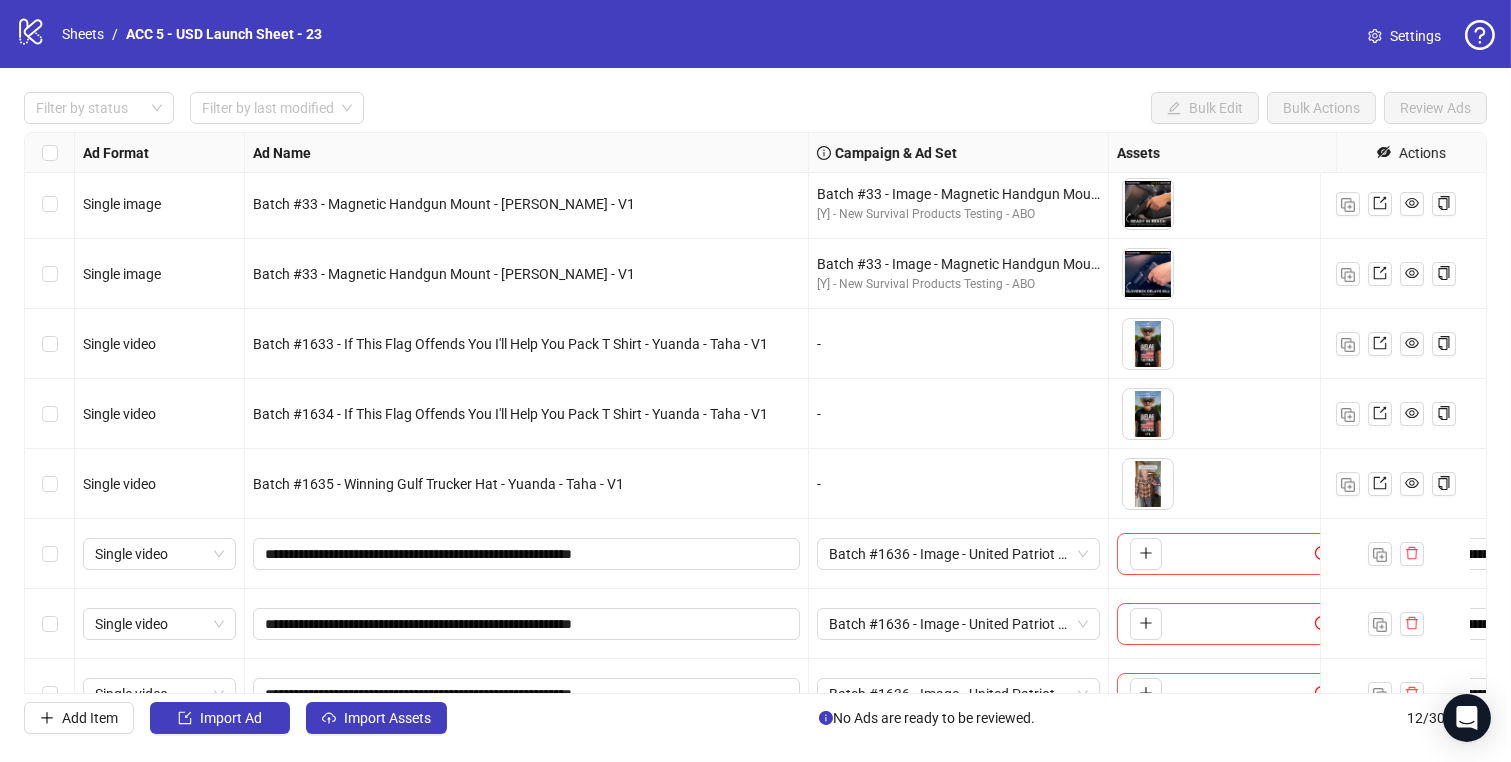 scroll, scrollTop: 335, scrollLeft: 0, axis: vertical 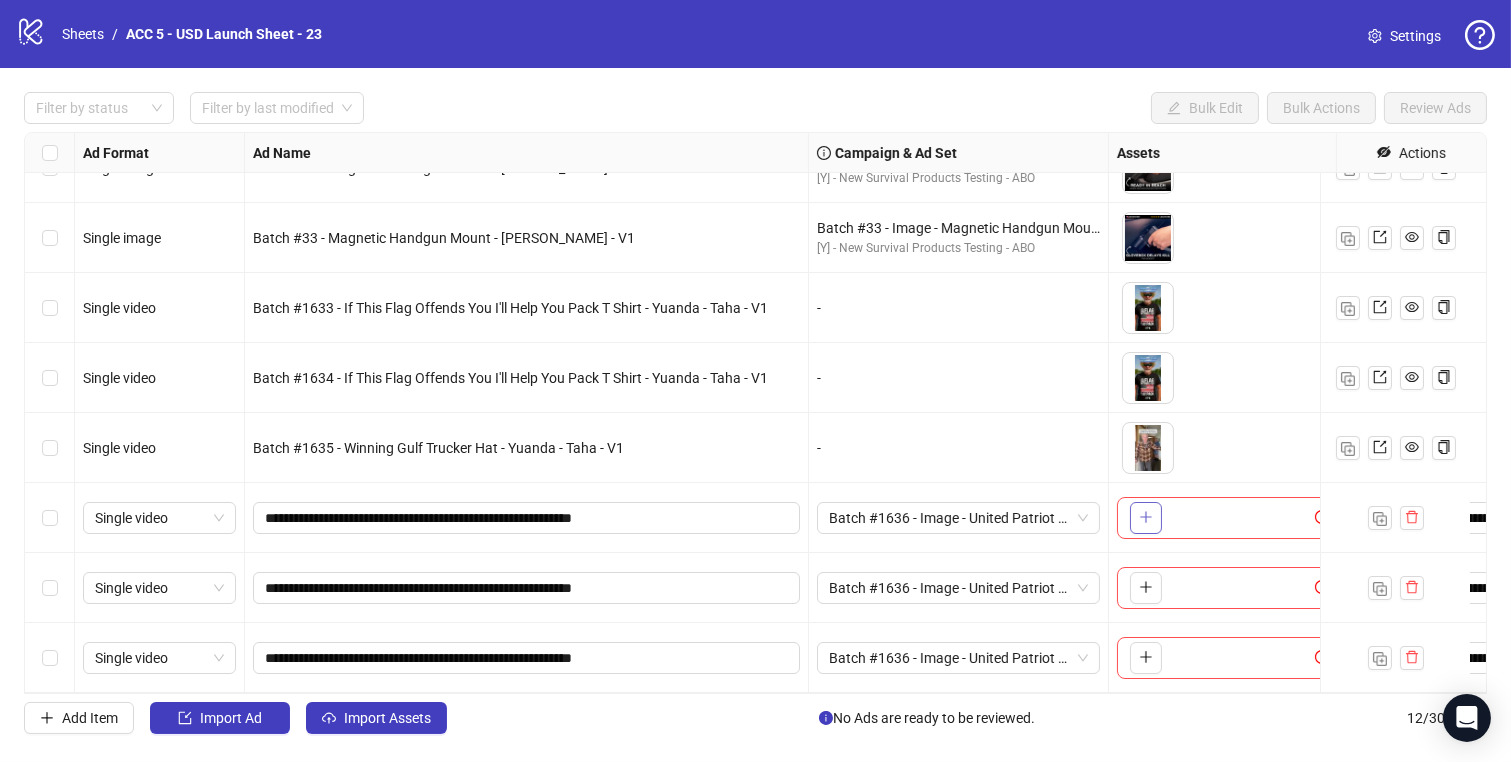 click 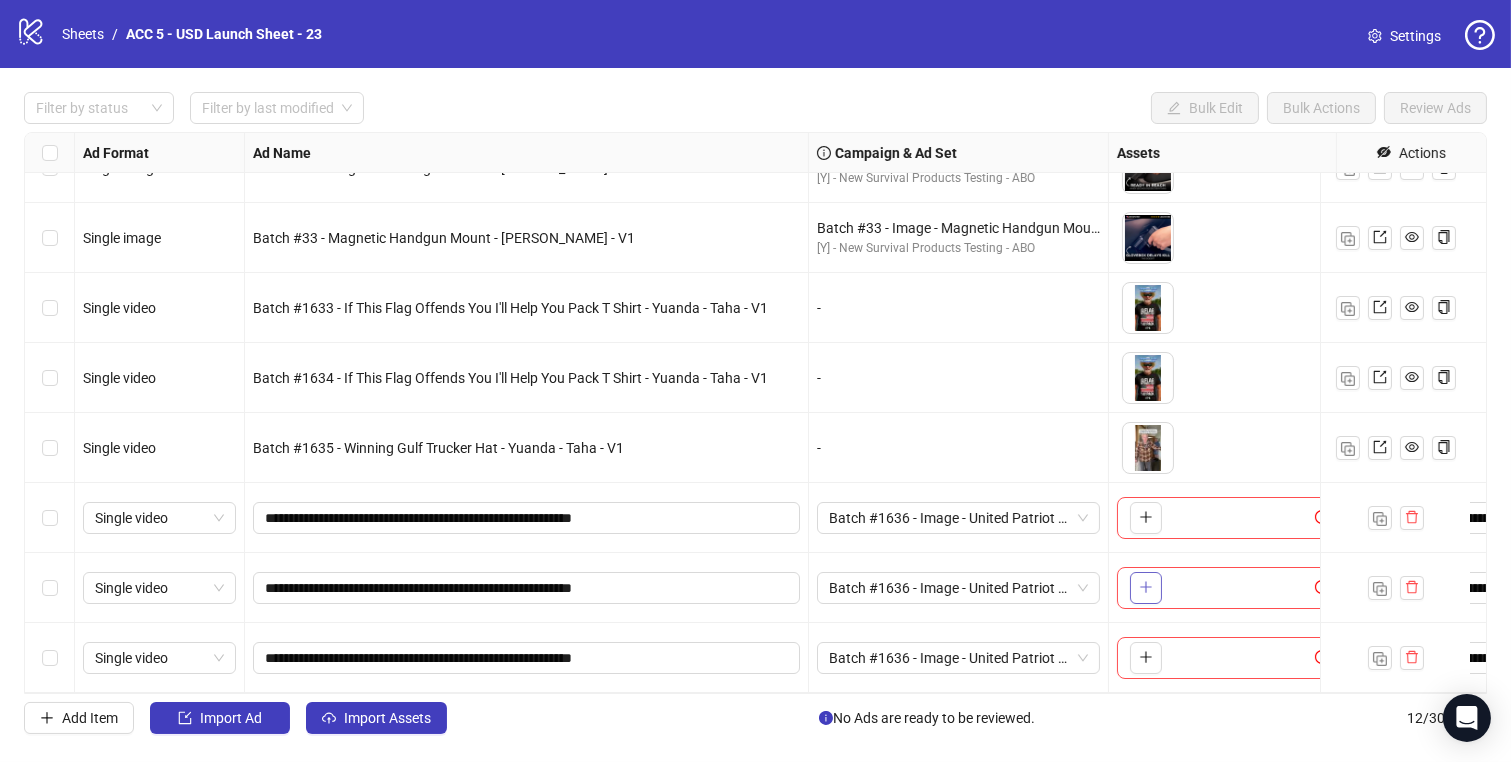 click 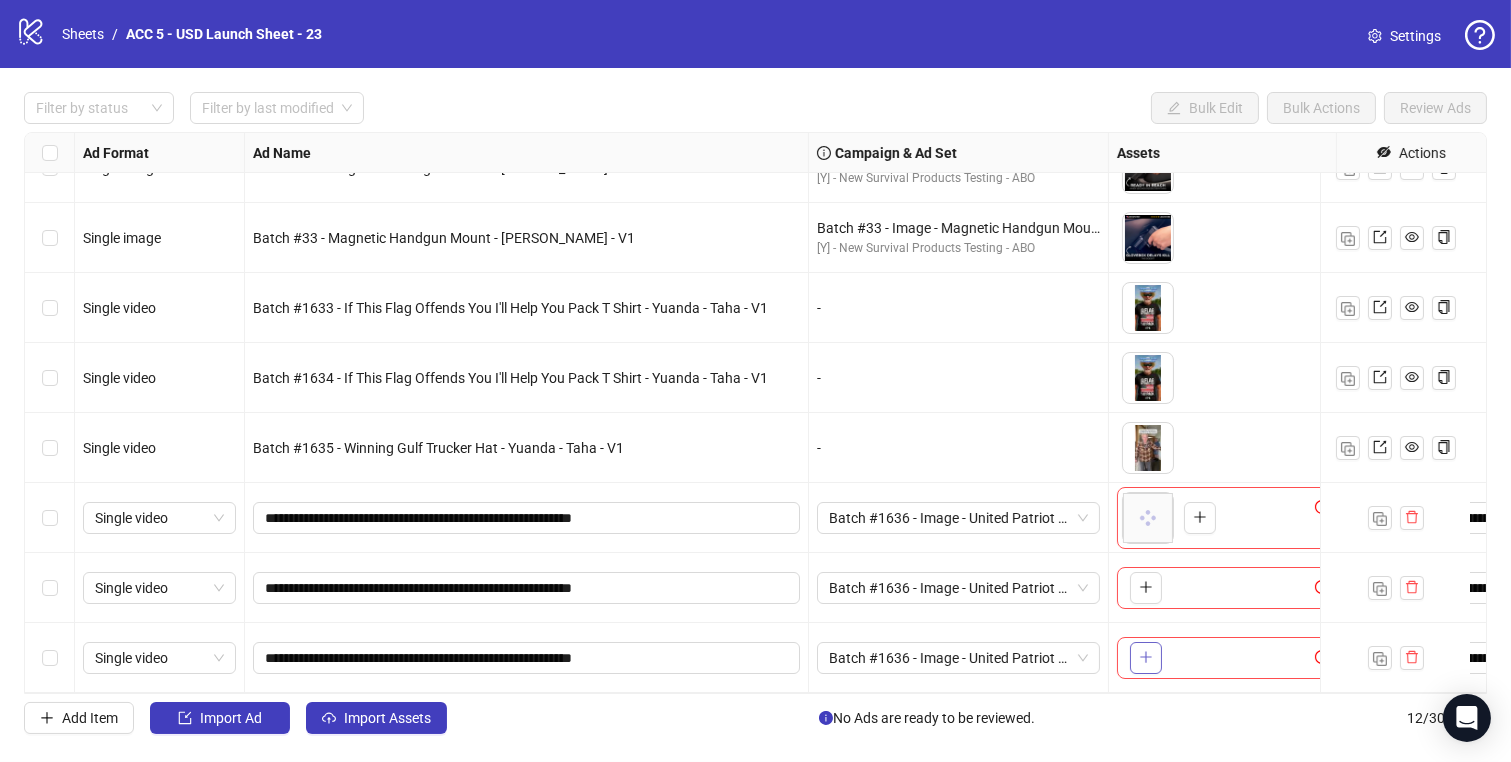 click at bounding box center (1146, 658) 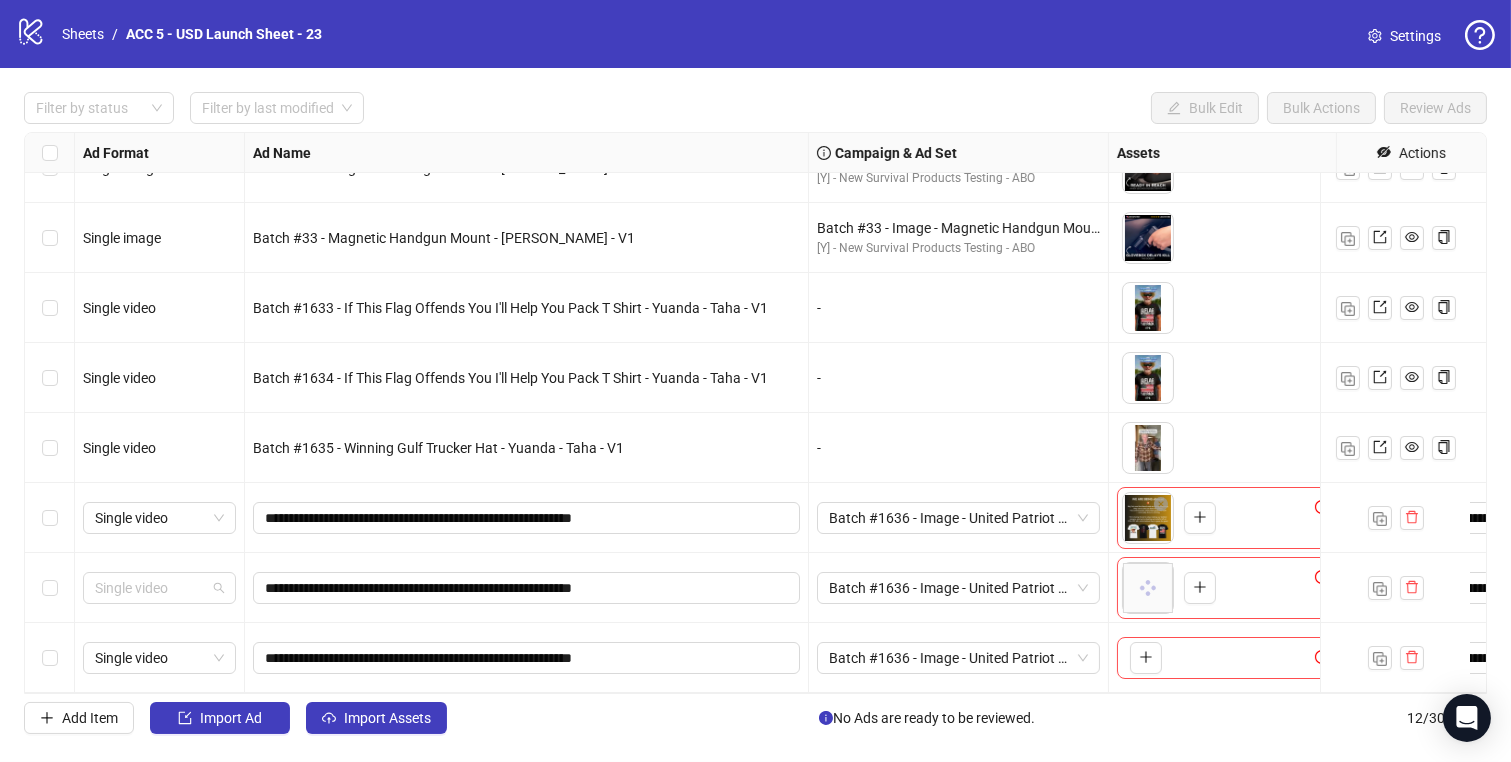 click on "Single video" at bounding box center (159, 588) 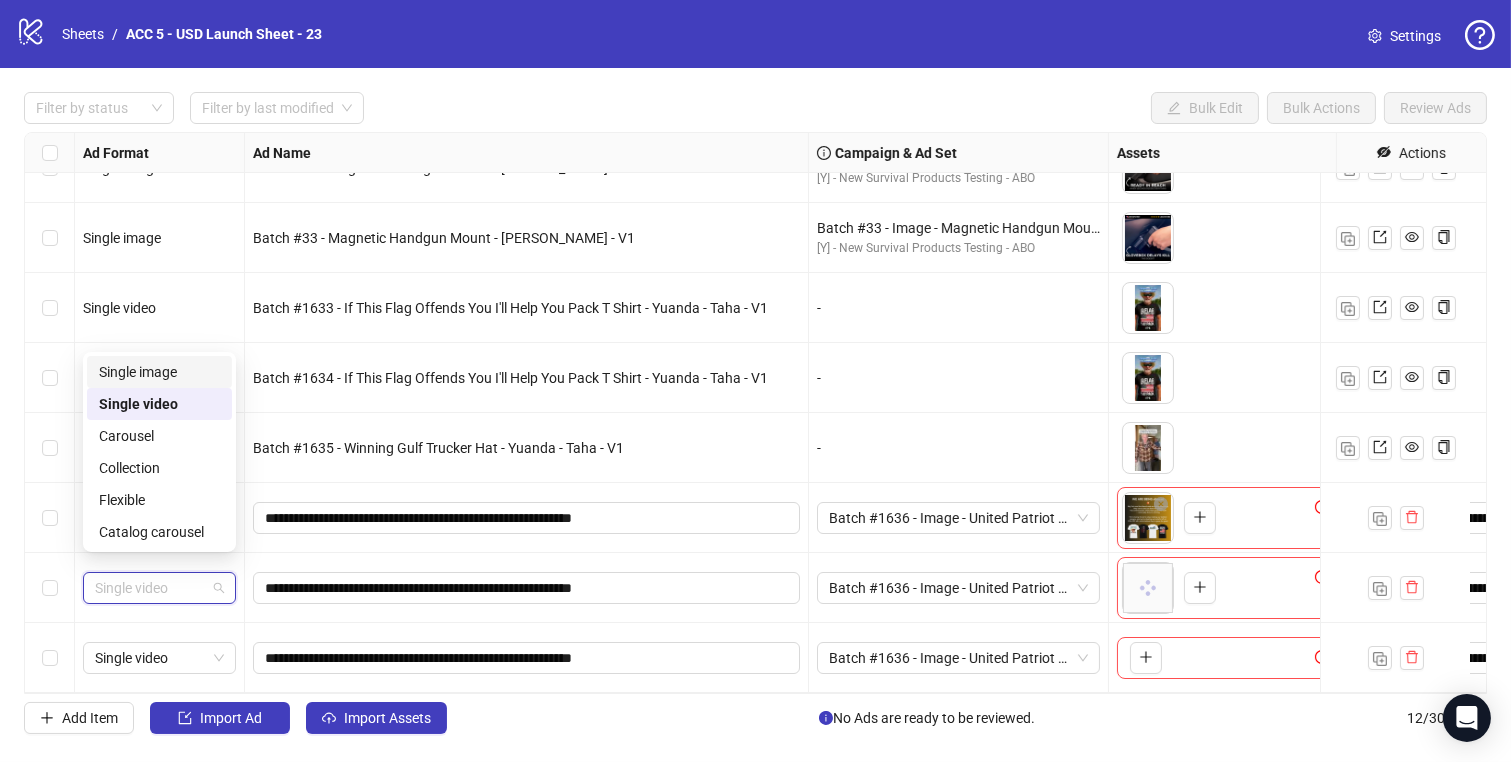 click on "Single image" at bounding box center (159, 372) 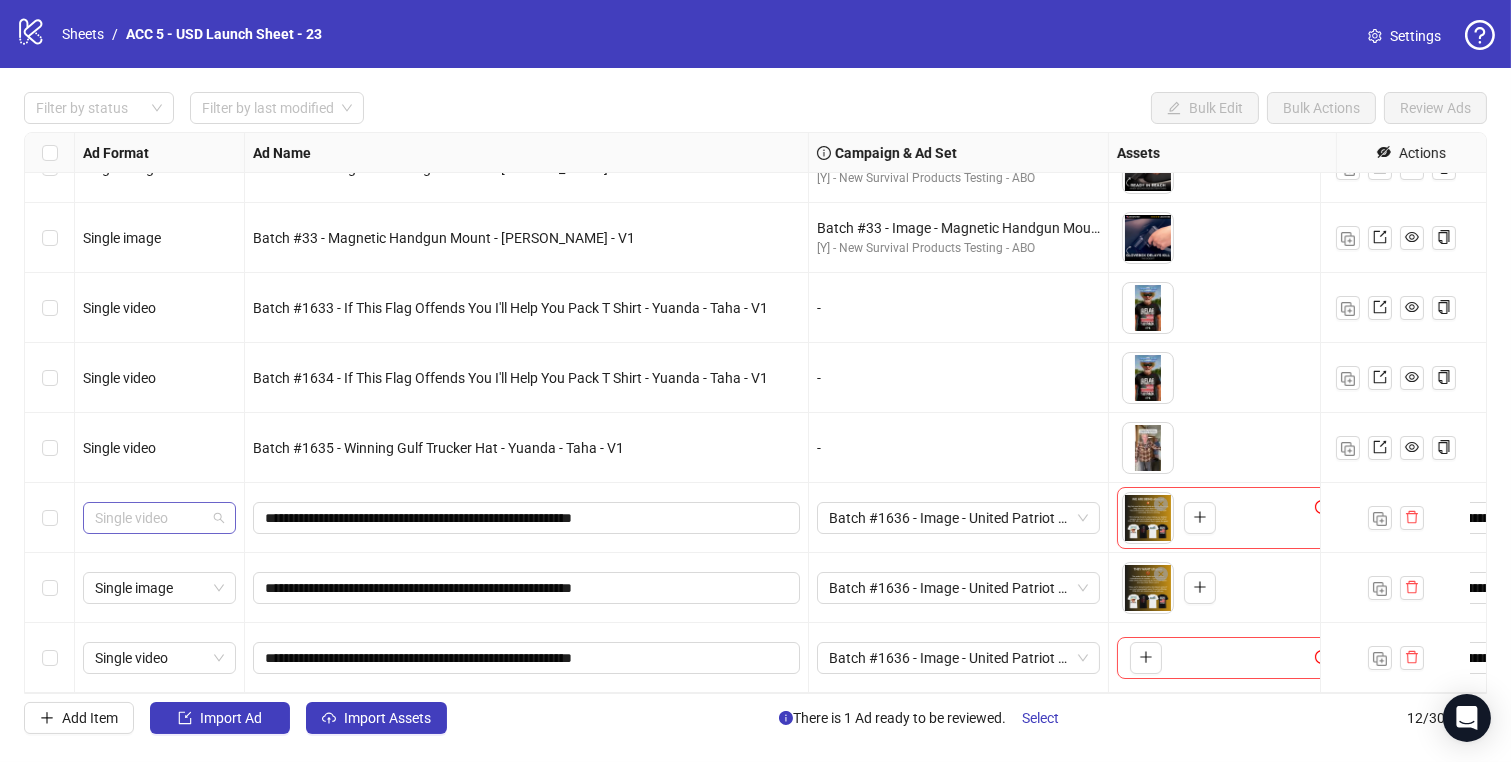 click on "Single video" at bounding box center (159, 518) 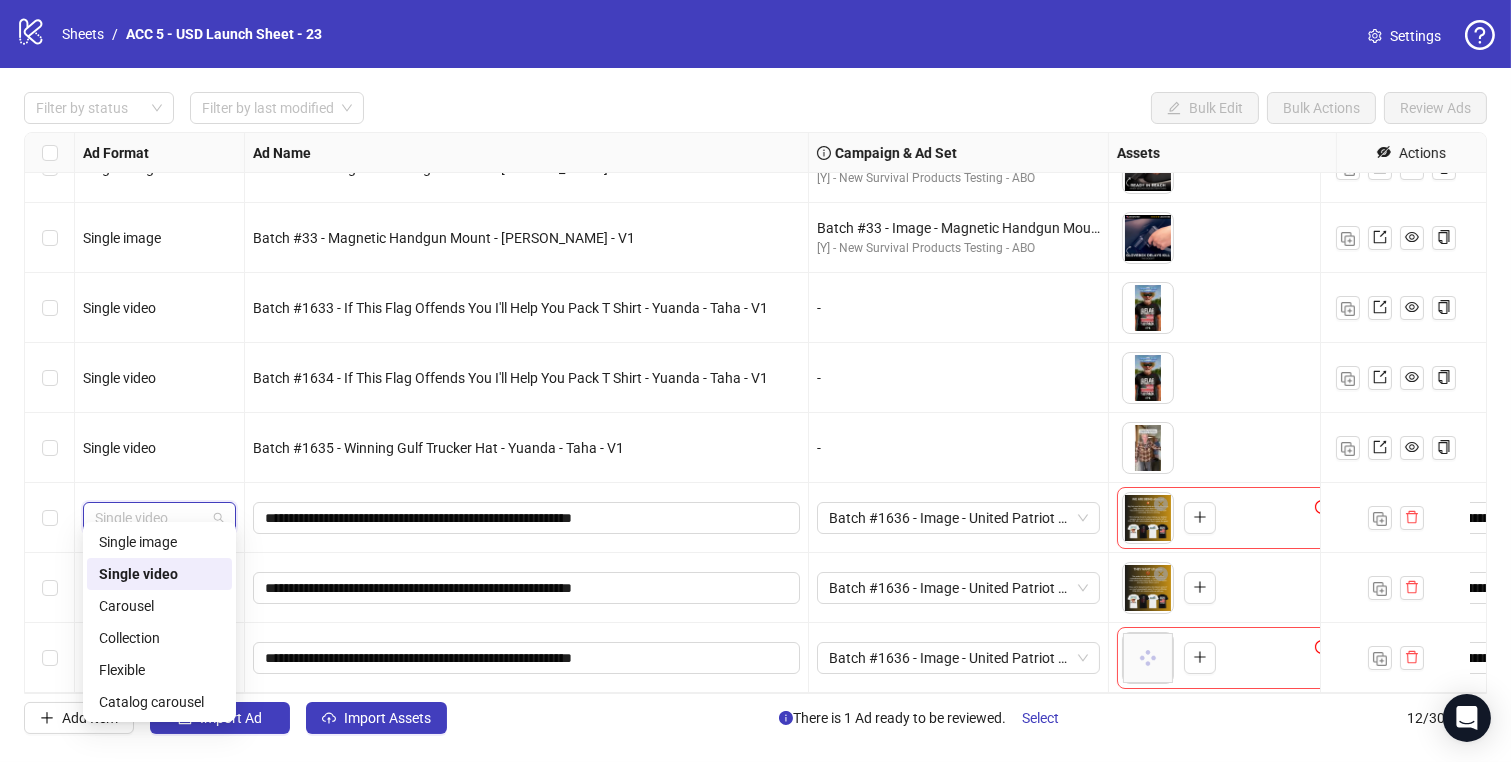 click on "Single image" at bounding box center [159, 542] 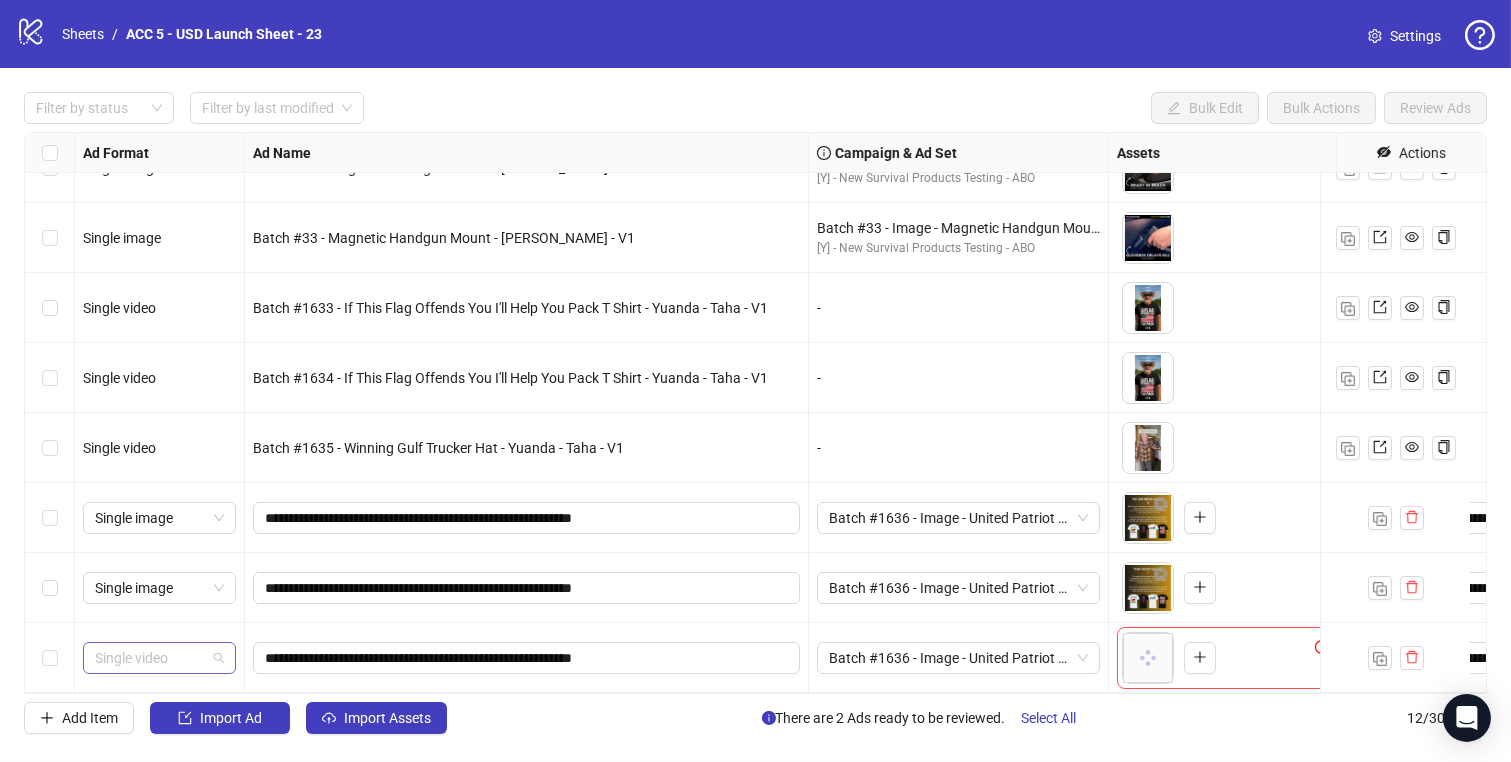 click on "Single video" at bounding box center [159, 658] 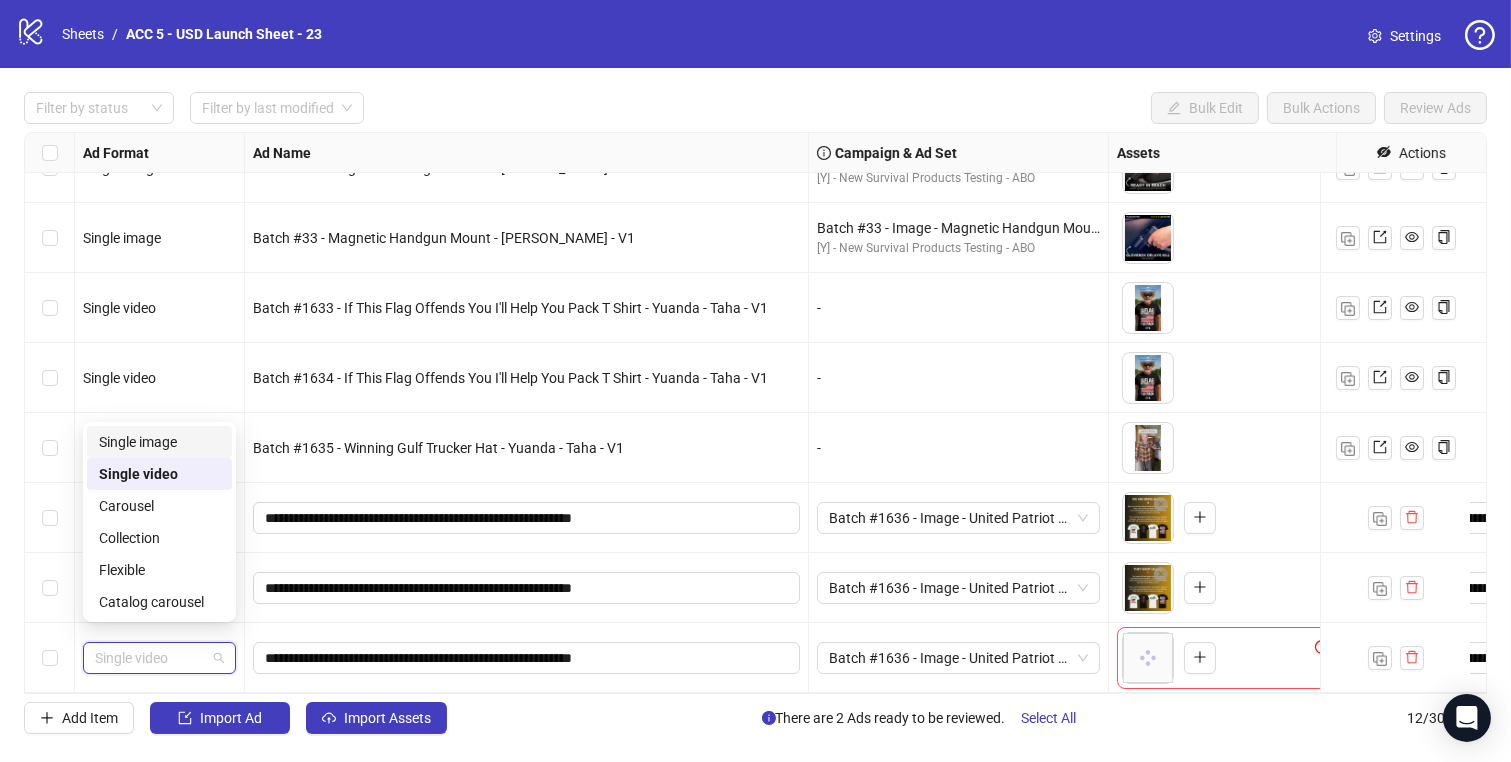 click on "Single image" at bounding box center (159, 442) 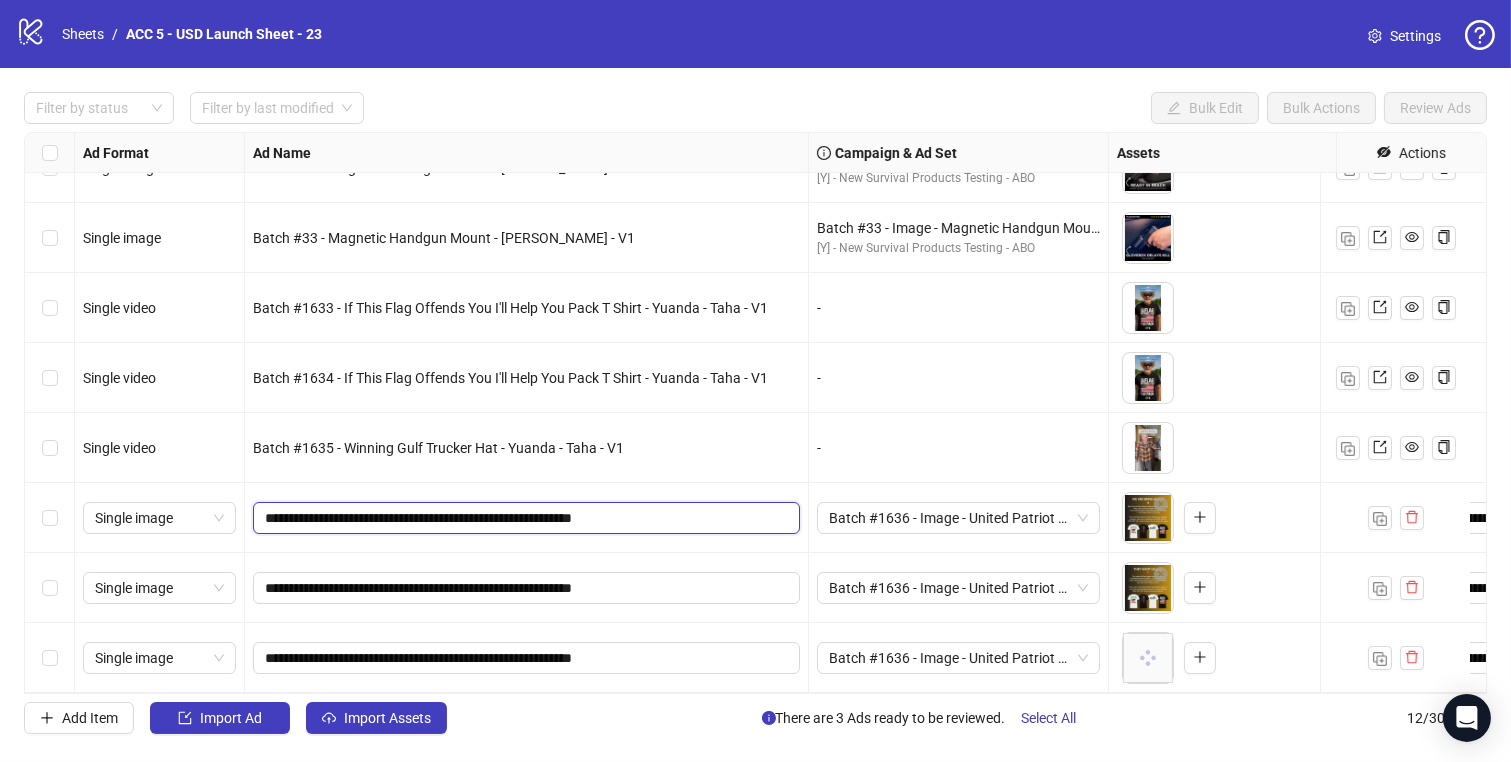 click on "**********" at bounding box center (524, 518) 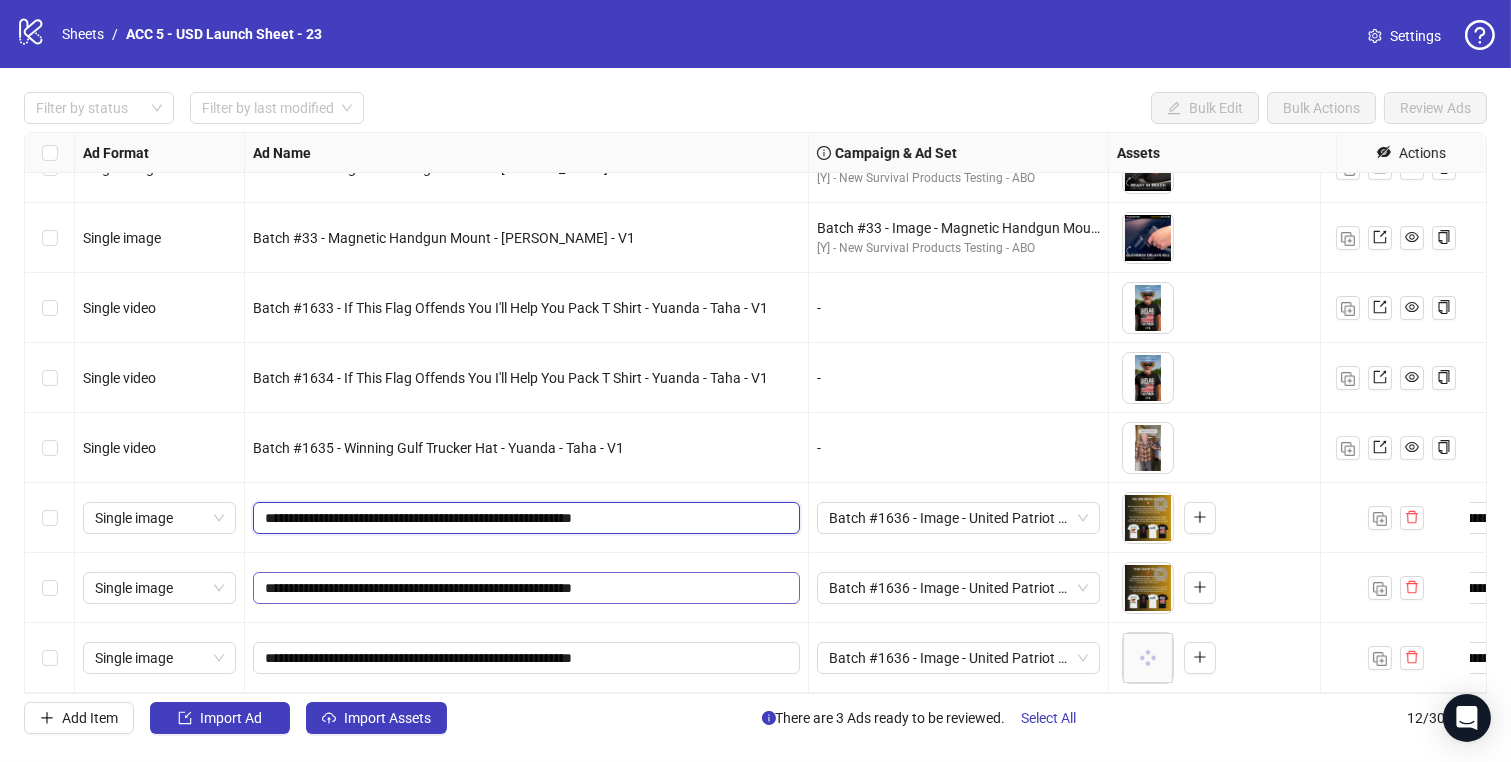 type on "**********" 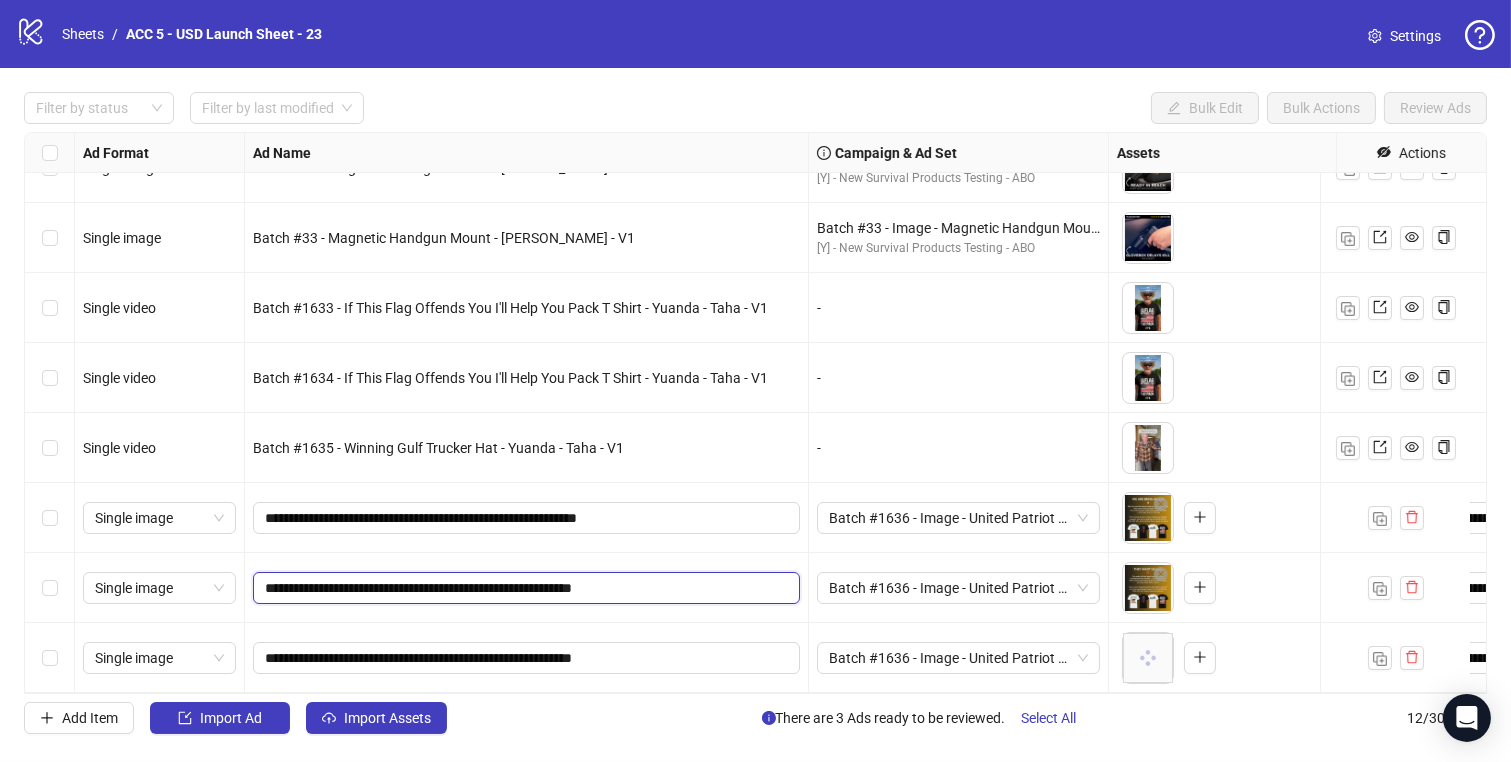 click on "**********" at bounding box center (524, 588) 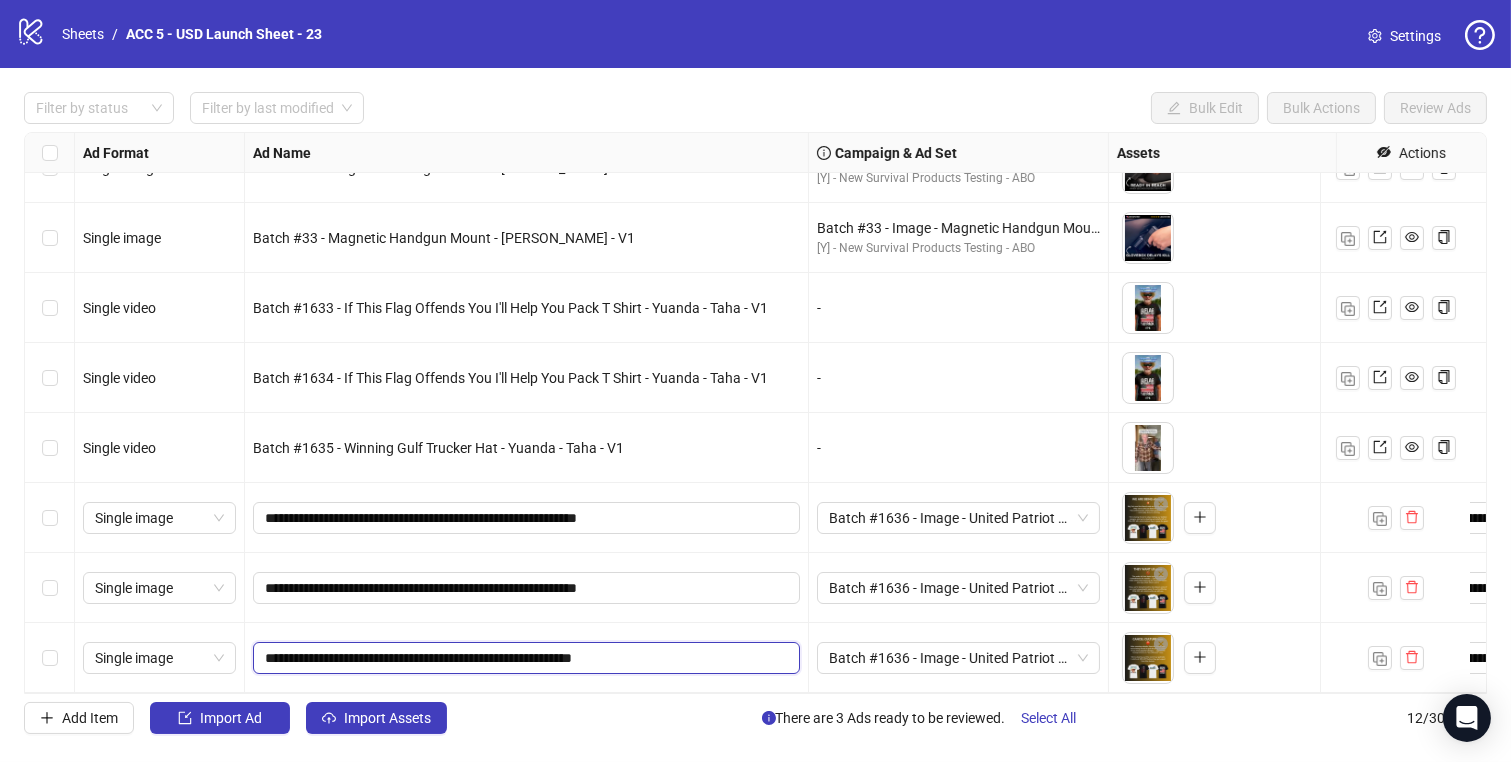 click on "**********" at bounding box center [524, 658] 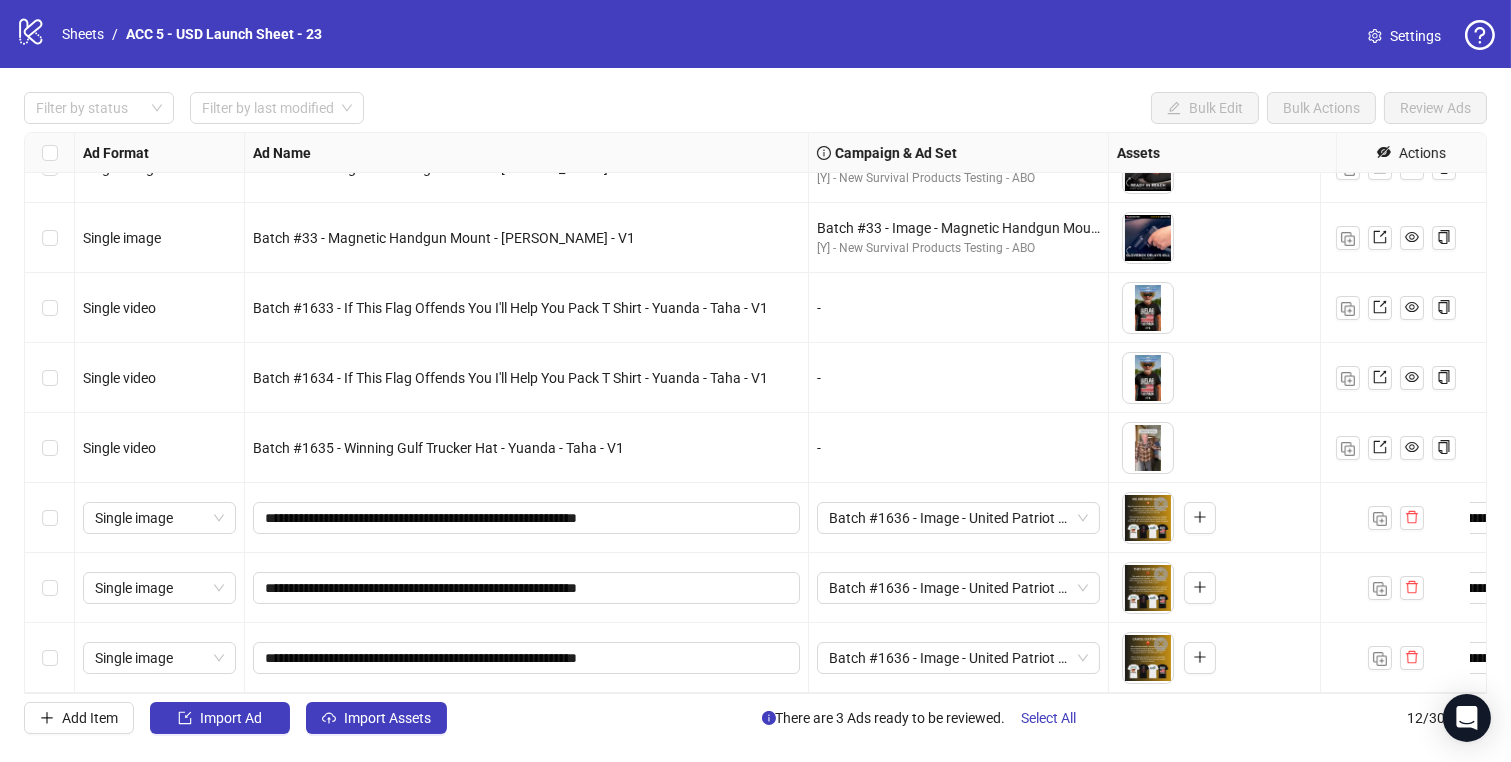 click on "**********" at bounding box center (527, 658) 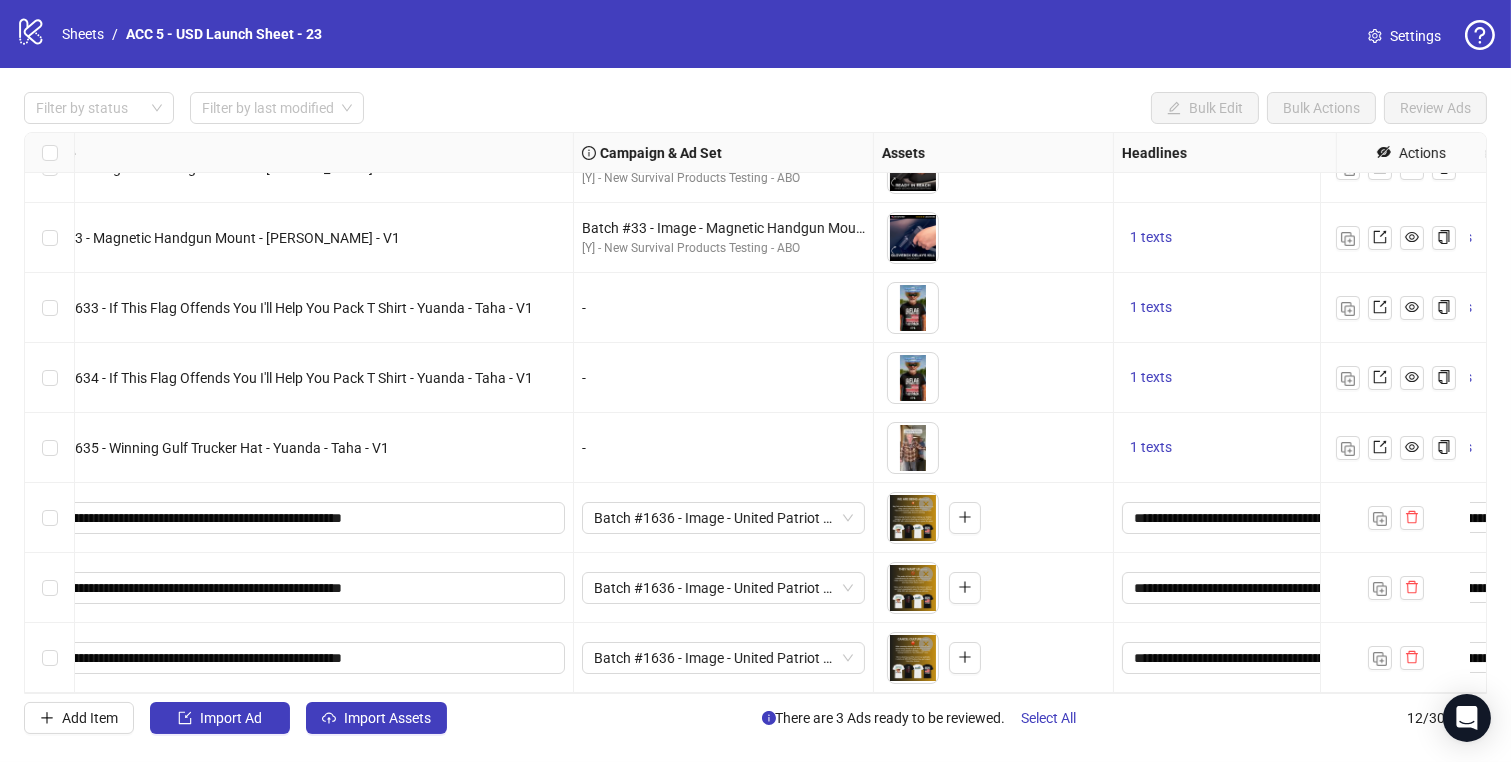 scroll, scrollTop: 335, scrollLeft: 0, axis: vertical 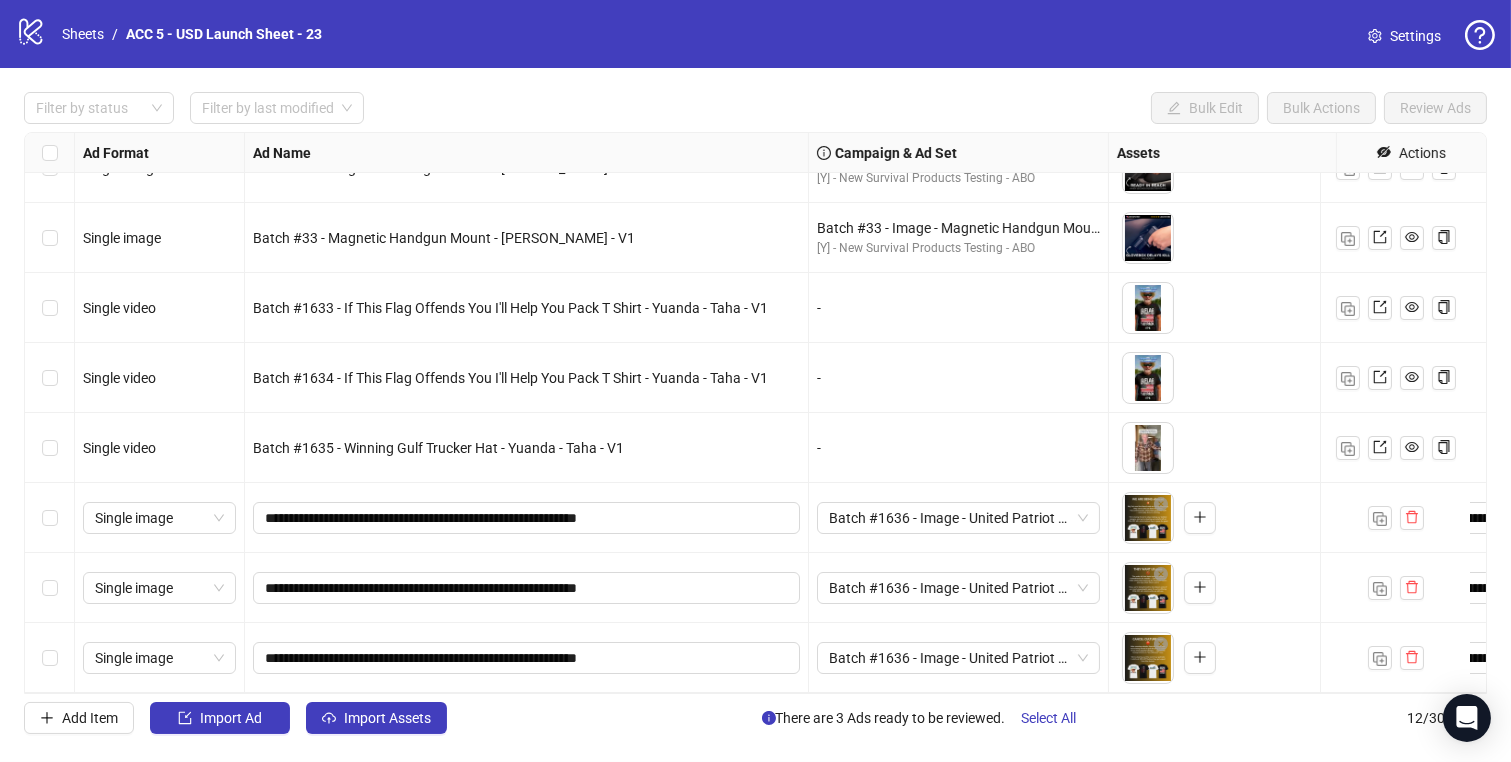 click at bounding box center (50, 658) 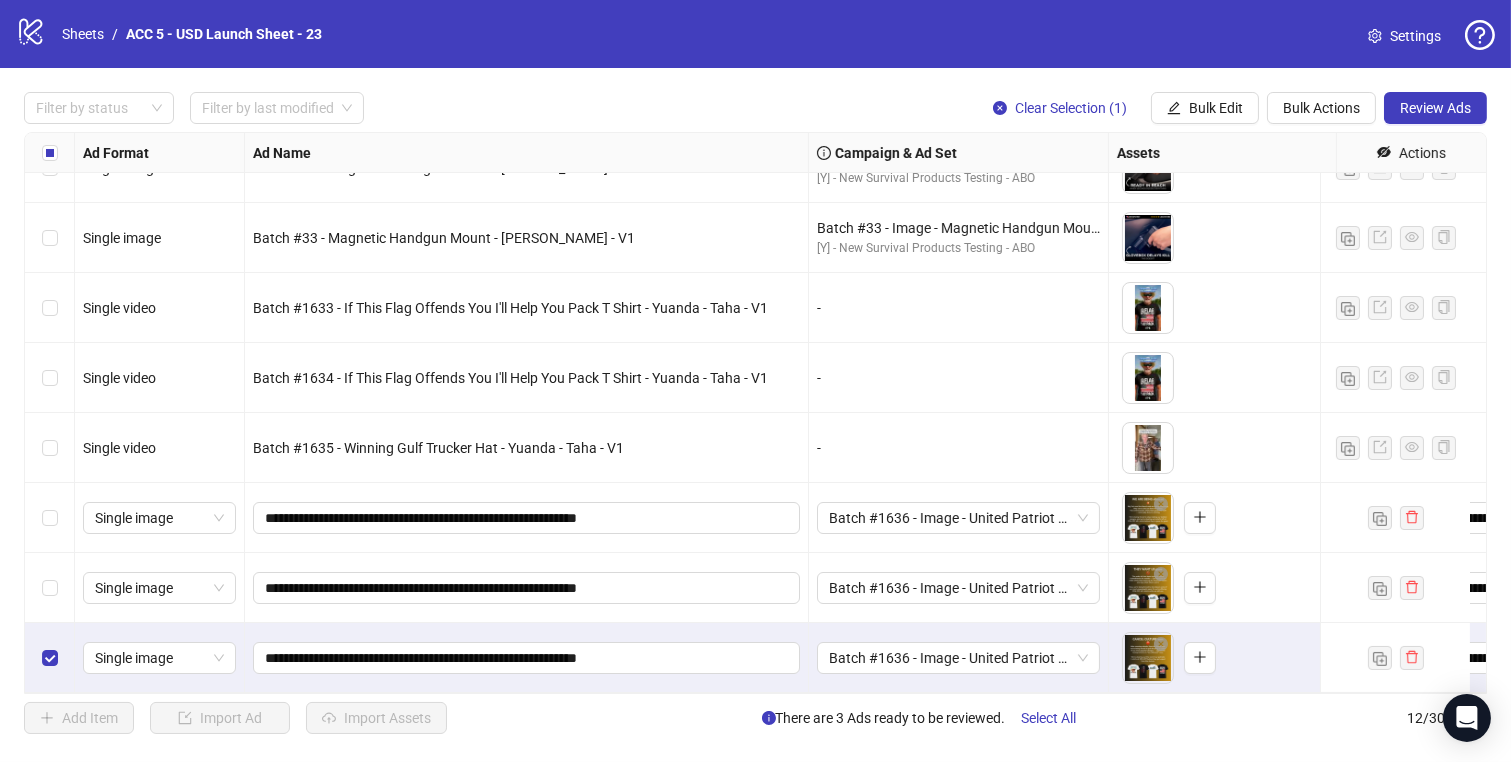 click at bounding box center [50, 588] 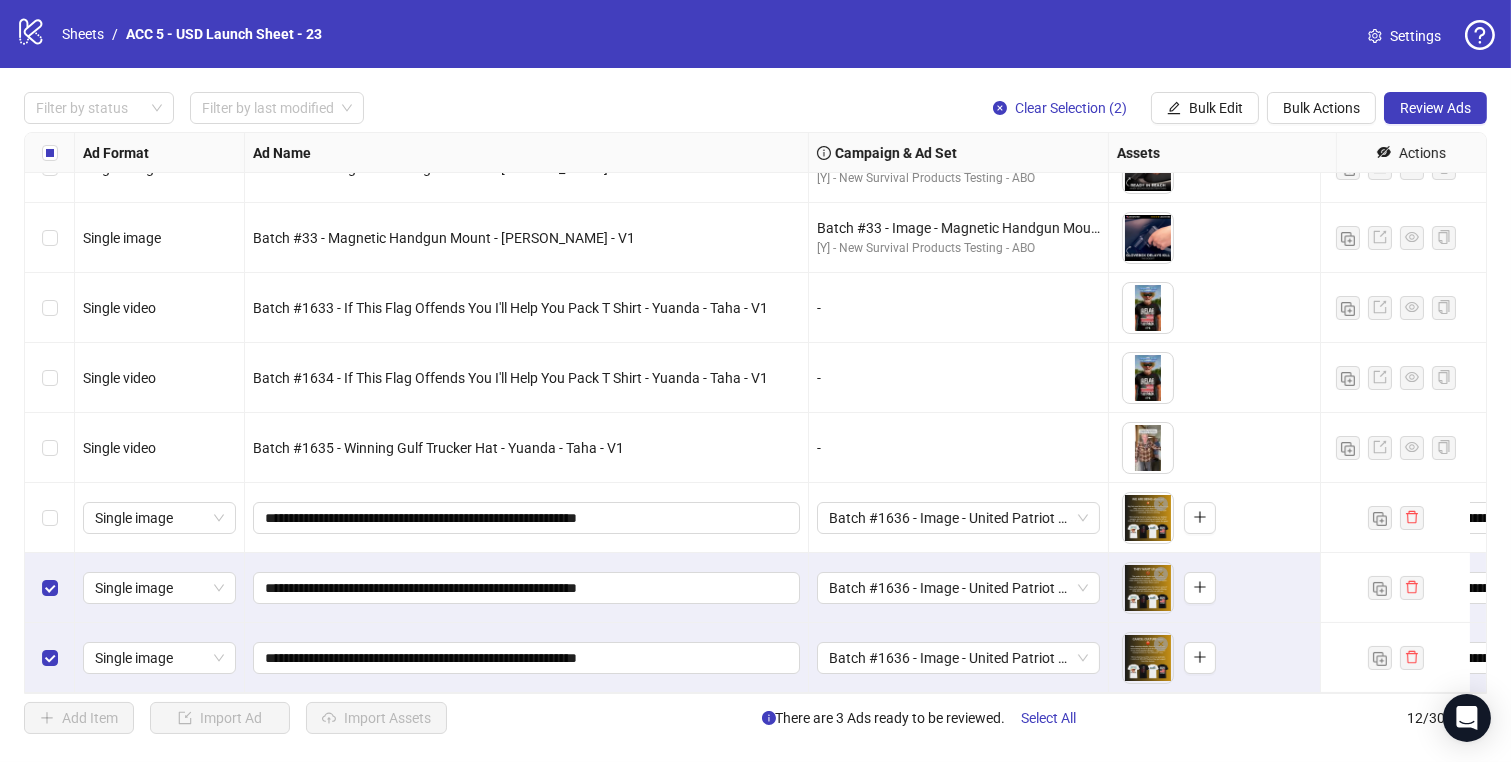click at bounding box center [50, 448] 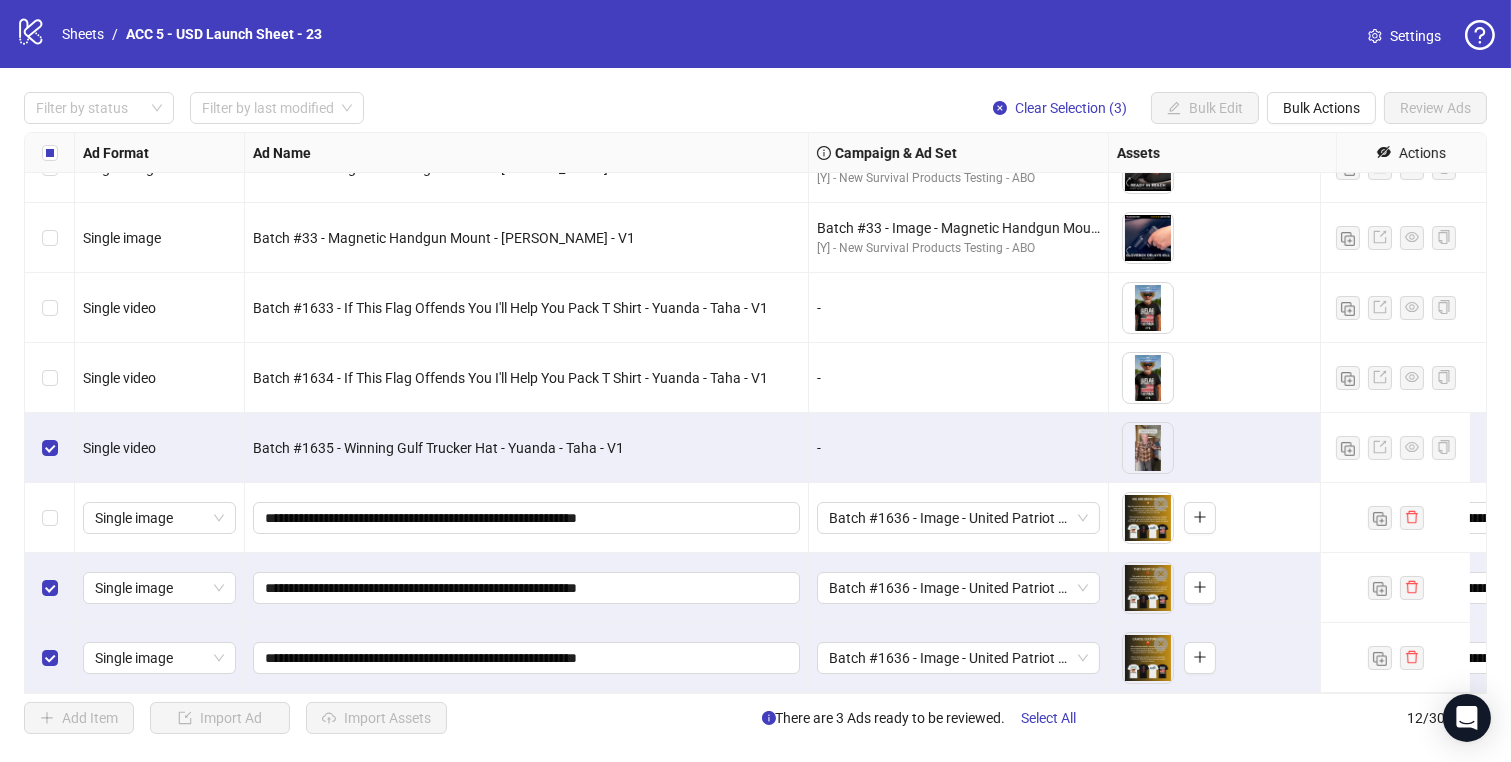 click at bounding box center (50, 448) 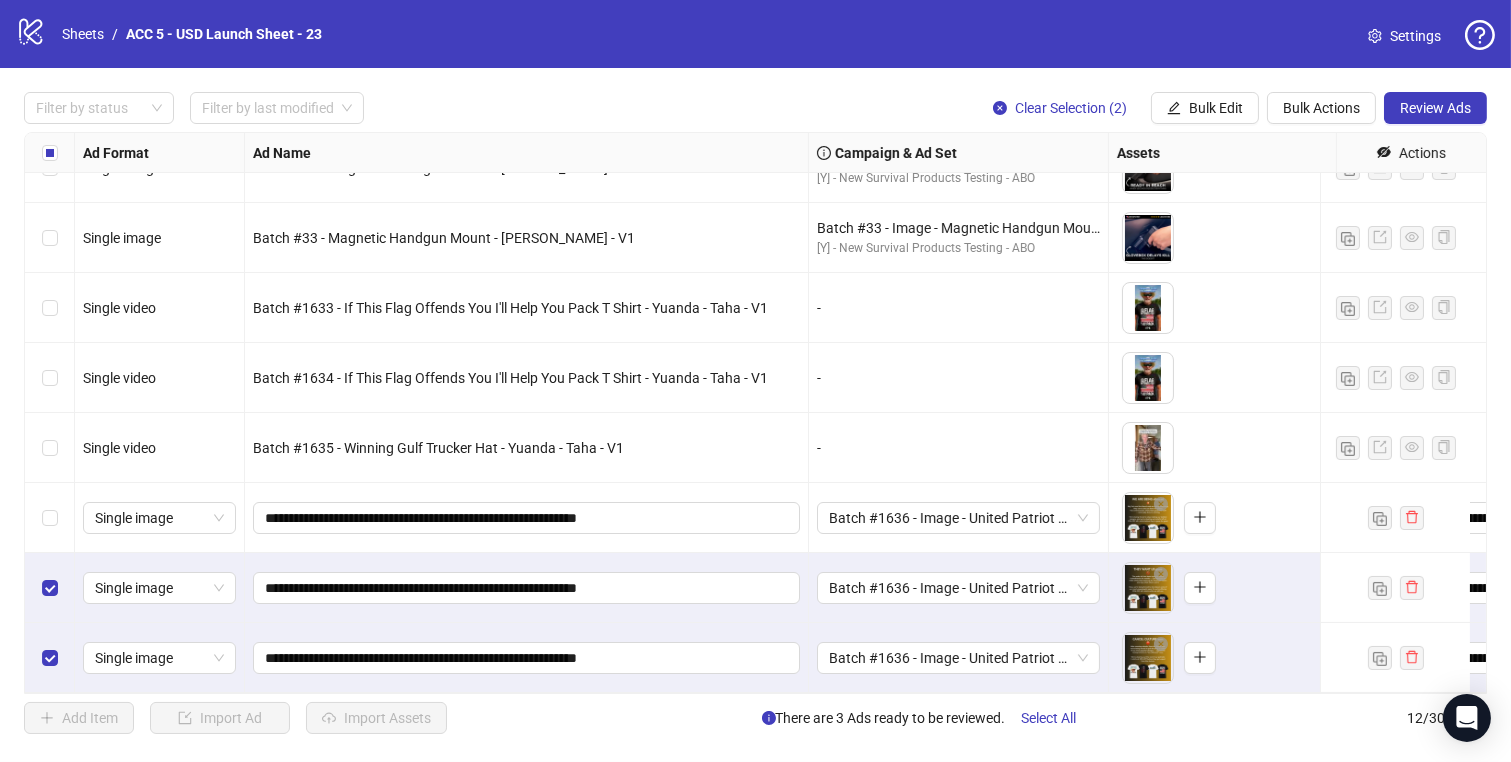 click at bounding box center (50, 518) 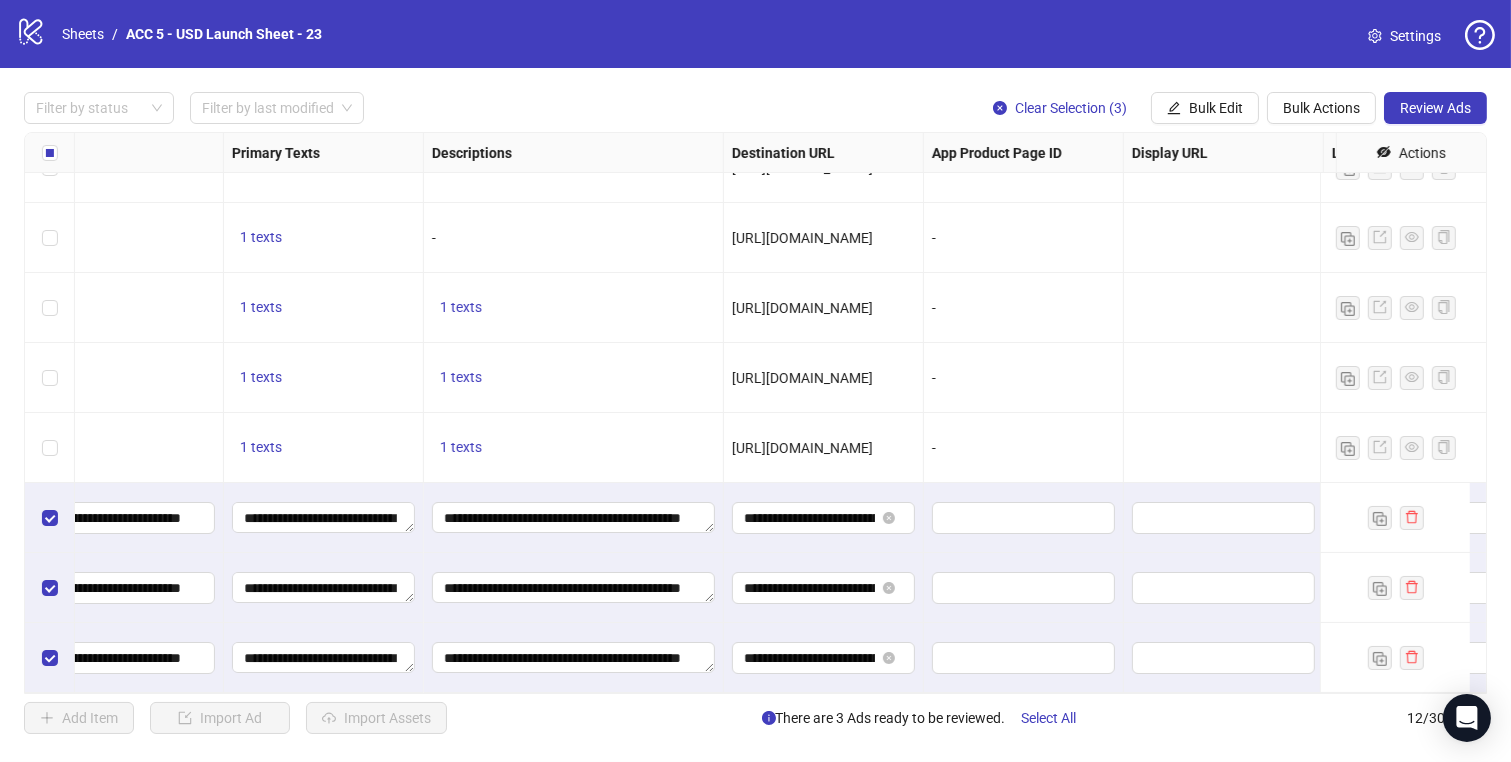 scroll, scrollTop: 335, scrollLeft: 1786, axis: both 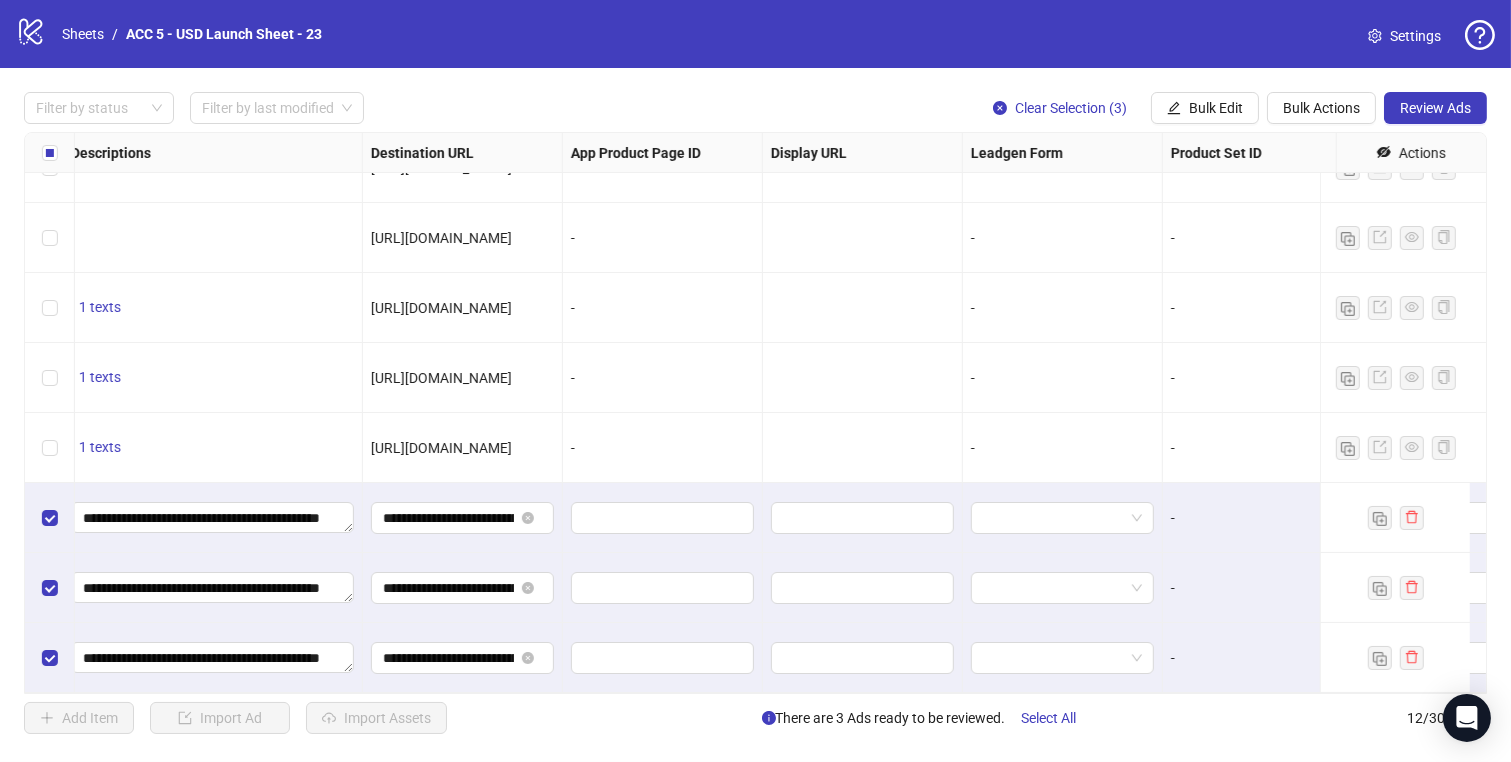 click on "Review Ads" at bounding box center [1435, 108] 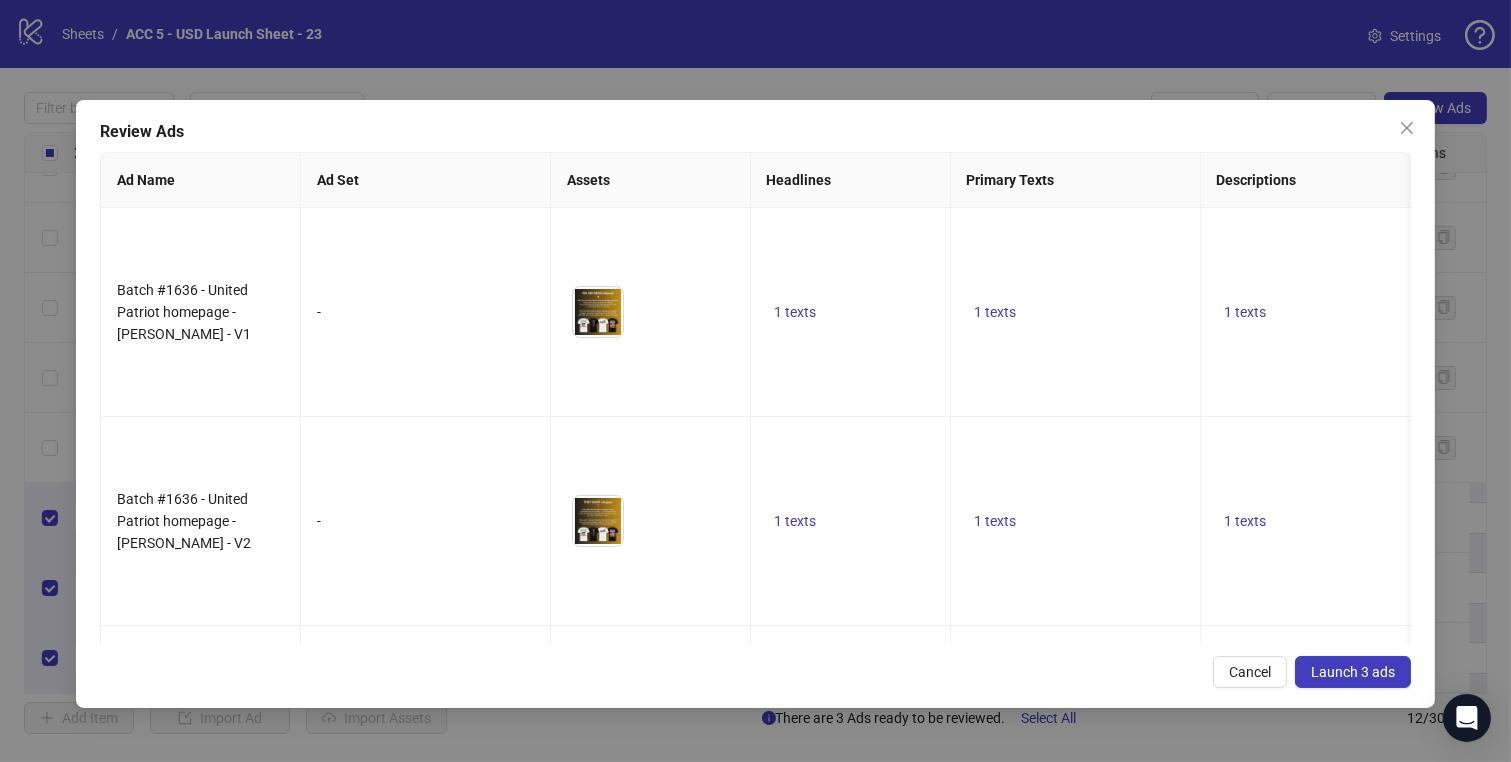 click on "Launch 3 ads" at bounding box center [1353, 672] 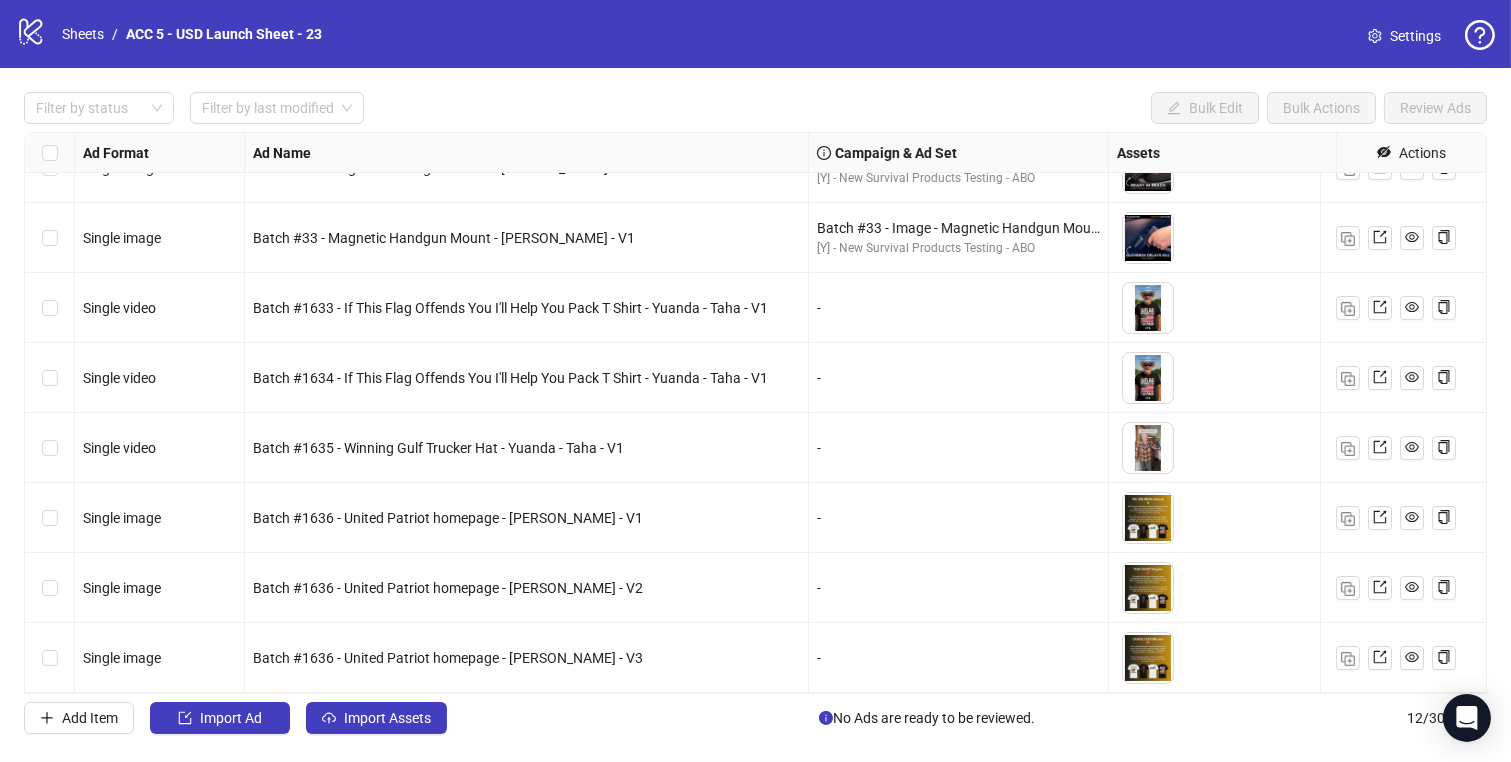 scroll, scrollTop: 335, scrollLeft: 427, axis: both 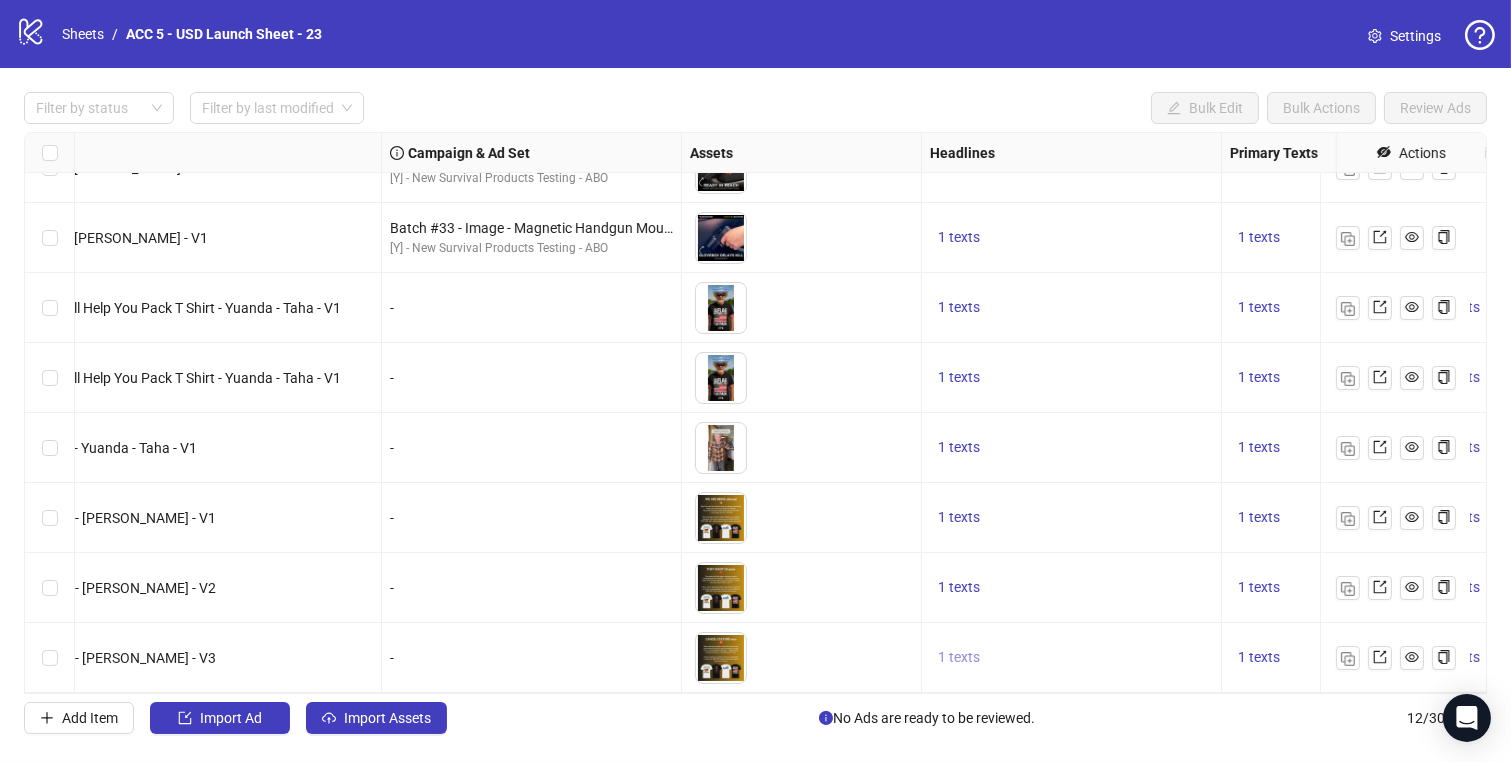 click on "1 texts" at bounding box center (959, 657) 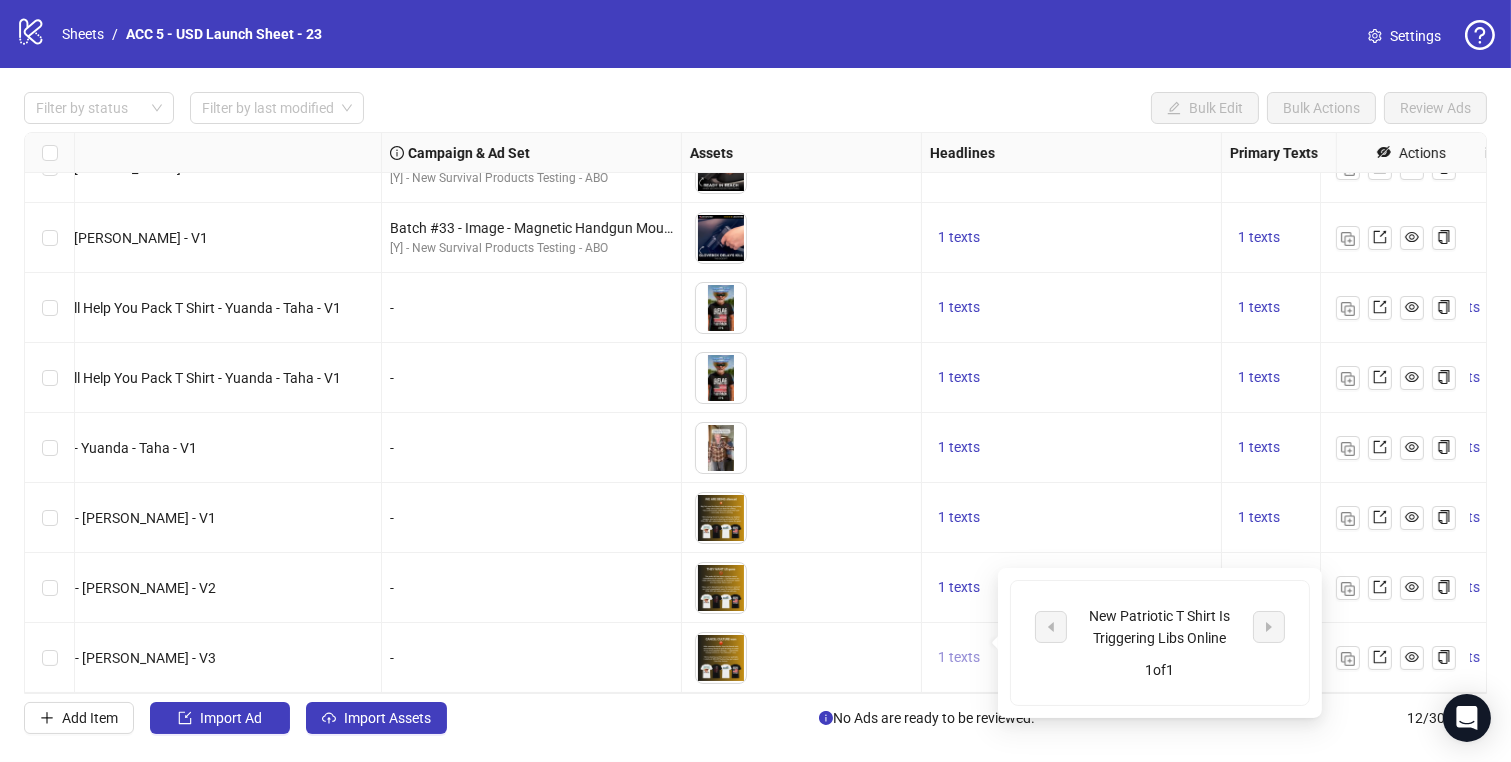 click on "1 texts" at bounding box center (959, 657) 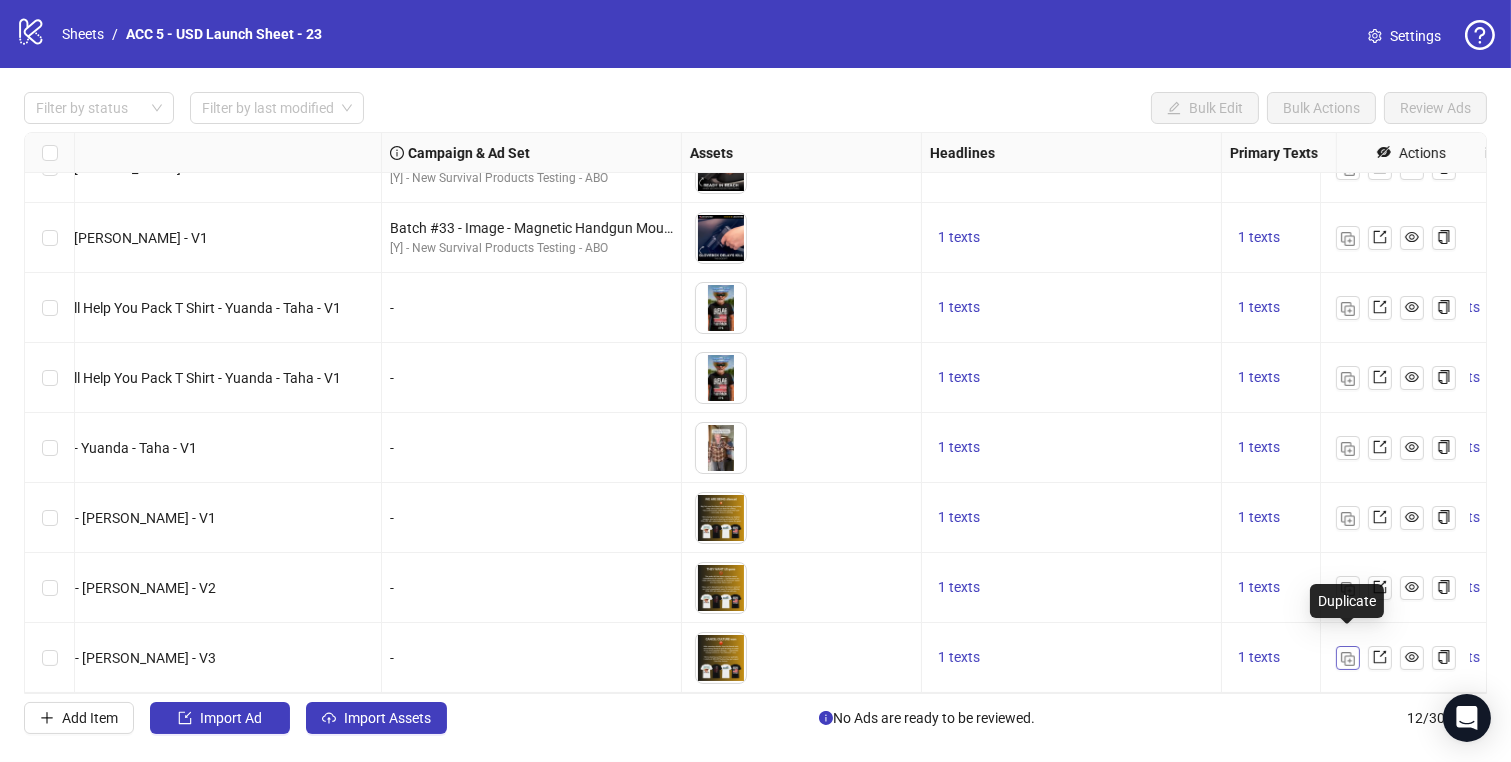 click at bounding box center (1348, 659) 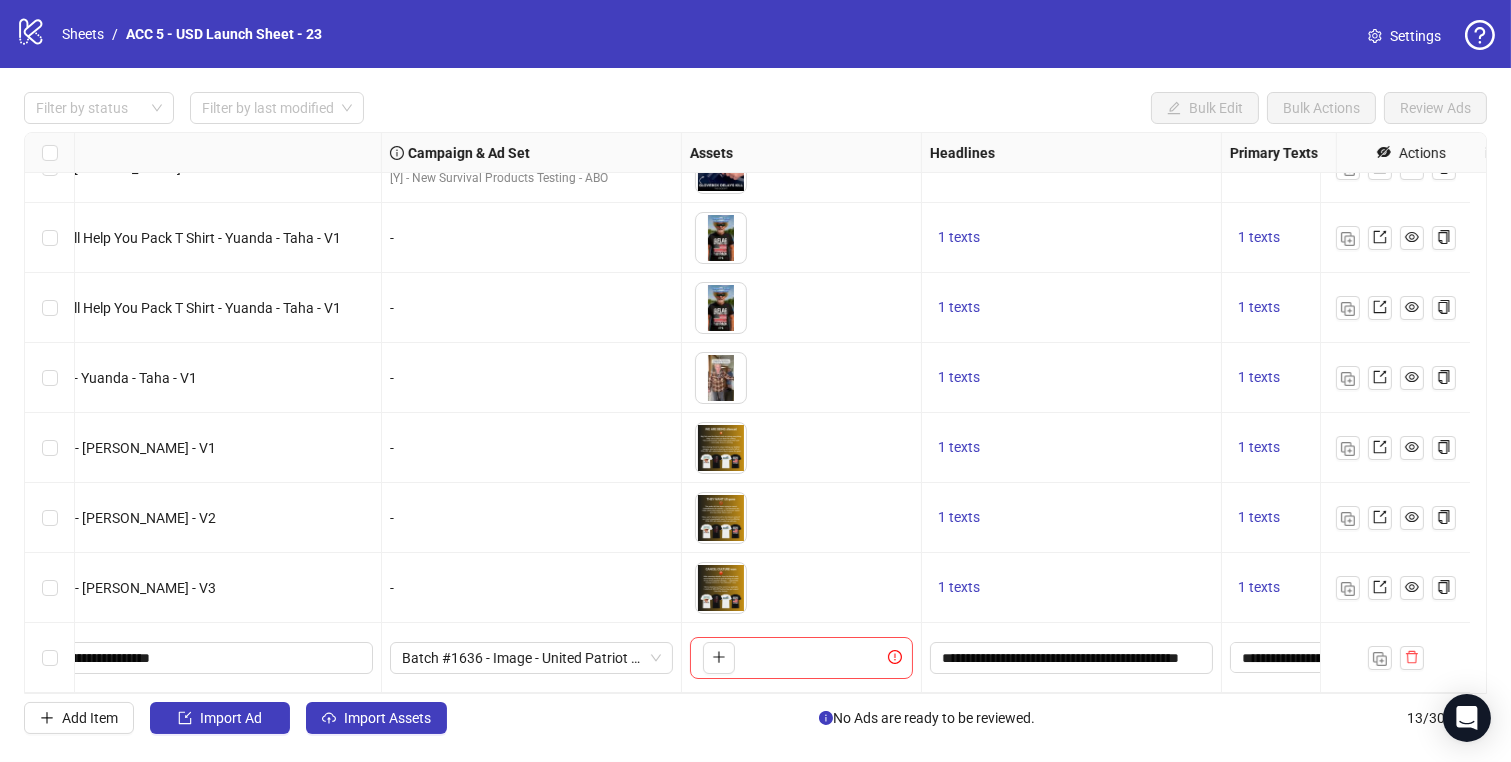 scroll, scrollTop: 405, scrollLeft: 0, axis: vertical 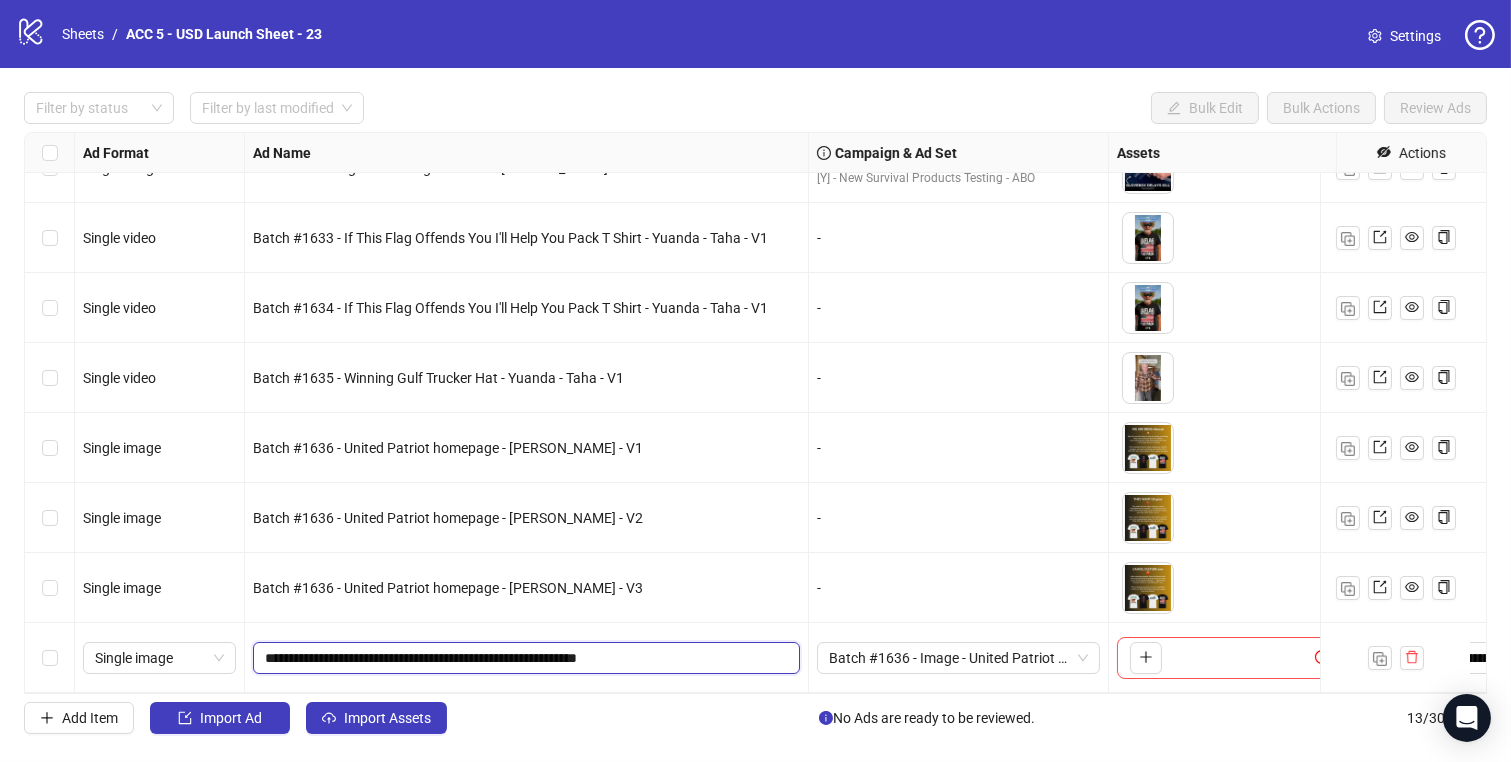 click on "**********" at bounding box center (524, 658) 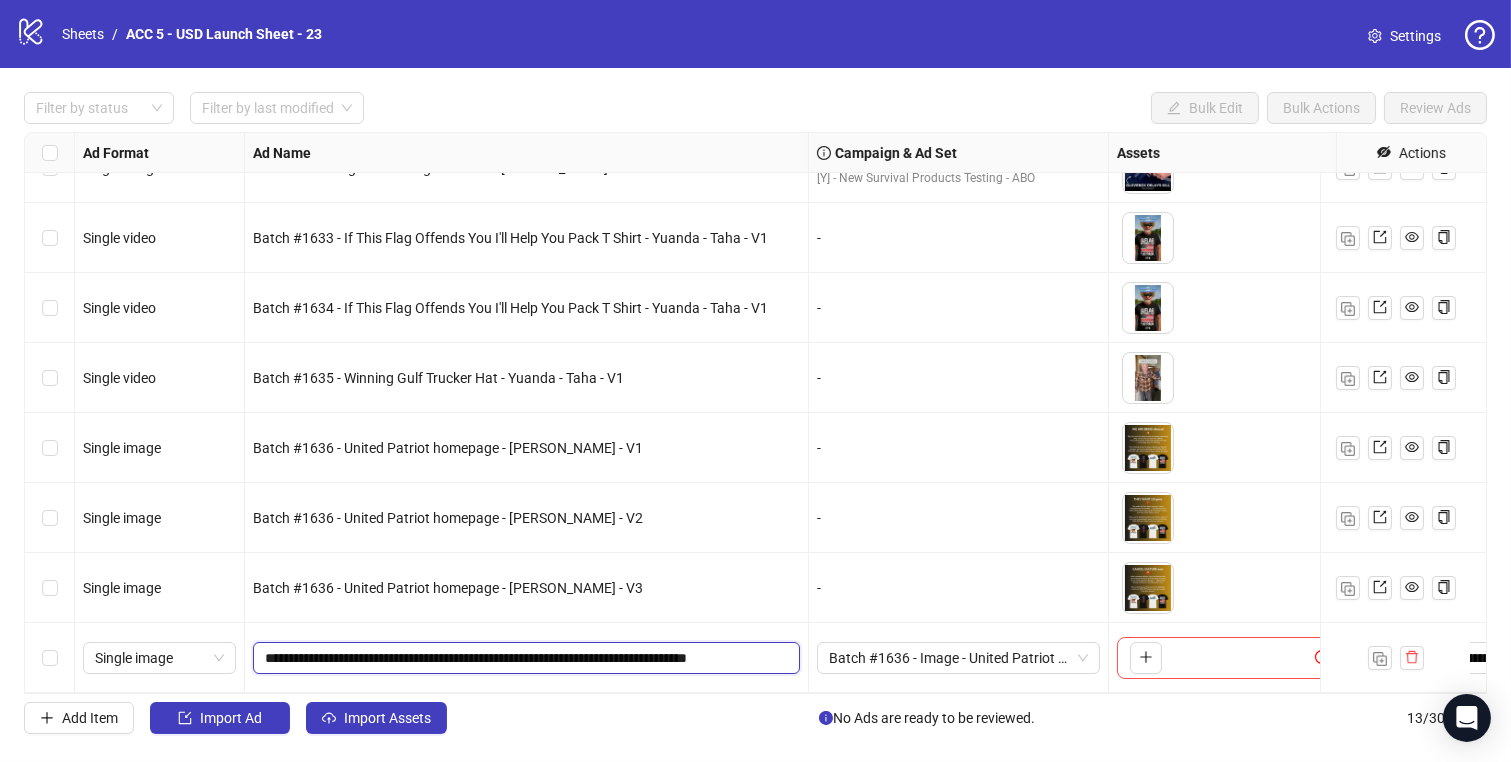 drag, startPoint x: 811, startPoint y: 661, endPoint x: 975, endPoint y: 690, distance: 166.54428 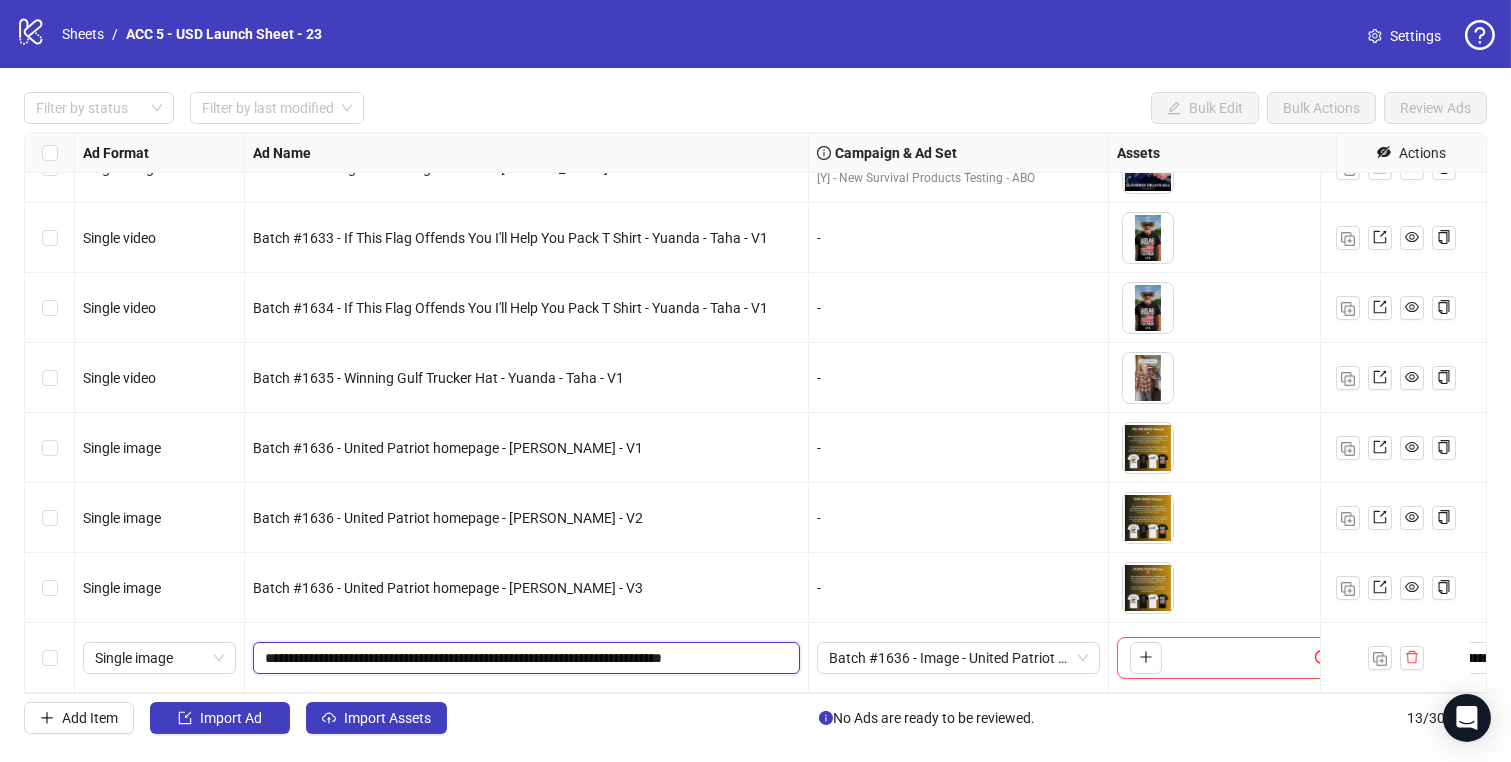 drag, startPoint x: 390, startPoint y: 642, endPoint x: 403, endPoint y: 633, distance: 15.811388 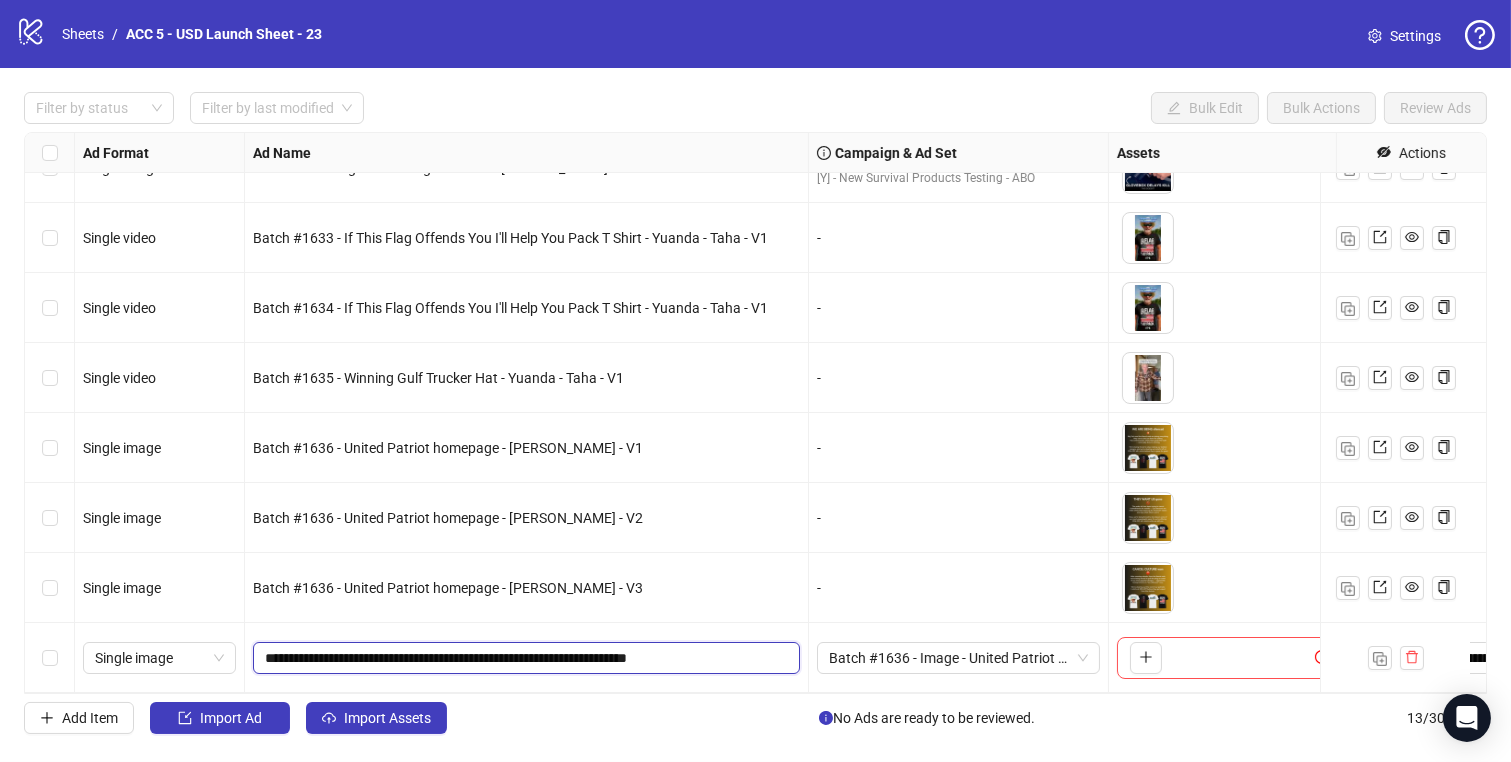 type on "**********" 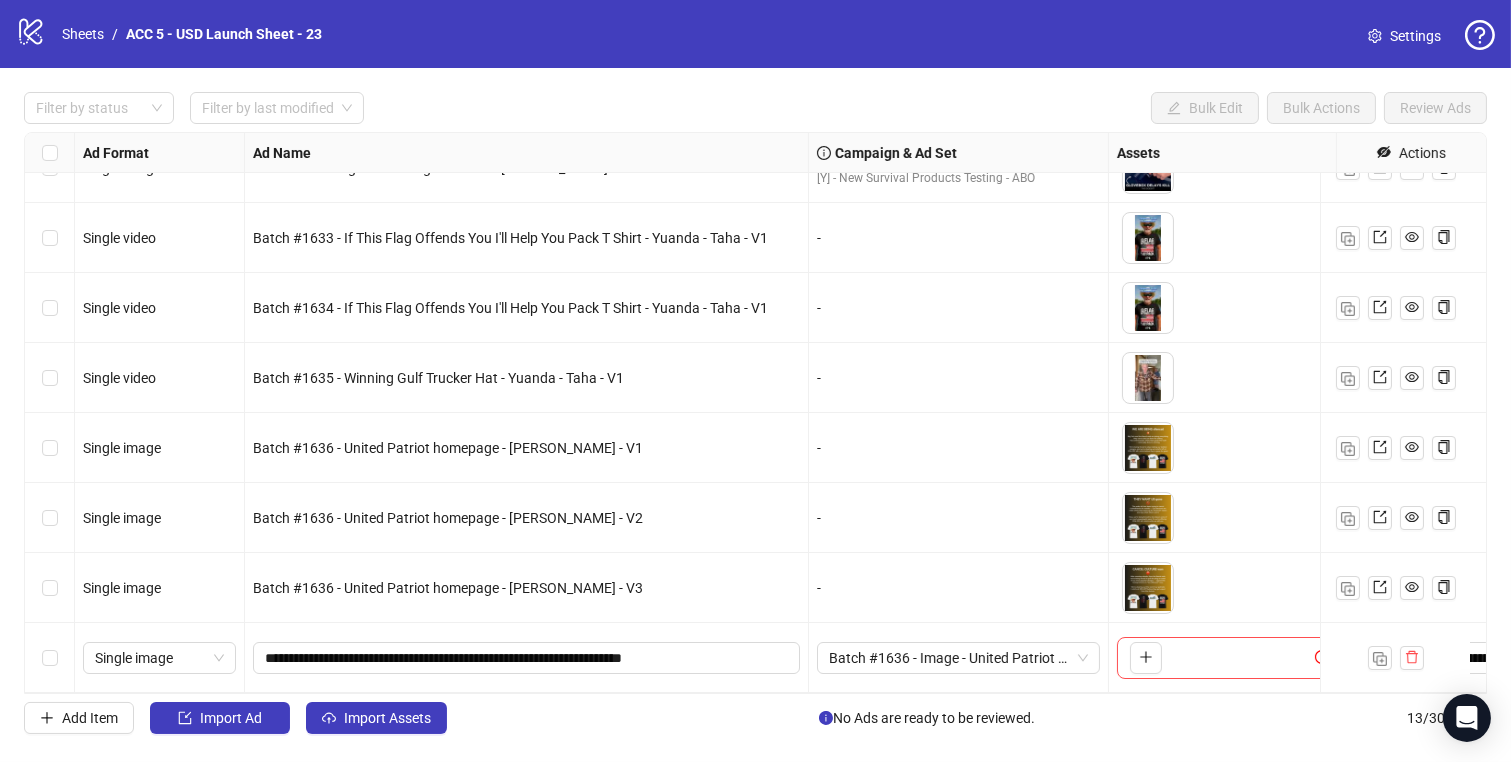 click on "-" at bounding box center (959, 518) 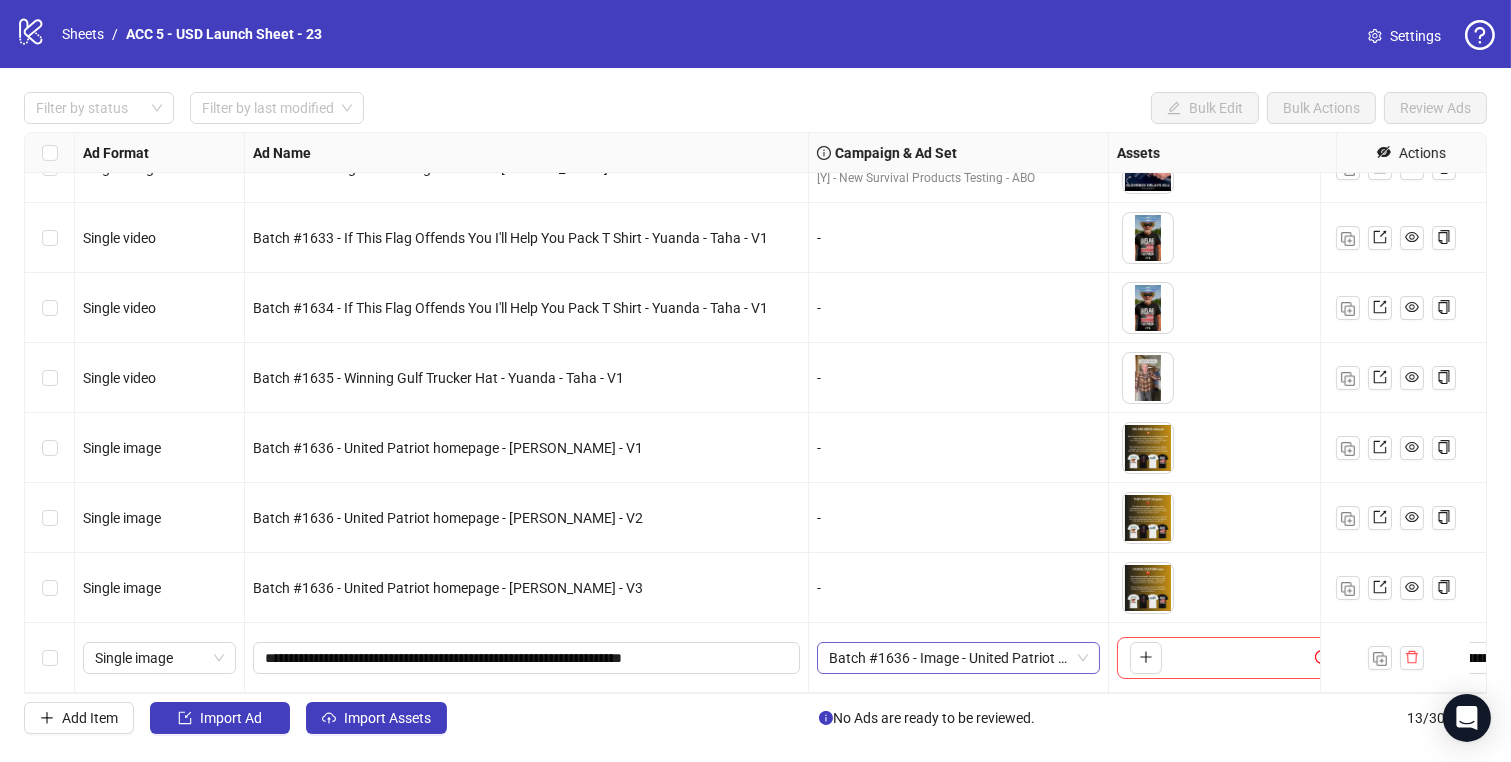 click on "Batch #1636 - Image - United Patriot homepage - [PERSON_NAME] - [DATE]" at bounding box center (958, 658) 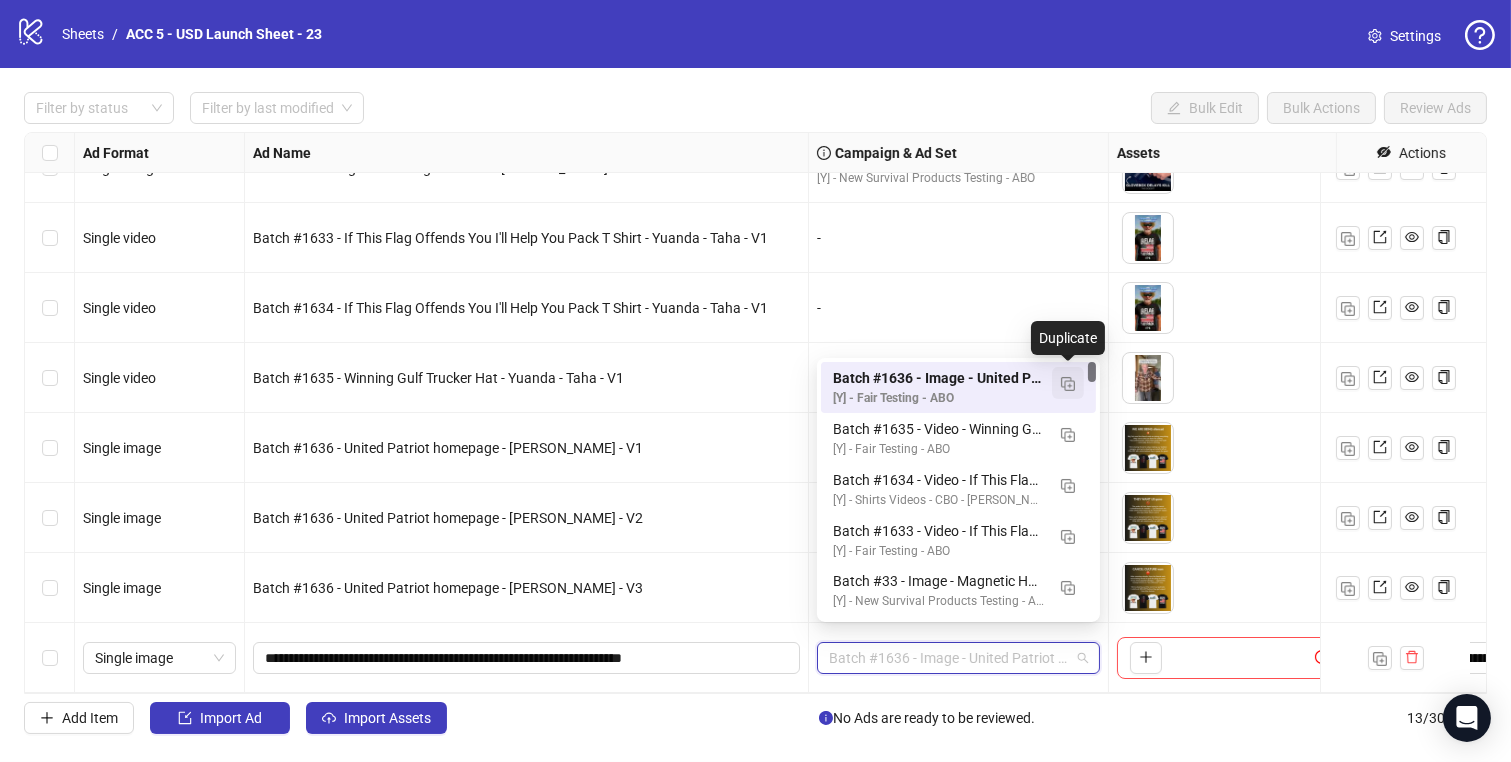 click at bounding box center [1068, 384] 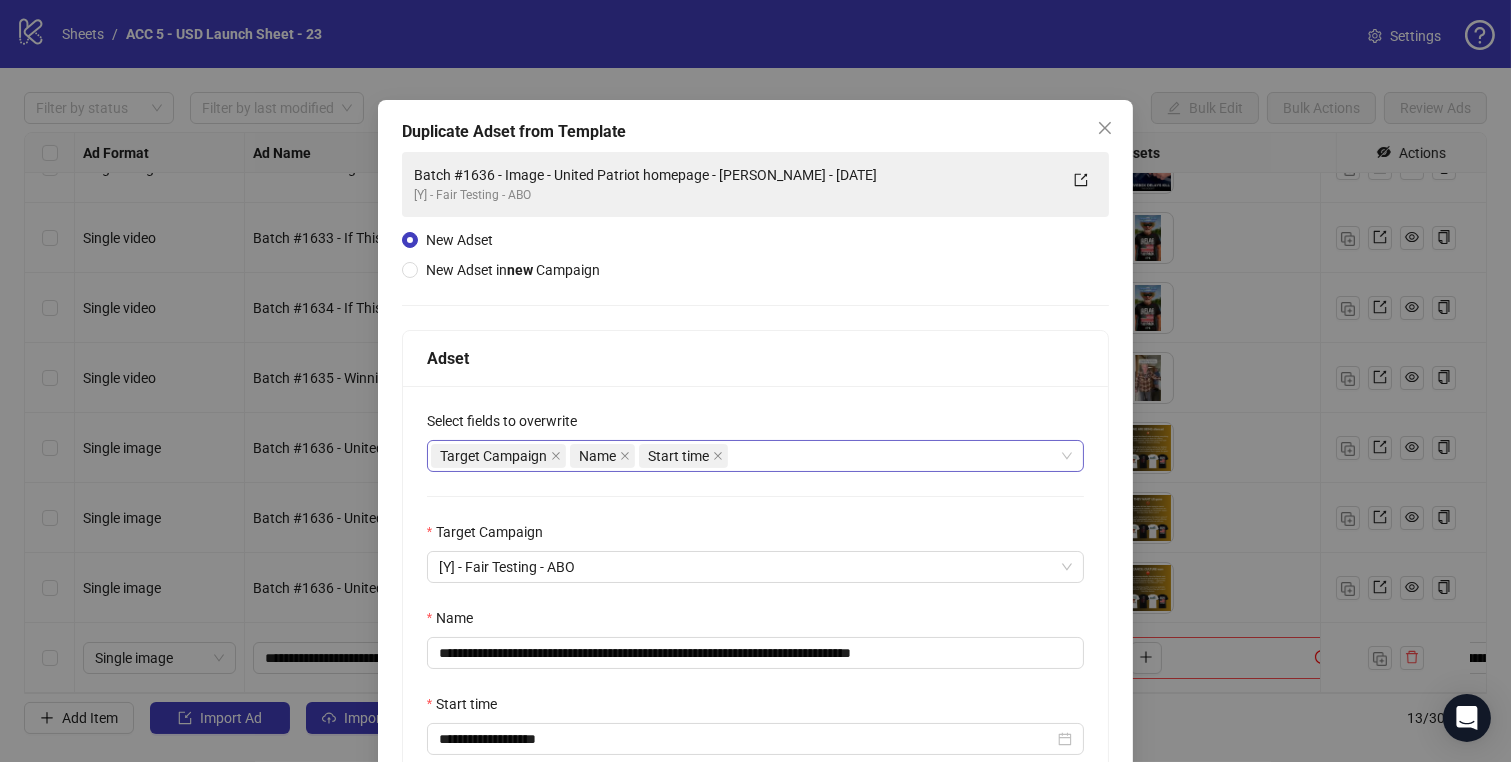 click on "Target Campaign Name Start time" at bounding box center [745, 456] 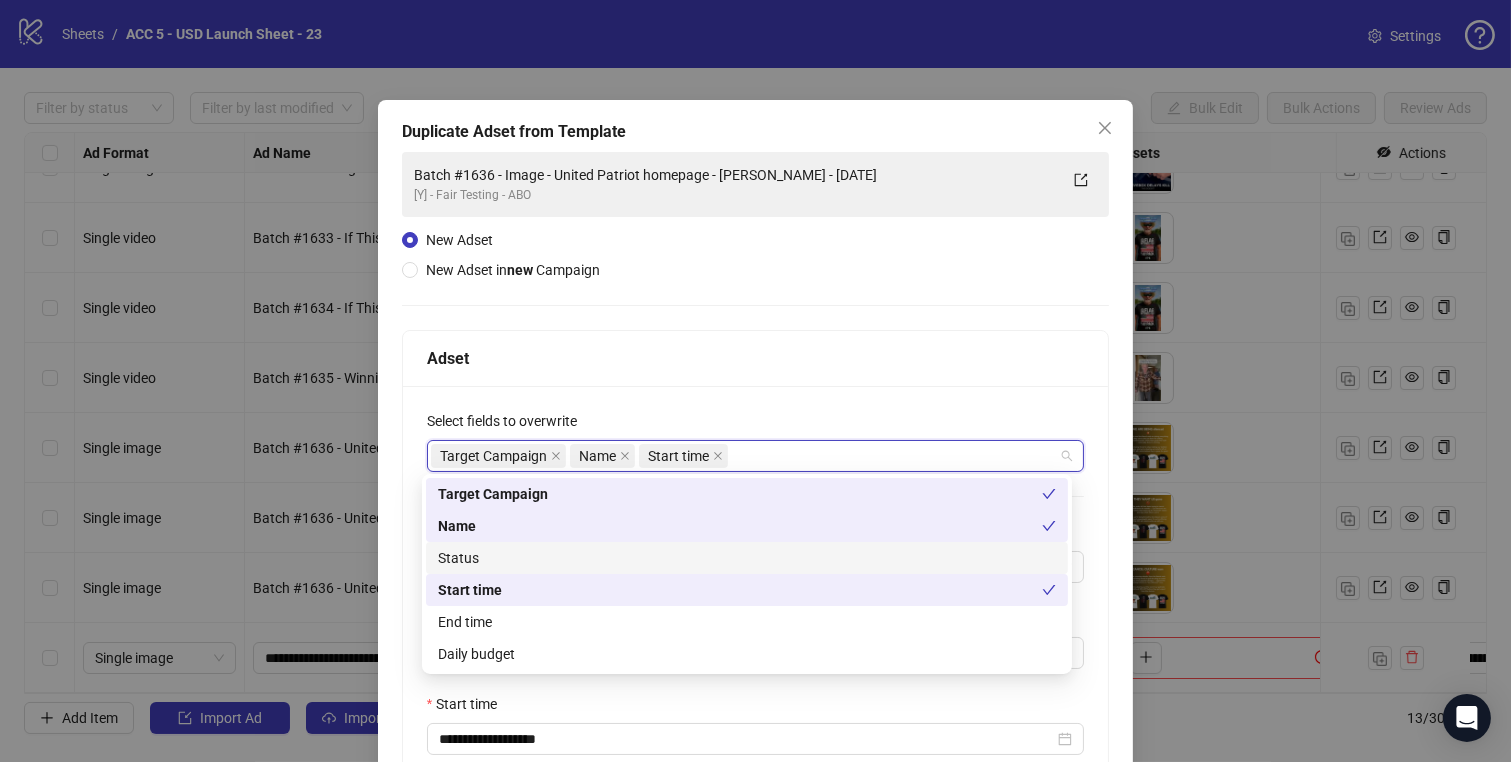 click on "Status" at bounding box center (747, 558) 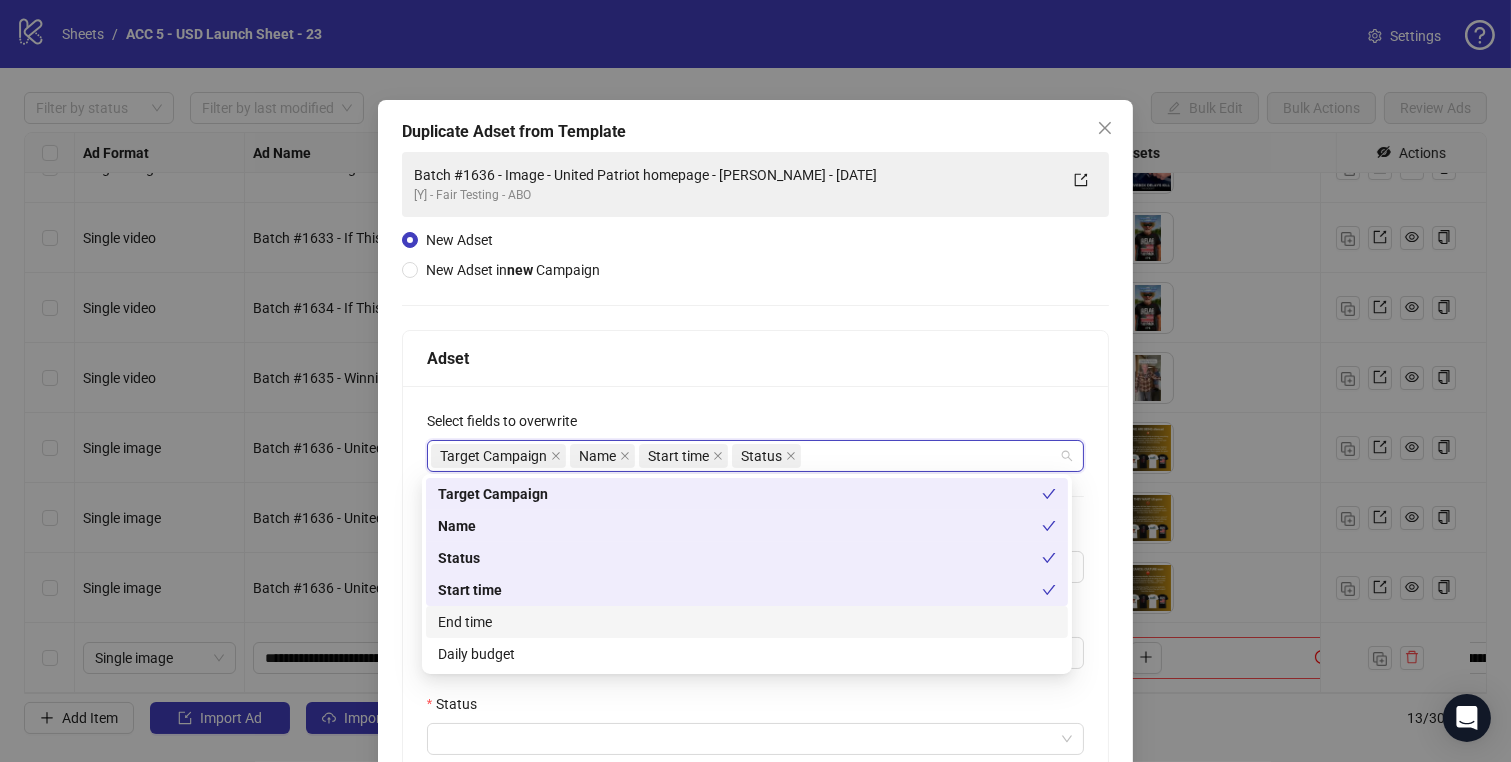 click on "End time" at bounding box center (747, 622) 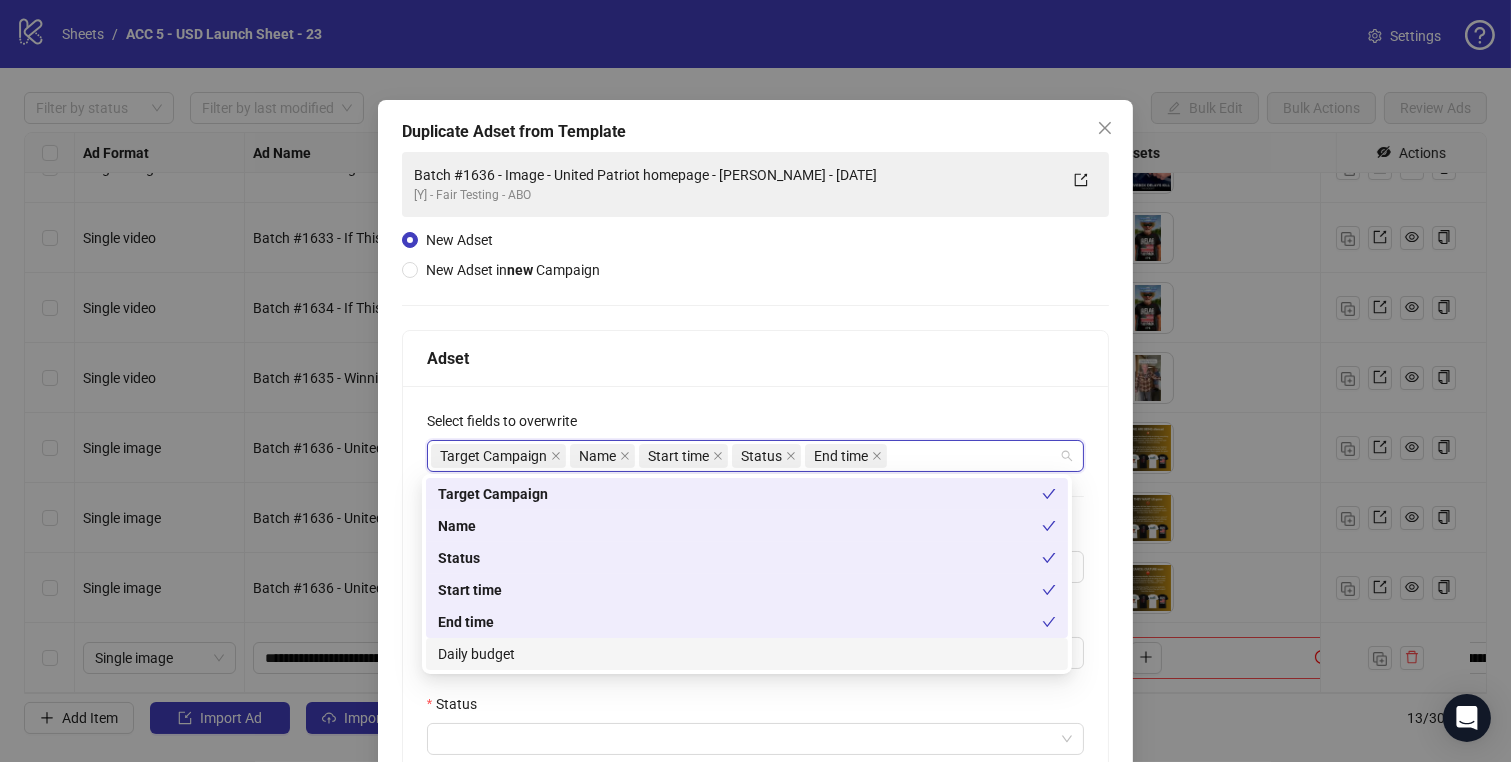 click on "Daily budget" at bounding box center [747, 654] 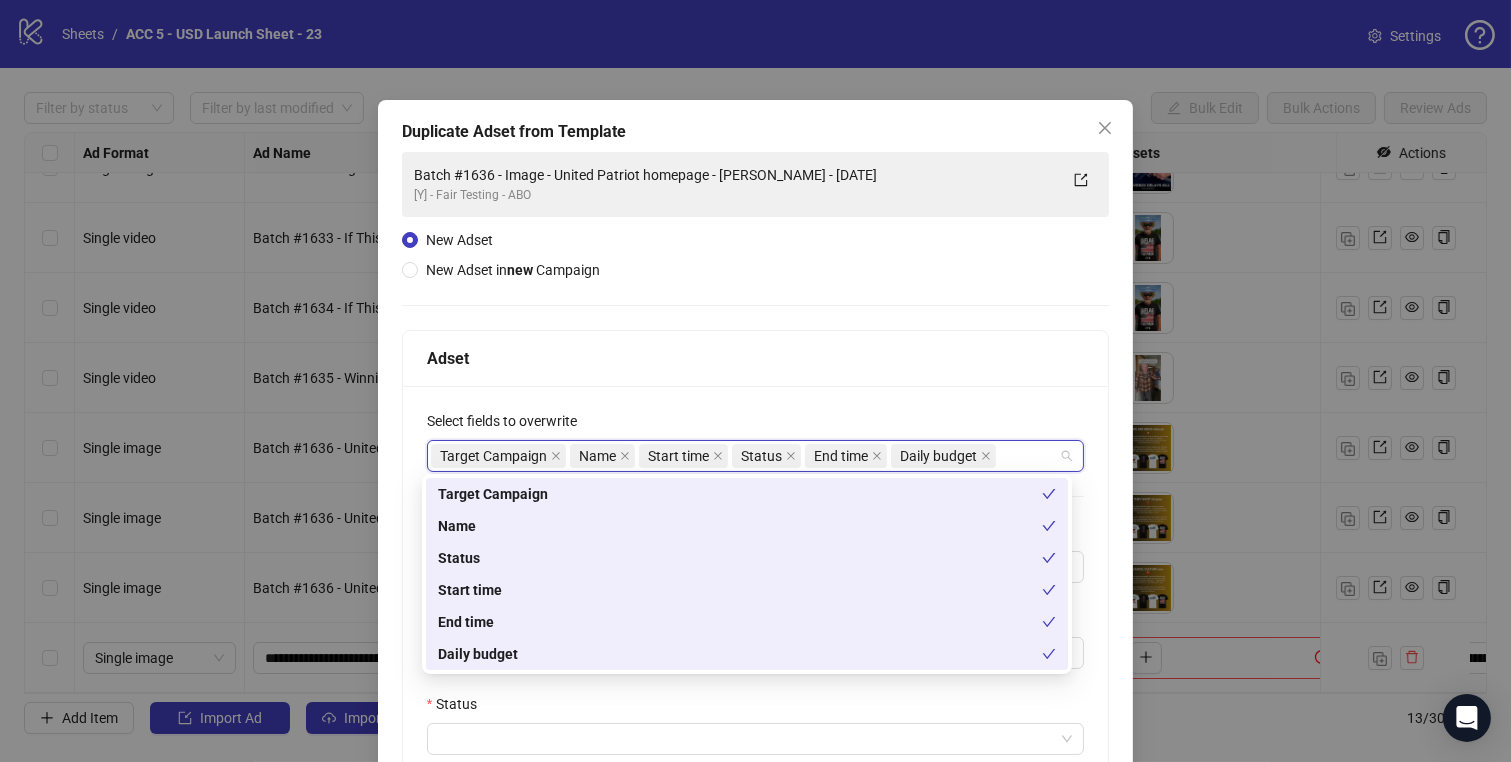 click on "Status" at bounding box center (756, 708) 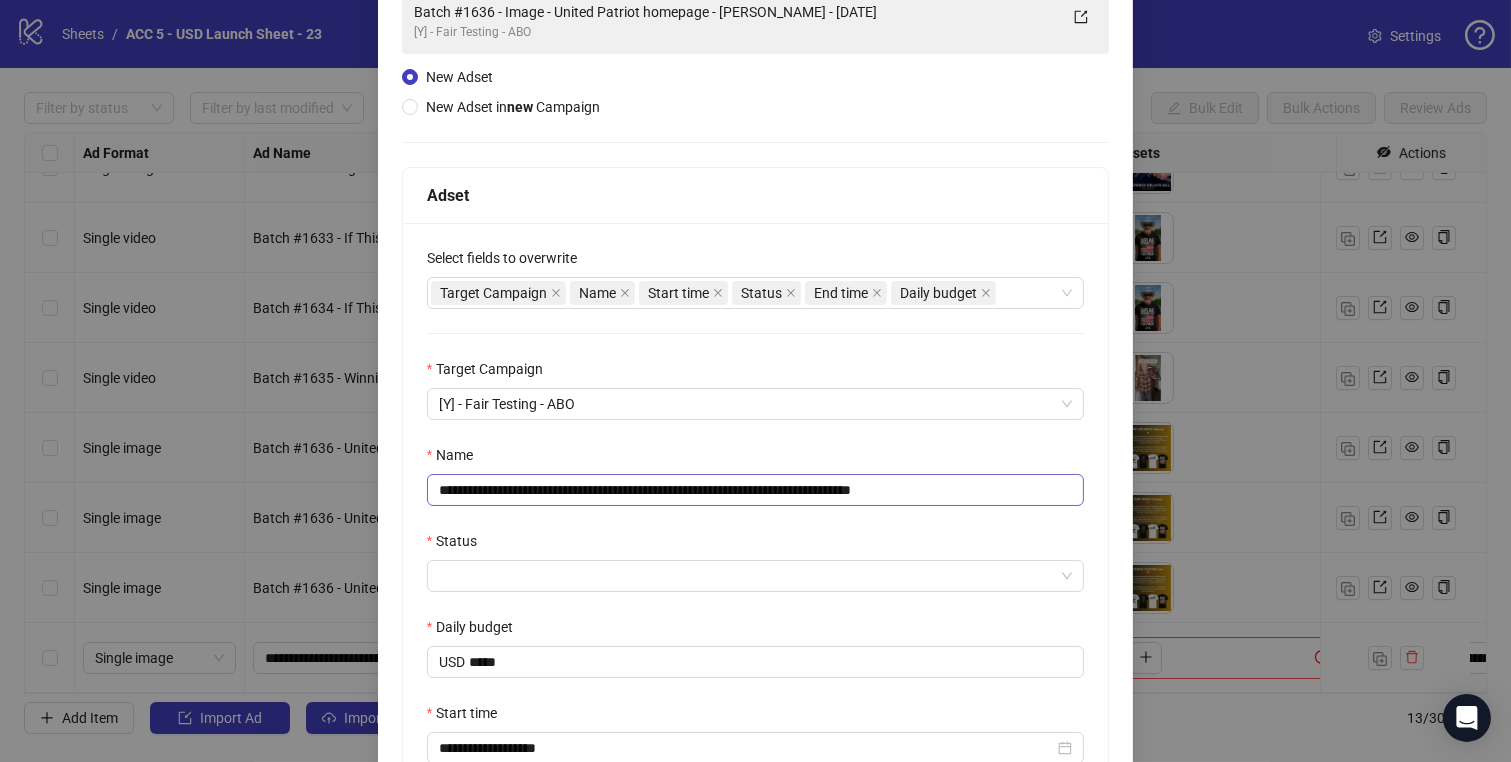 scroll, scrollTop: 164, scrollLeft: 0, axis: vertical 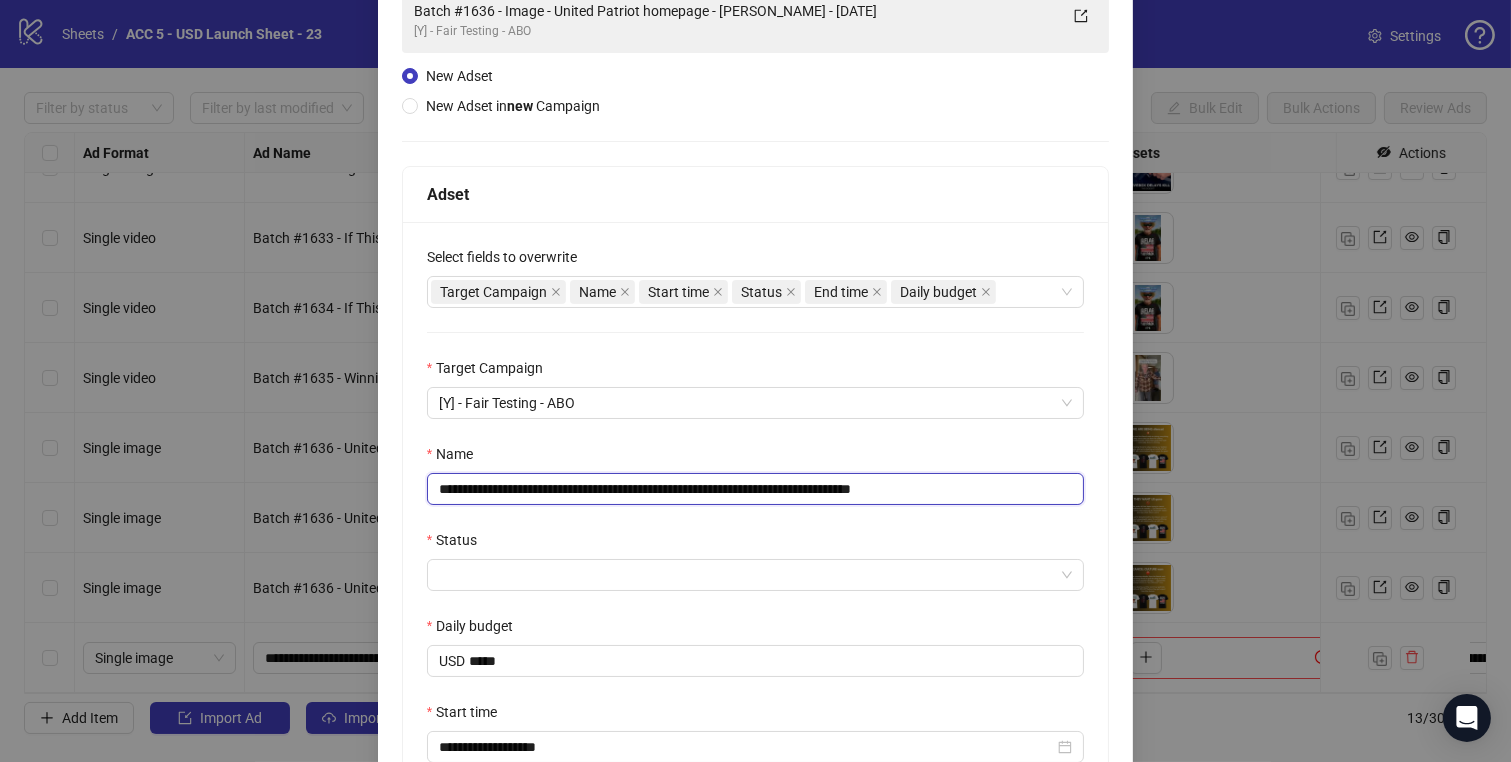 click on "**********" at bounding box center (756, 489) 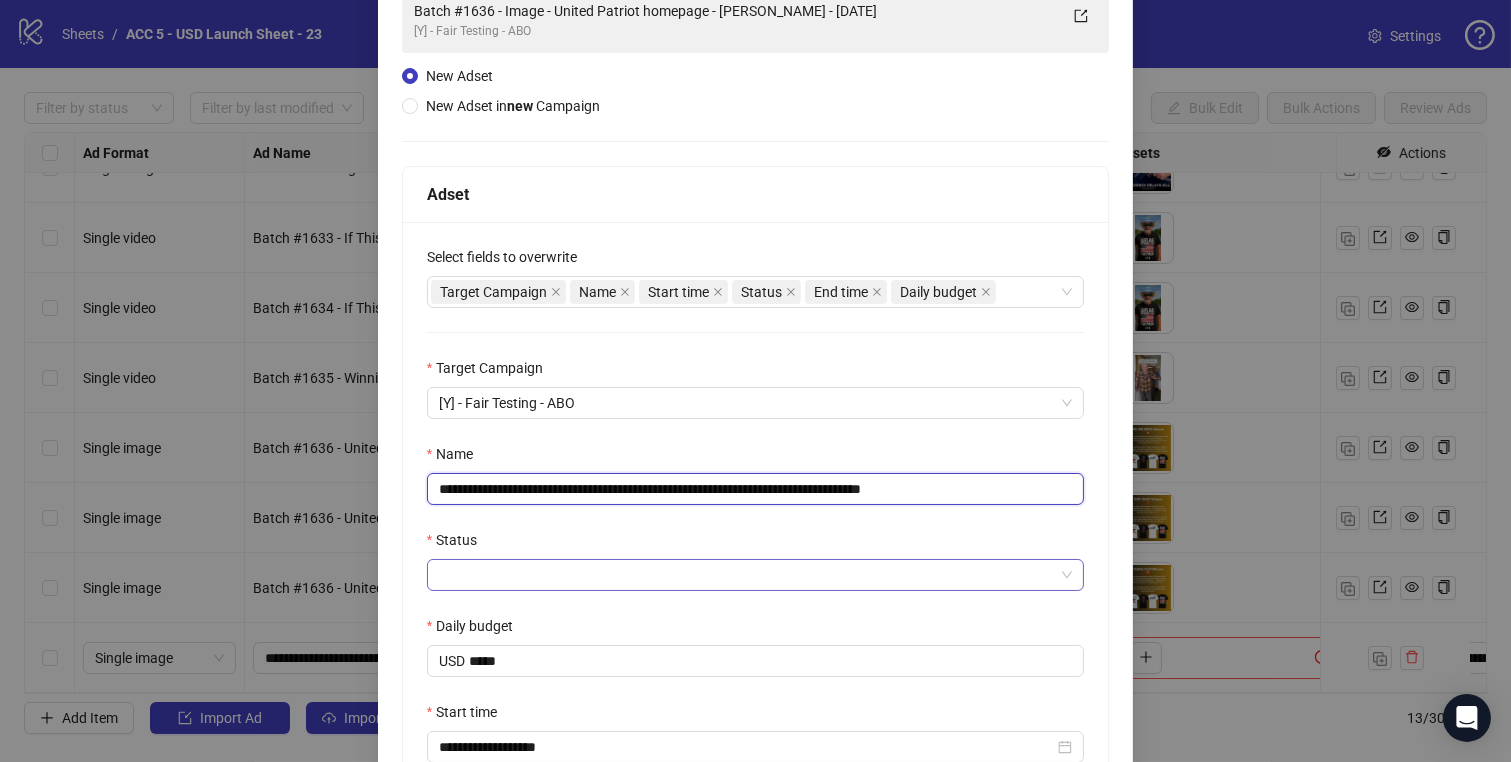 type on "**********" 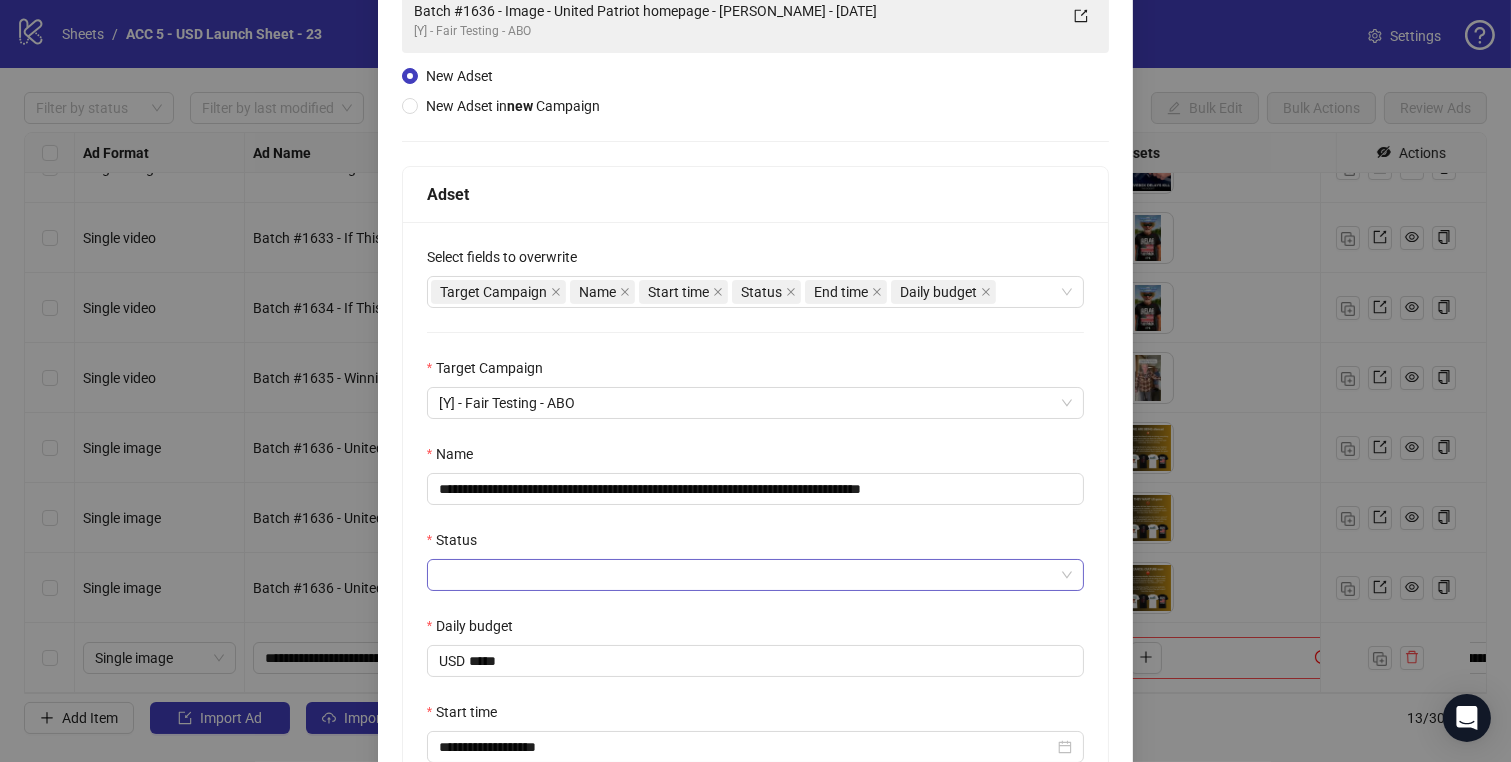 click on "Status" at bounding box center [747, 575] 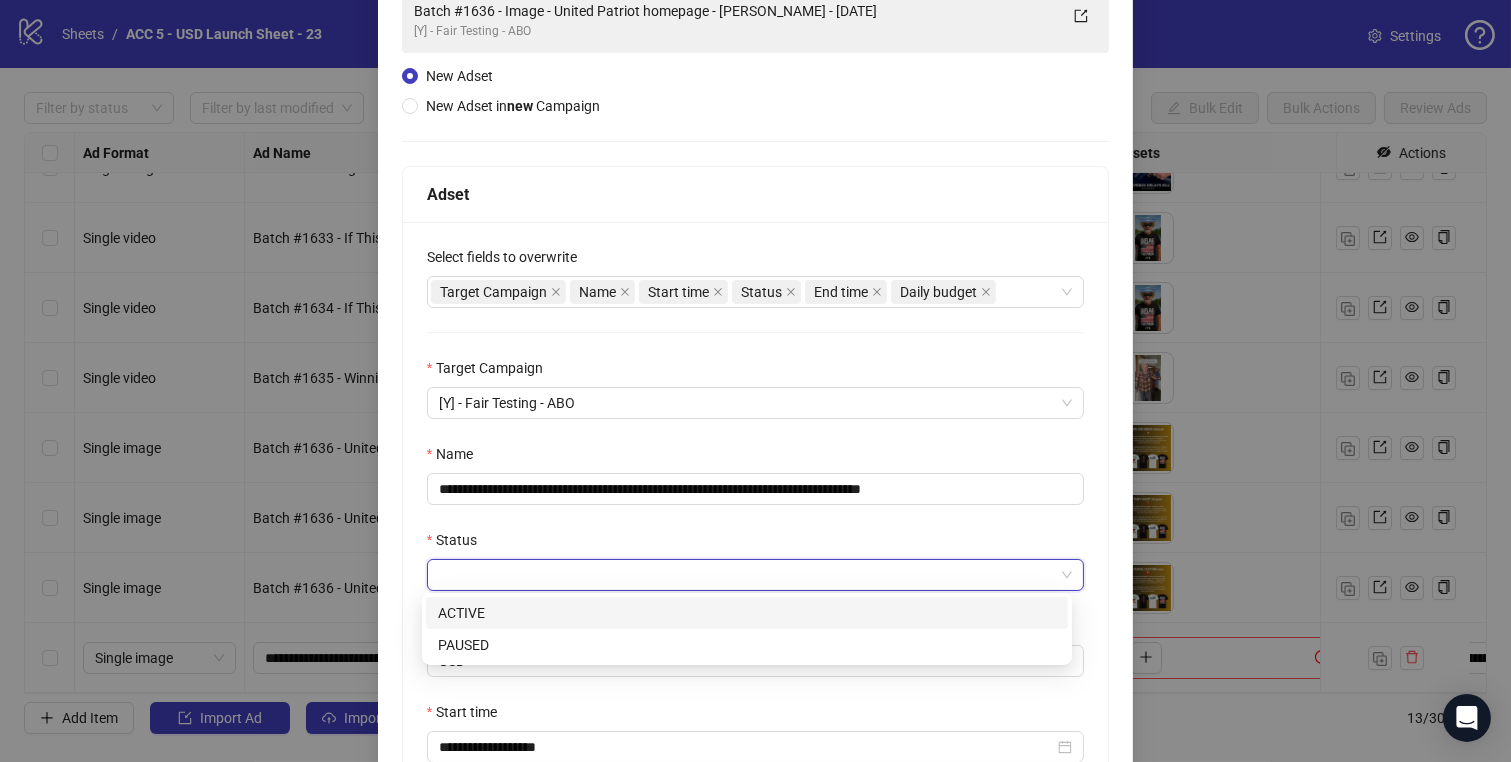 click on "ACTIVE" at bounding box center [747, 613] 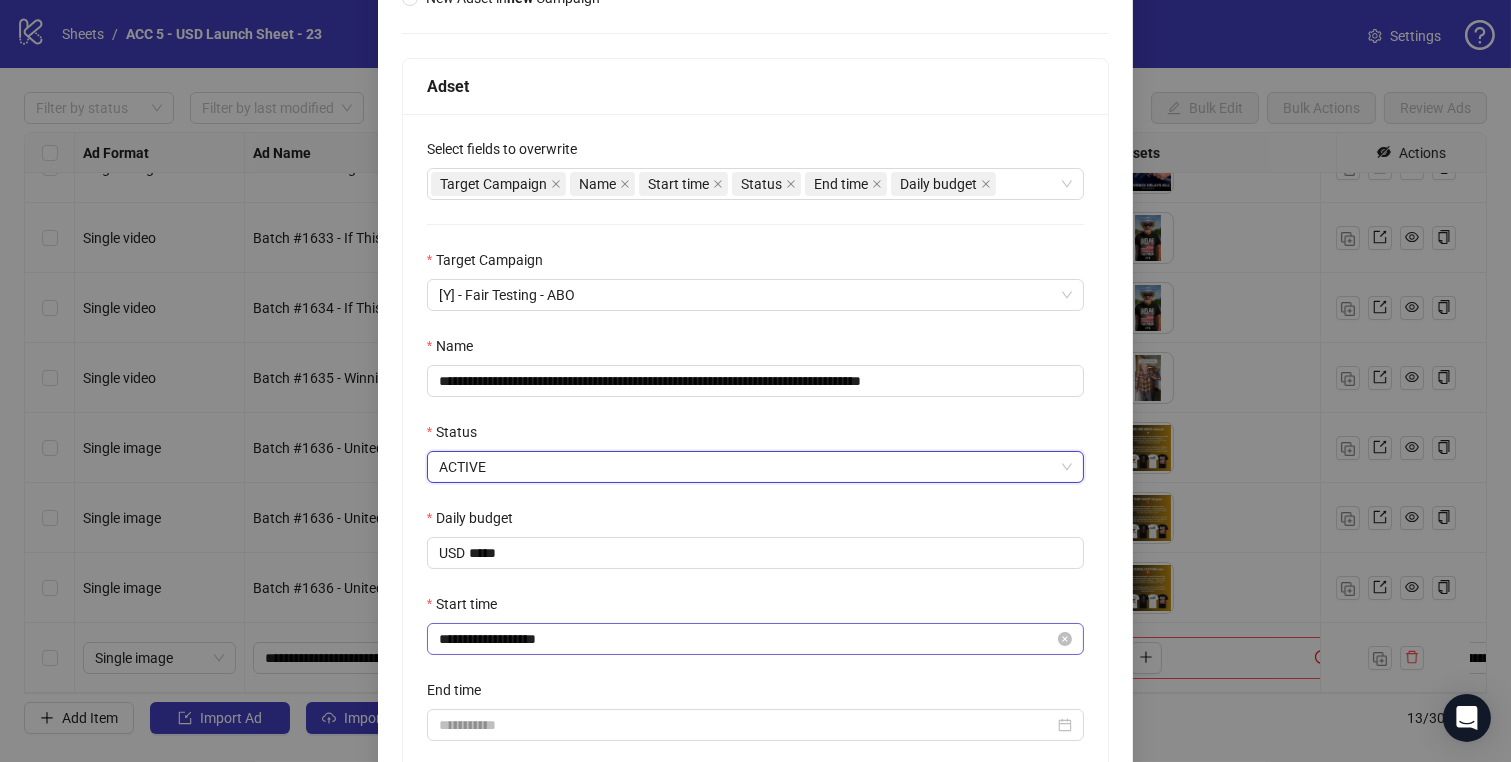 scroll, scrollTop: 343, scrollLeft: 0, axis: vertical 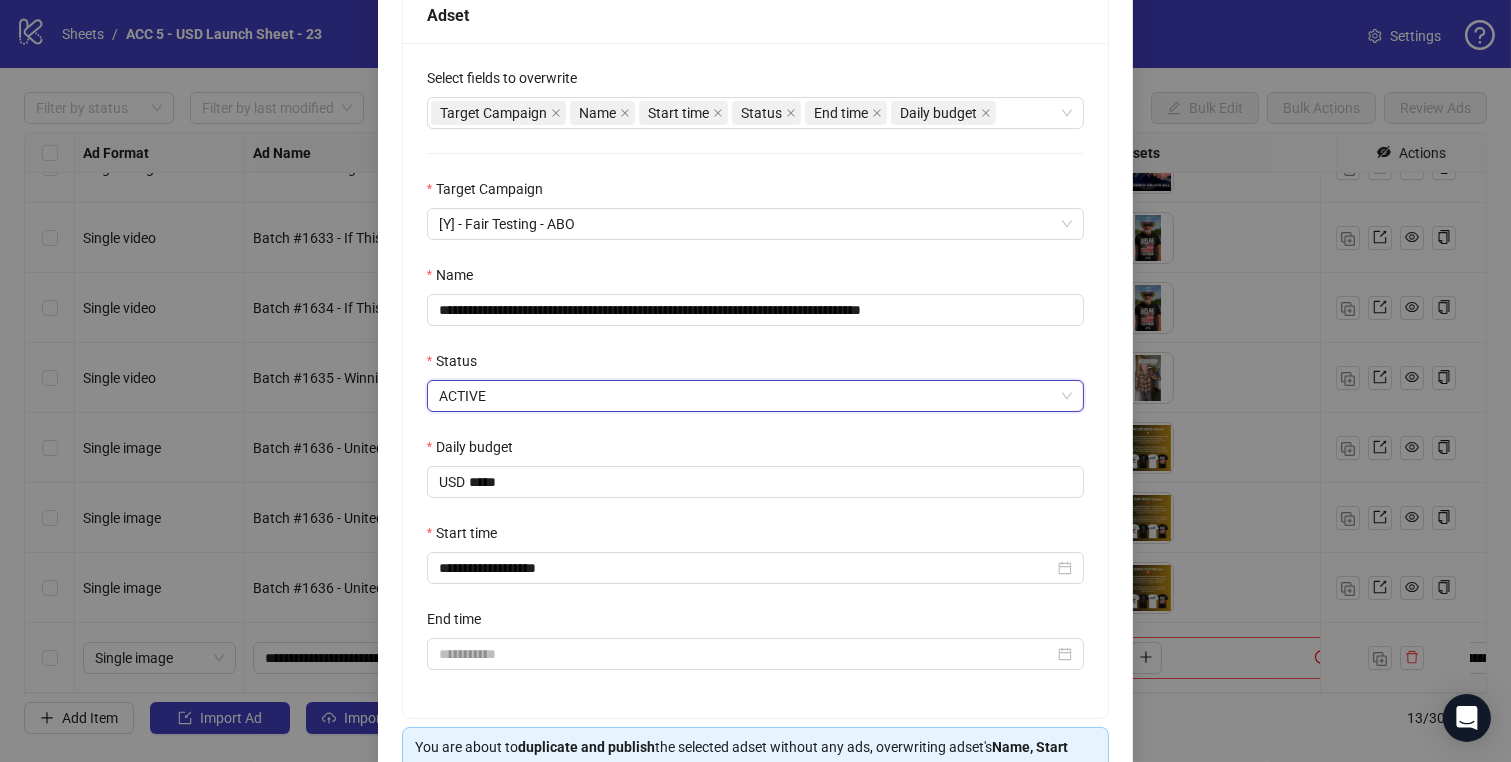 click on "Start time" at bounding box center (756, 537) 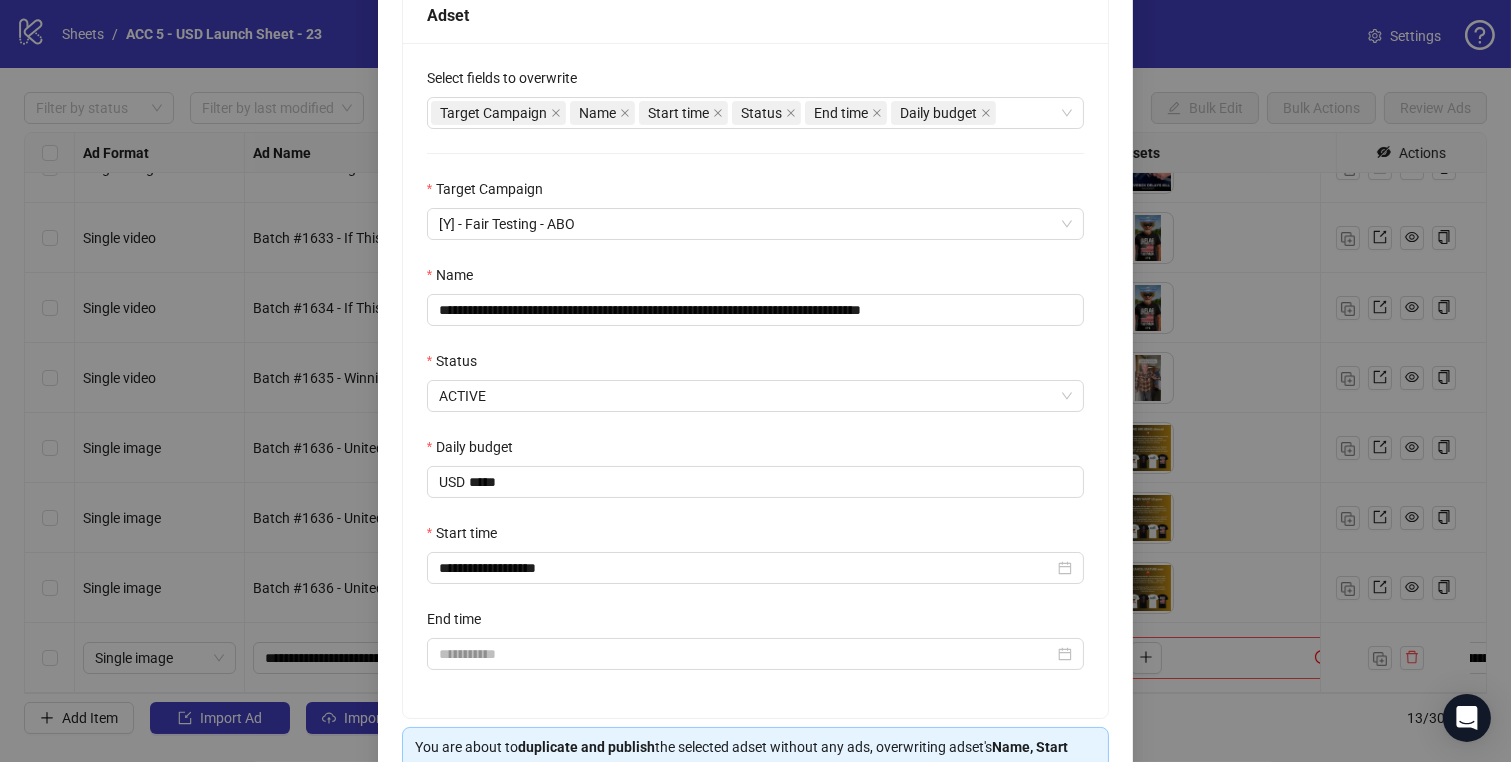 scroll, scrollTop: 455, scrollLeft: 0, axis: vertical 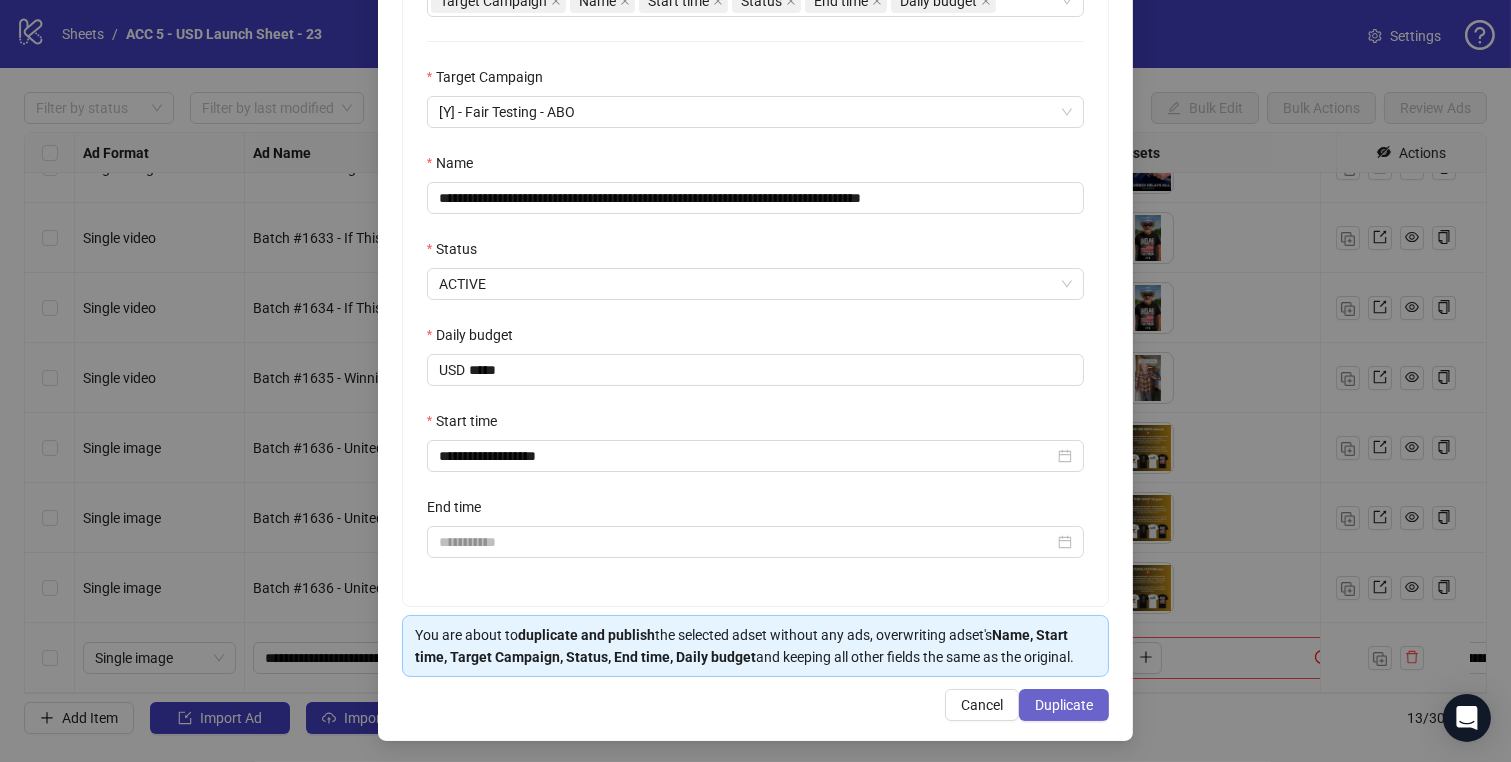 click on "Duplicate" at bounding box center (1064, 705) 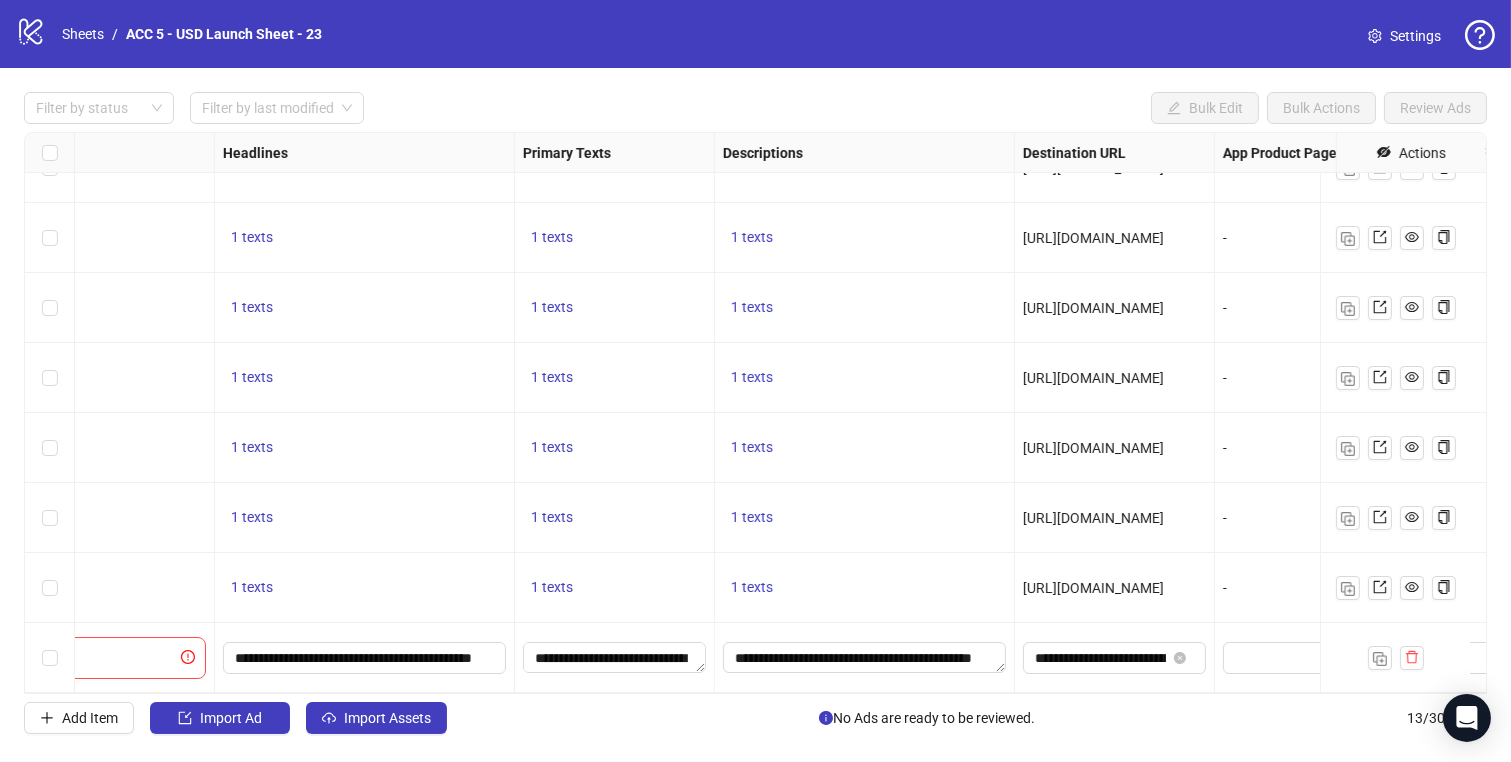 scroll, scrollTop: 405, scrollLeft: 1236, axis: both 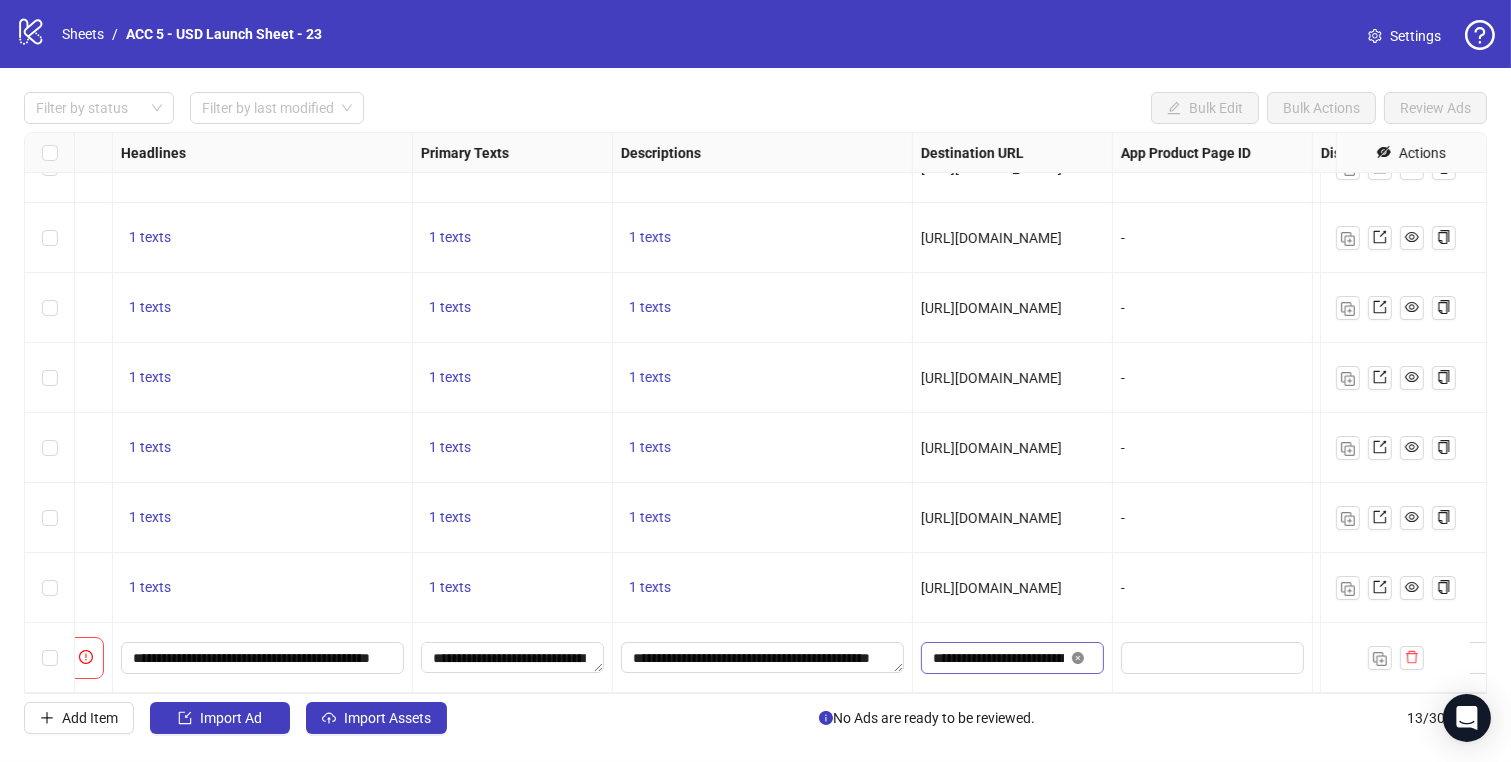 click 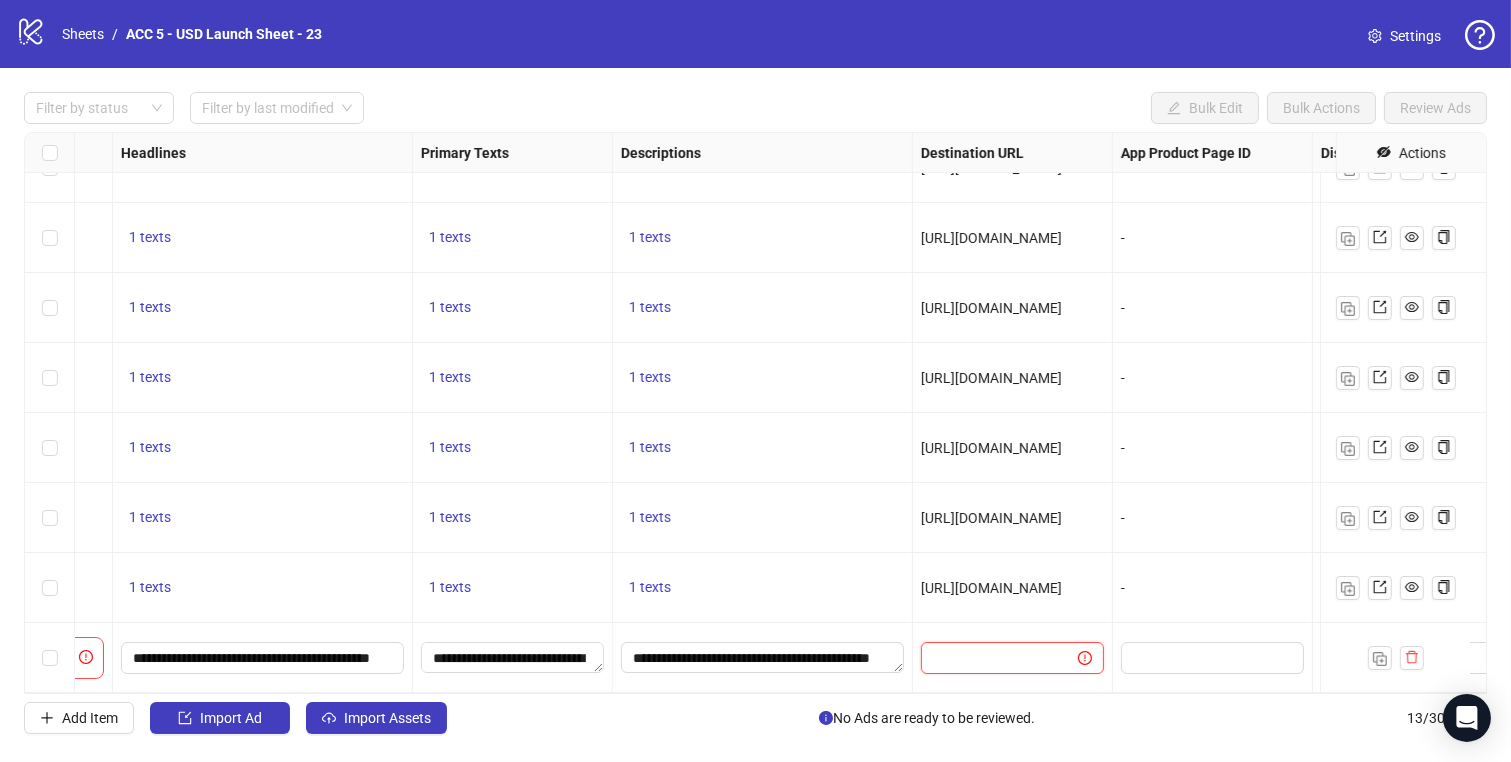 scroll, scrollTop: 0, scrollLeft: 0, axis: both 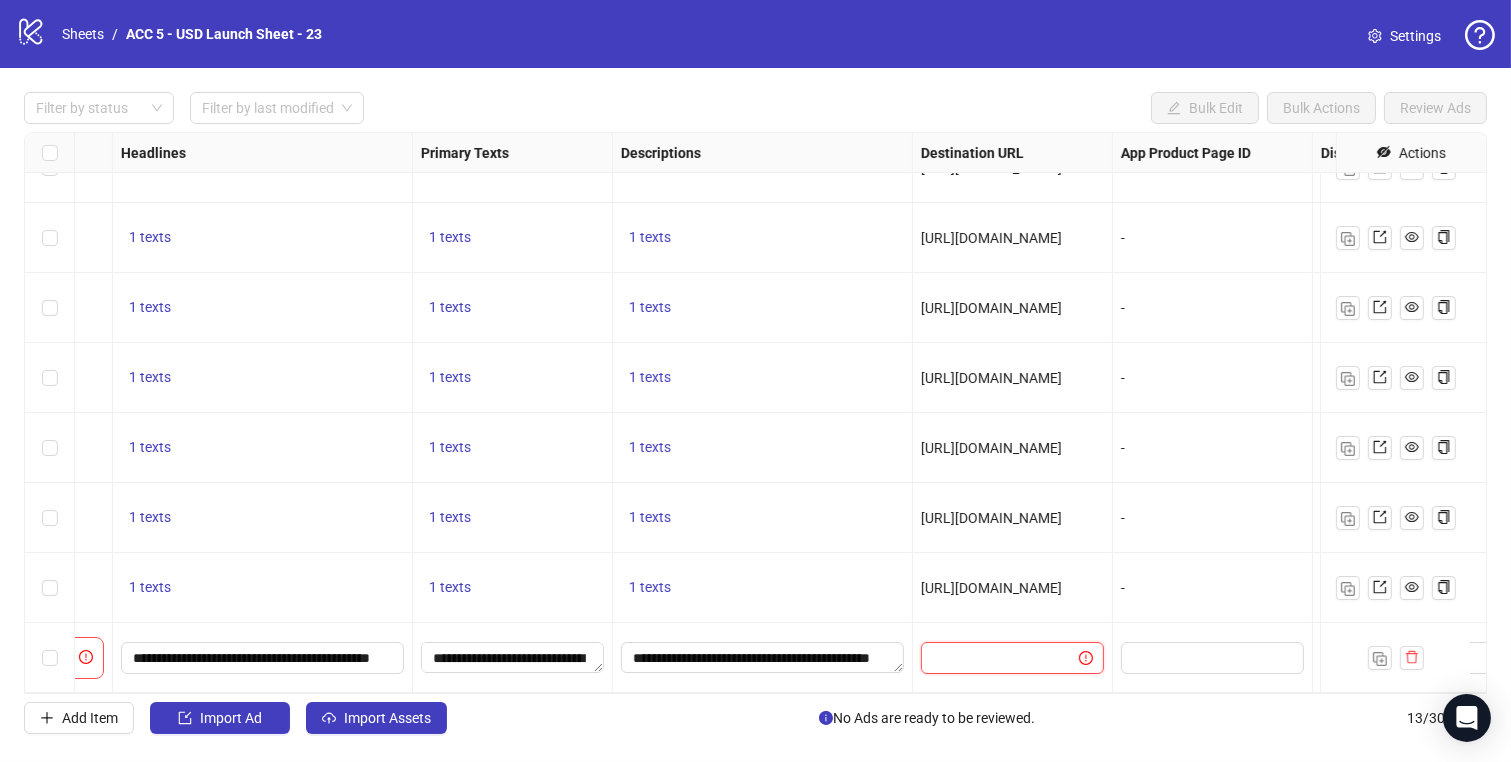 click at bounding box center [992, 658] 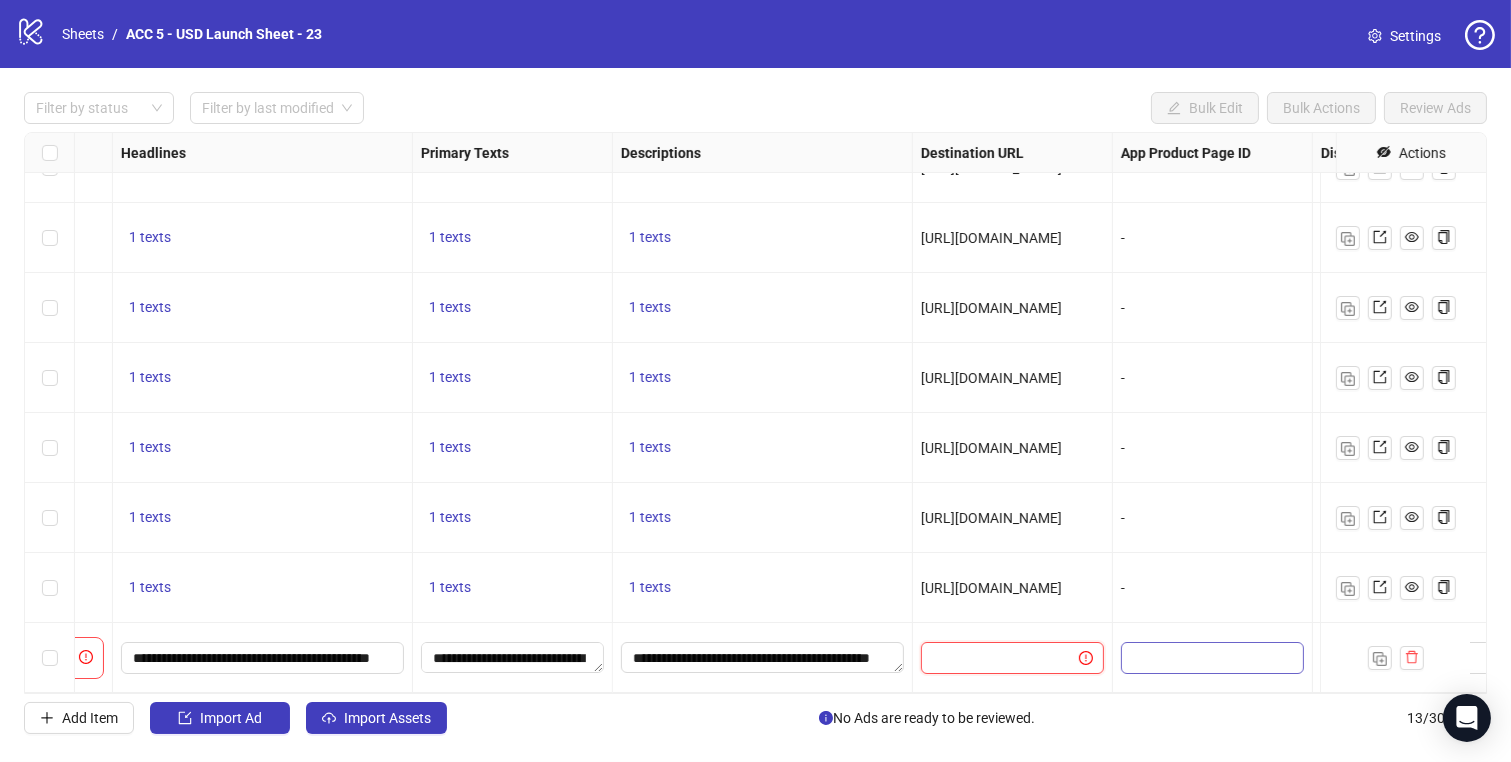 paste on "**********" 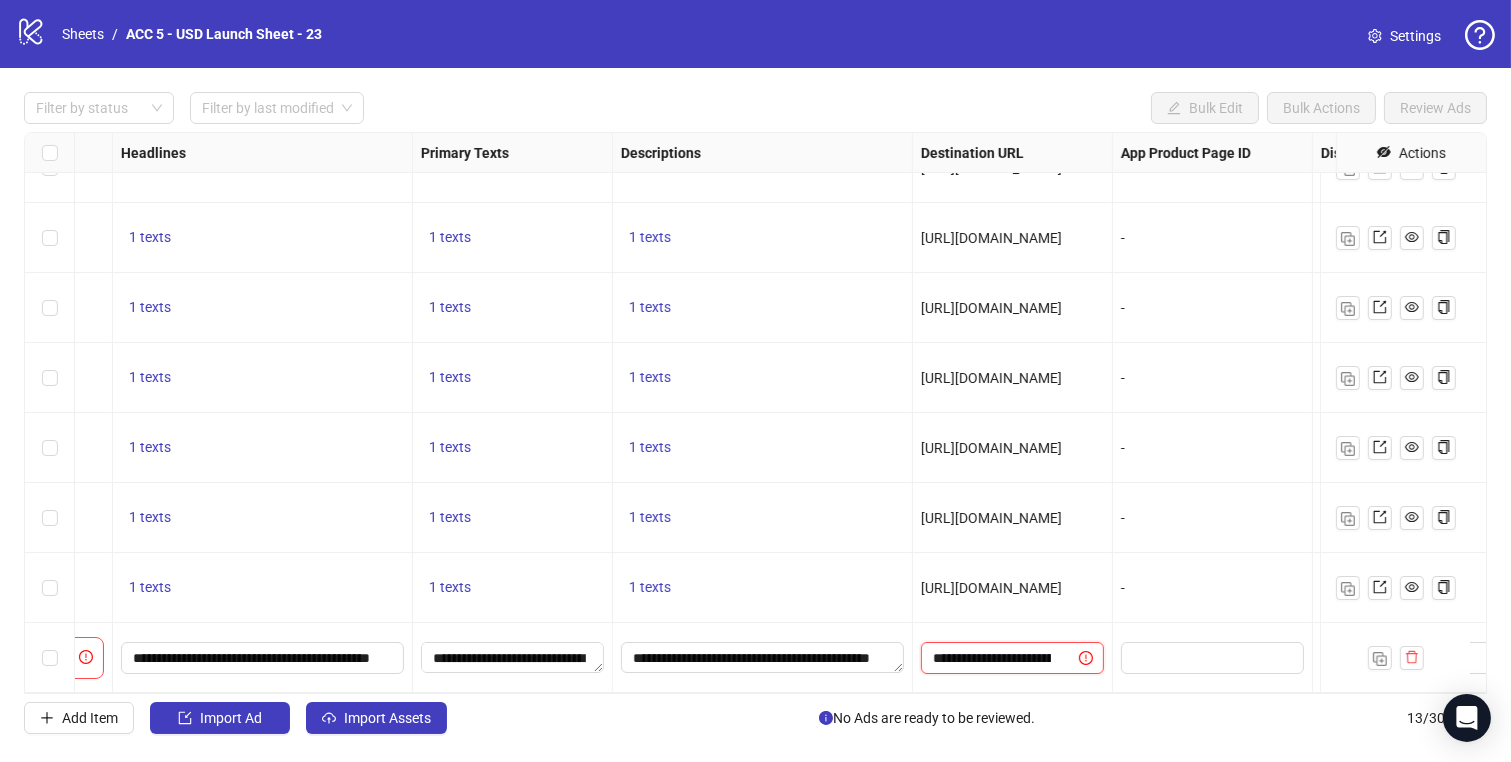 scroll, scrollTop: 0, scrollLeft: 393, axis: horizontal 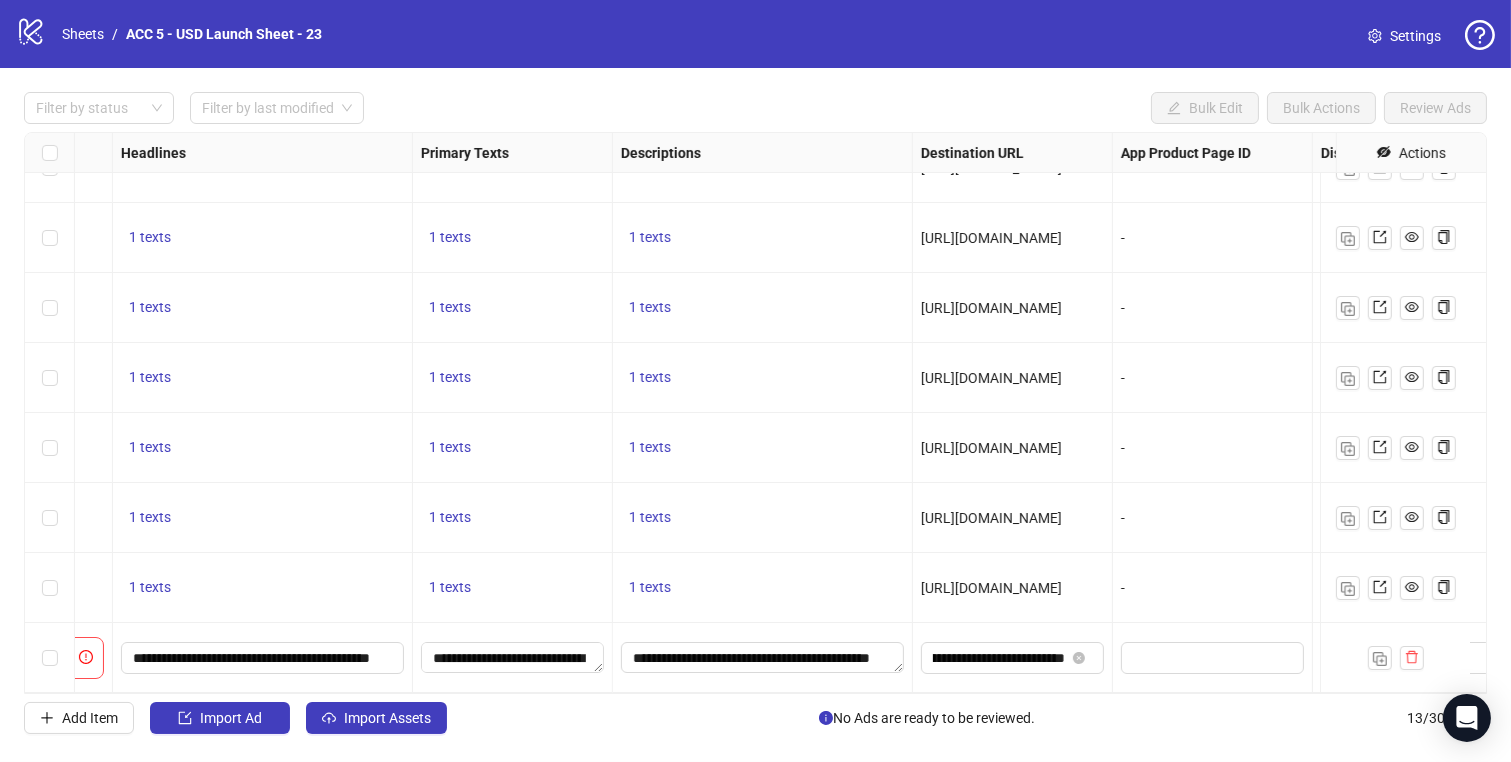 click on "-" at bounding box center [1212, 588] 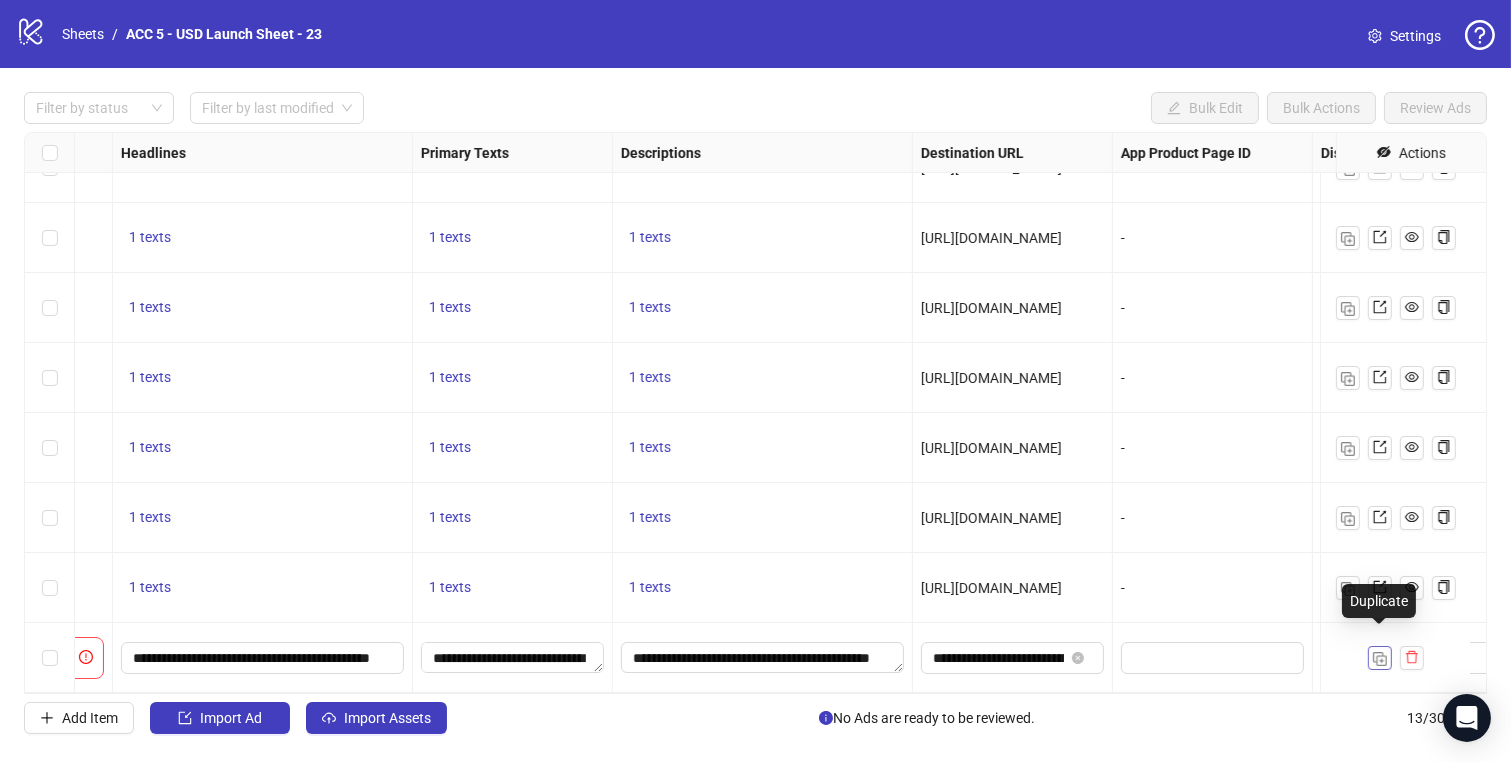click at bounding box center (1380, 659) 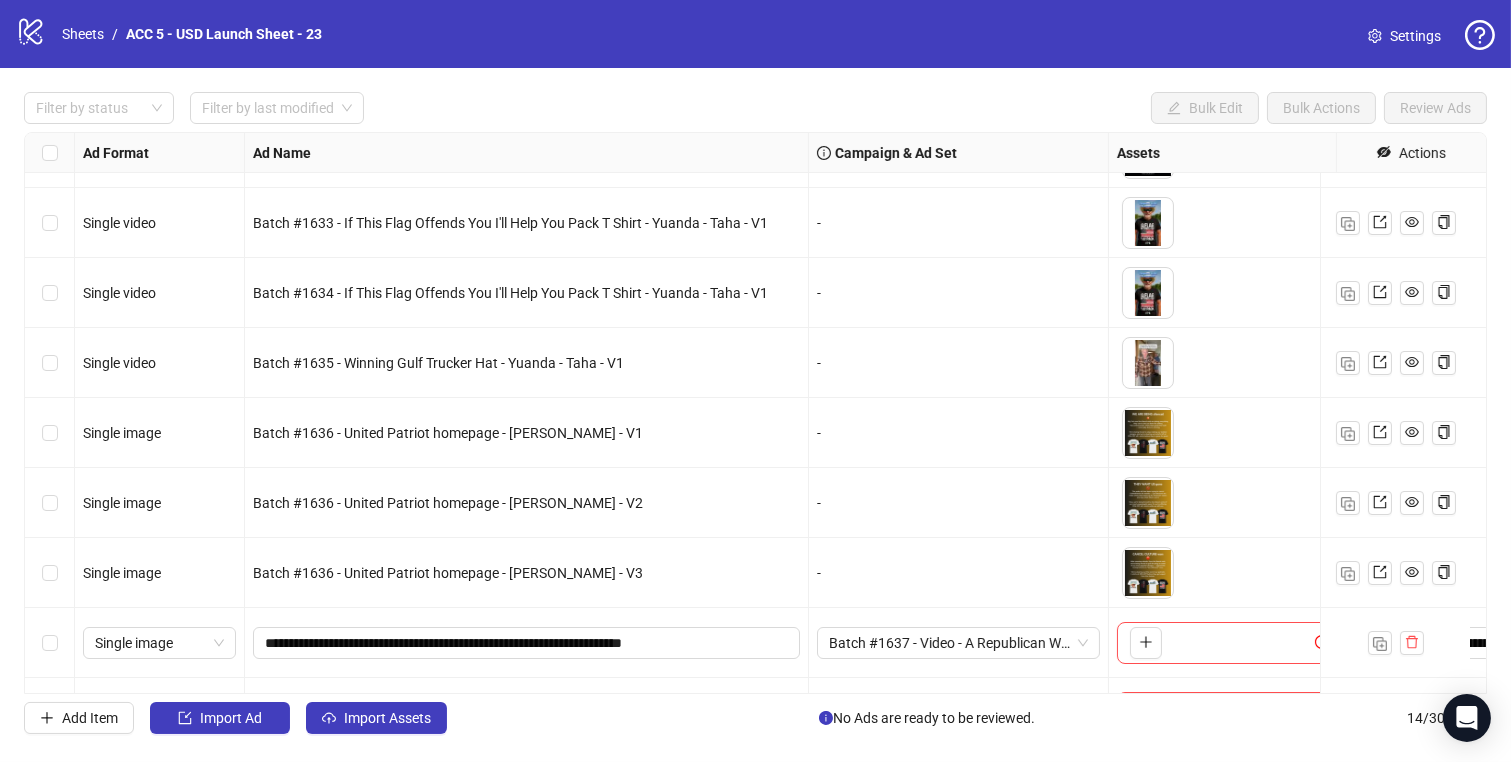 scroll, scrollTop: 475, scrollLeft: 0, axis: vertical 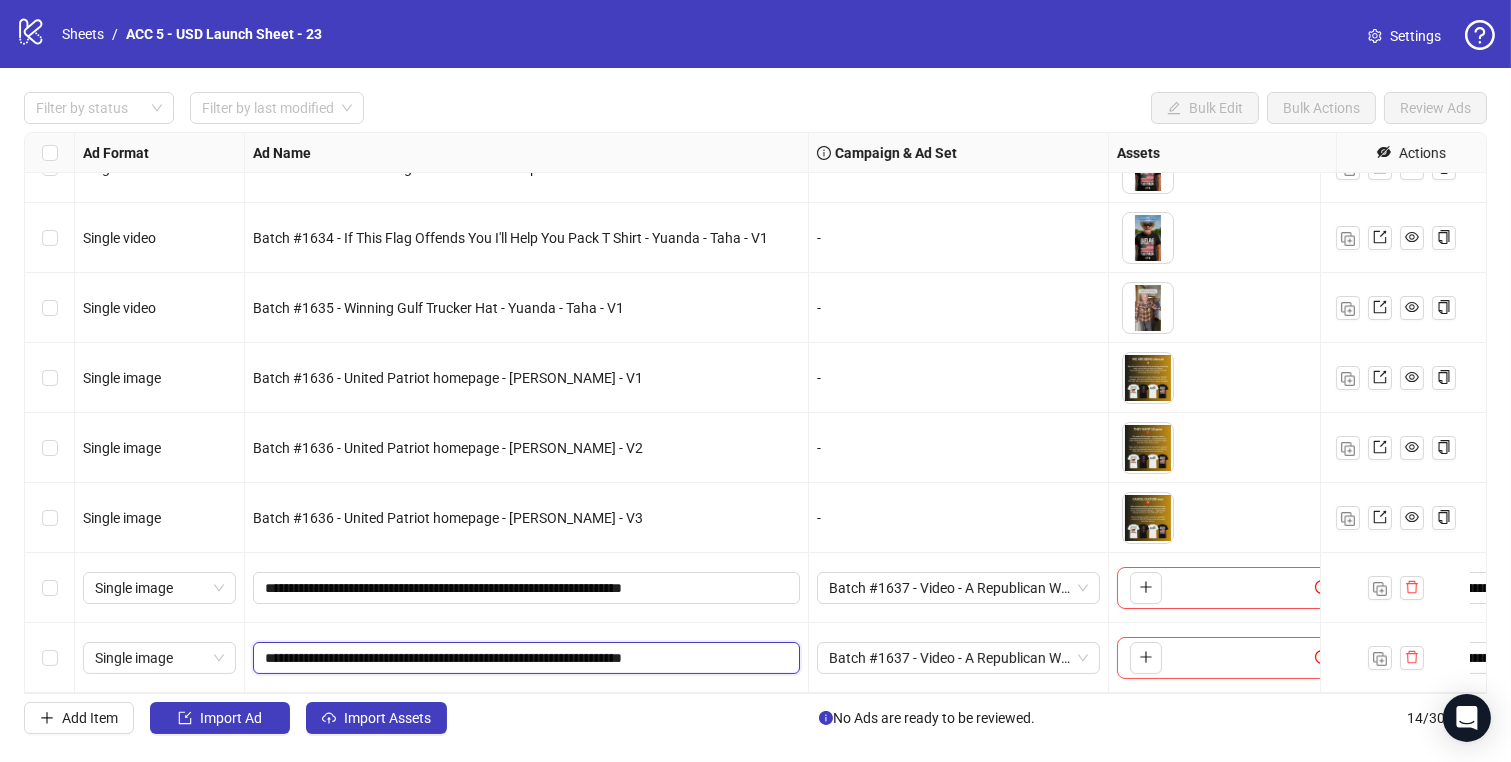 click on "**********" at bounding box center (524, 658) 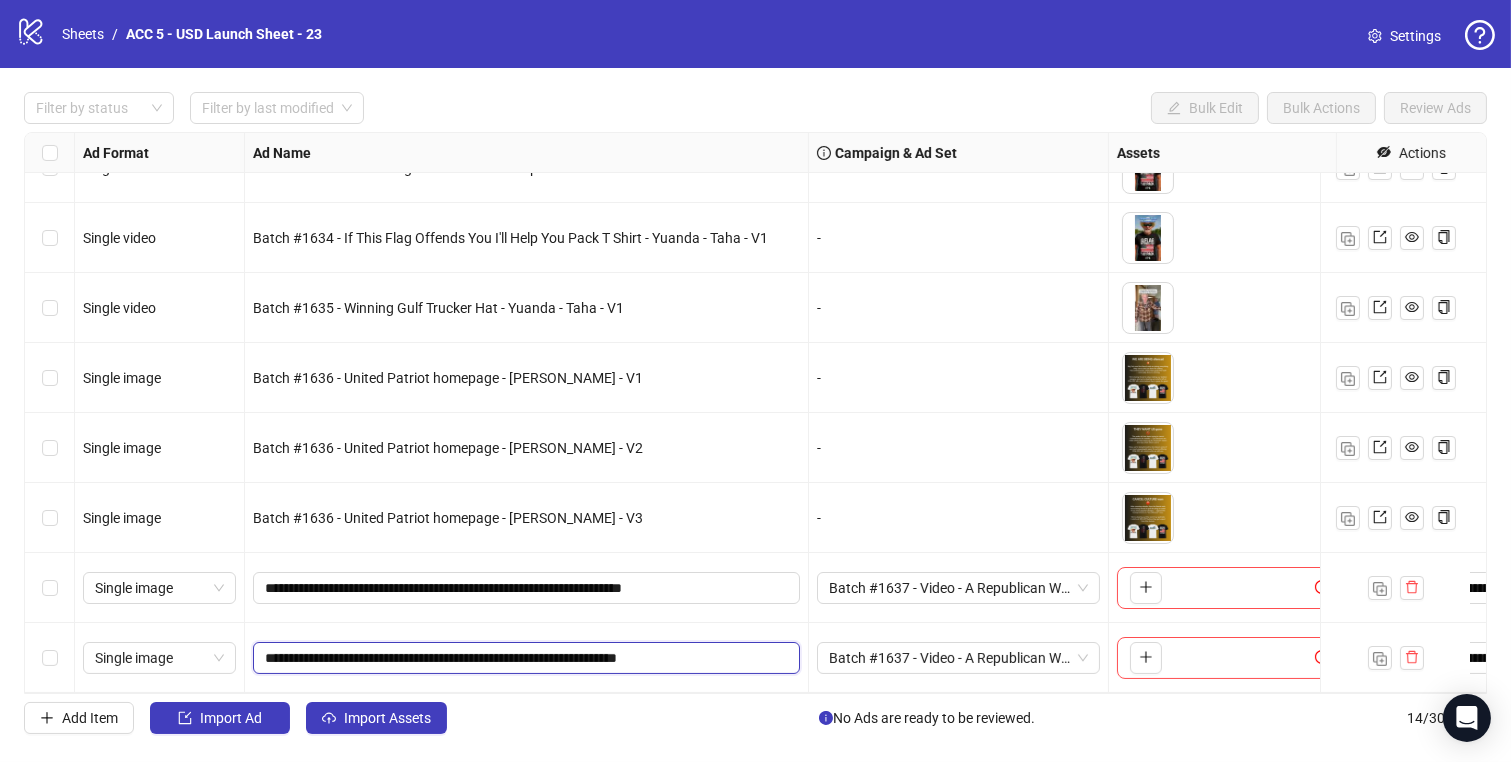 type on "**********" 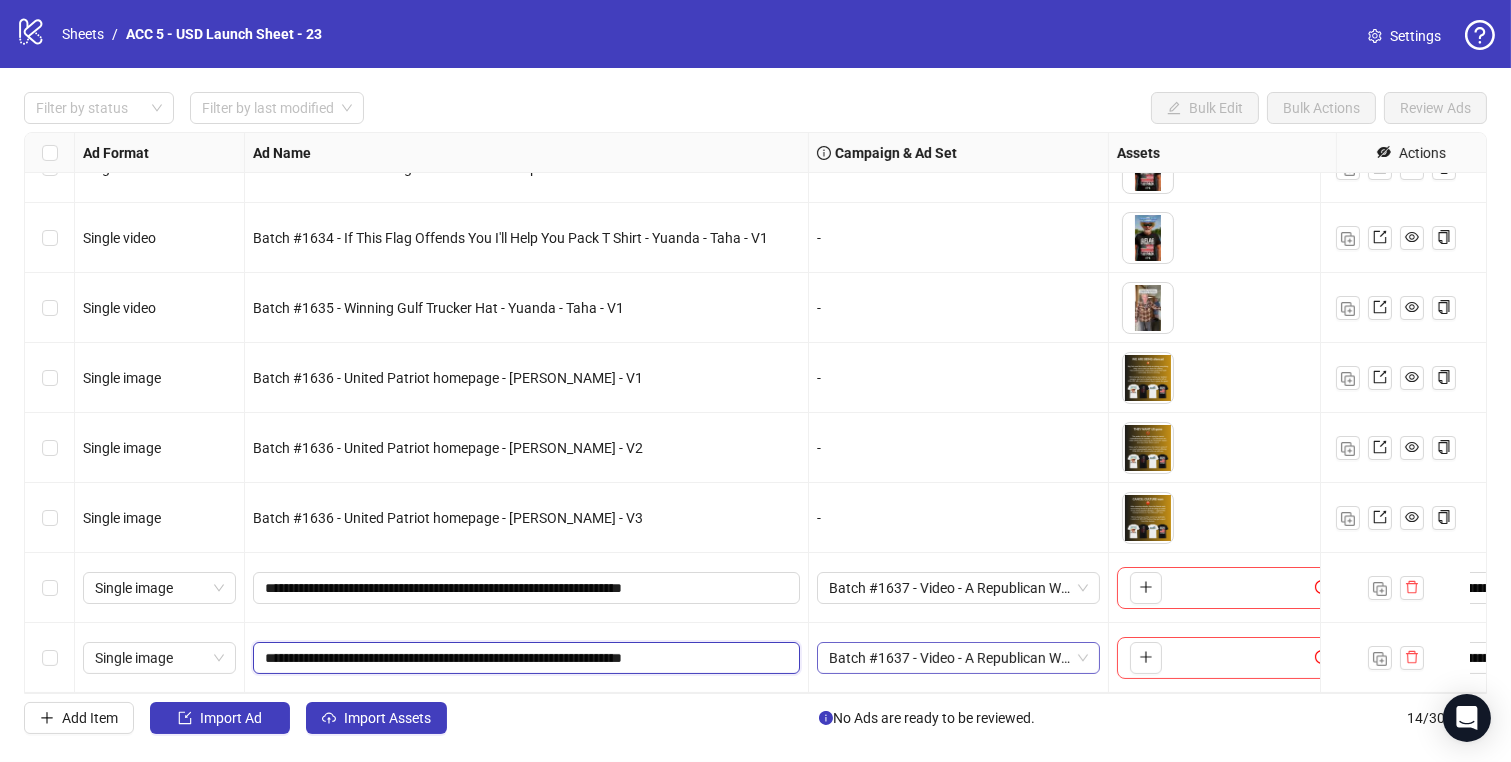 click on "Batch #1637 - Video - A Republican Will Hate Your Opinion [PERSON_NAME] - [DATE]" at bounding box center [958, 658] 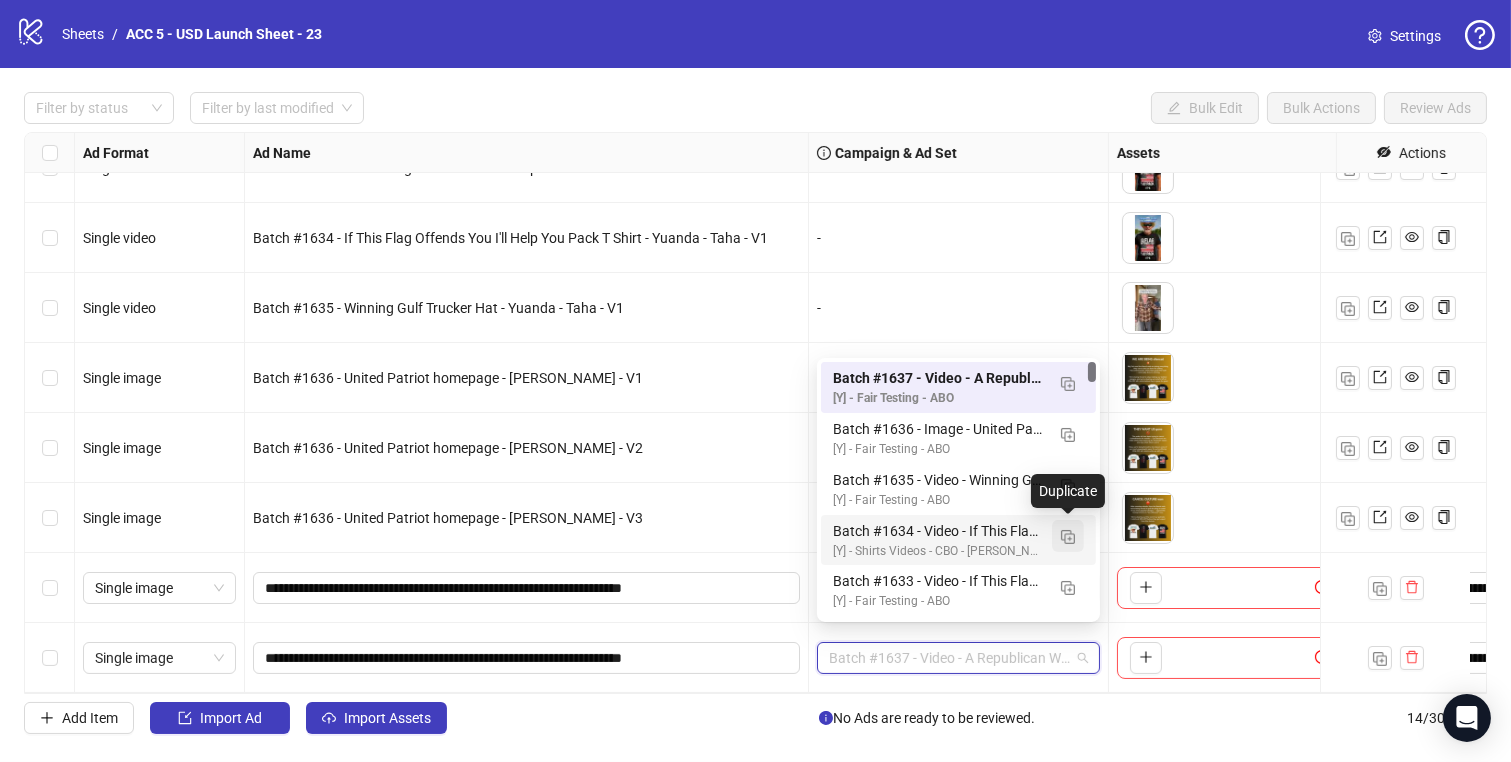 click at bounding box center [1068, 537] 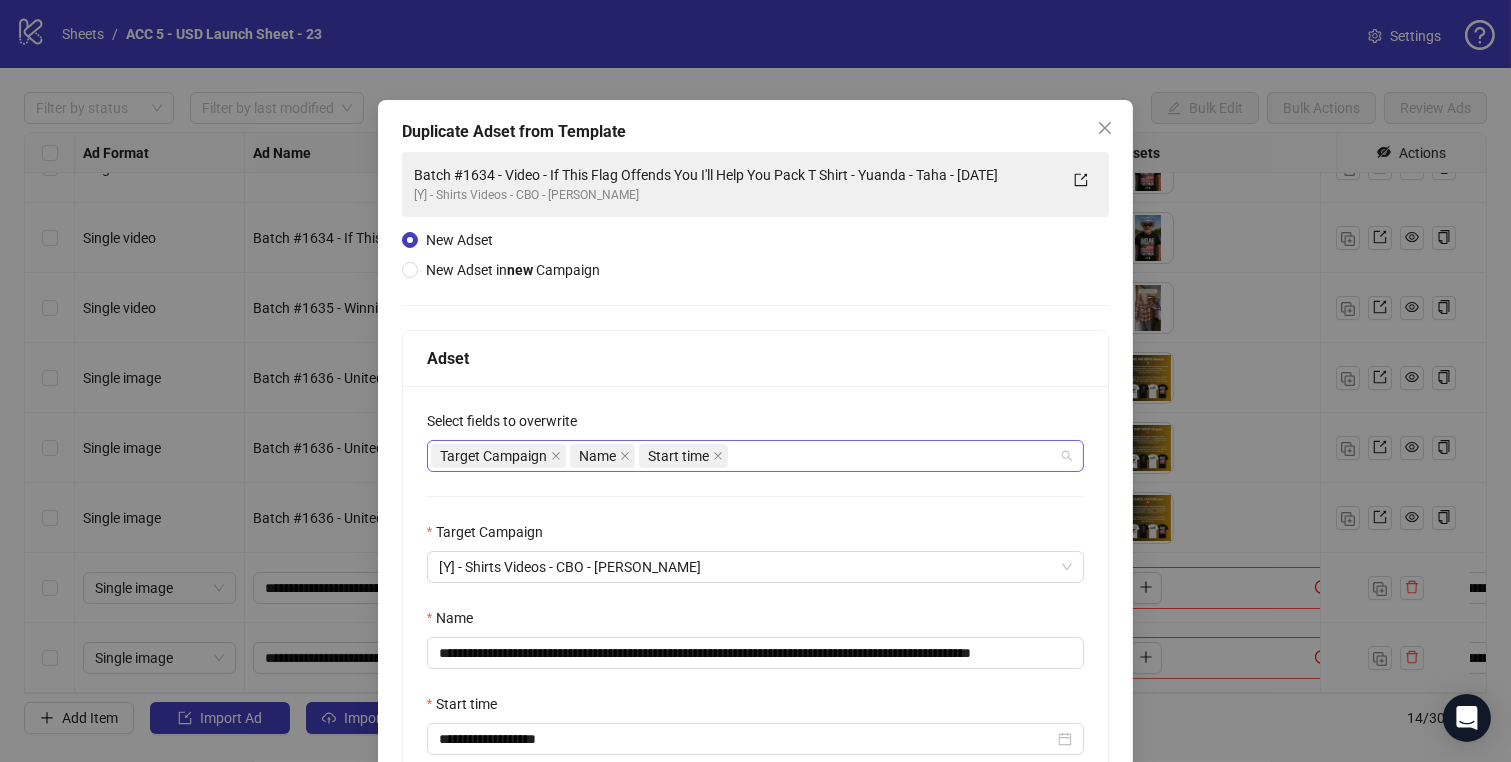 click on "Target Campaign Name Start time" at bounding box center [745, 456] 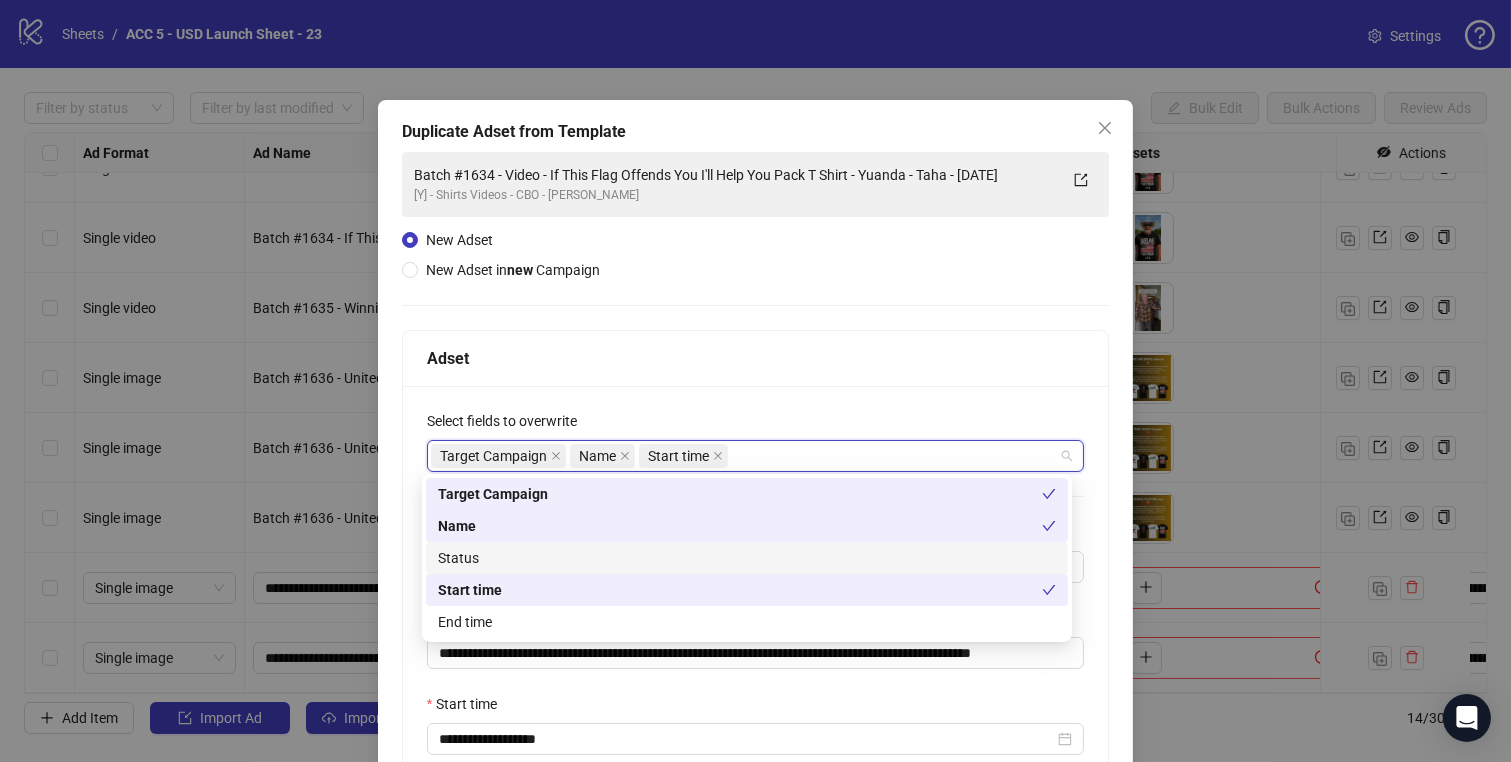 drag, startPoint x: 525, startPoint y: 551, endPoint x: 531, endPoint y: 597, distance: 46.389652 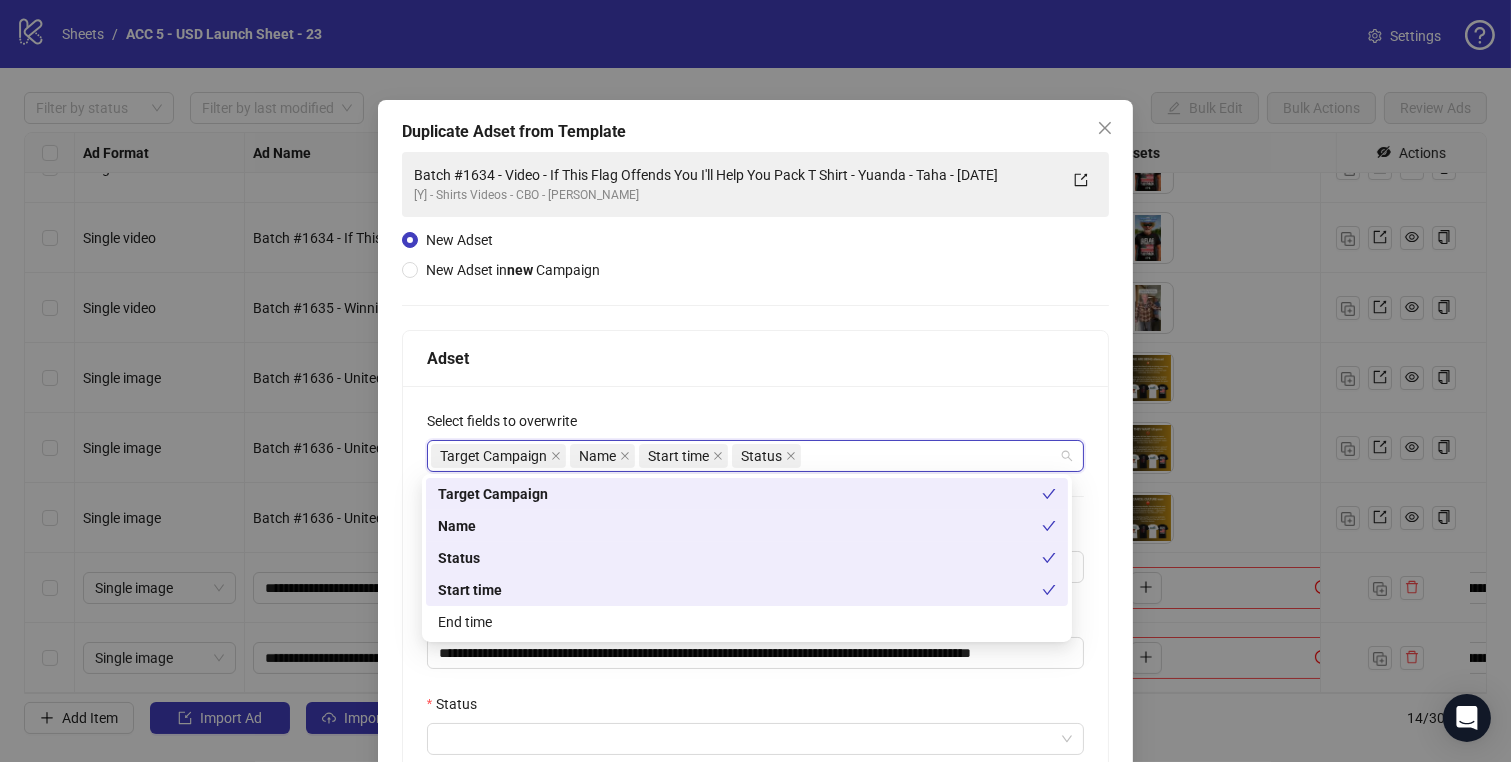 click on "End time" at bounding box center (747, 622) 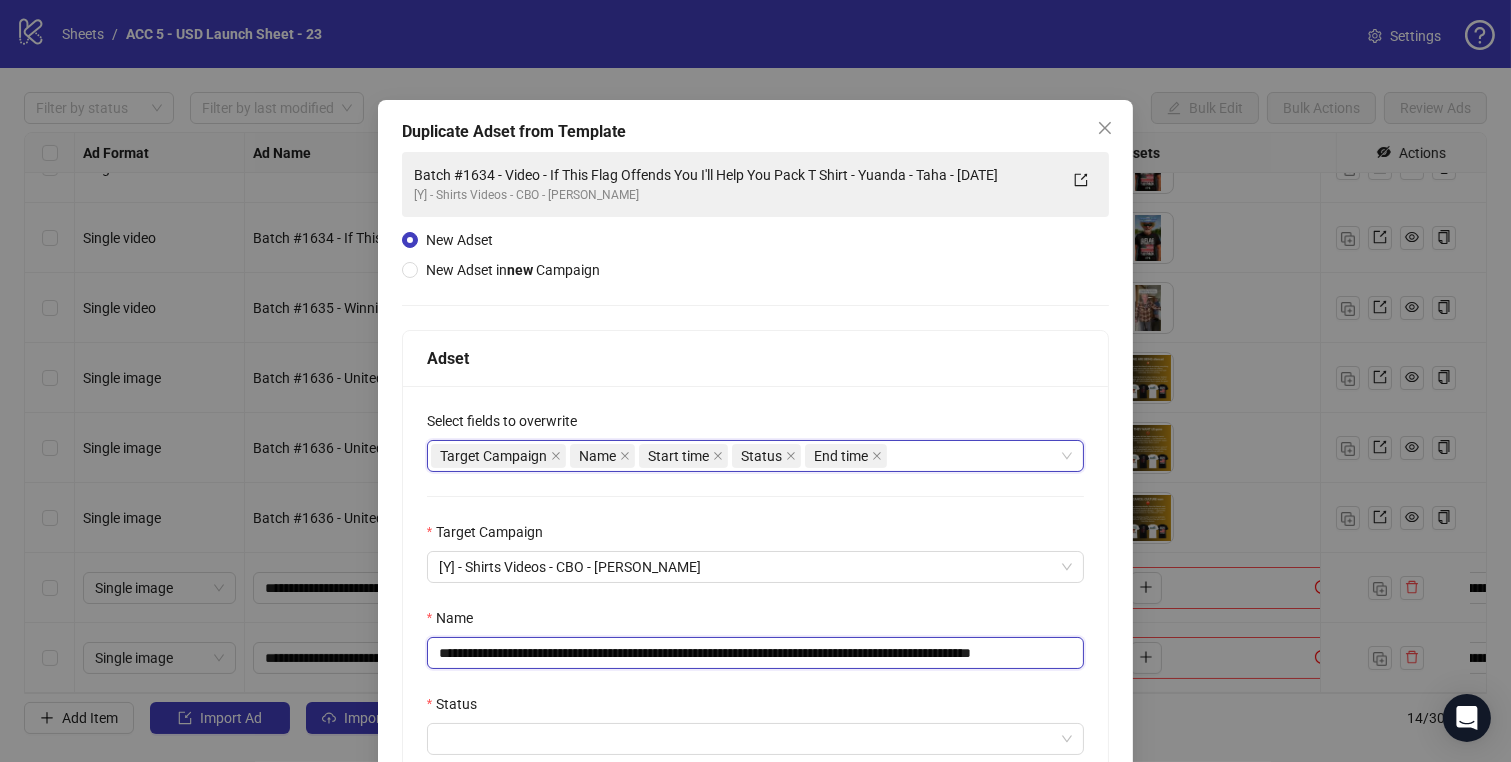 click on "**********" at bounding box center [756, 653] 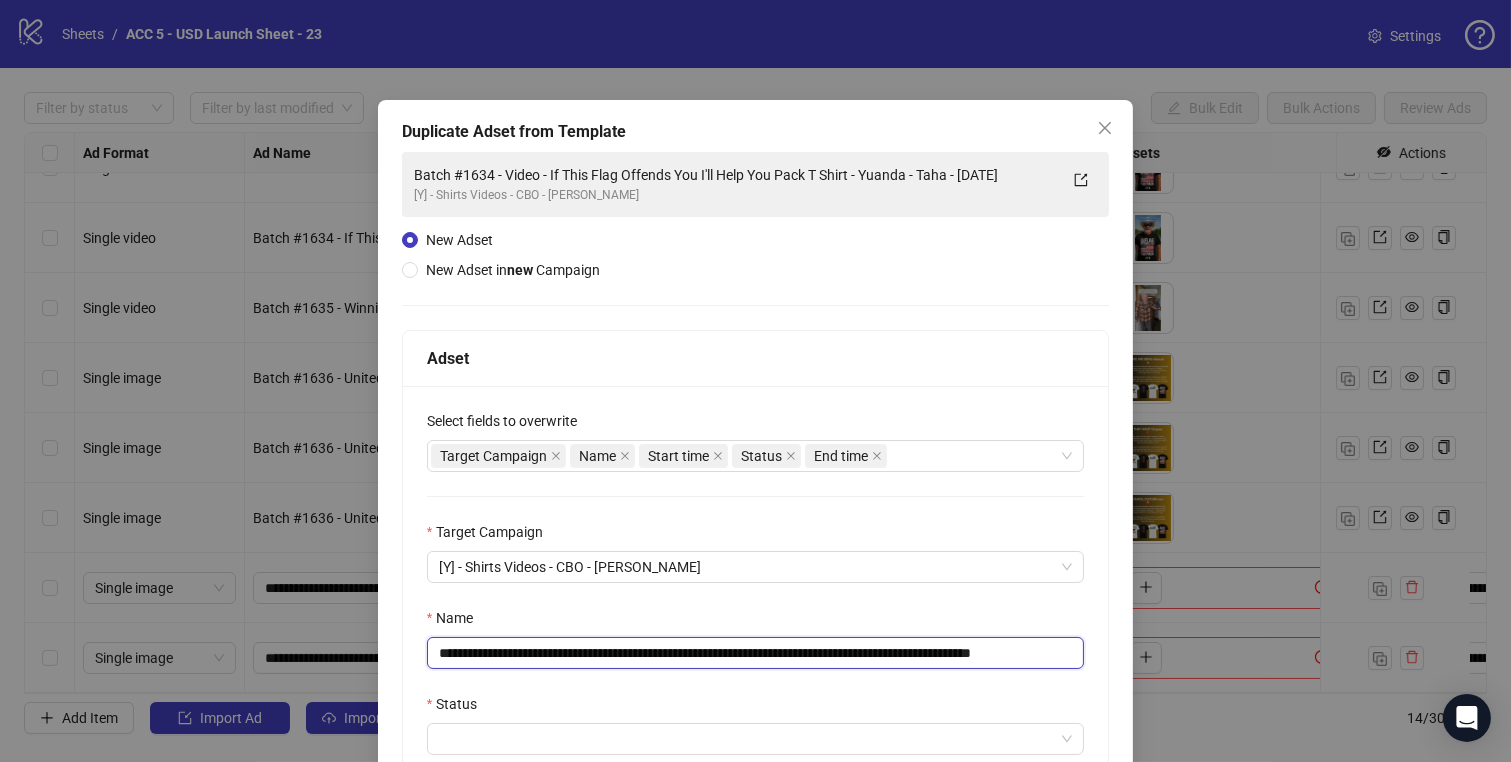 paste 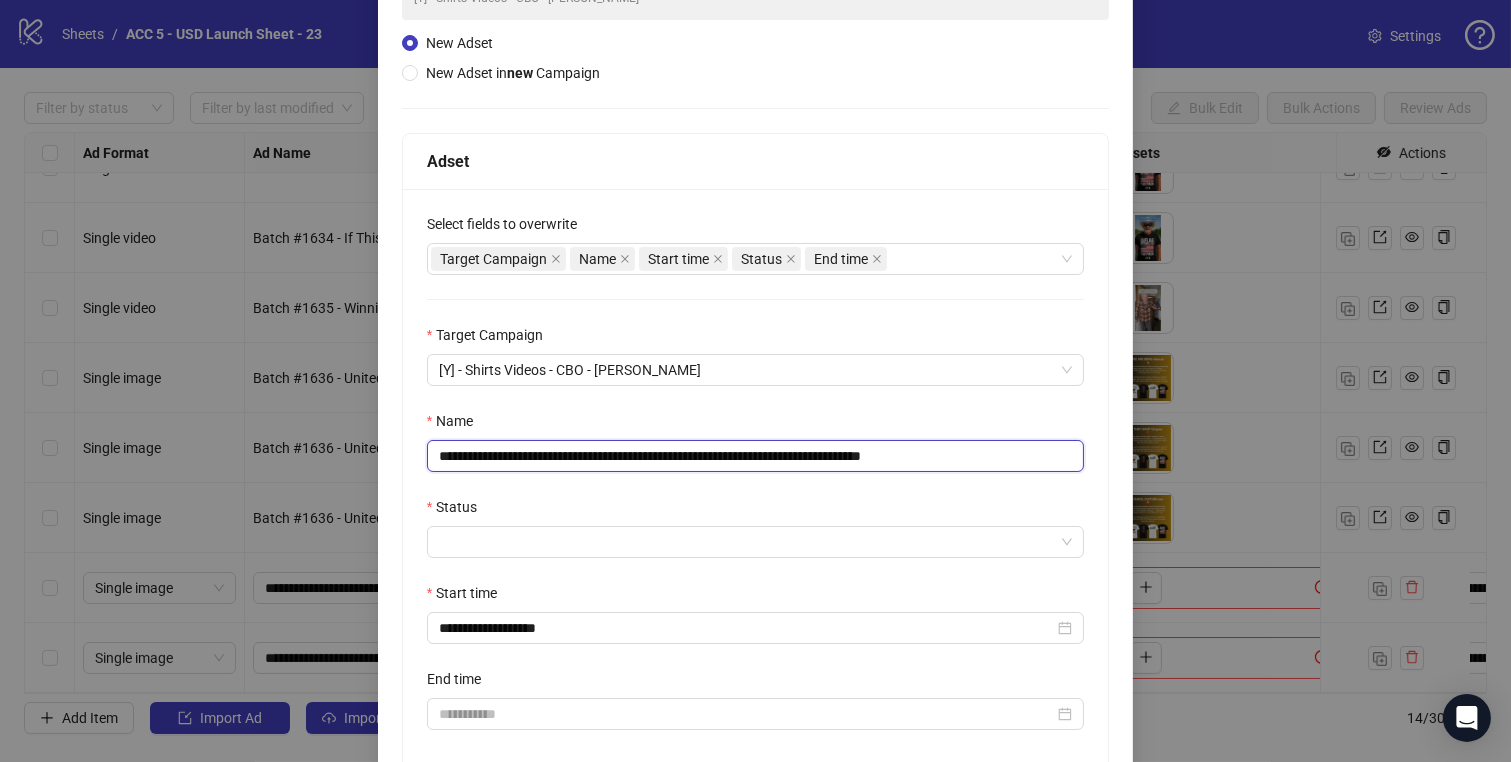 scroll, scrollTop: 287, scrollLeft: 0, axis: vertical 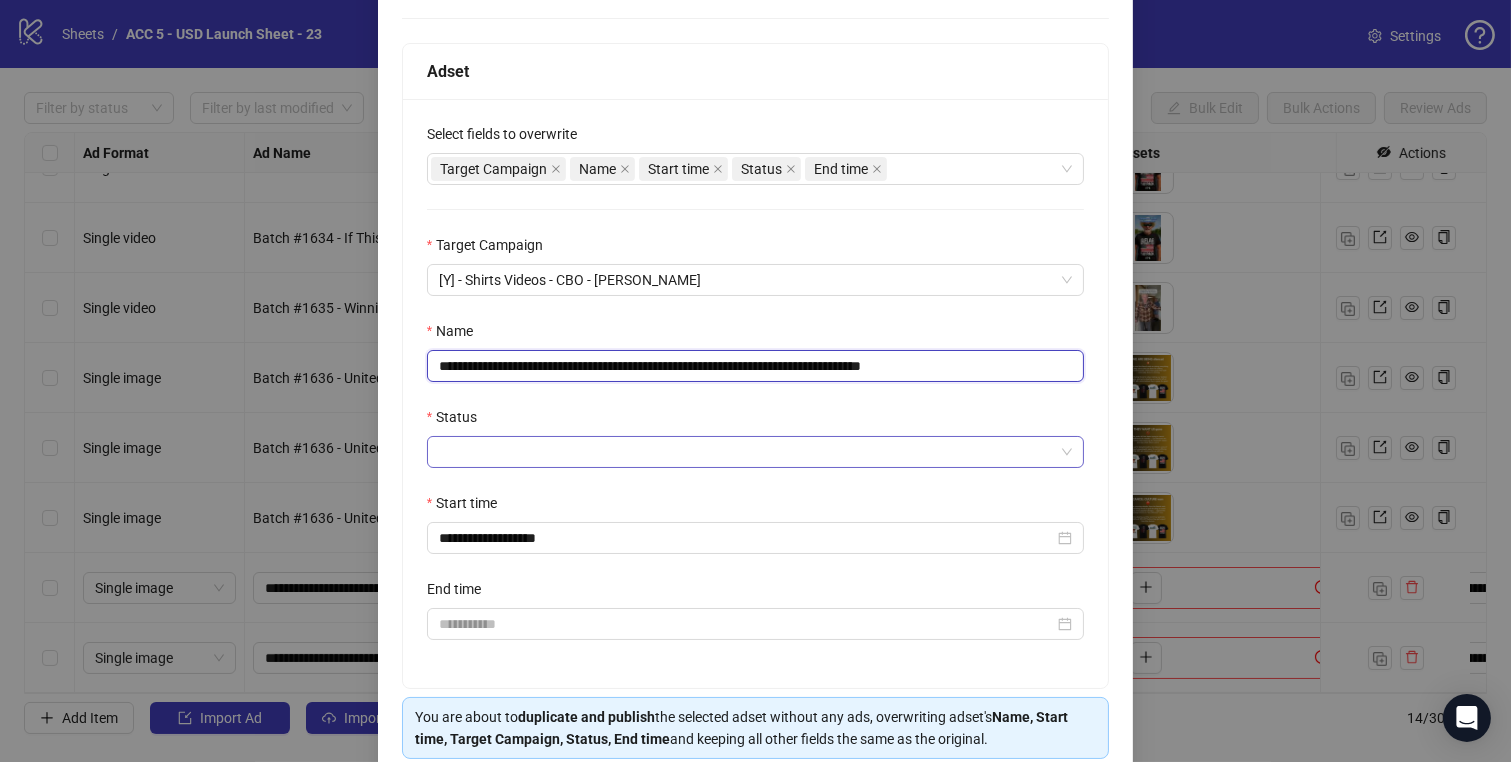 type on "**********" 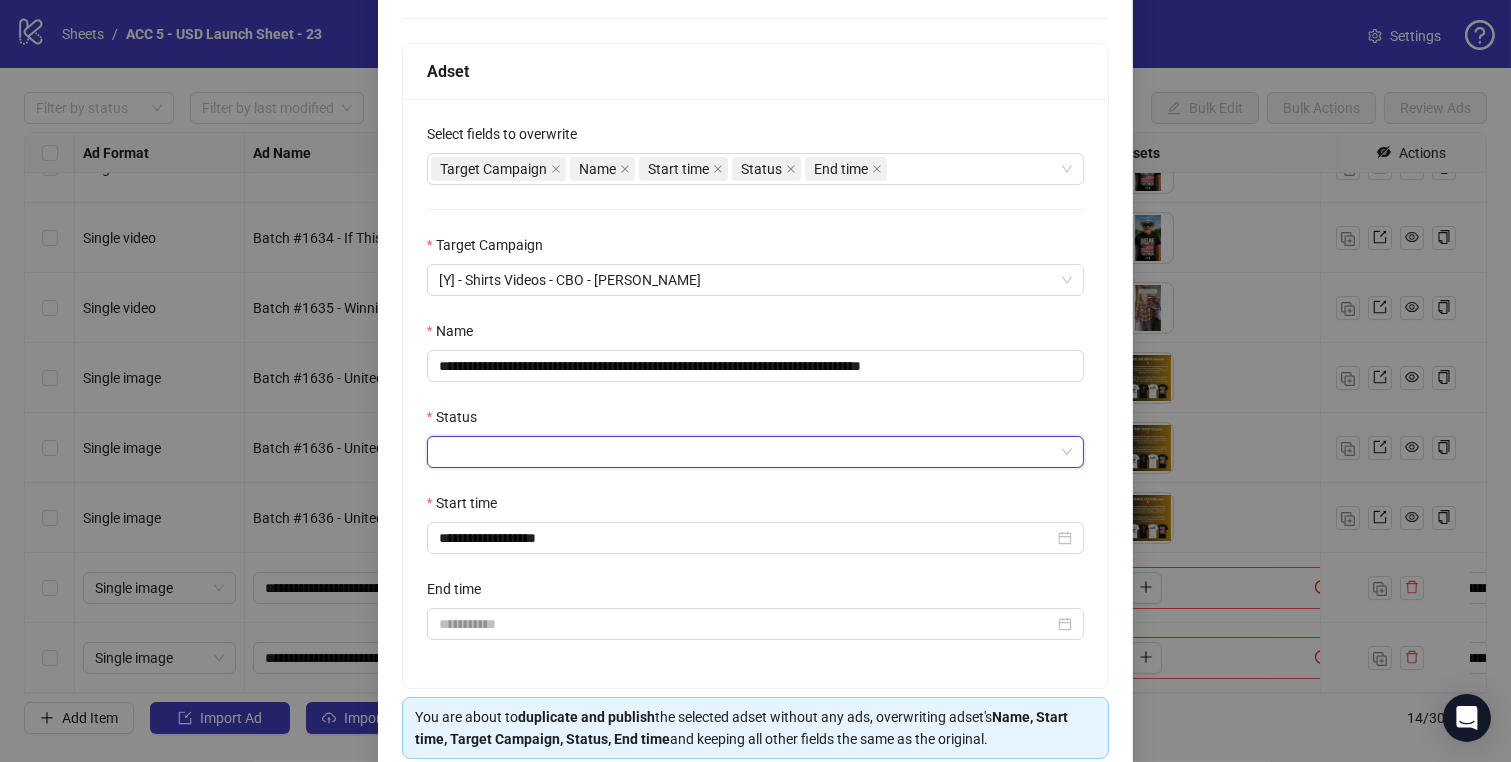 click on "Status" at bounding box center [747, 452] 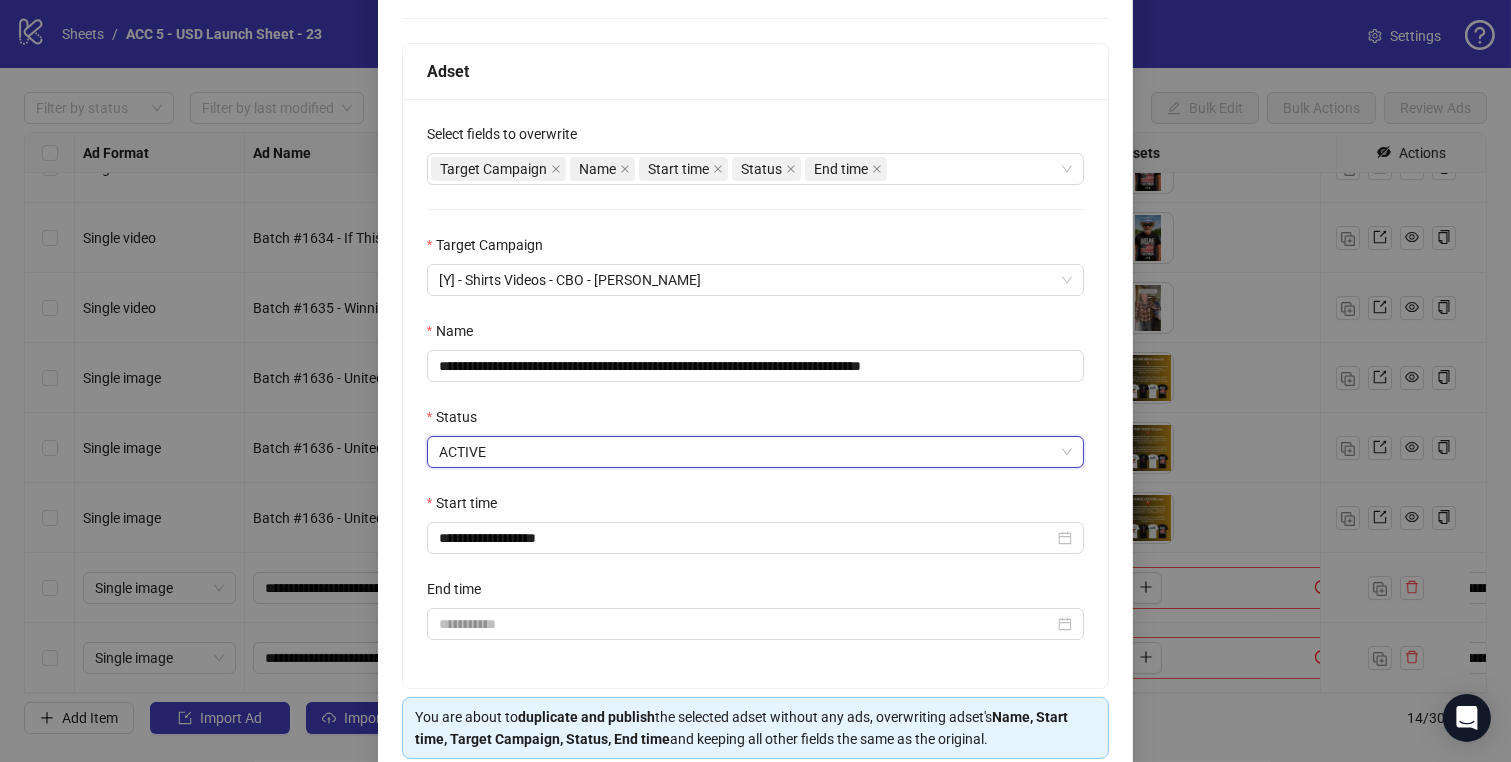 click on "End time" at bounding box center [756, 593] 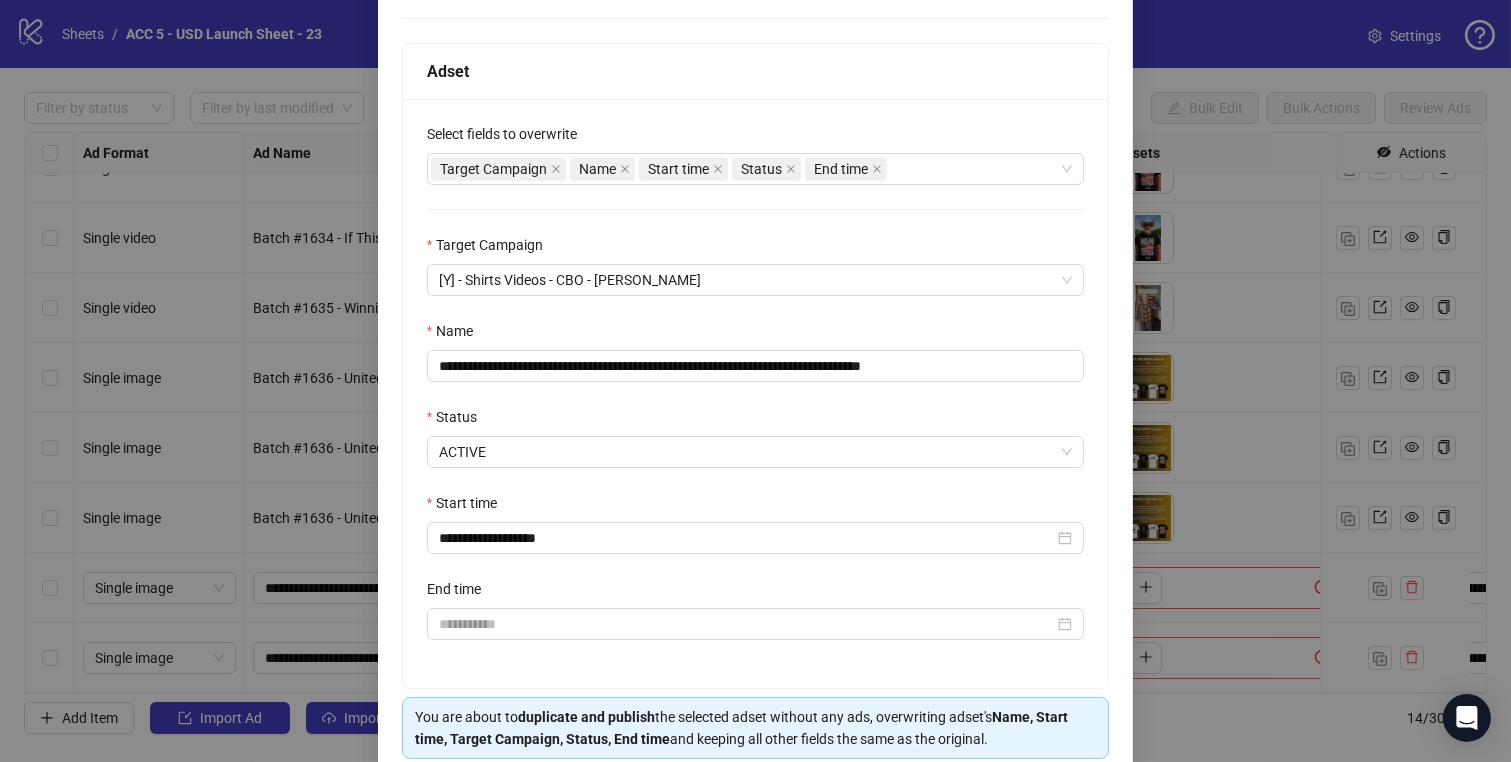 scroll, scrollTop: 368, scrollLeft: 0, axis: vertical 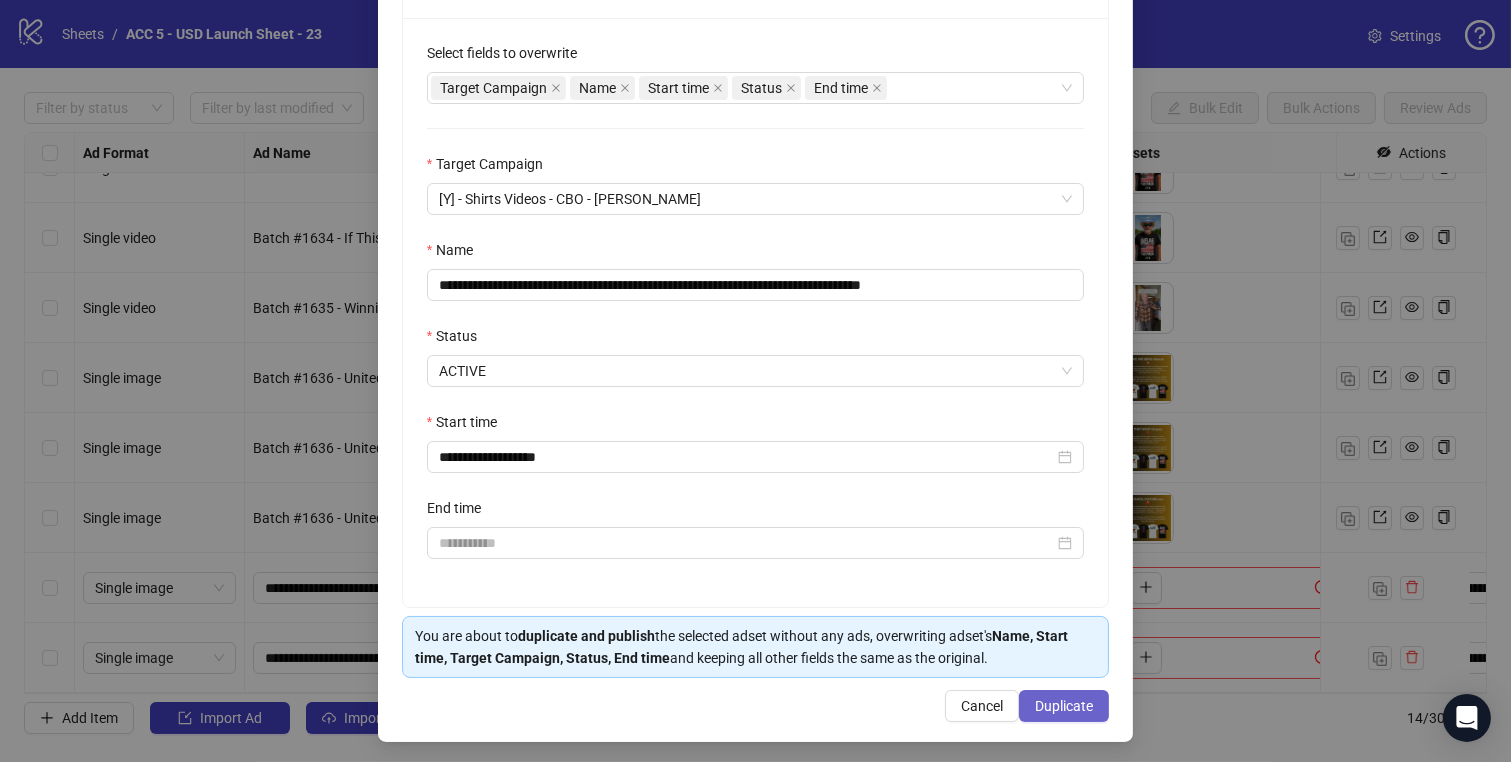 click on "Duplicate" at bounding box center (1064, 706) 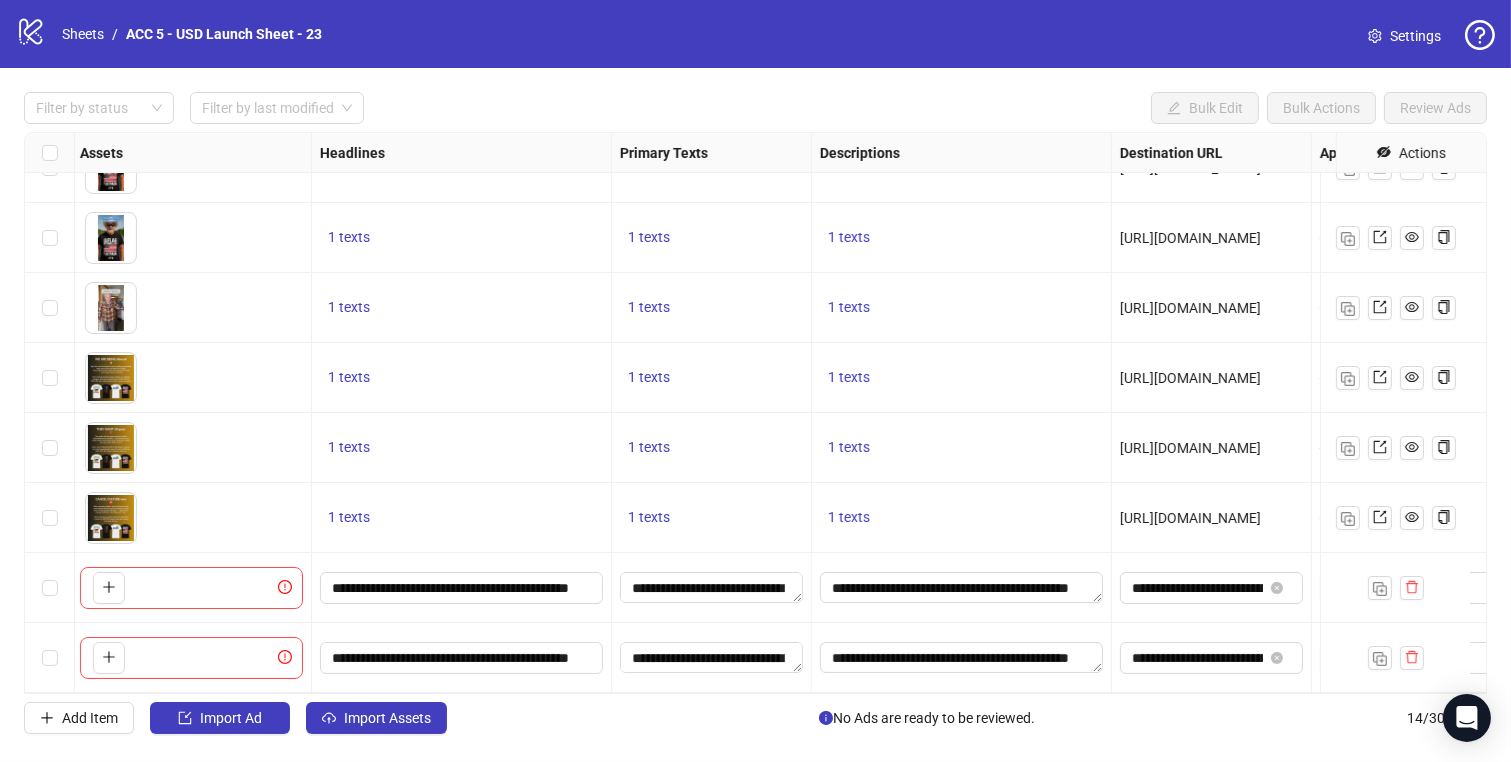 scroll, scrollTop: 475, scrollLeft: 1258, axis: both 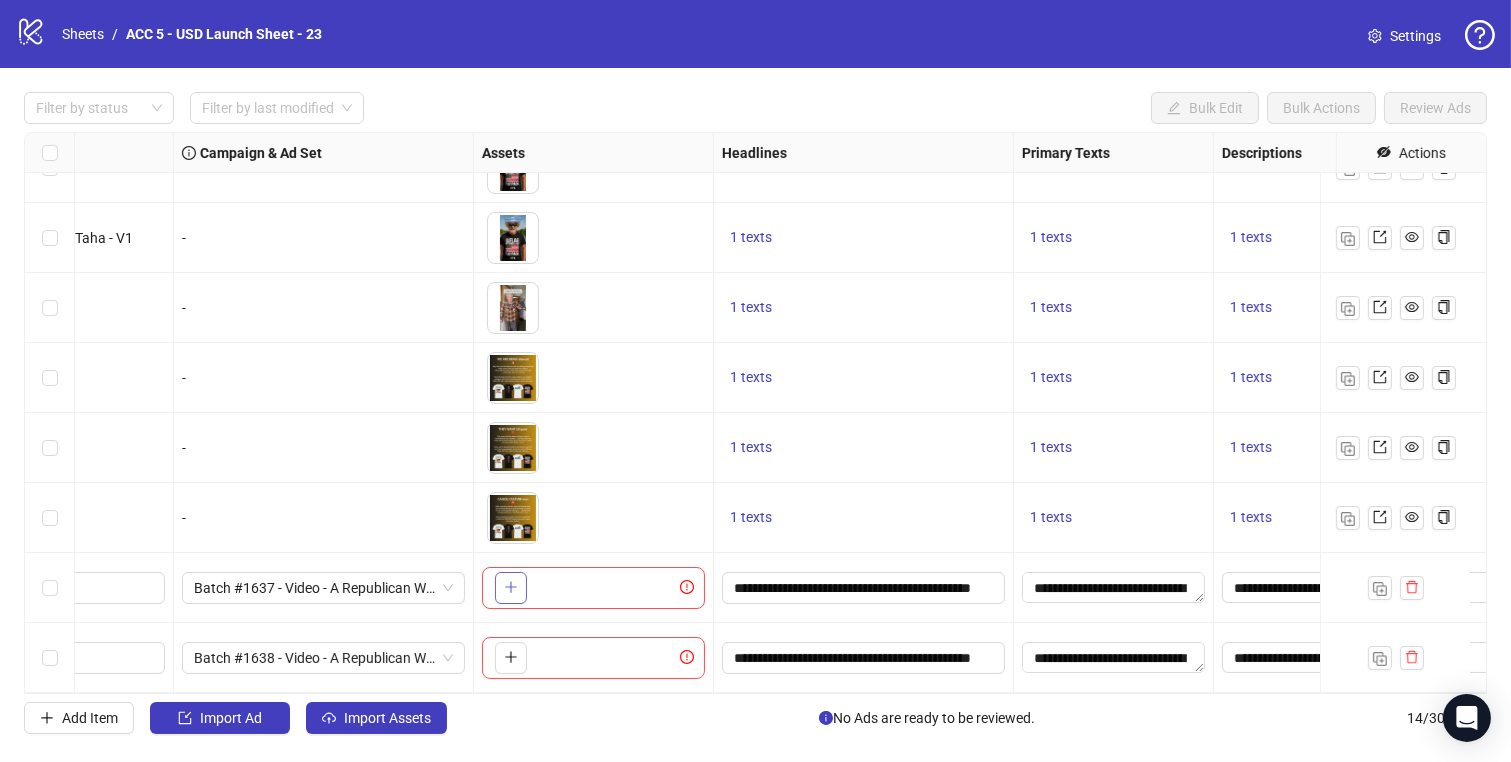 click 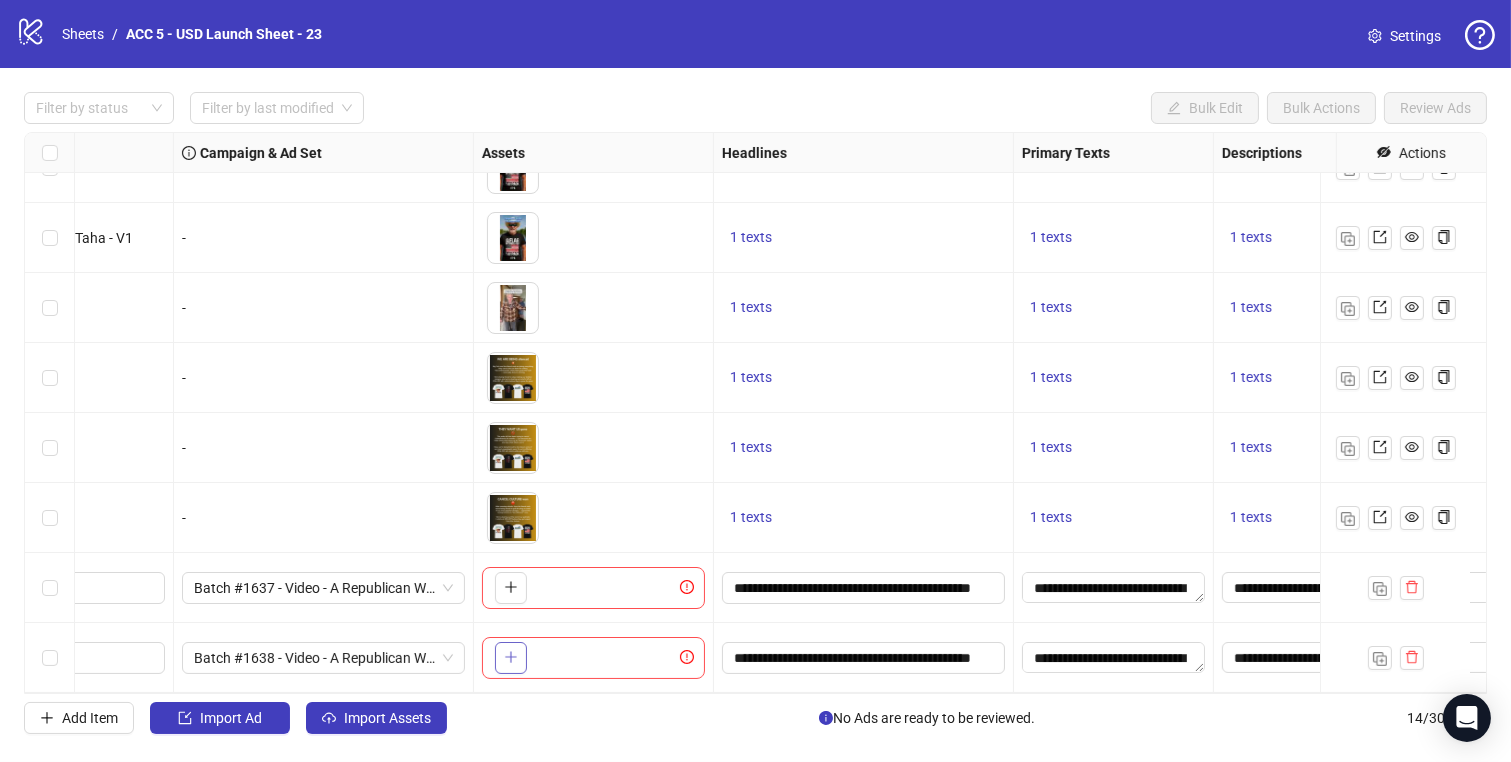click at bounding box center [511, 658] 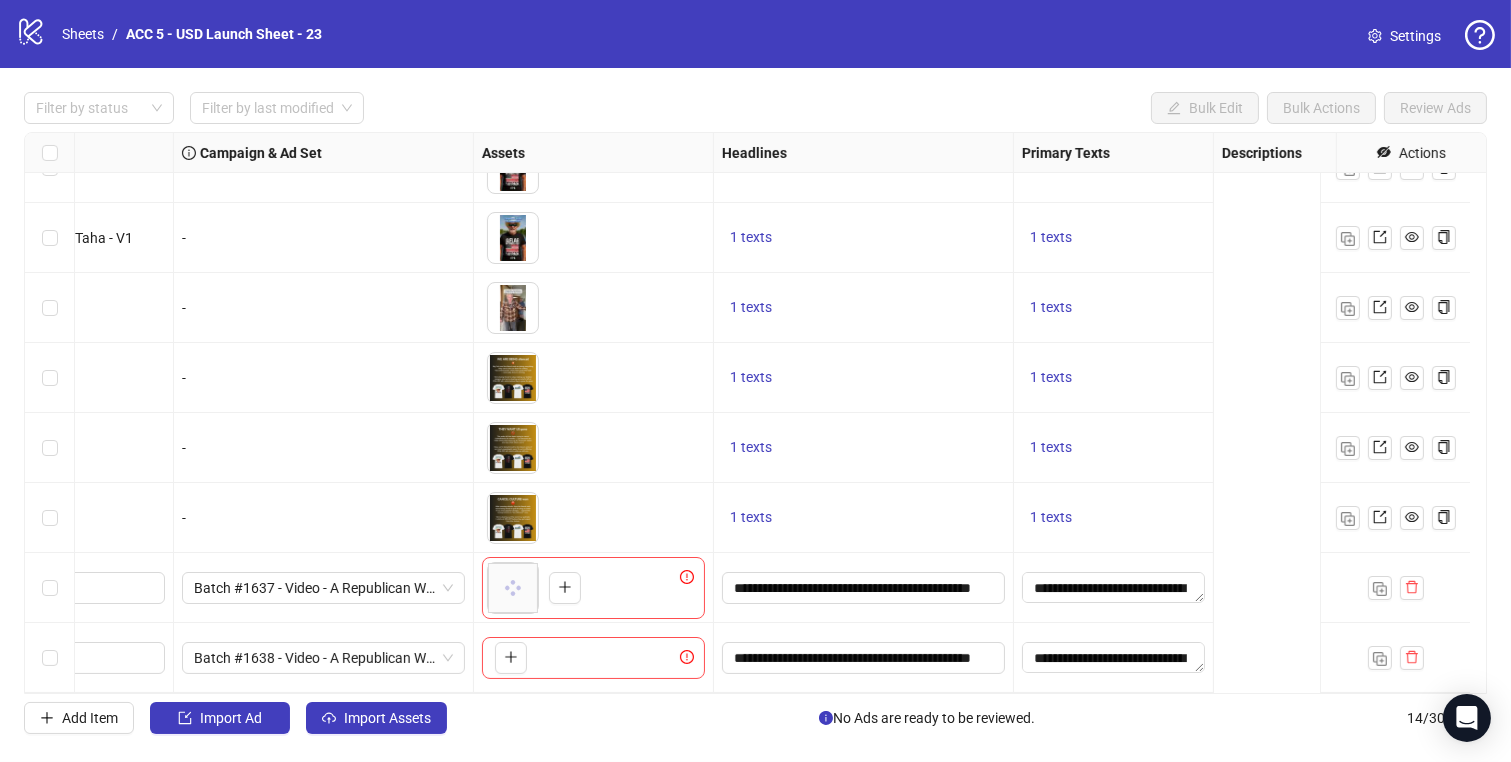 scroll, scrollTop: 475, scrollLeft: 0, axis: vertical 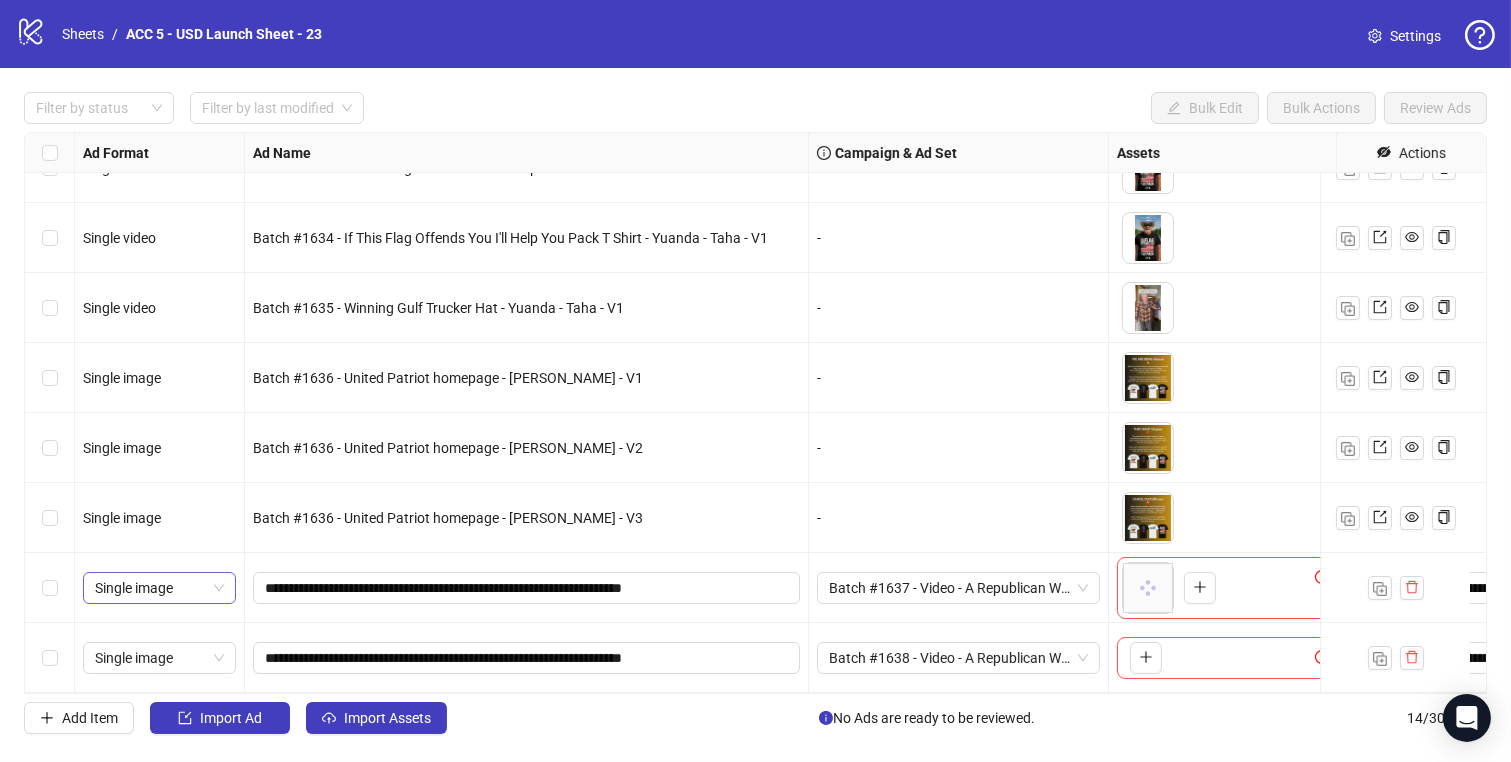 click on "Single image" at bounding box center [159, 588] 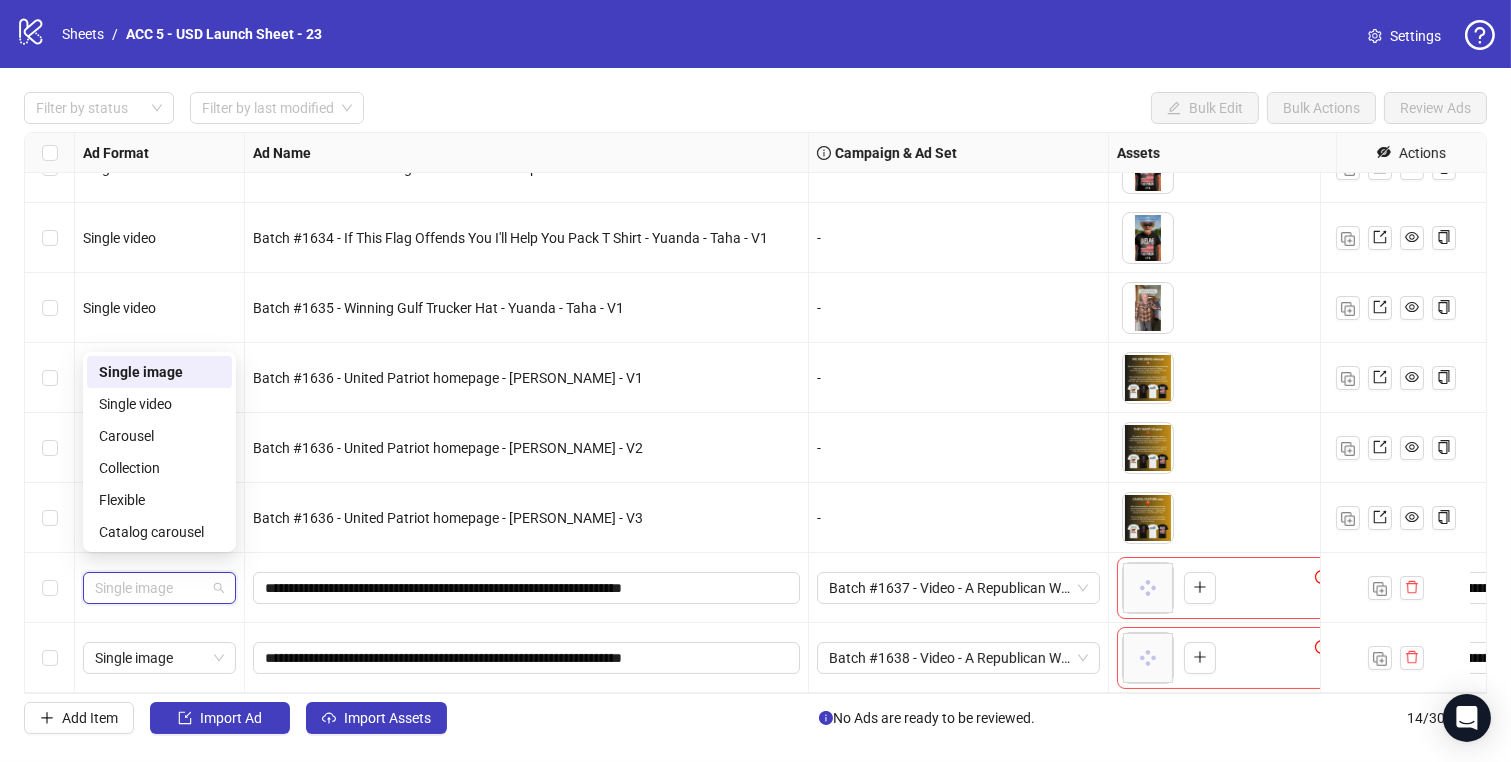 click on "Single video" at bounding box center [159, 404] 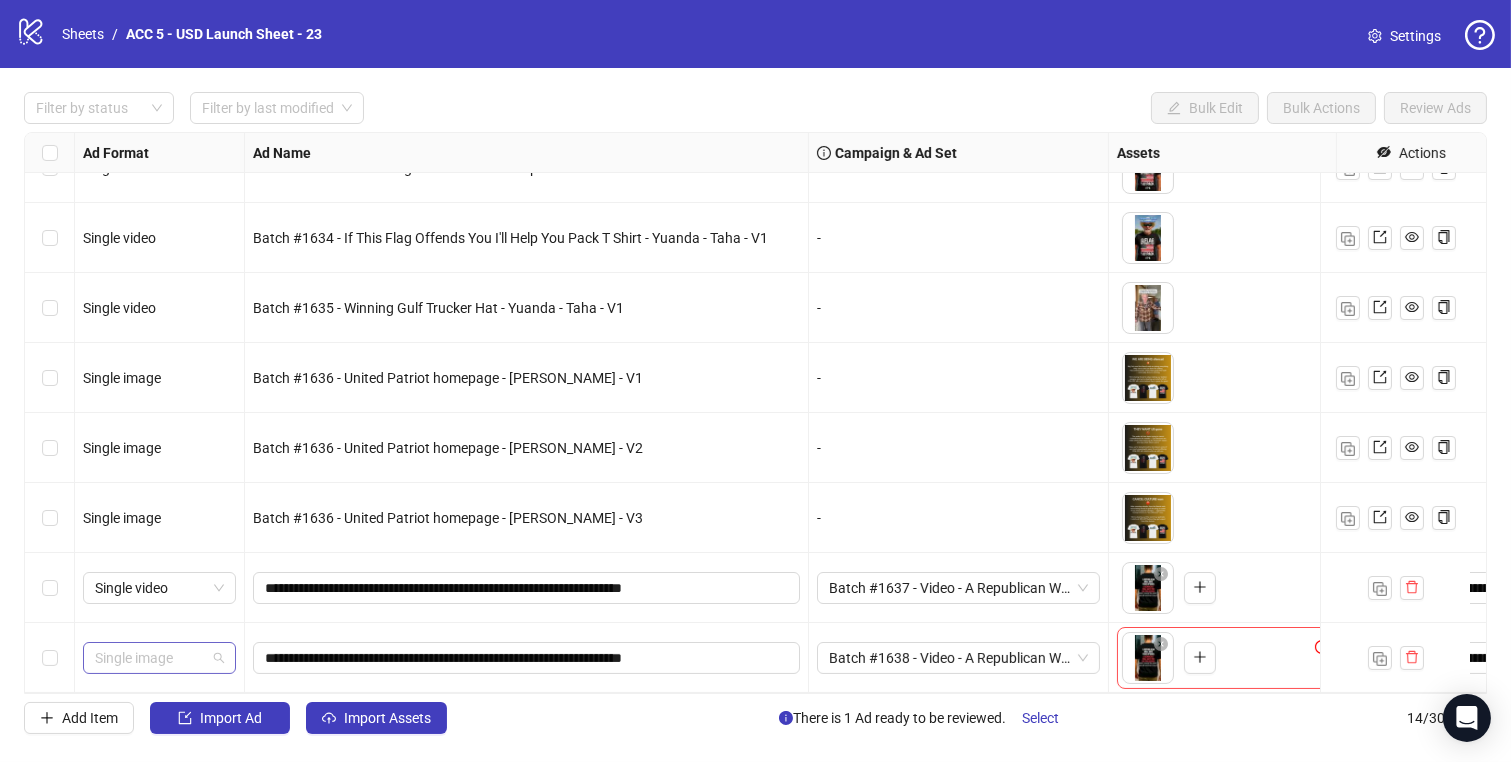 click on "Single image" at bounding box center (159, 658) 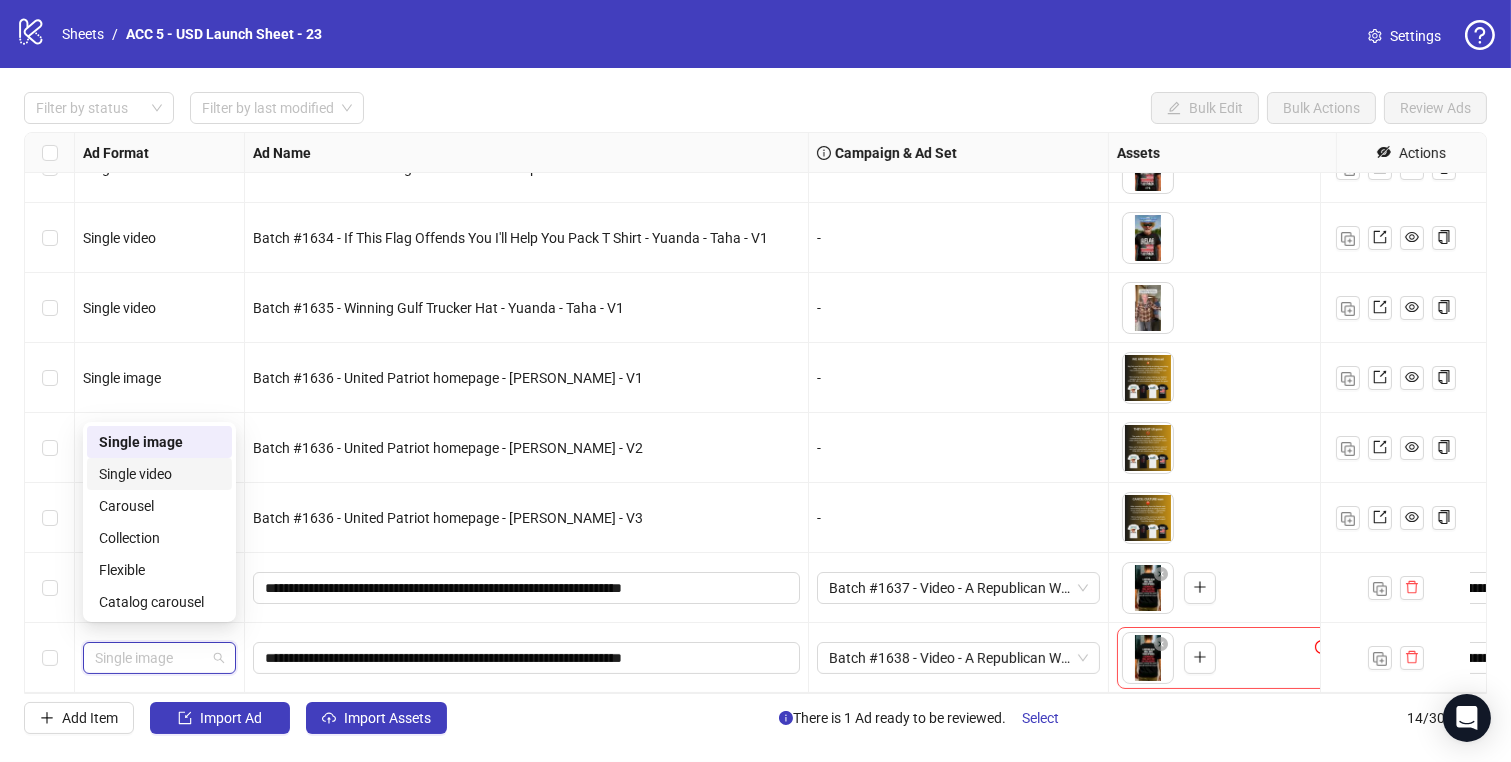click on "Single video" at bounding box center (159, 474) 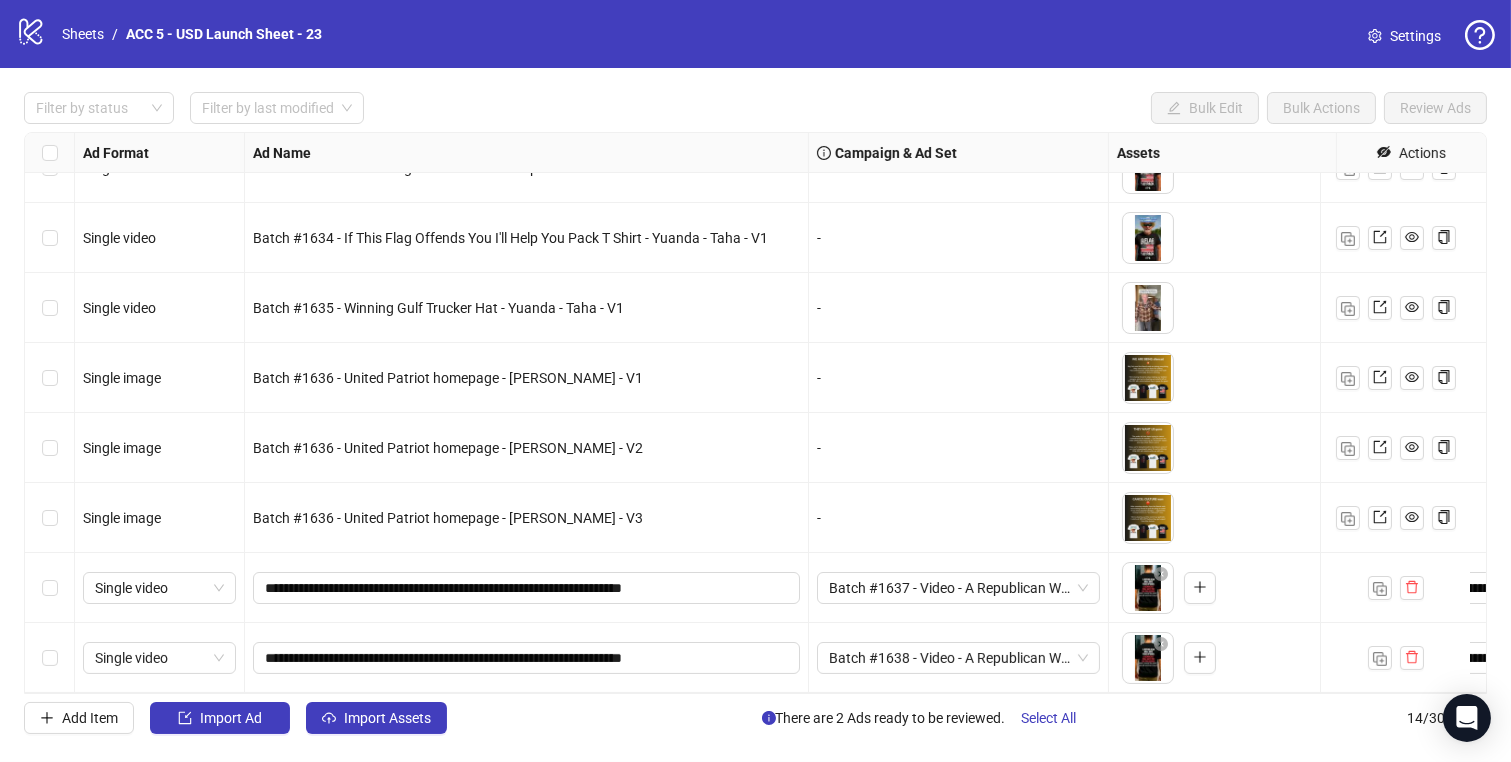 click at bounding box center (50, 588) 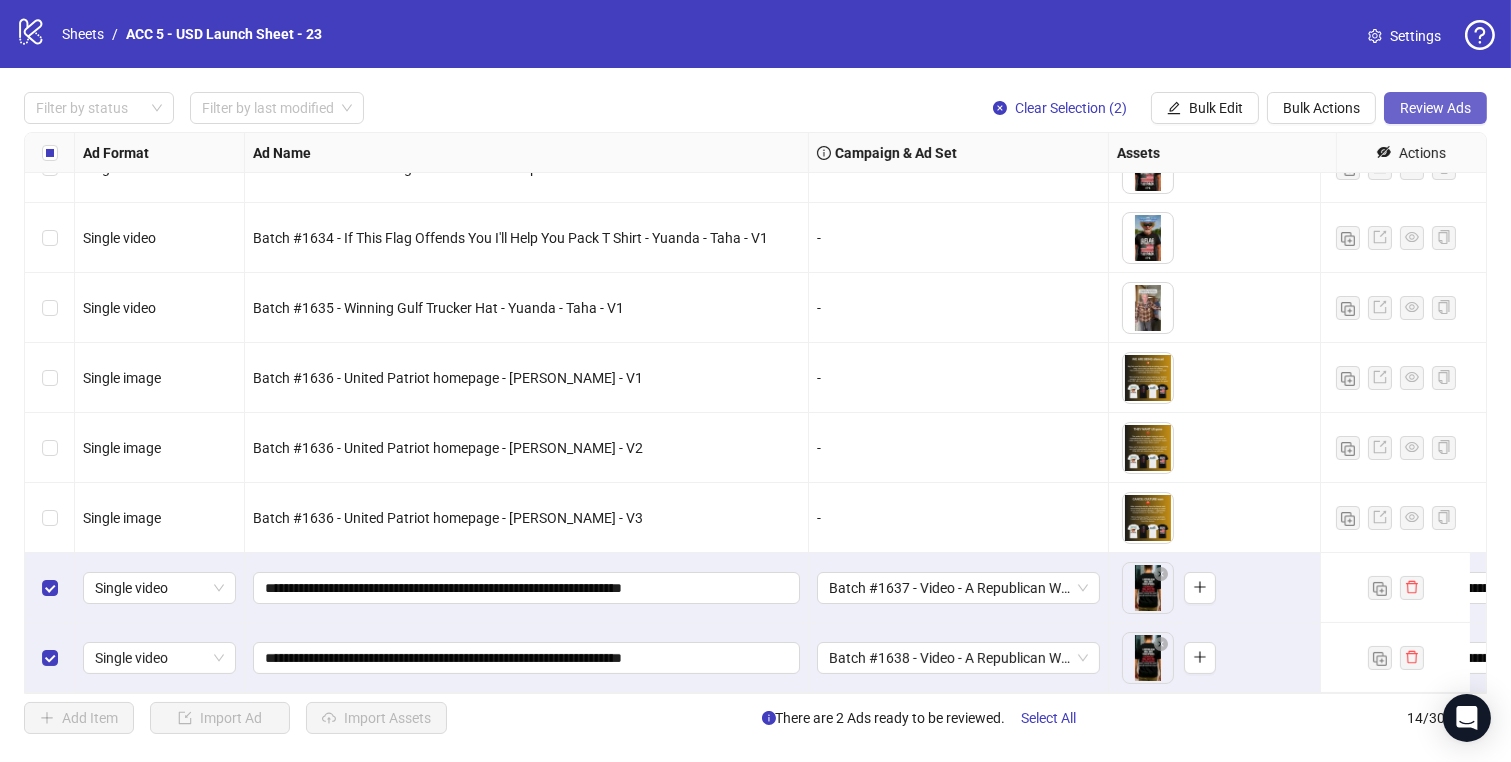 click on "Review Ads" at bounding box center [1435, 108] 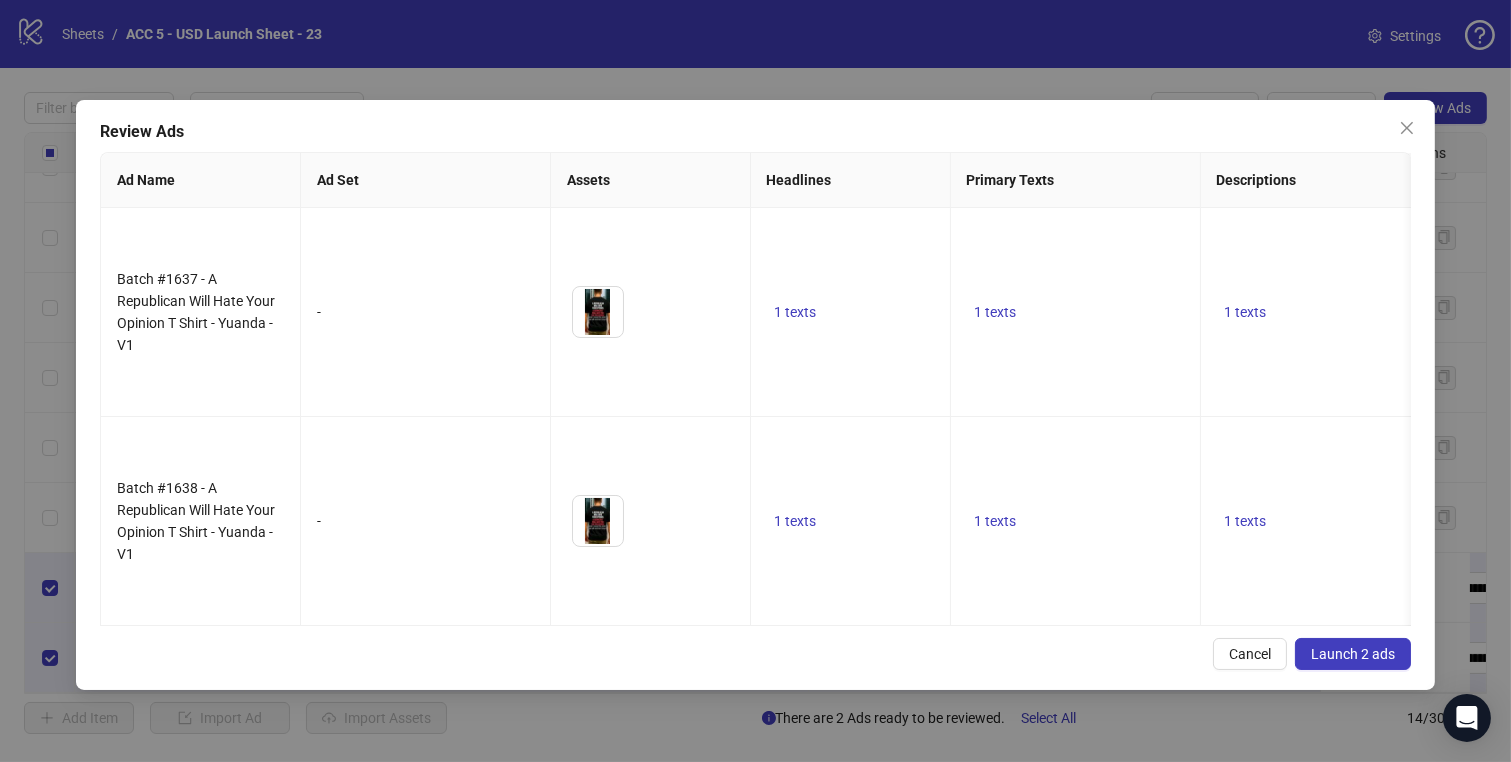click on "Launch 2 ads" at bounding box center (1353, 654) 